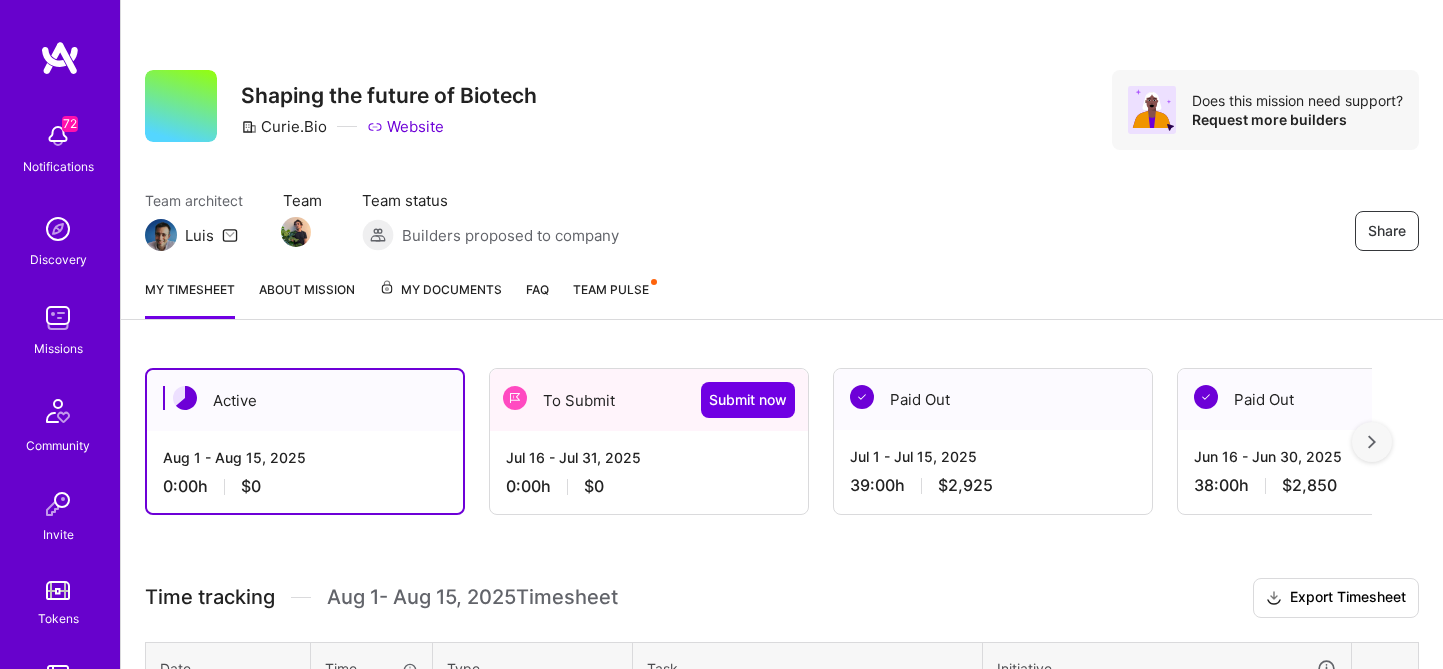 scroll, scrollTop: 0, scrollLeft: 0, axis: both 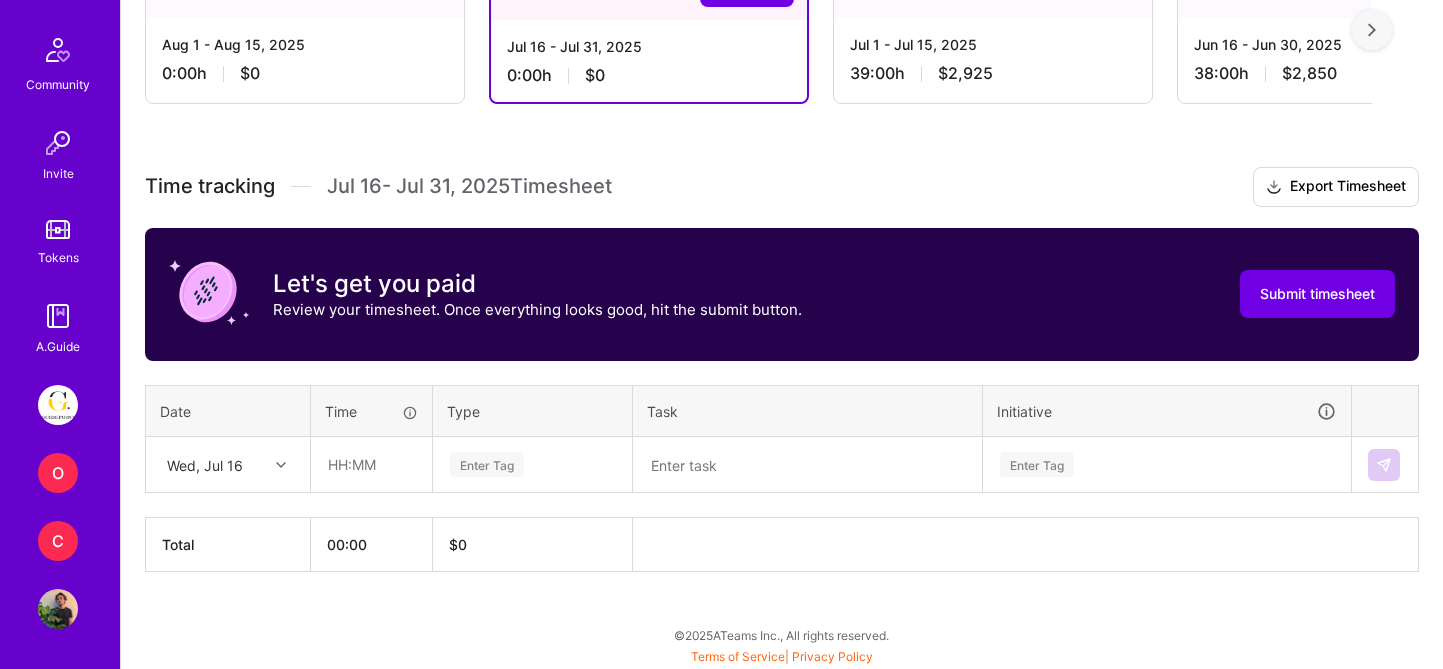 click on "Wed, Jul 16" at bounding box center [212, 464] 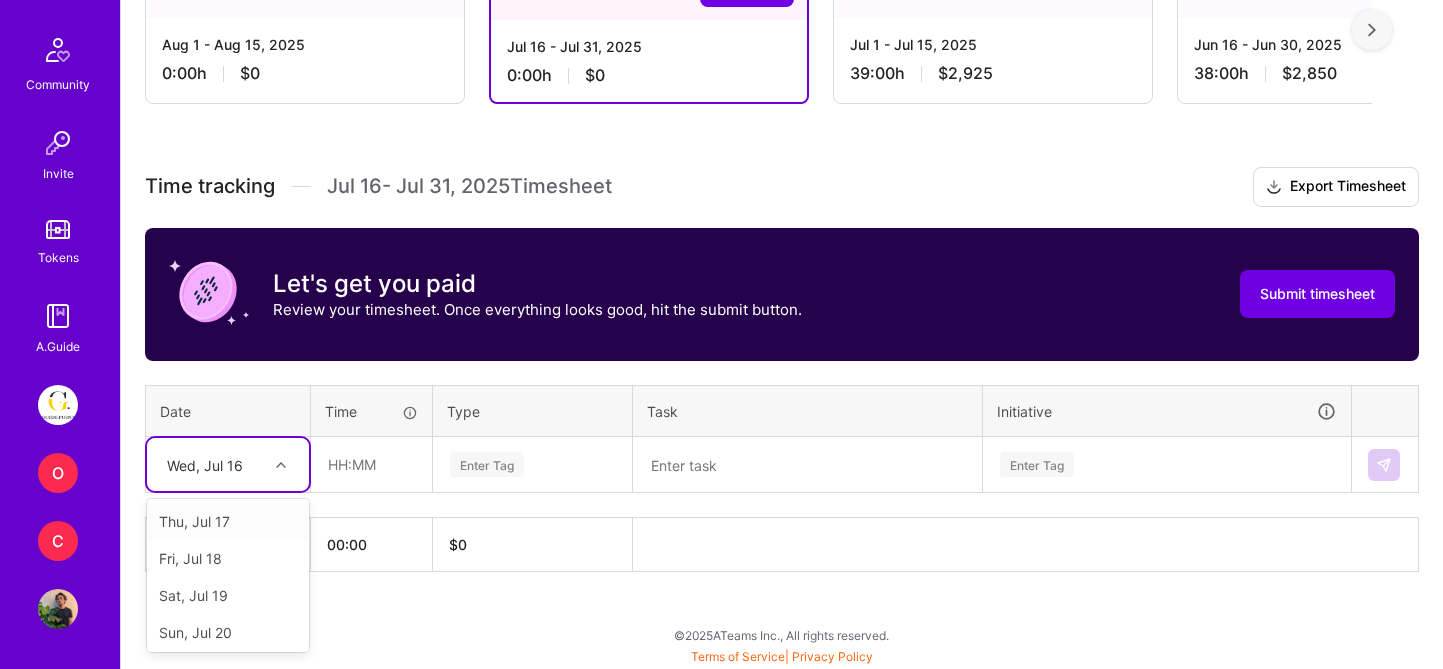click on "Active Aug 1 - Aug 15, 2025 0:00 h    $0 To Submit Submit now Jul 16 - Jul 31, 2025 0:00 h    $0 Paid Out Jul 1 - Jul 15, 2025 39:00 h    $2,925 Paid Out Jun 16 - Jun 30, 2025 38:00 h    $2,850 Submitted Jun 1 - Jun 15, 2025 0:00 h    $0 Paid Out May 16 - May 31, 2025 56:00 h    $4,200 Paid Out May 1 - May 15, 2025 44:00 h    $3,300 Paid Out Apr 16 - Apr 30, 2025 44:00 h    $3,300 Paid Out Apr 1 - Apr 15, 2025 44:00 h    $3,300 Paid Out Mar 16 - Mar 31, 2025 50:00 h    $3,750 Paid Out Mar 1 - Mar 15, 2025 40:00 h    $3,000 Paid Out Feb 16 - Feb 28, 2025 26:00 h    $1,950 Time tracking Jul 16  -   Jul 31 ,   2025  Timesheet Export Timesheet Let's get you paid Review your timesheet. Once everything looks good, hit the submit button. Submit timesheet Date Time Type Task Initiative  option Thu, Jul 17 focused, 2 of 16. 15 results available. Use Up and Down to choose options, press Enter to select the currently focused option, press Escape to exit the menu, press Tab to select the option and exit the menu. Total $" at bounding box center [782, 301] 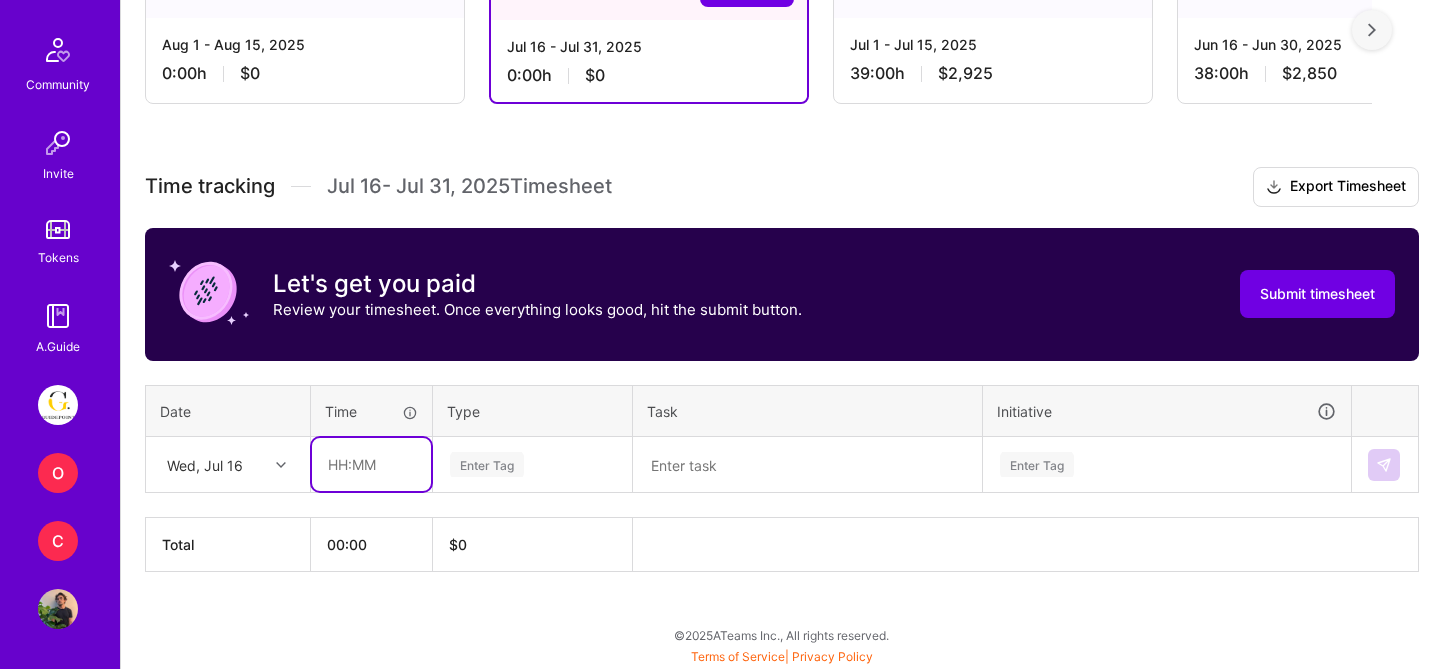 click at bounding box center (371, 464) 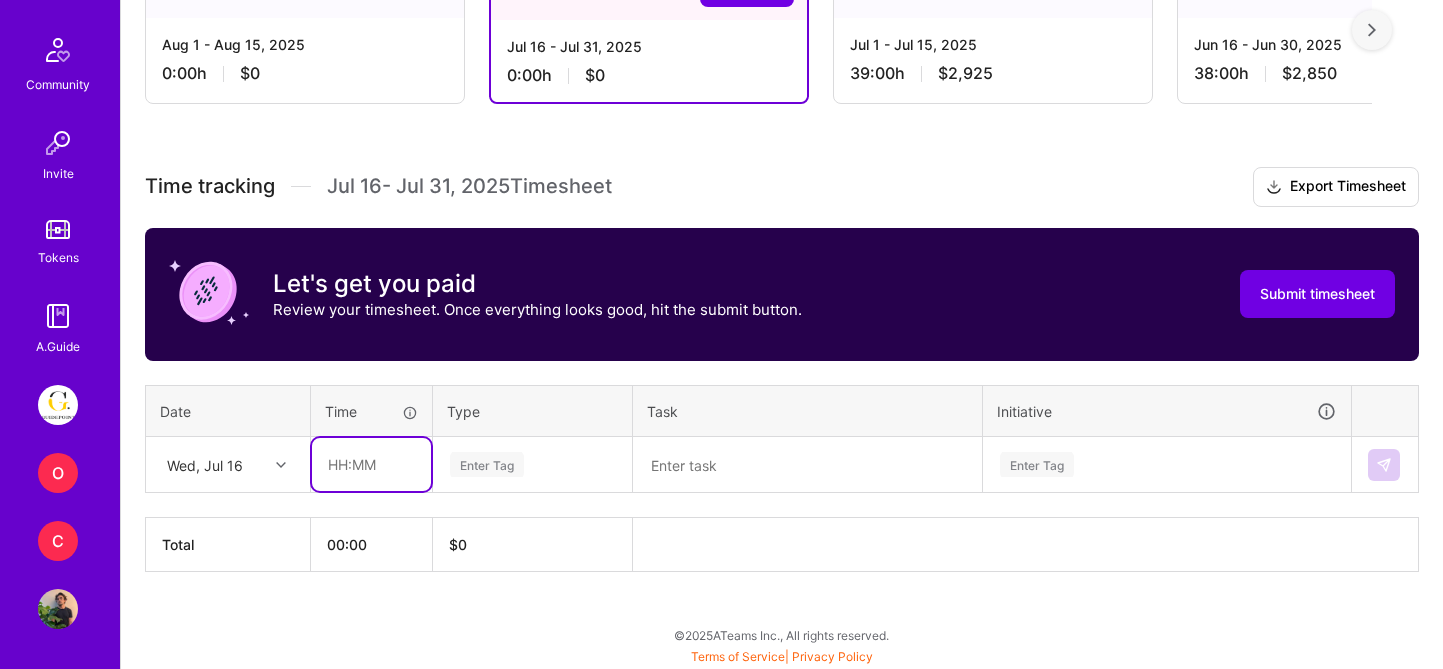 type on "01:00" 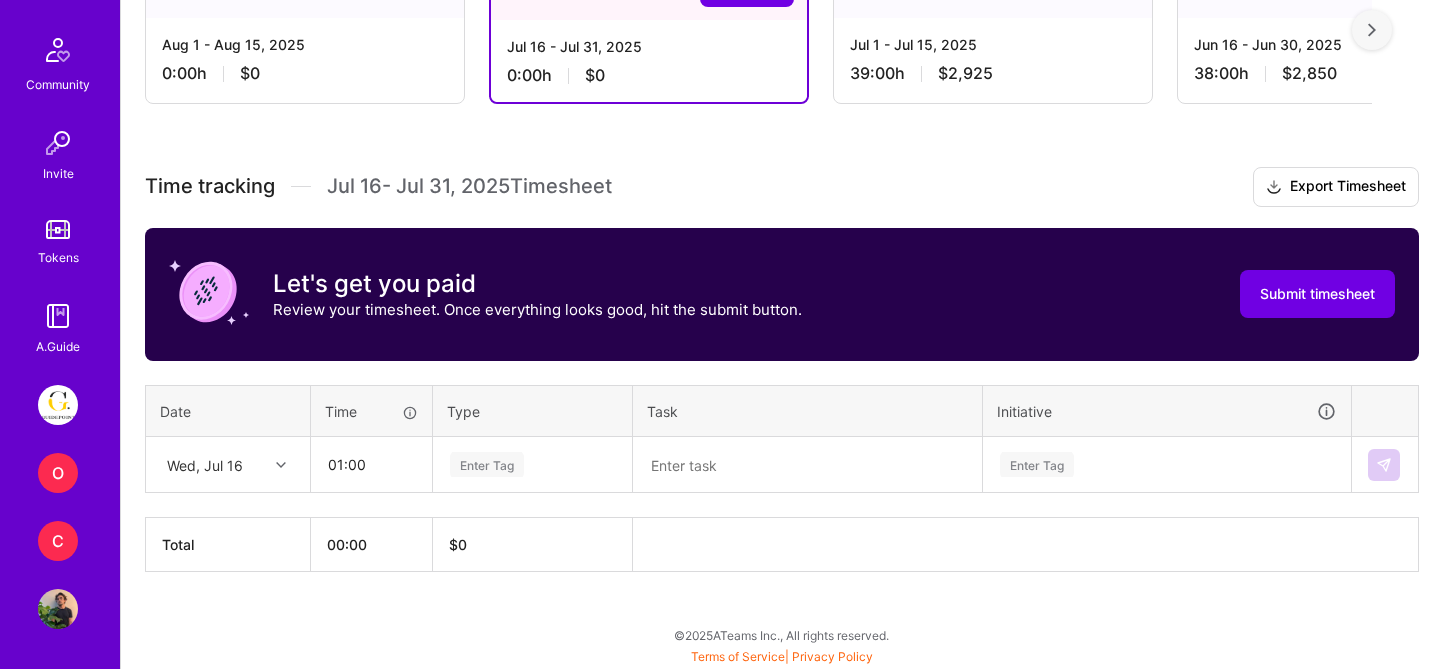 click on "Enter Tag" at bounding box center [532, 464] 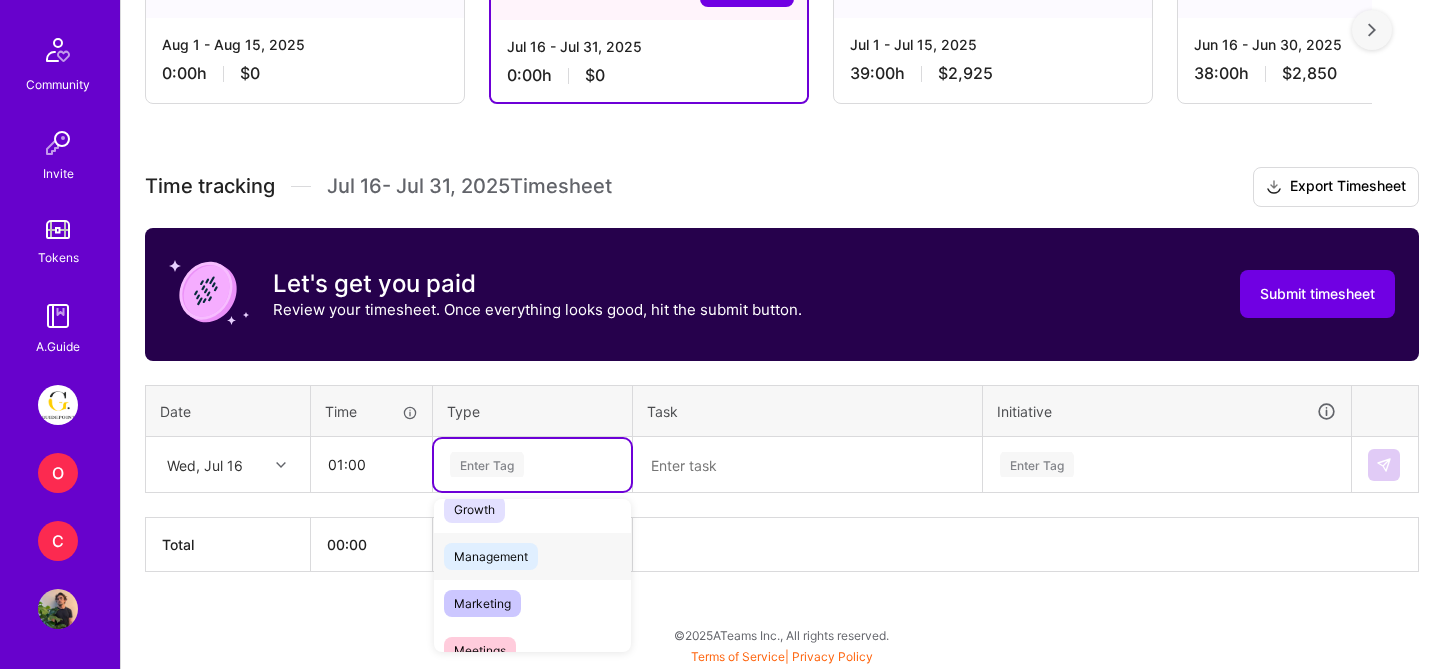 scroll, scrollTop: 211, scrollLeft: 0, axis: vertical 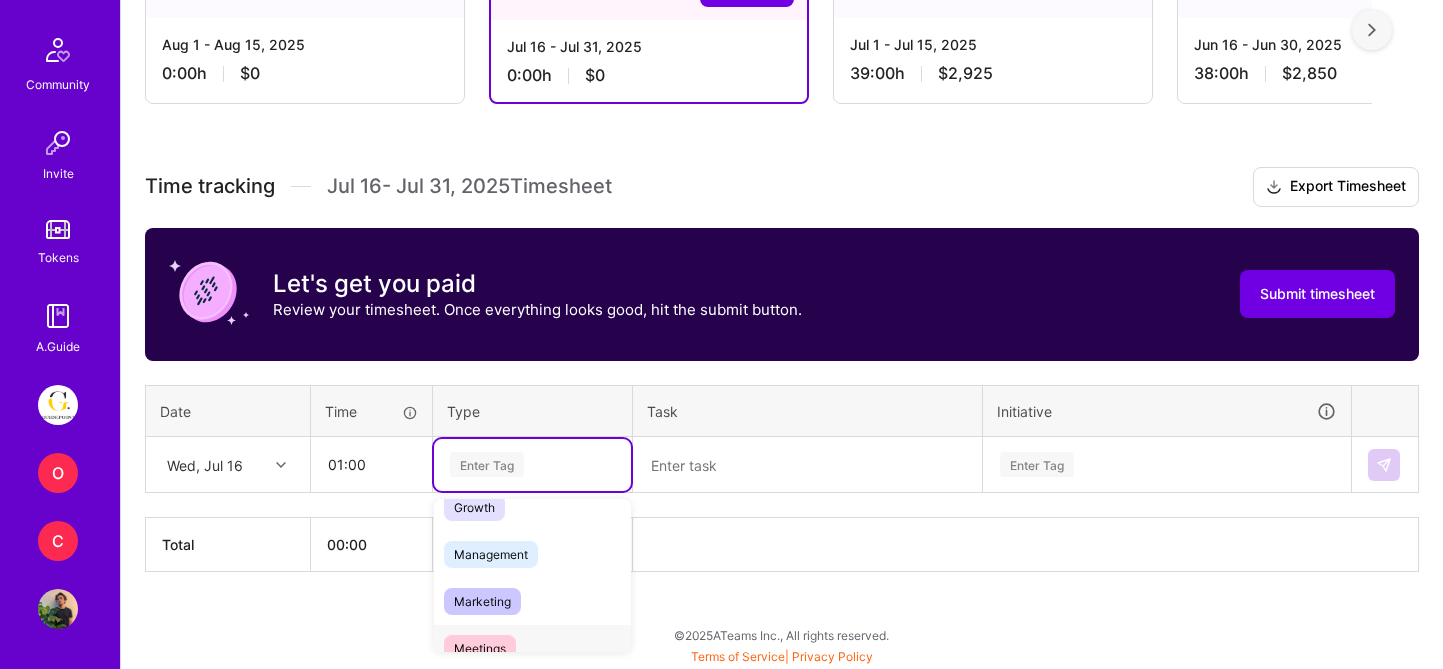 click on "Meetings" at bounding box center (480, 648) 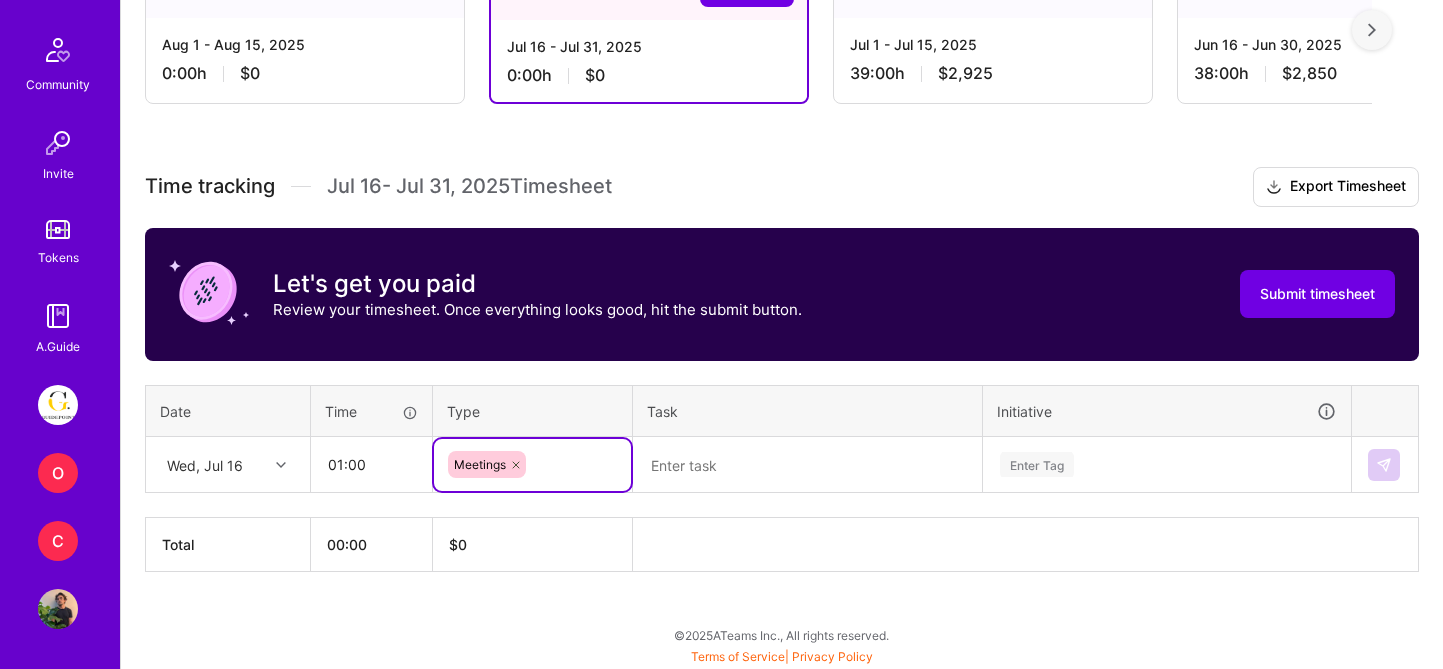 click at bounding box center (807, 465) 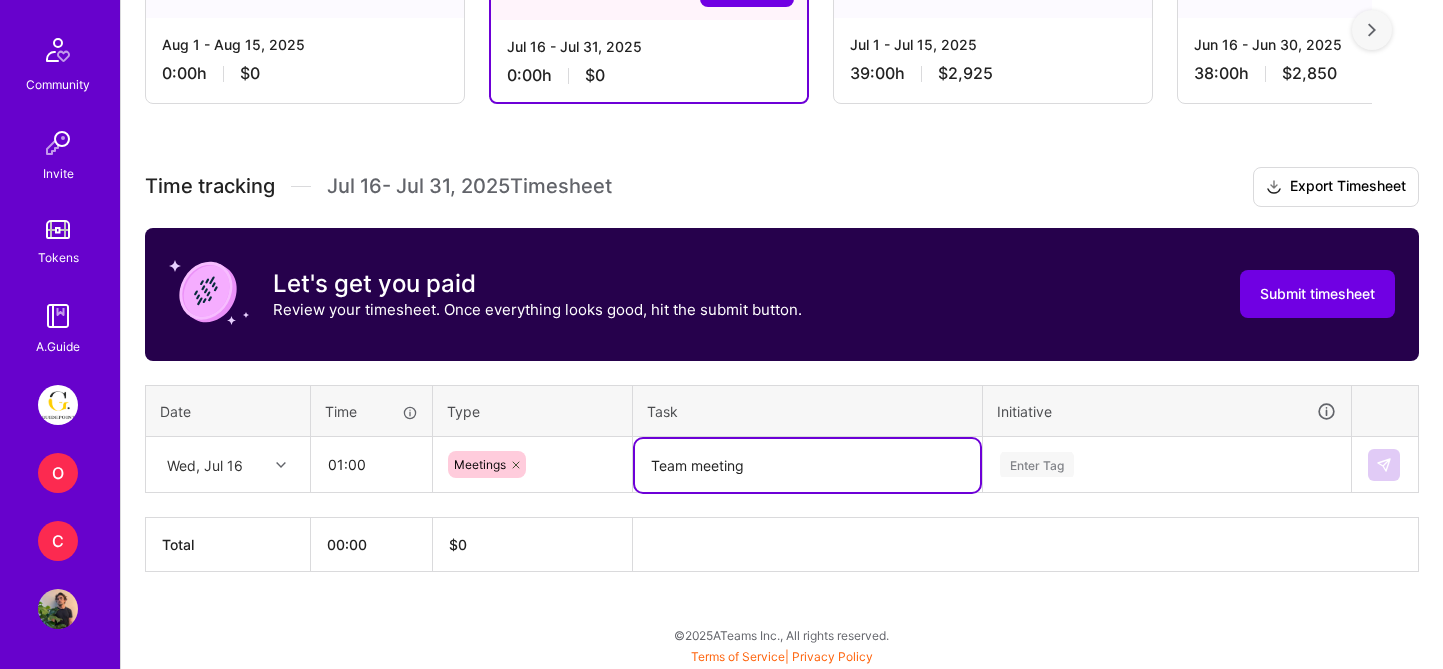 type on "Team meeting" 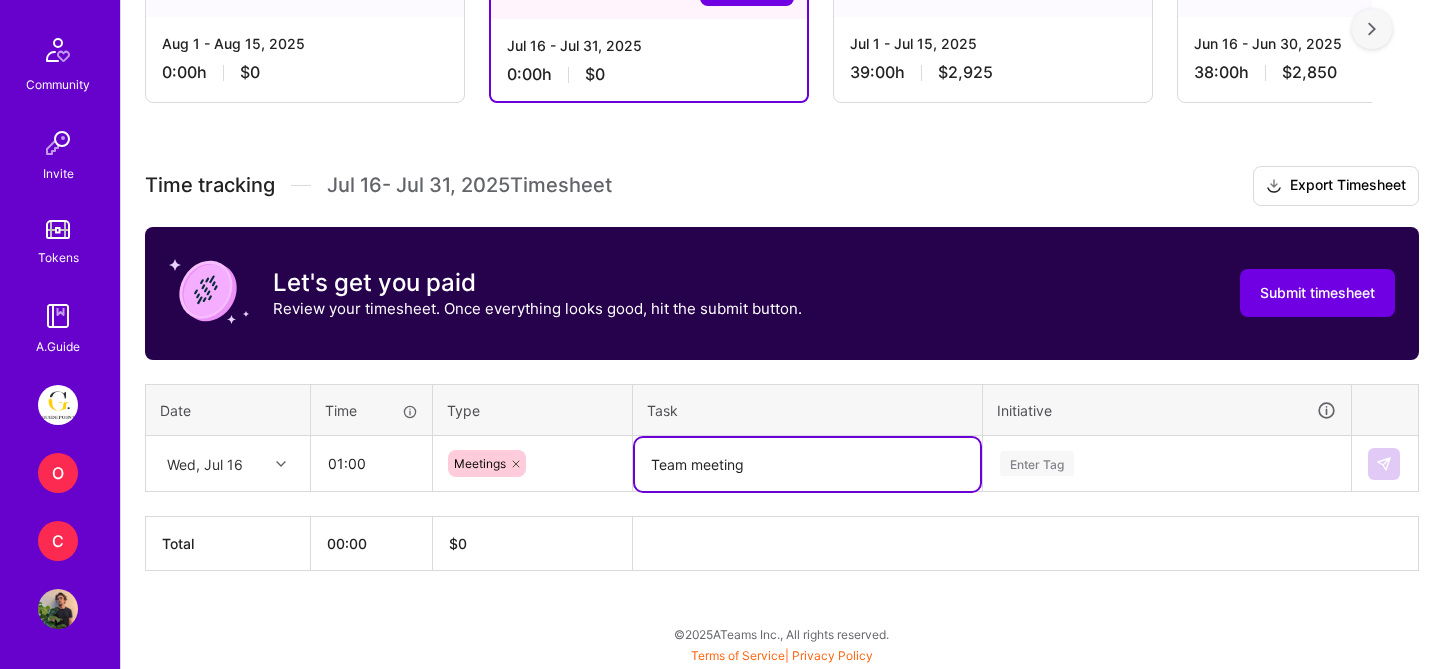 click on "Enter Tag" at bounding box center [1167, 464] 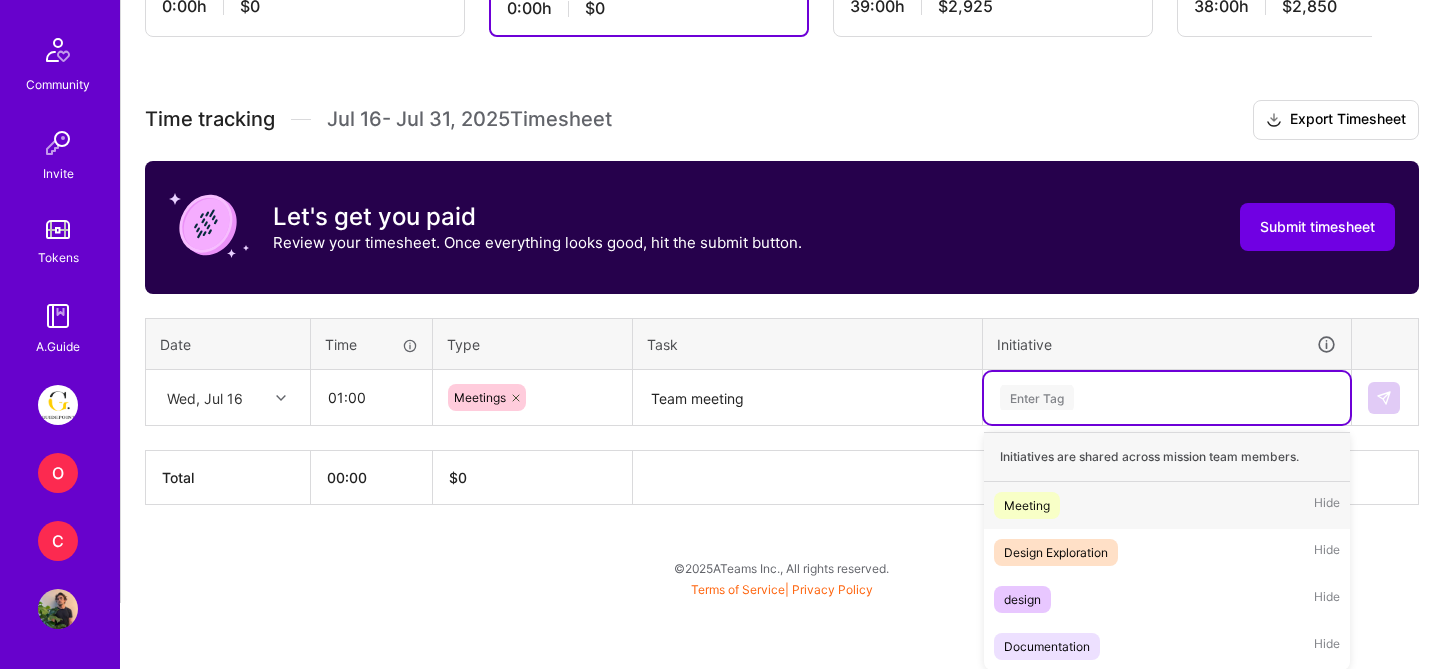 click on "Meeting Hide" at bounding box center [1167, 505] 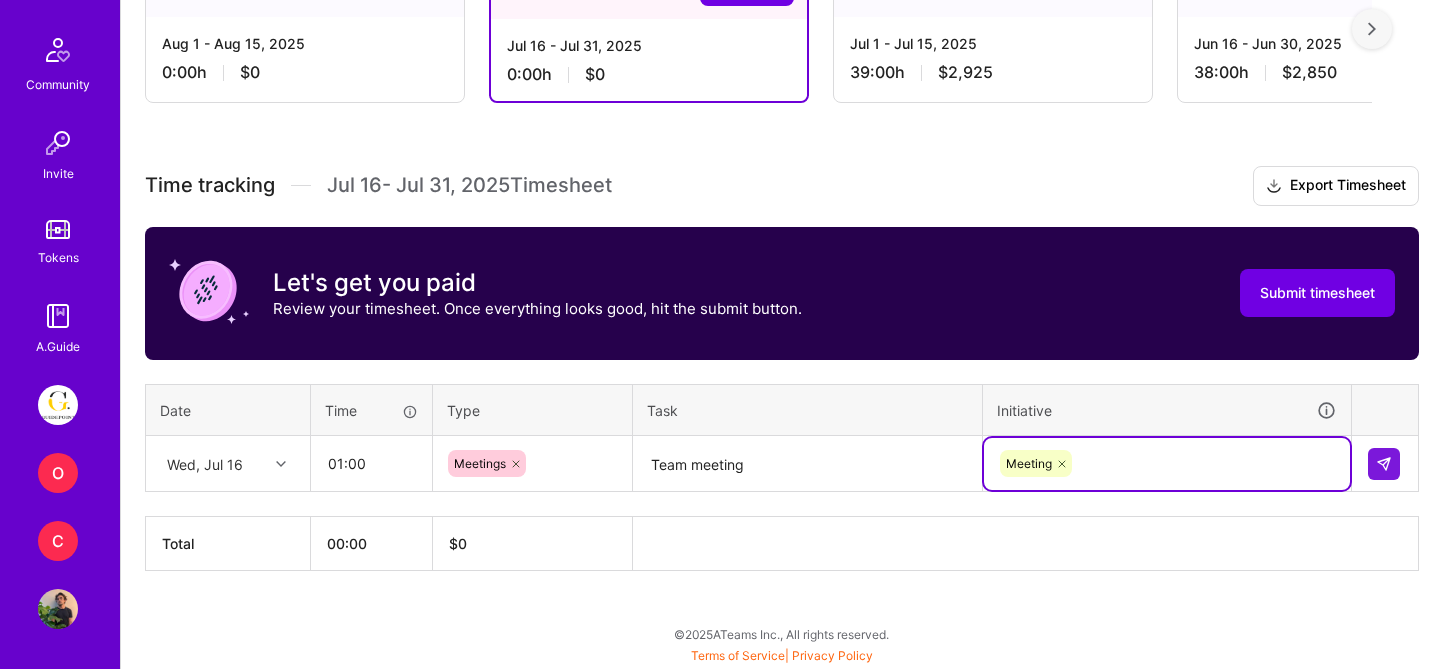 scroll, scrollTop: 412, scrollLeft: 0, axis: vertical 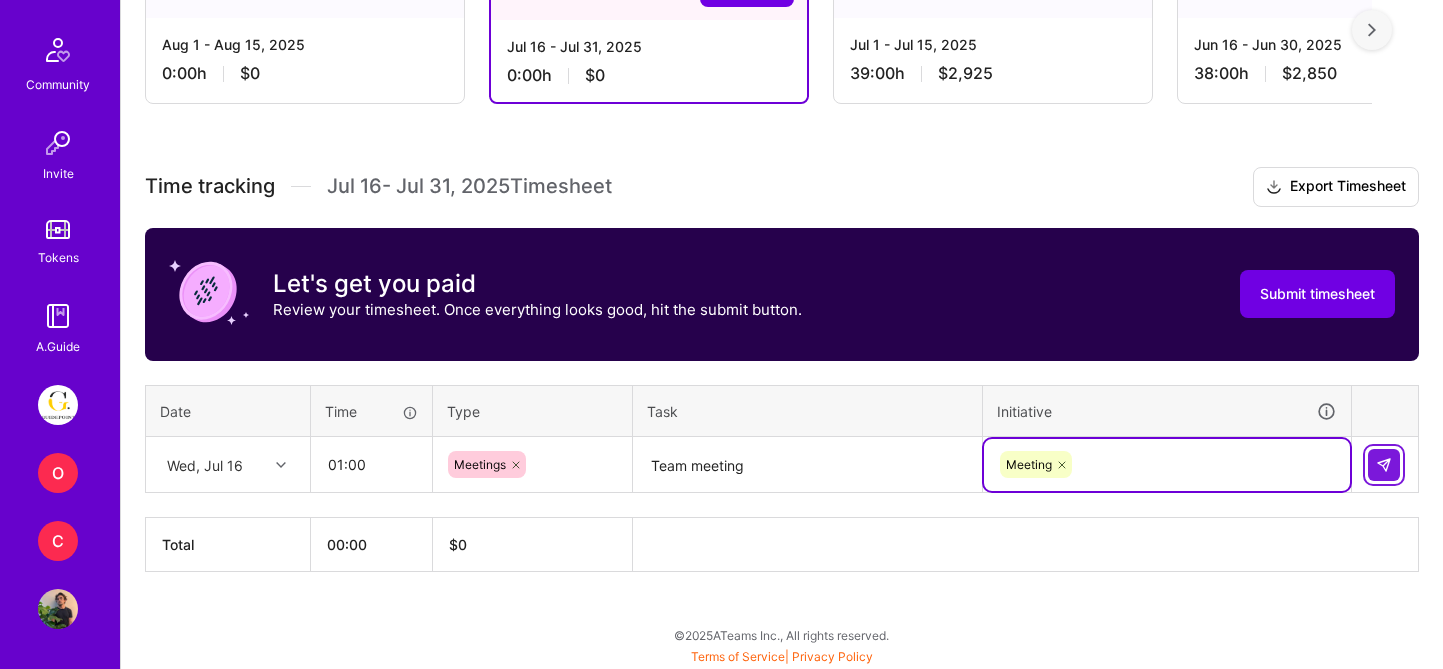 click at bounding box center [1384, 465] 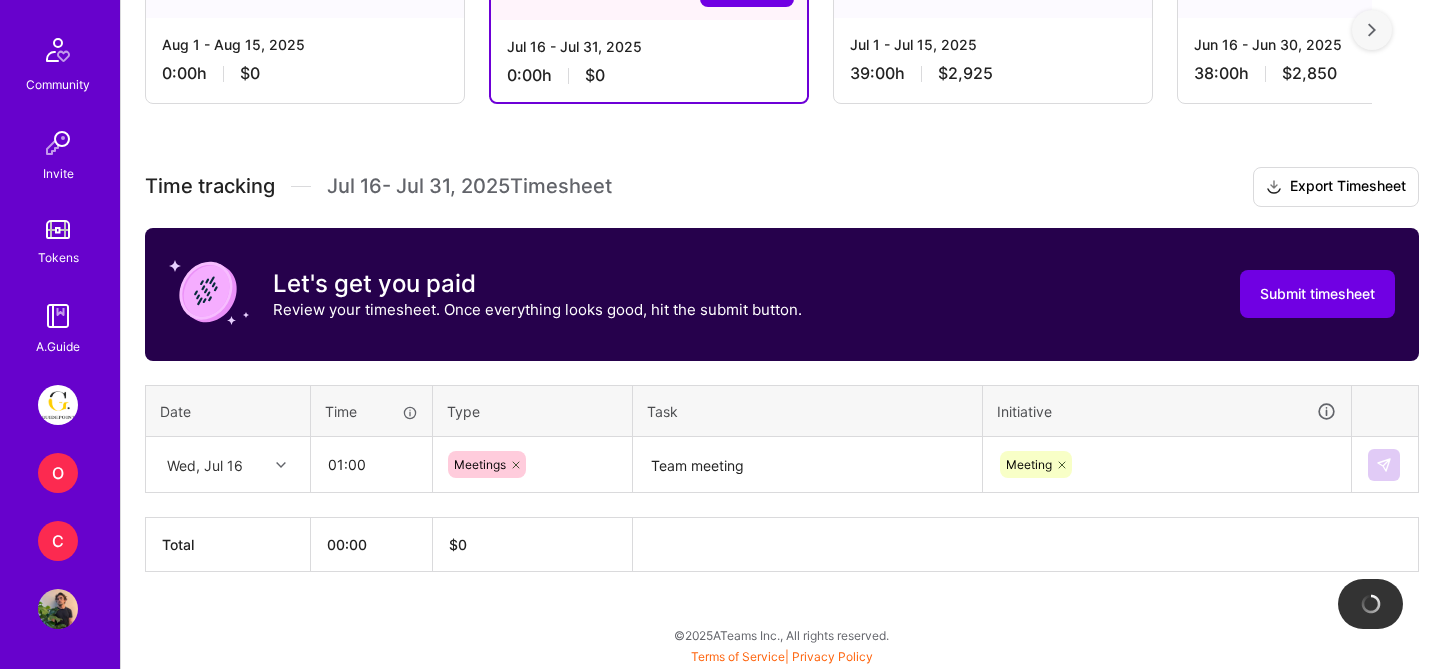 type 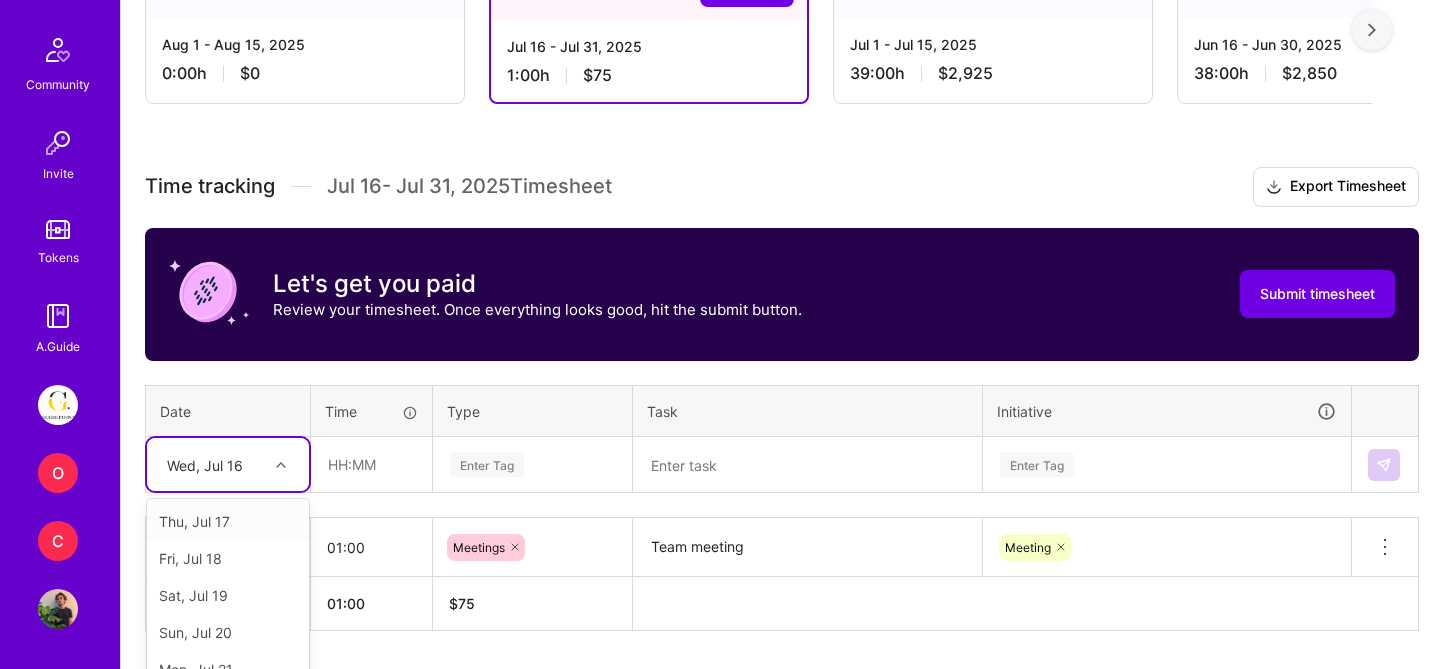 click on "option Thu, Jul 17 focused, 2 of 16. 15 results available. Use Up and Down to choose options, press Enter to select the currently focused option, press Escape to exit the menu, press Tab to select the option and exit the menu. Wed, Jul 16 Thu, Jul 17 Fri, Jul 18 Sat, Jul 19 Sun, Jul 20 Mon, Jul 21 Tue, Jul 22 Wed, Jul 23 Thu, Jul 24 Fri, Jul 25 Sat, Jul 26 Sun, Jul 27 Mon, Jul 28 Tue, Jul 29 Wed, Jul 30 Thu, Jul 31" at bounding box center [228, 464] 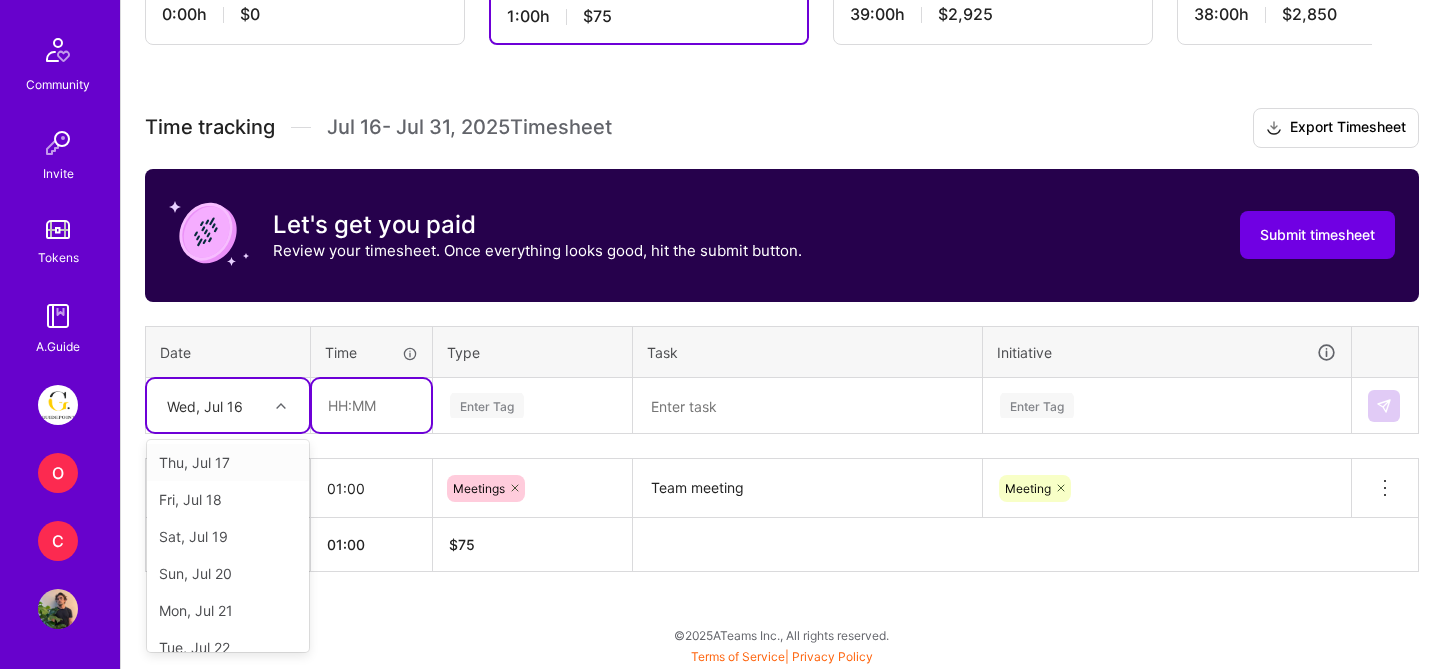click at bounding box center [371, 405] 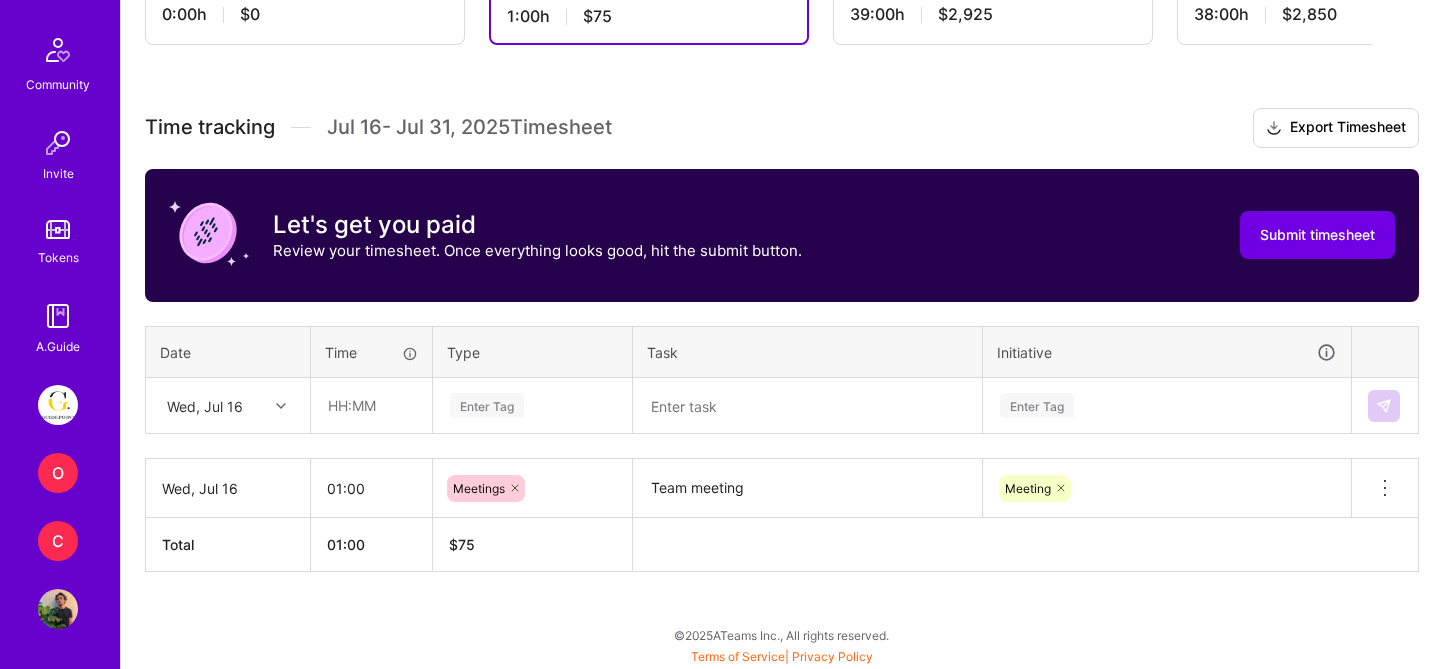click on "$2,925" at bounding box center (965, 14) 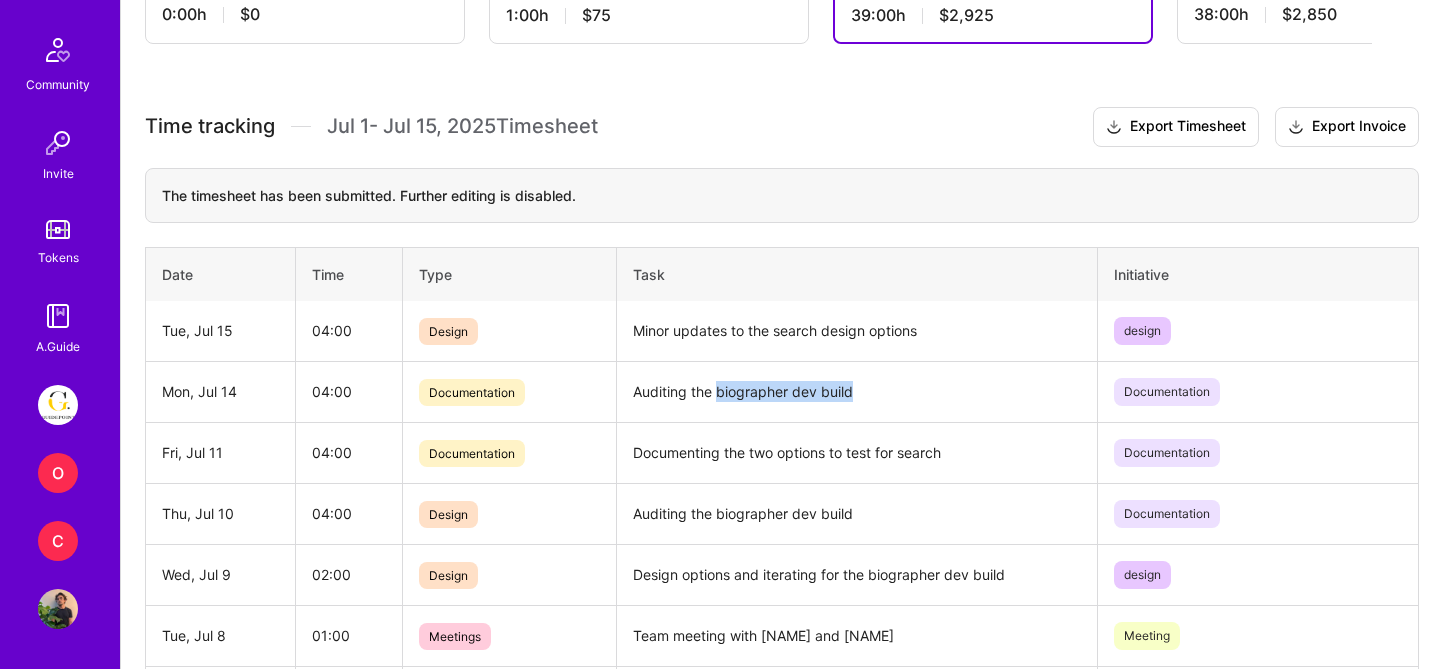 drag, startPoint x: 866, startPoint y: 392, endPoint x: 719, endPoint y: 391, distance: 147.0034 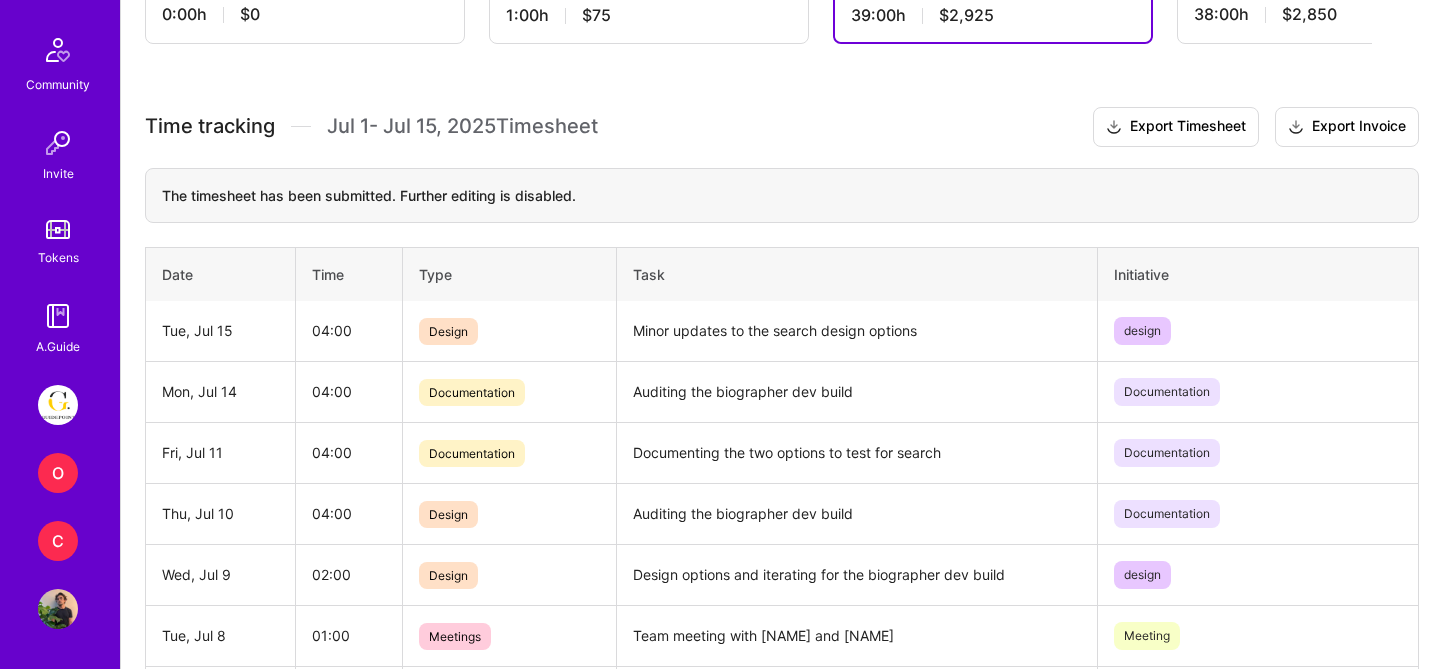 click on "1:00 h    $75" at bounding box center (649, 15) 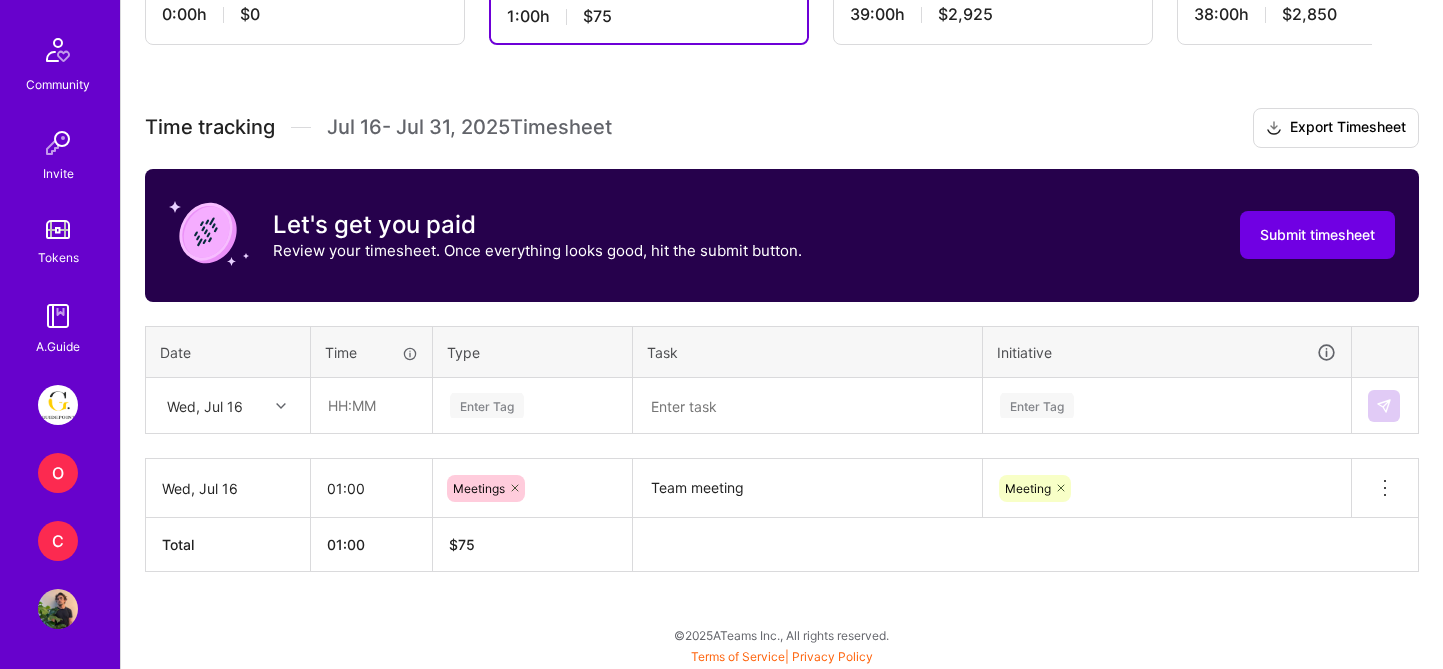 click at bounding box center [807, 406] 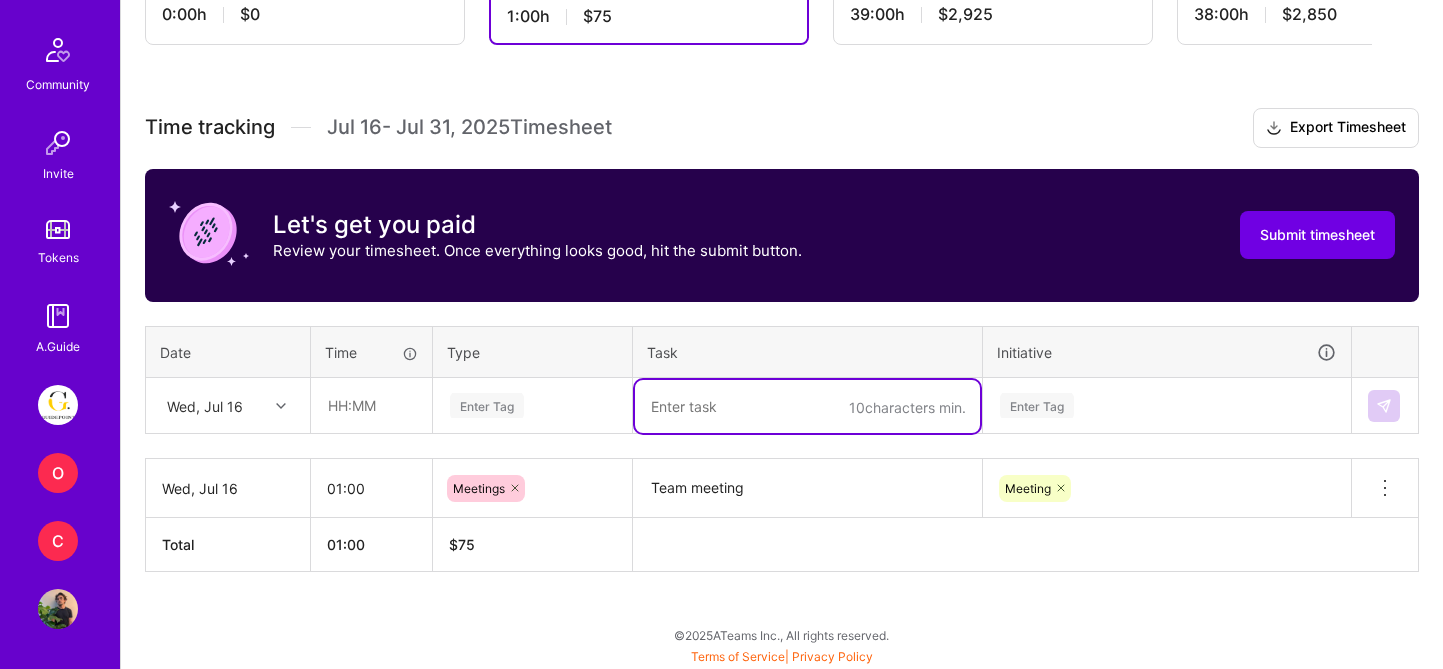 paste on "biographer dev build" 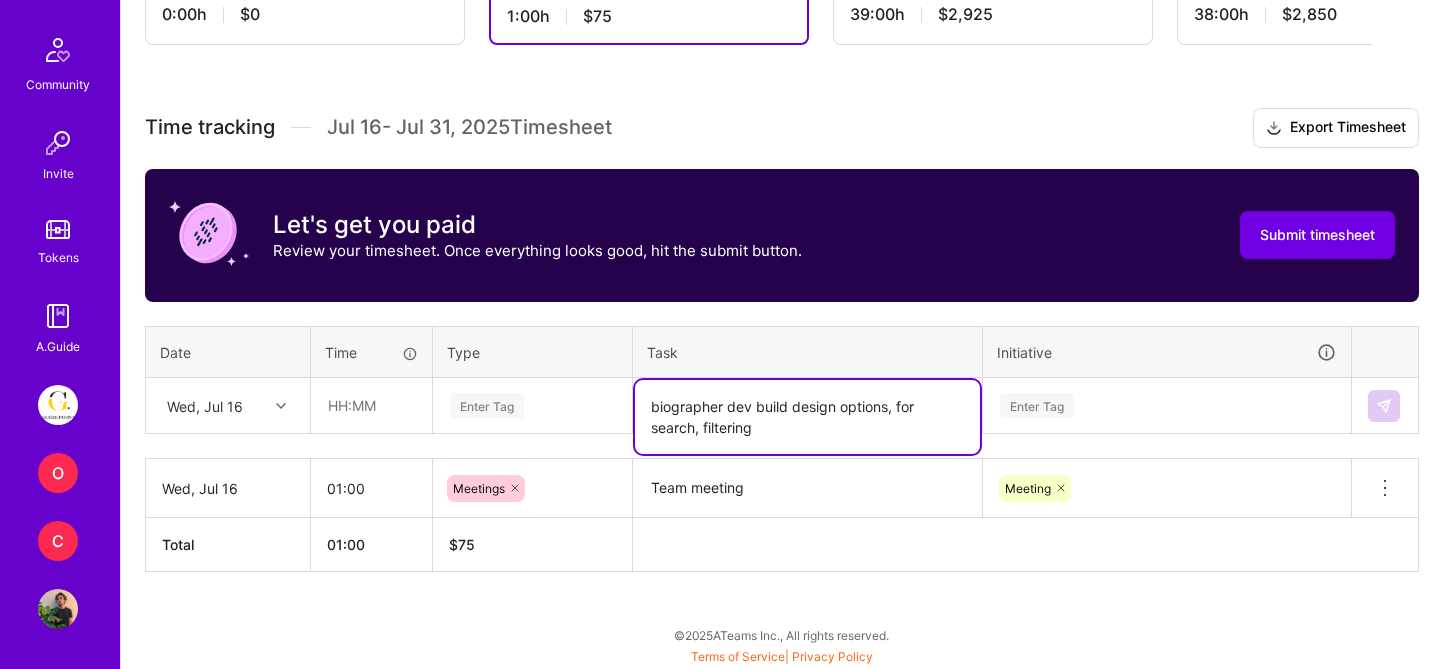 type on "biographer dev build design options, for search, filtering" 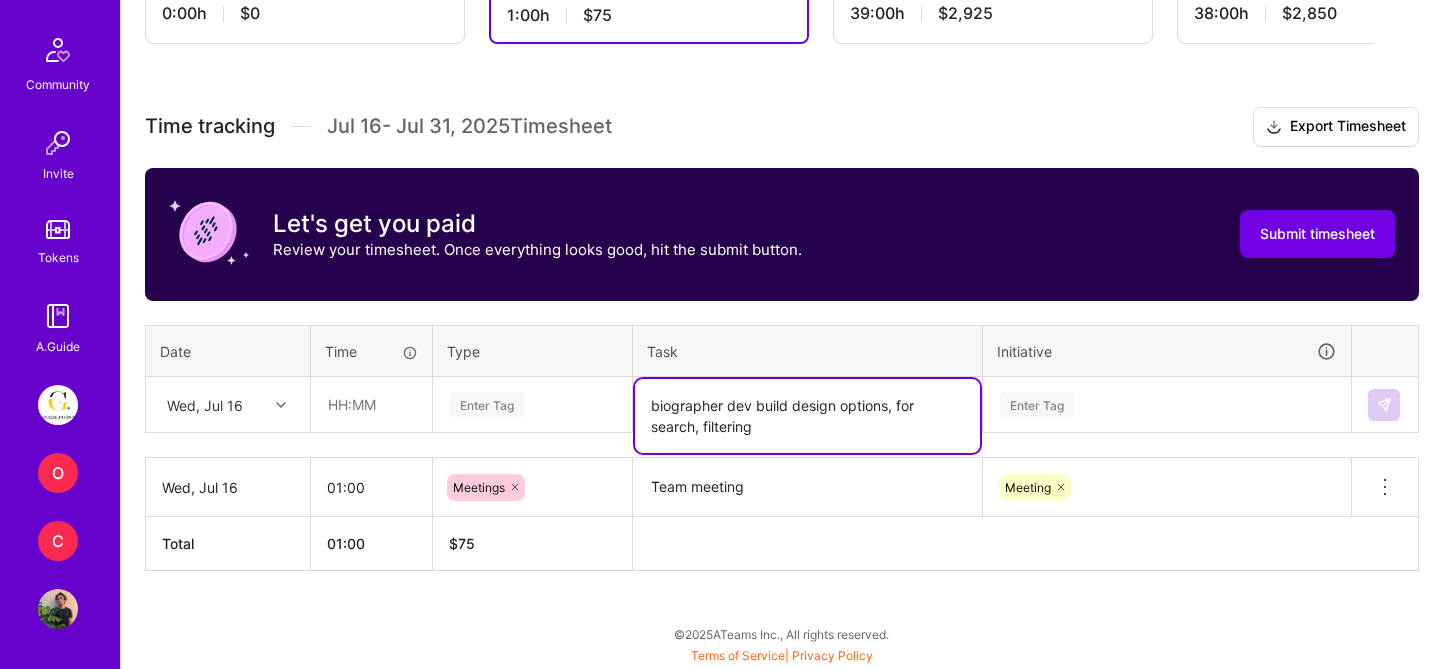 click on "Enter Tag" at bounding box center (1167, 404) 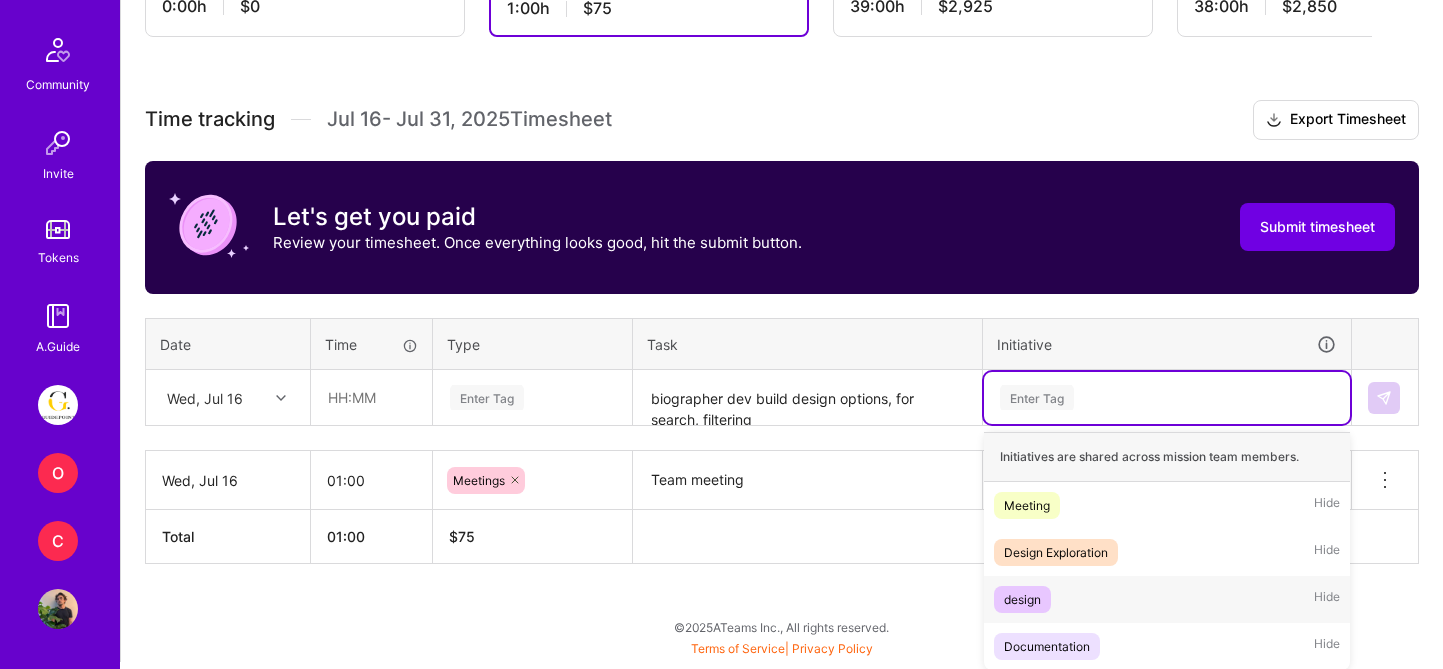 click on "design" at bounding box center [1022, 599] 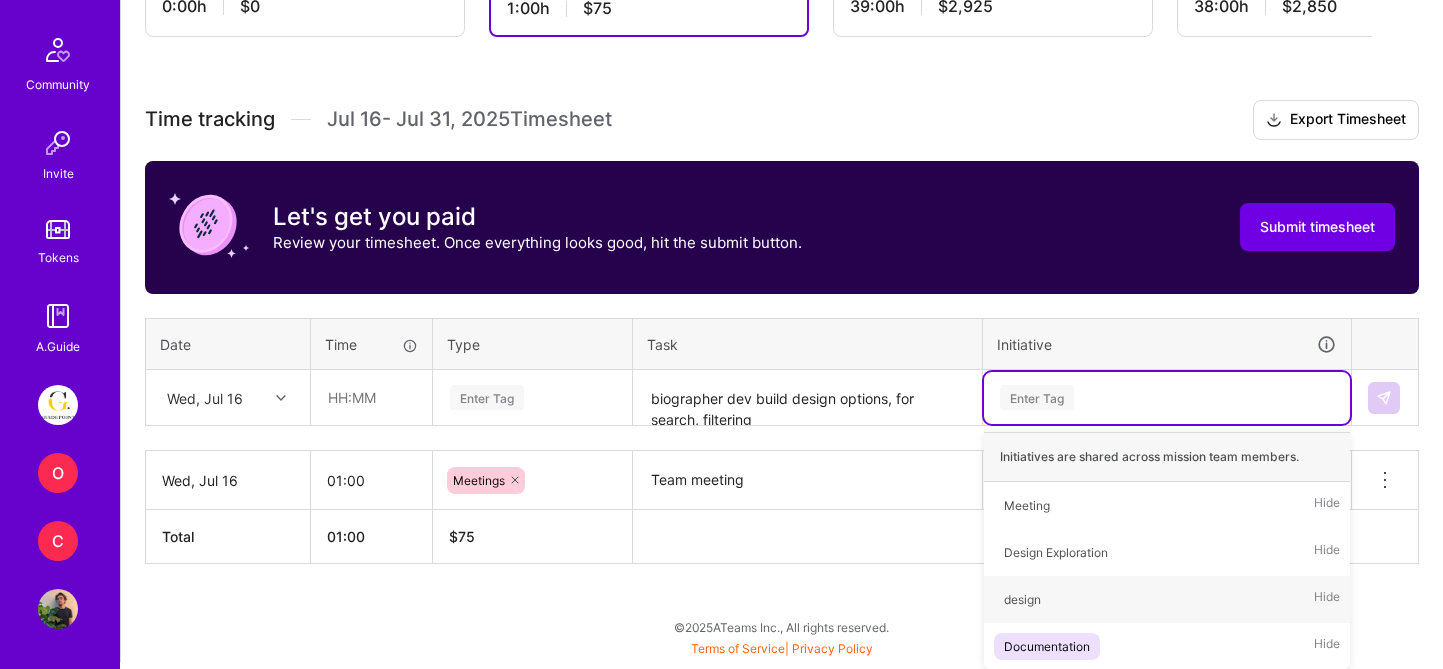 scroll, scrollTop: 471, scrollLeft: 0, axis: vertical 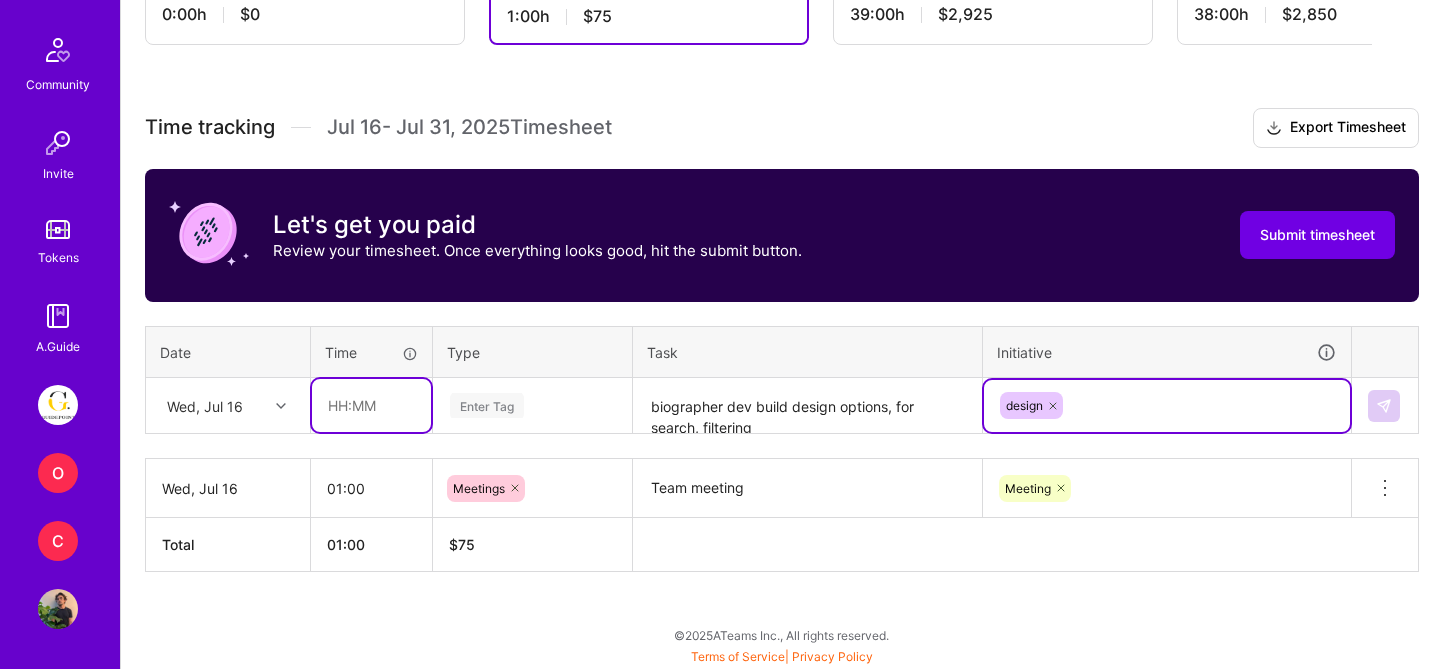 click at bounding box center (371, 405) 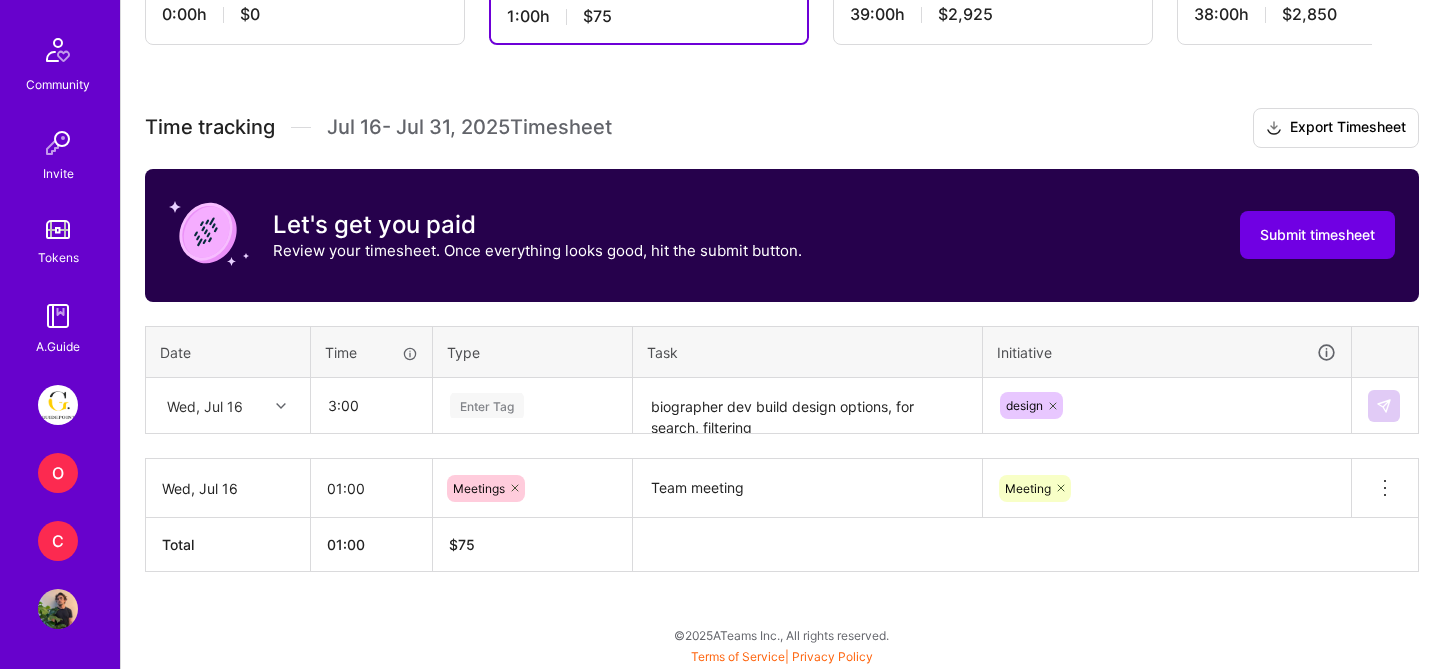 type on "03:00" 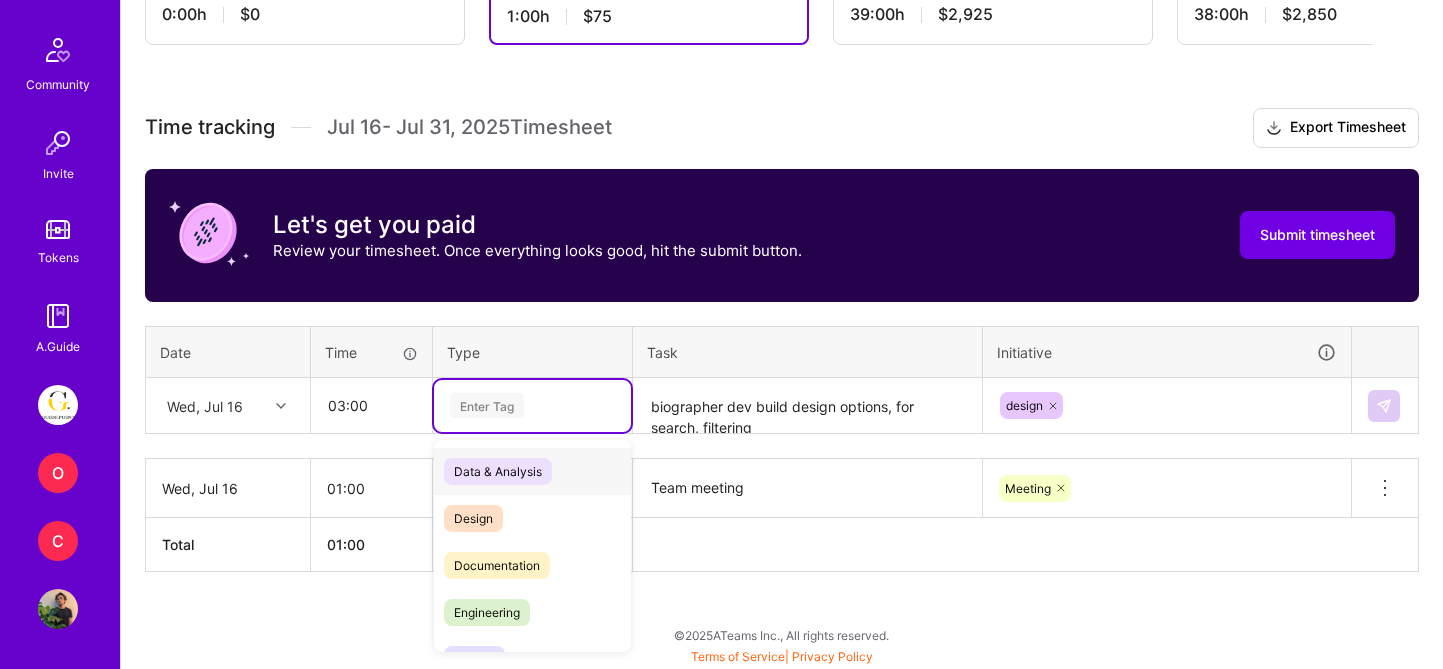 click on "Enter Tag" at bounding box center [487, 405] 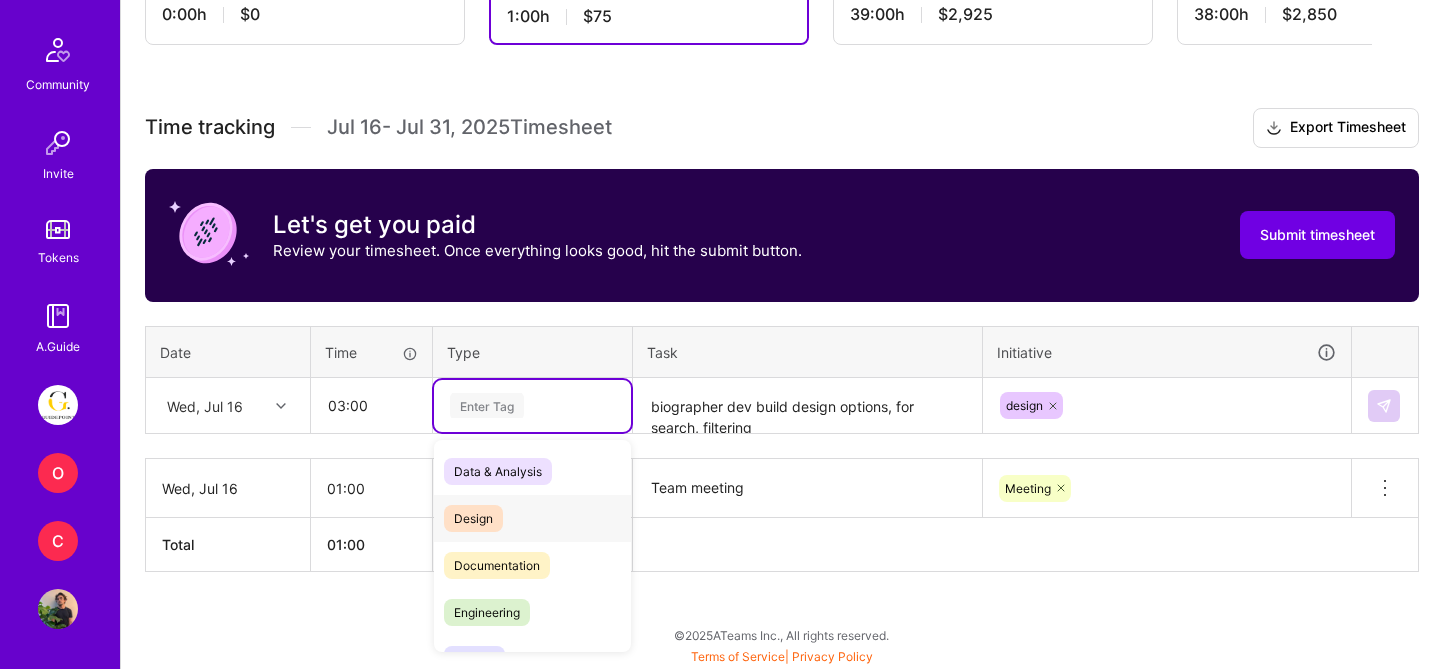 click on "Design" at bounding box center [532, 518] 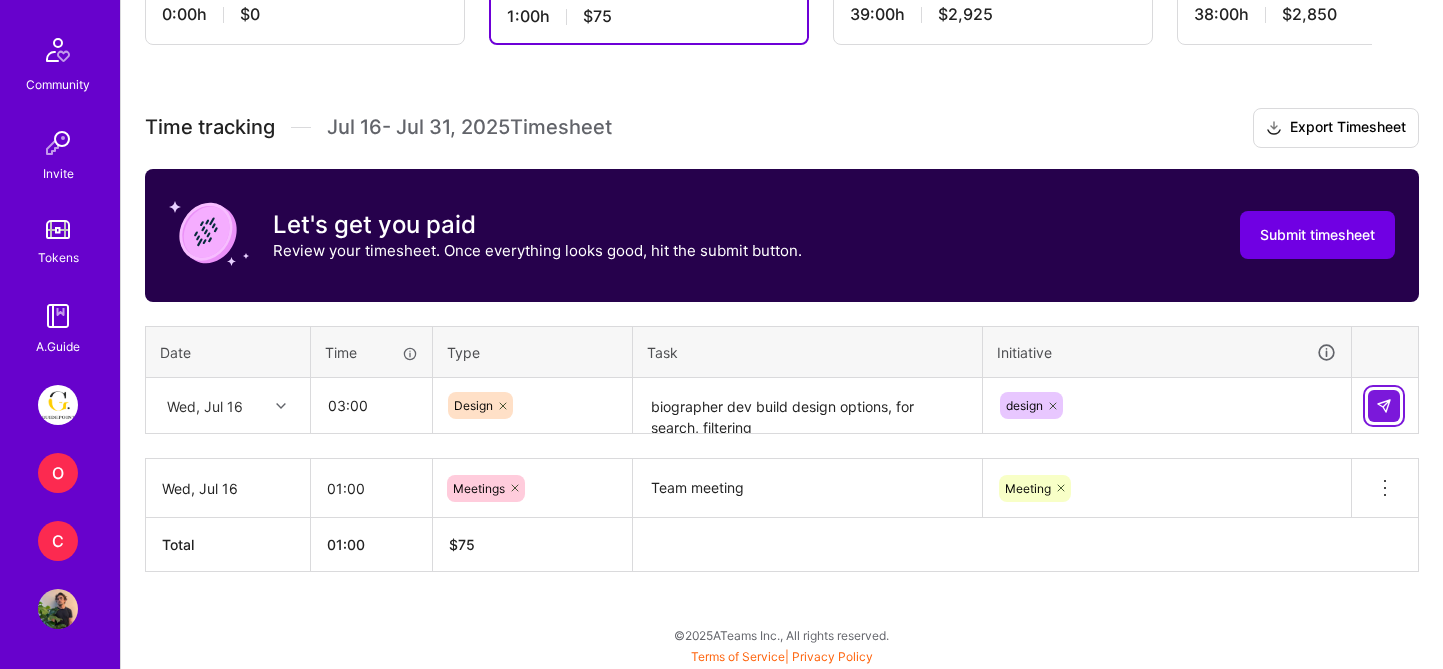 click at bounding box center [1384, 406] 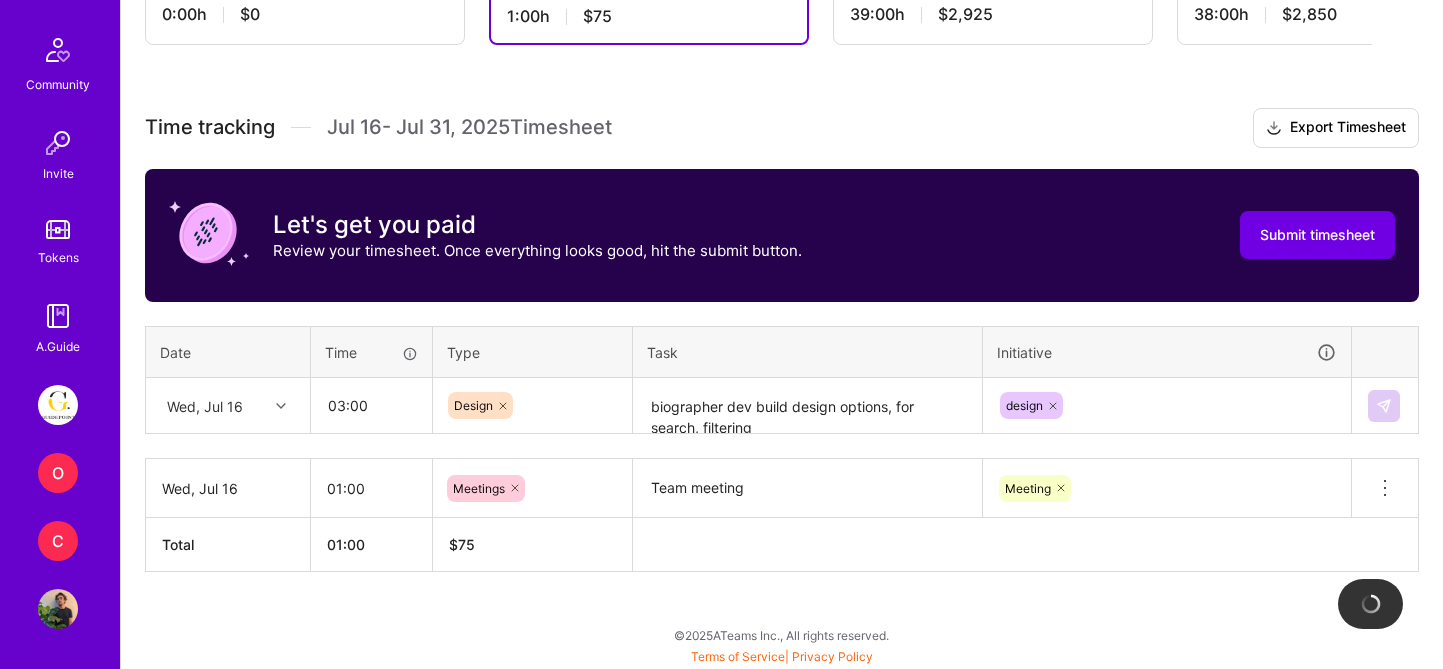 type 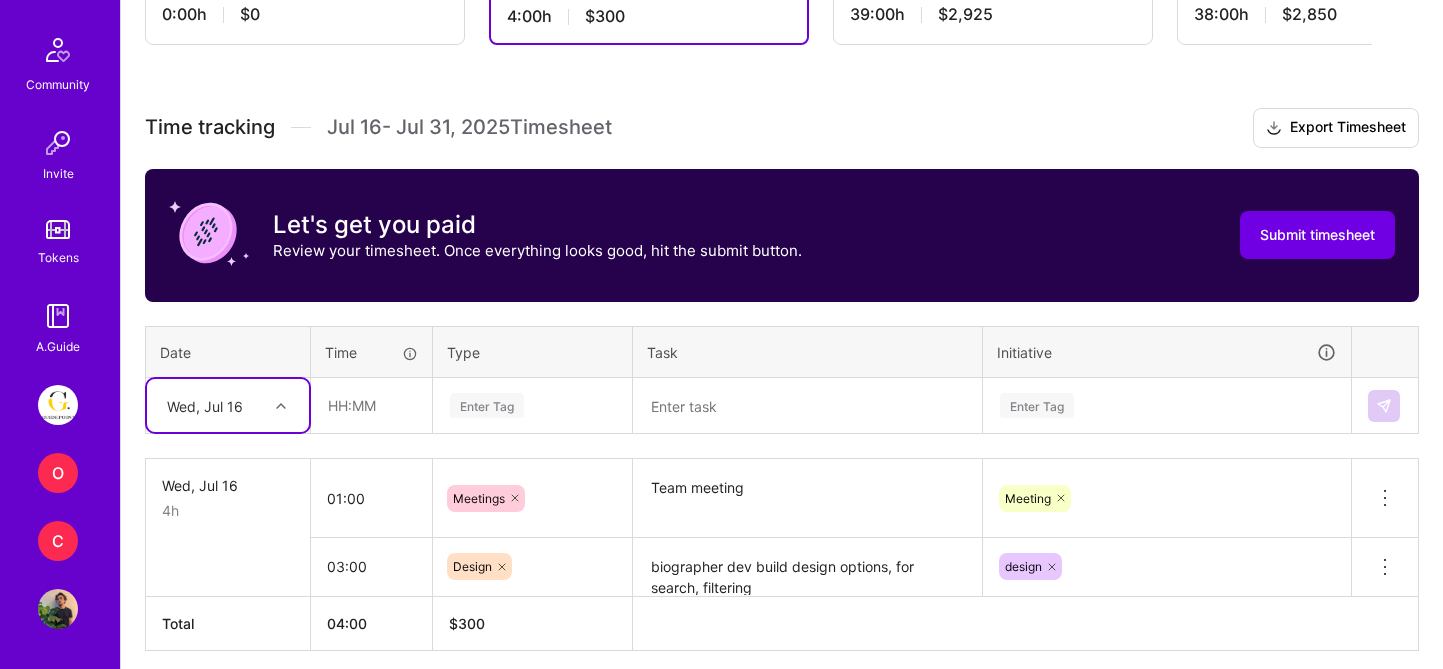 click on "Select is focused ,type to refine list, press Down to open the menu,  Wed, Jul 16" at bounding box center (228, 405) 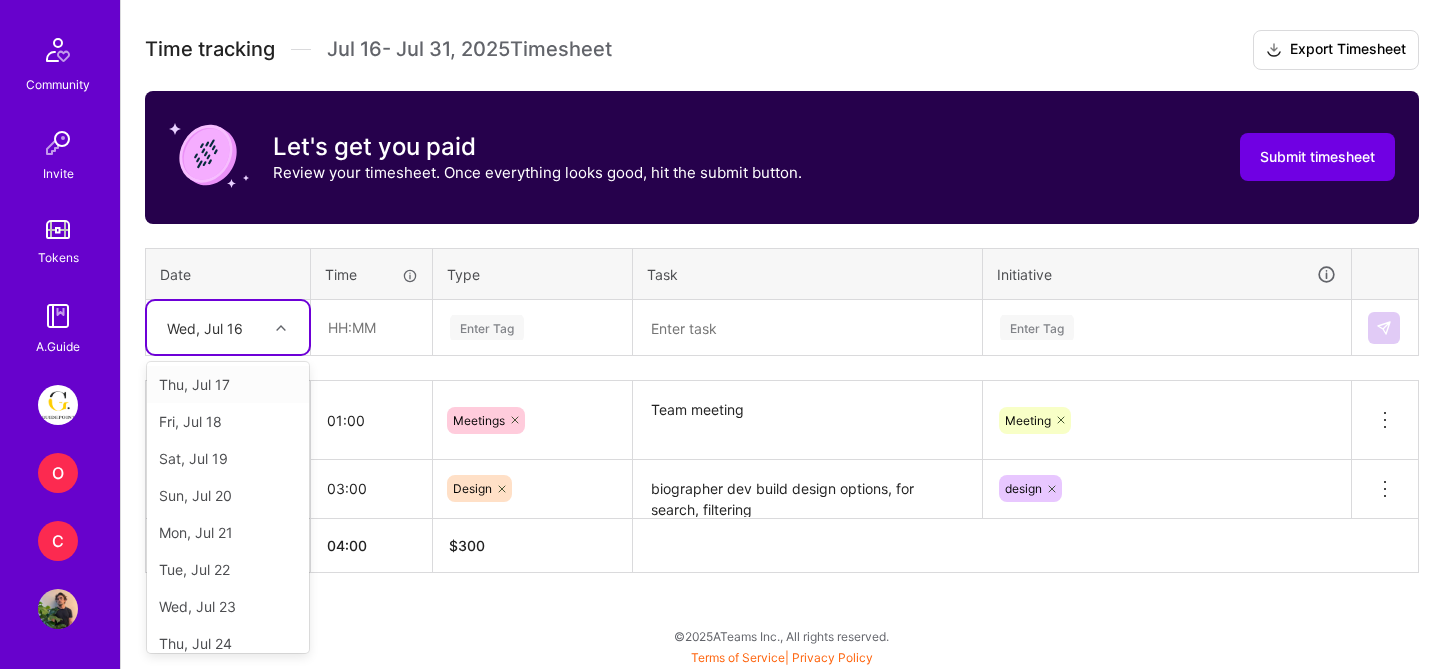 scroll, scrollTop: 549, scrollLeft: 0, axis: vertical 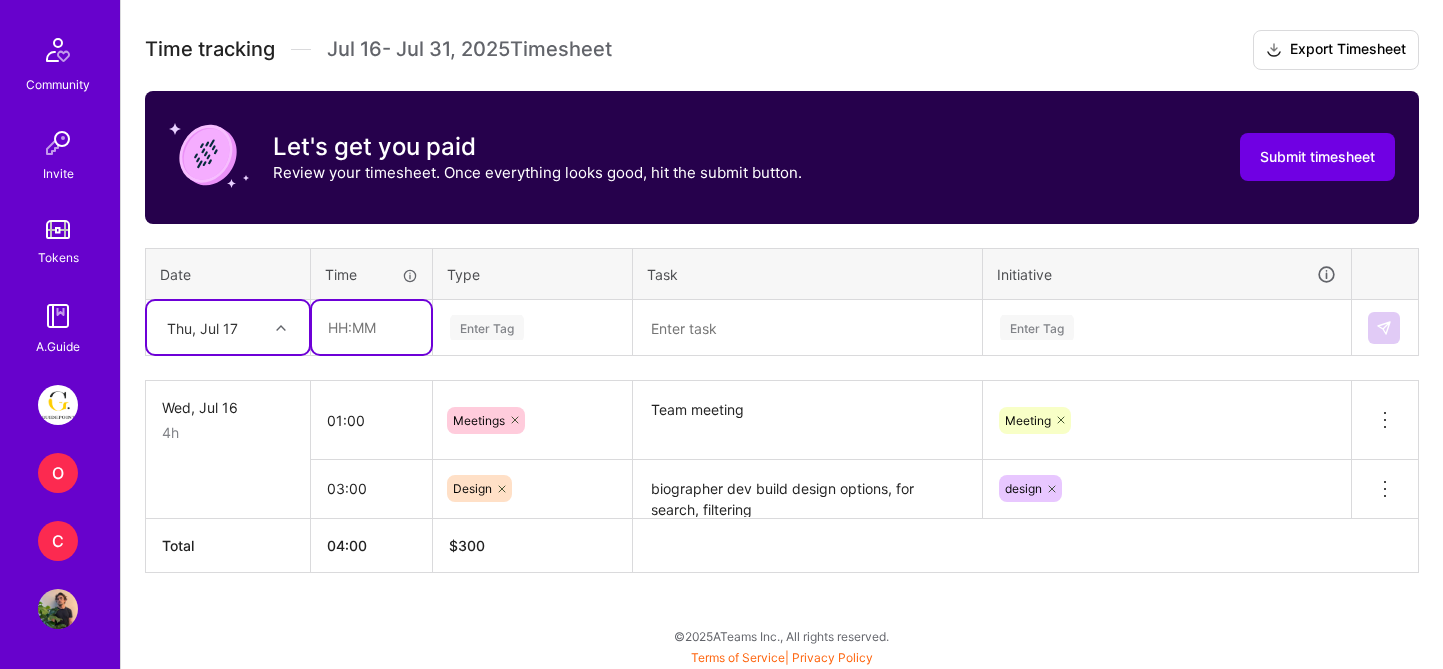 click at bounding box center (371, 327) 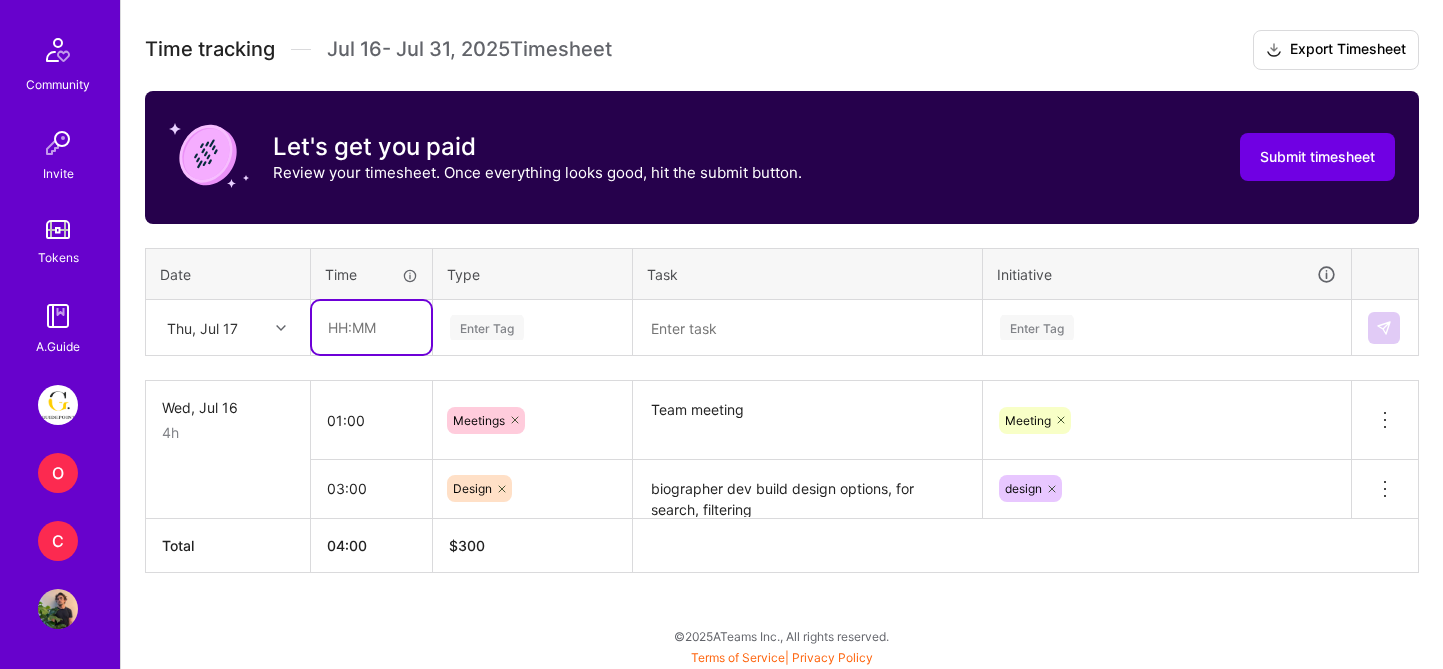 type on "04:00" 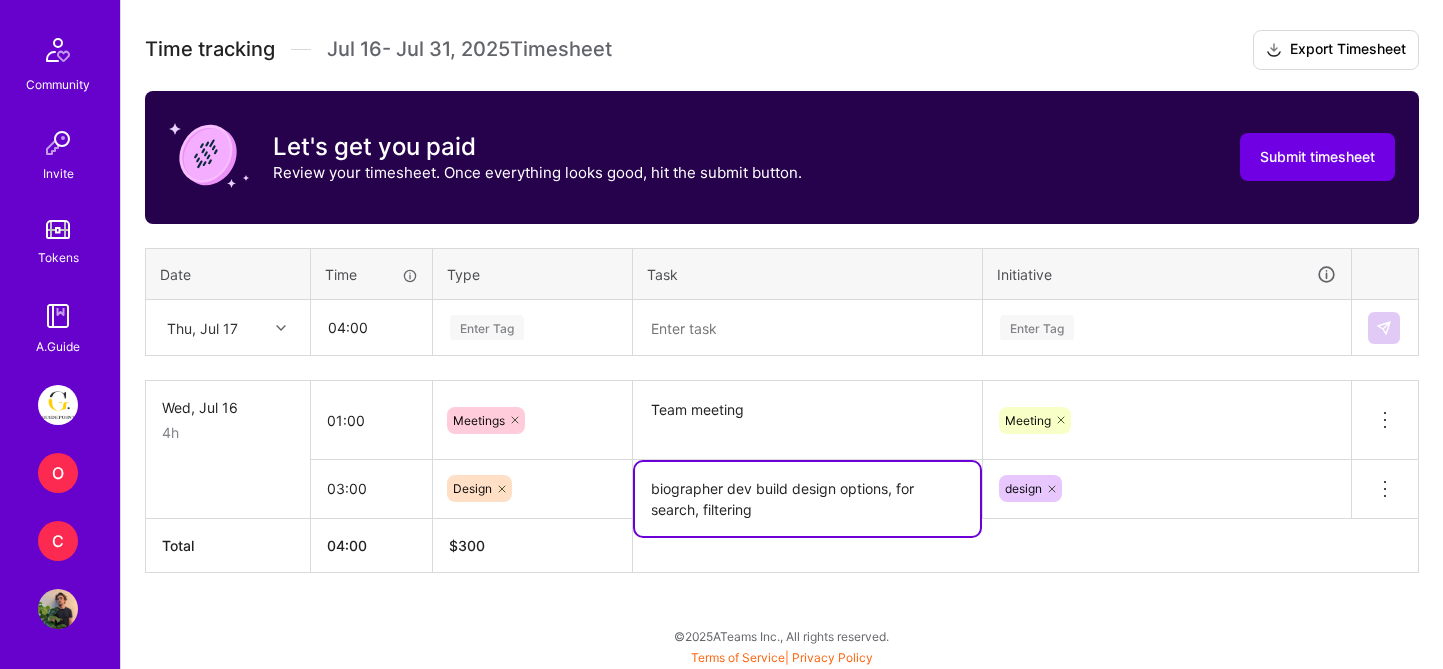 drag, startPoint x: 791, startPoint y: 508, endPoint x: 624, endPoint y: 488, distance: 168.19334 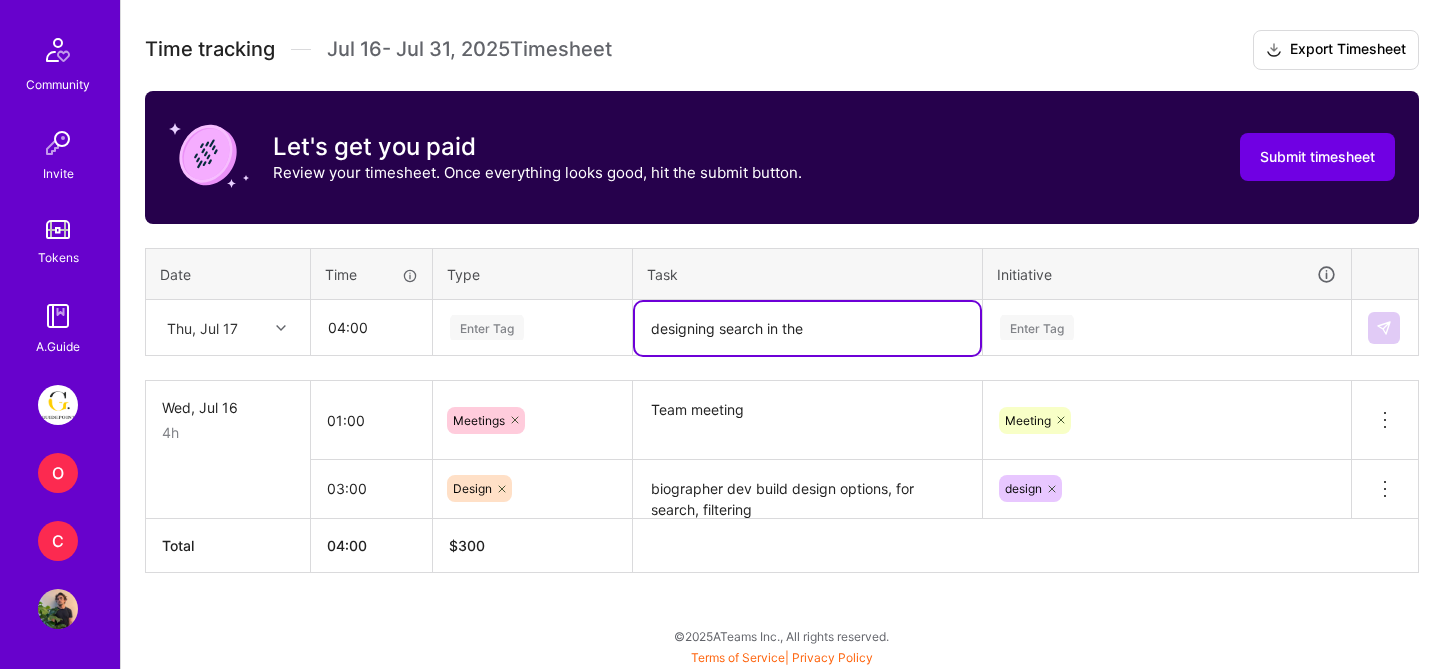 paste on "biographer dev build design options, for search, filtering" 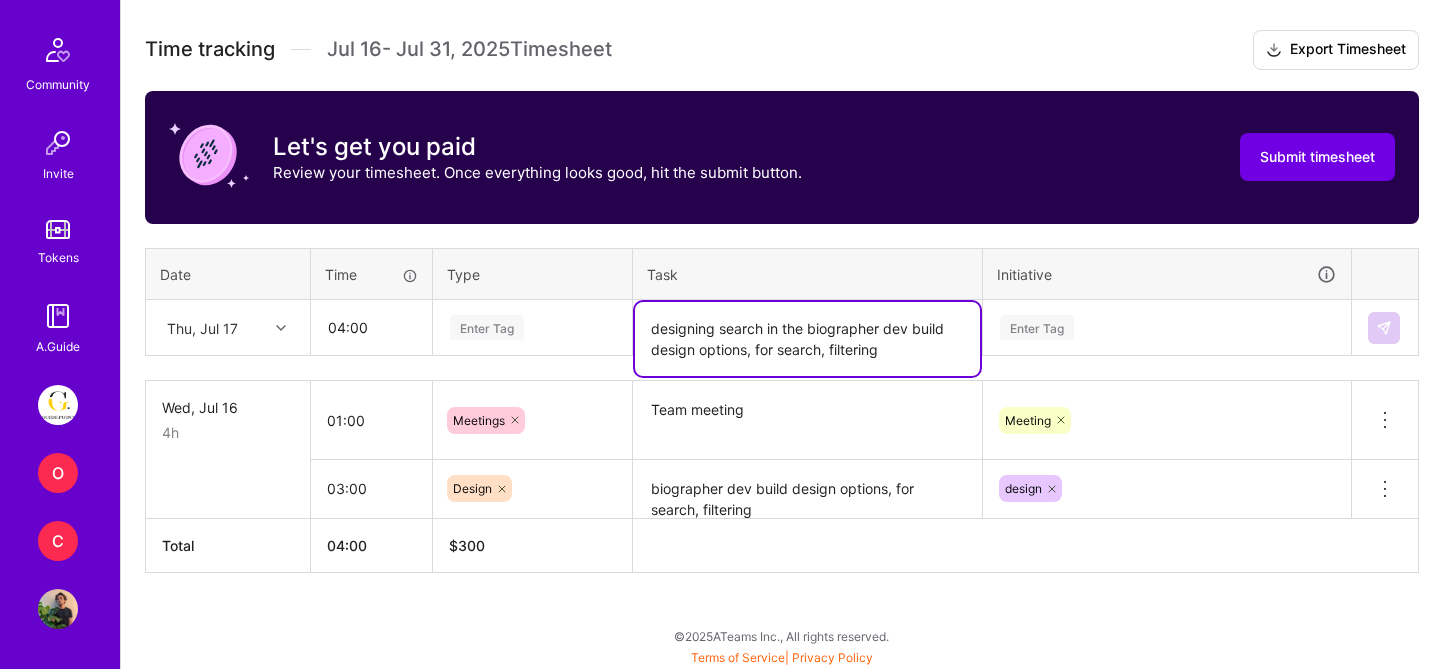 drag, startPoint x: 923, startPoint y: 349, endPoint x: 946, endPoint y: 321, distance: 36.23534 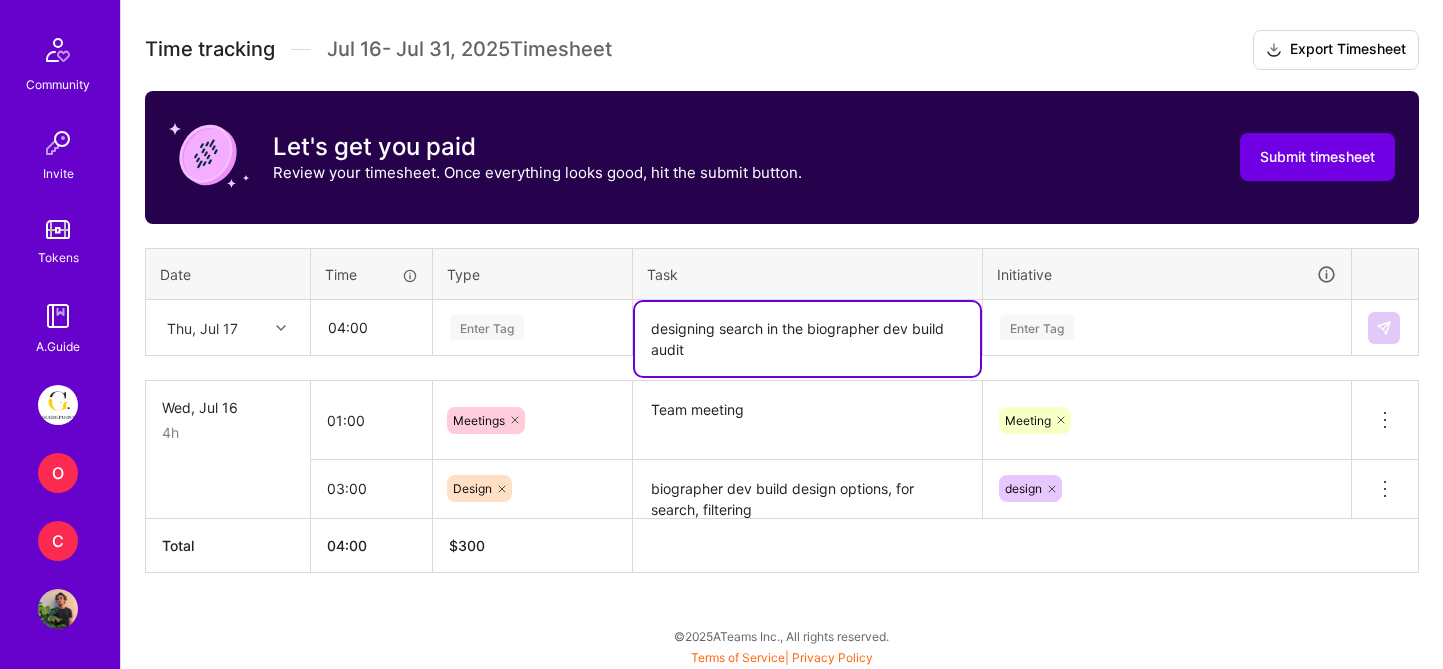 type on "designing search in the biographer dev build audit" 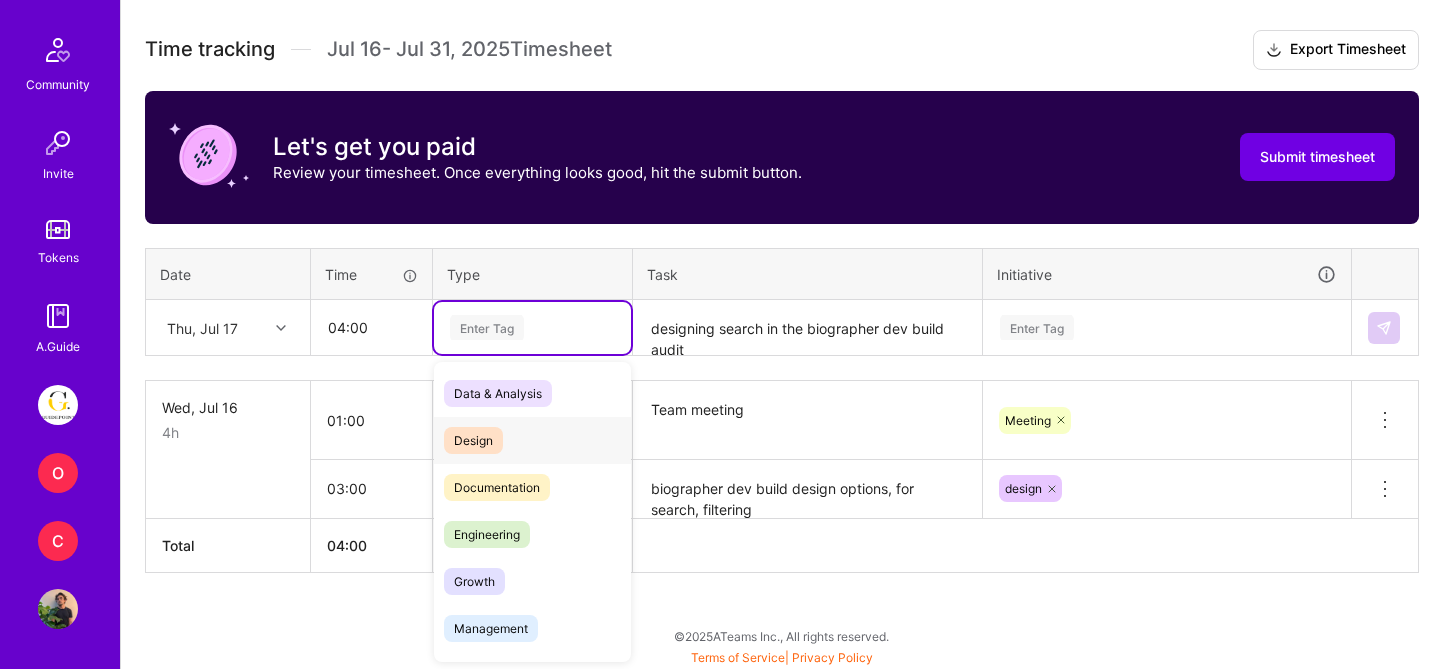 click on "Documentation" at bounding box center [532, 487] 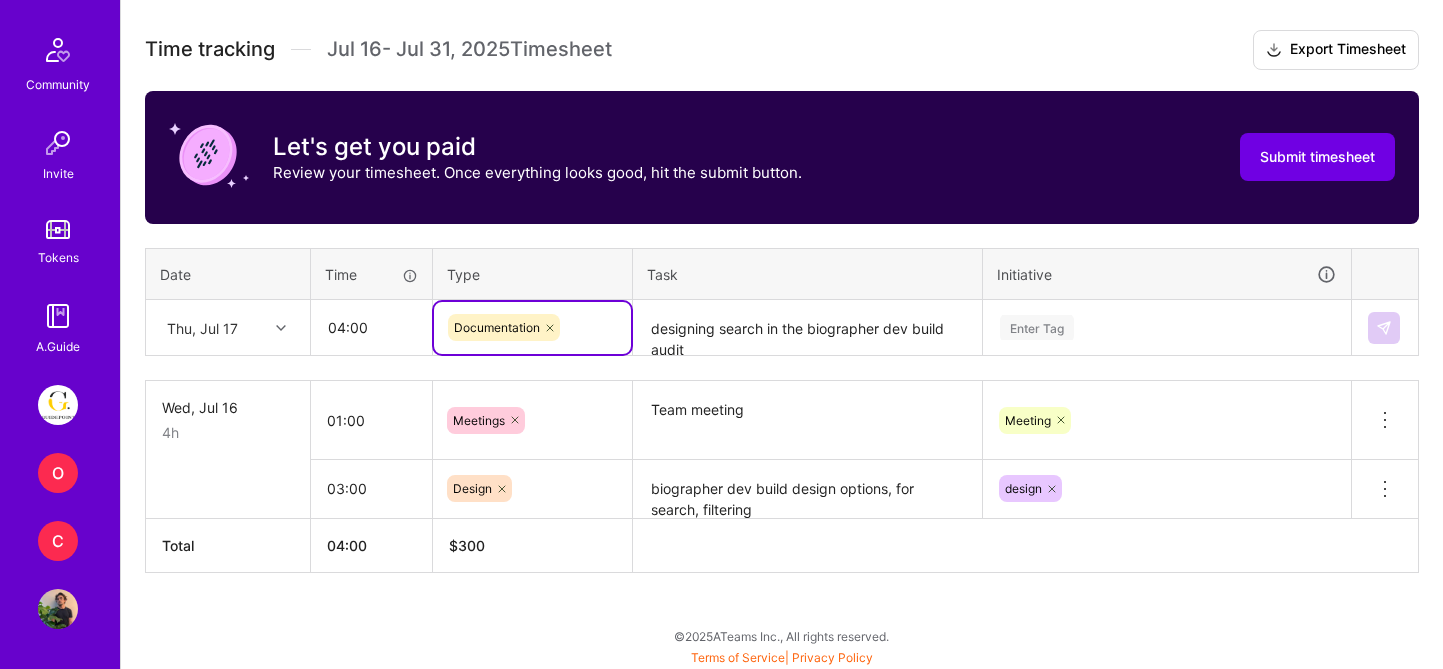 click at bounding box center (550, 327) 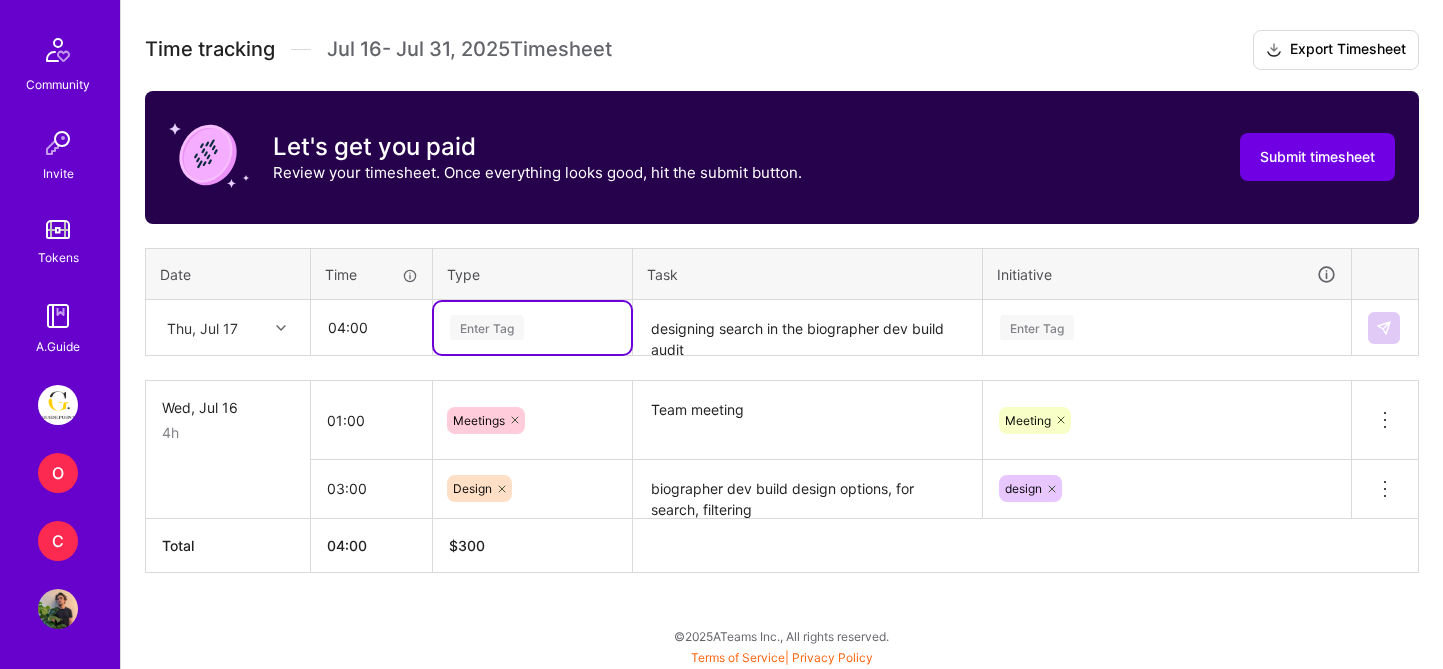 click on "Enter Tag" at bounding box center (532, 327) 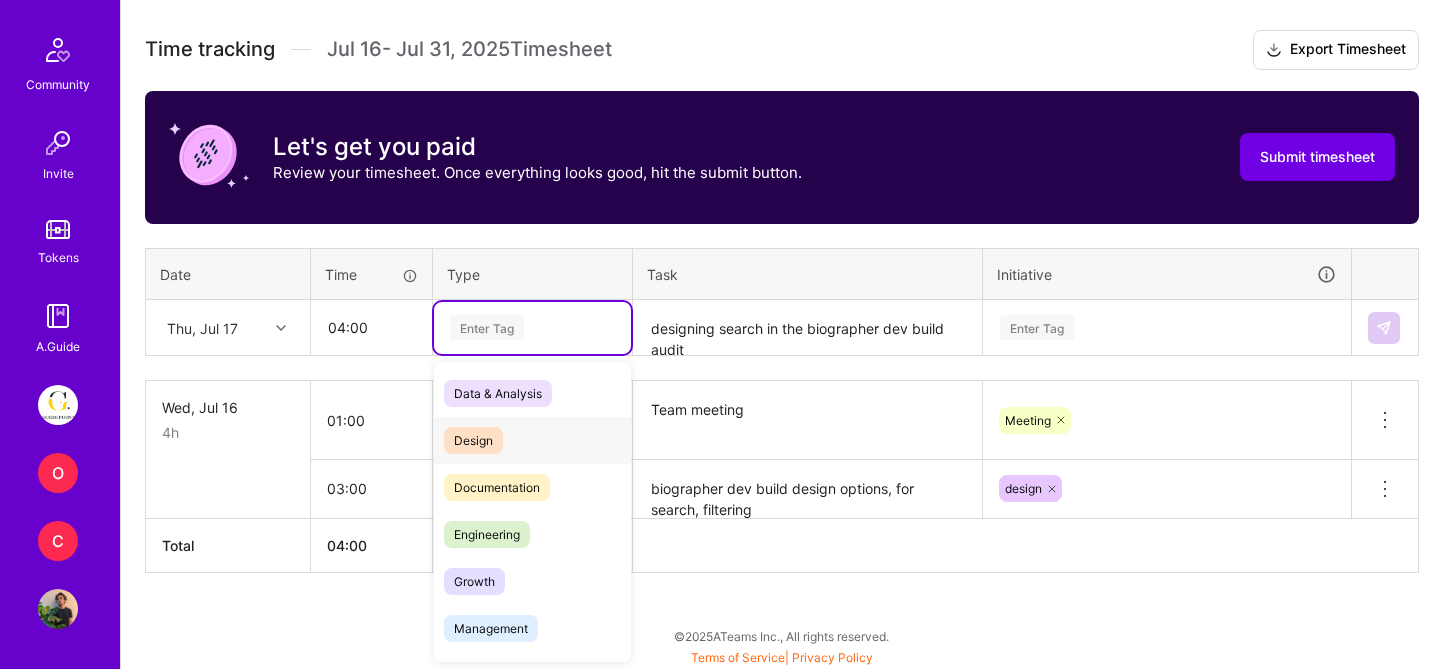 click on "Design" at bounding box center [532, 440] 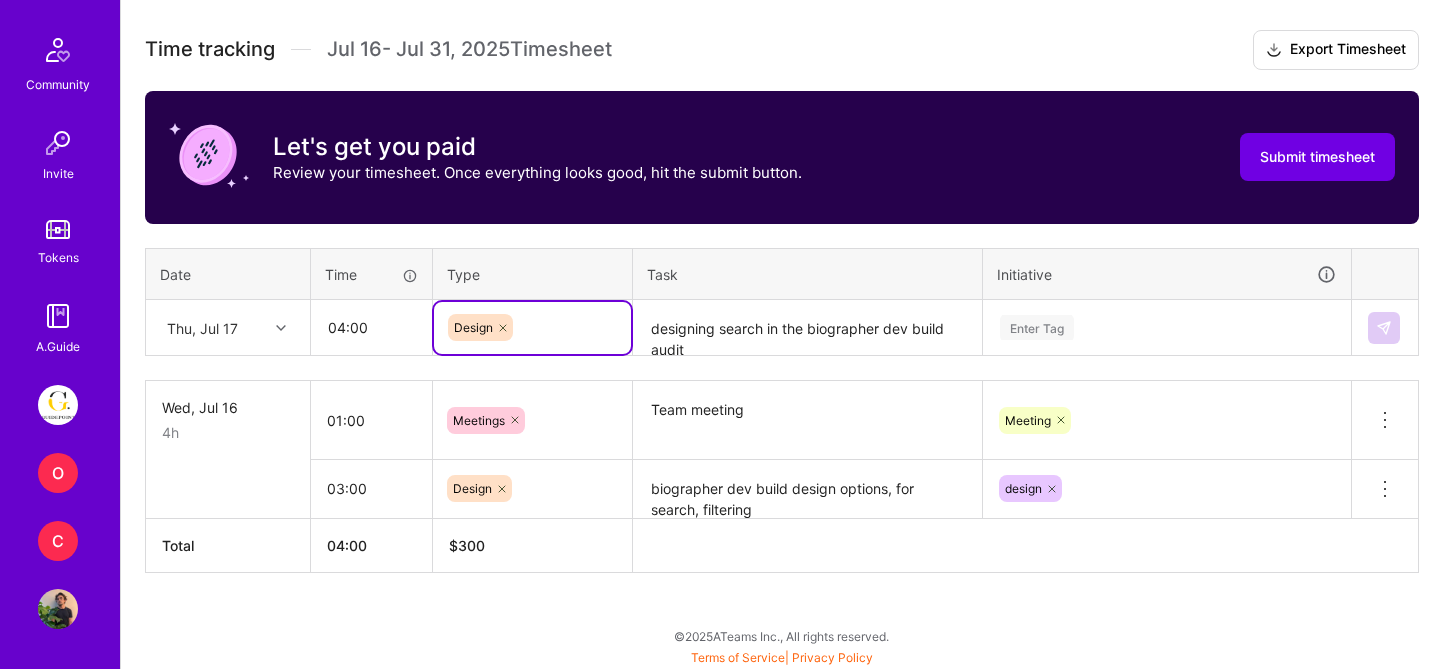 click on "Enter Tag" at bounding box center [1167, 328] 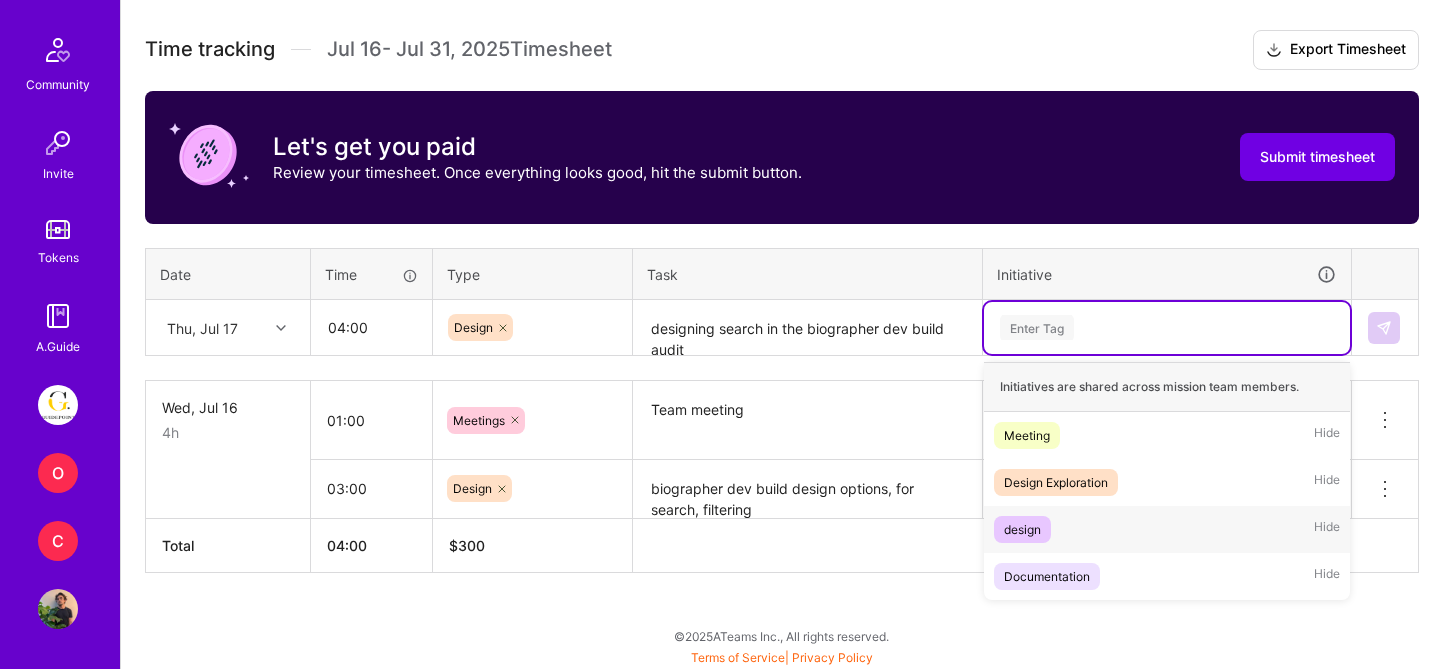 click on "design Hide" at bounding box center [1167, 529] 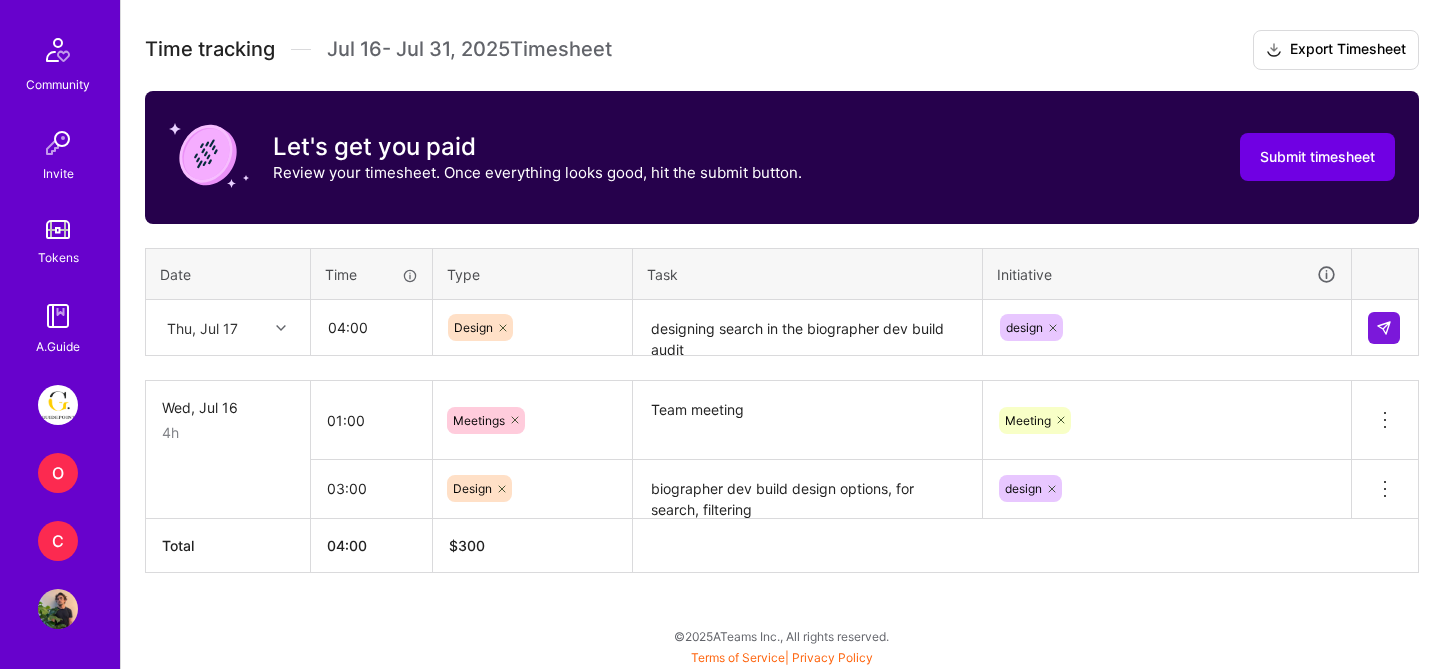 click at bounding box center [1385, 328] 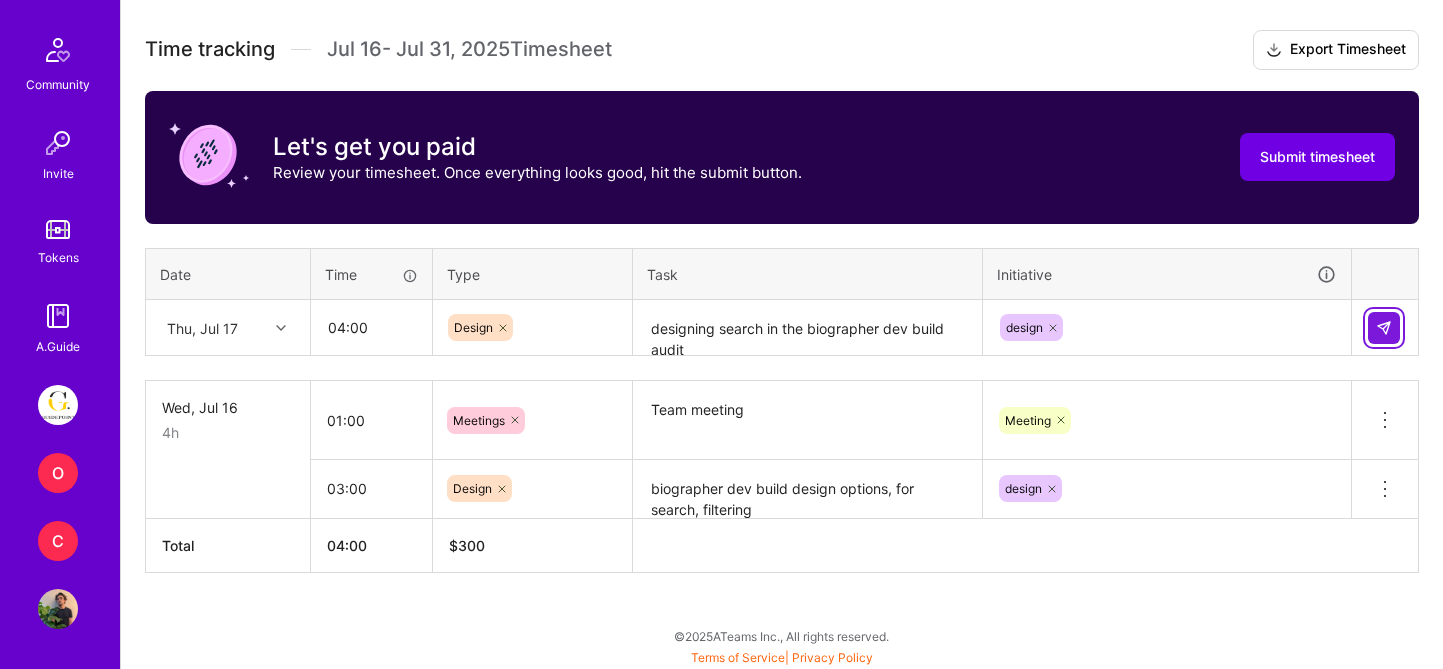 click at bounding box center [1384, 328] 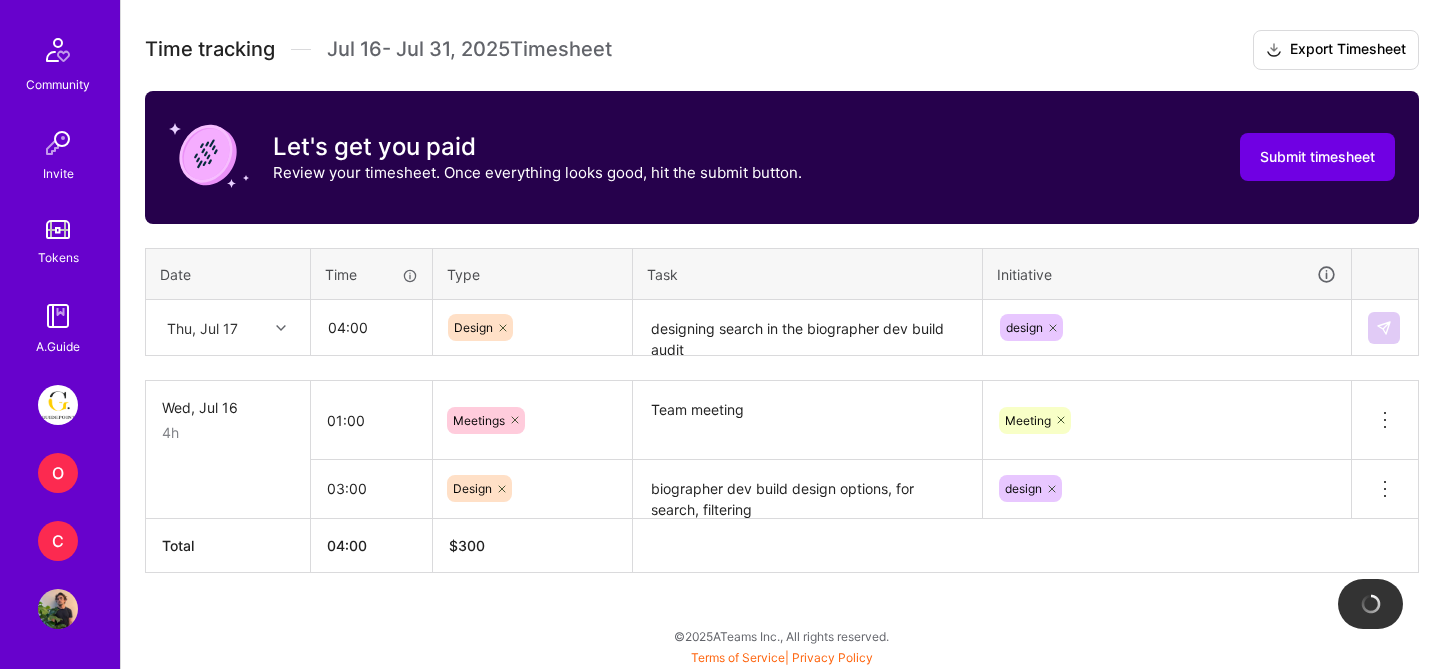 type 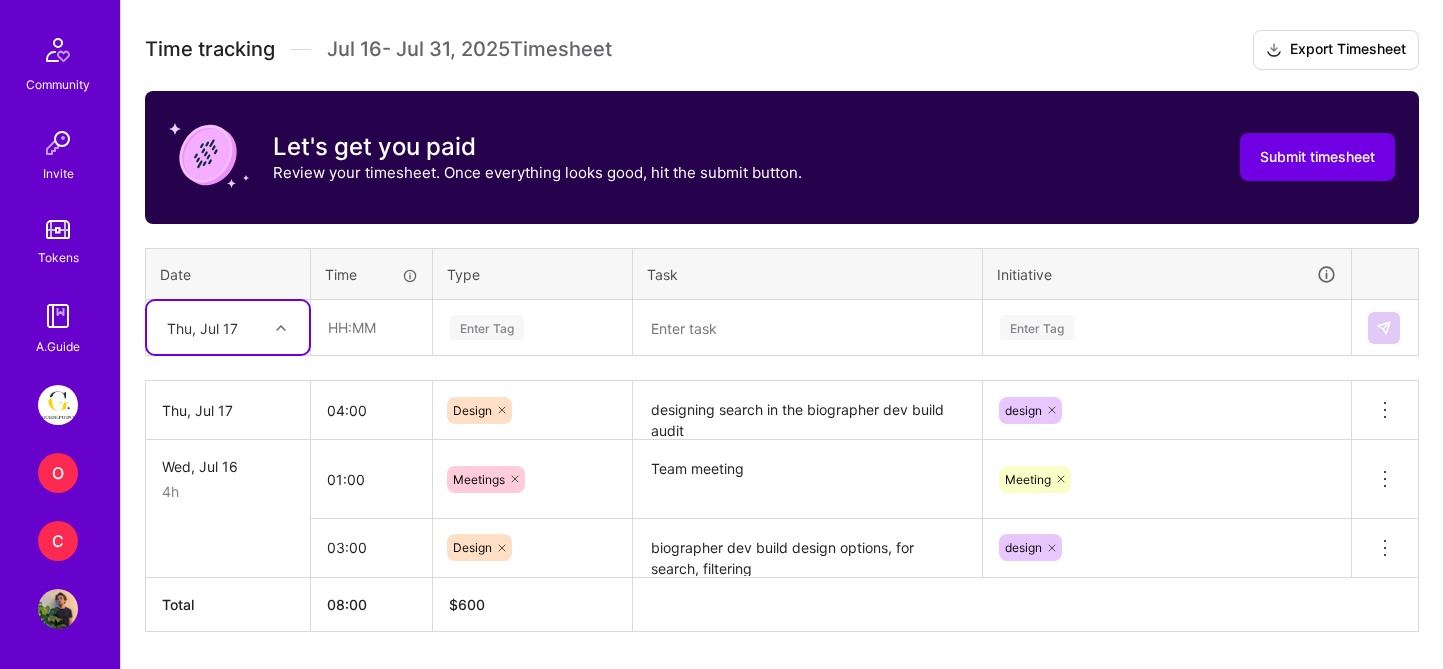 click on "Time tracking Jul 16  -   Jul 31 ,   2025  Timesheet Export Timesheet Let's get you paid Review your timesheet. Once everything looks good, hit the submit button. Submit timesheet Date Time Type Task Initiative  option Thu, Jul 17, selected.   Select is focused ,type to refine list, press Down to open the menu,  Thu, Jul 17 Enter Tag Enter Tag Thu, Jul 17 04:00 Design
designing search in the biographer dev build audit design
Delete row Wed, Jul 16 4h 01:00 Meetings
Team meeting Meeting
Delete row 03:00 Design
biographer dev build design options, for search, filtering  design
Delete row Total 08:00 $ 600" at bounding box center (782, 331) 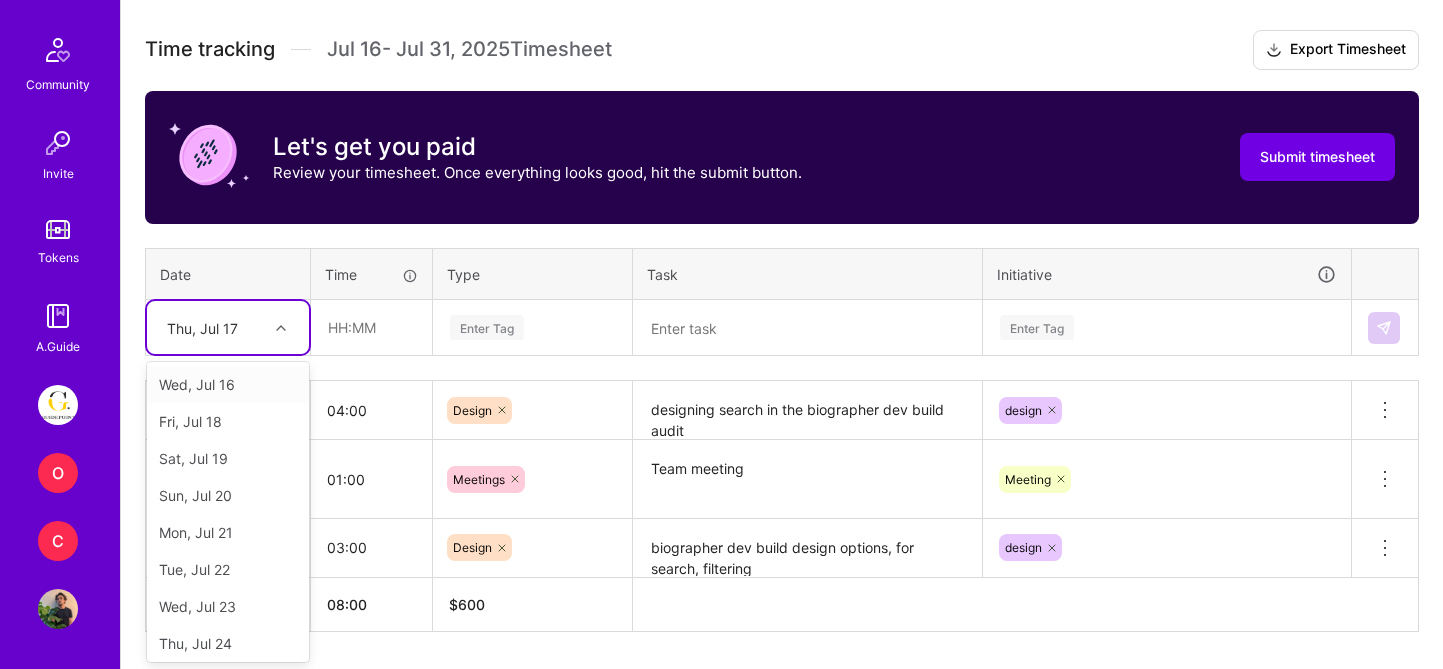 click on "Thu, Jul 17" at bounding box center (228, 327) 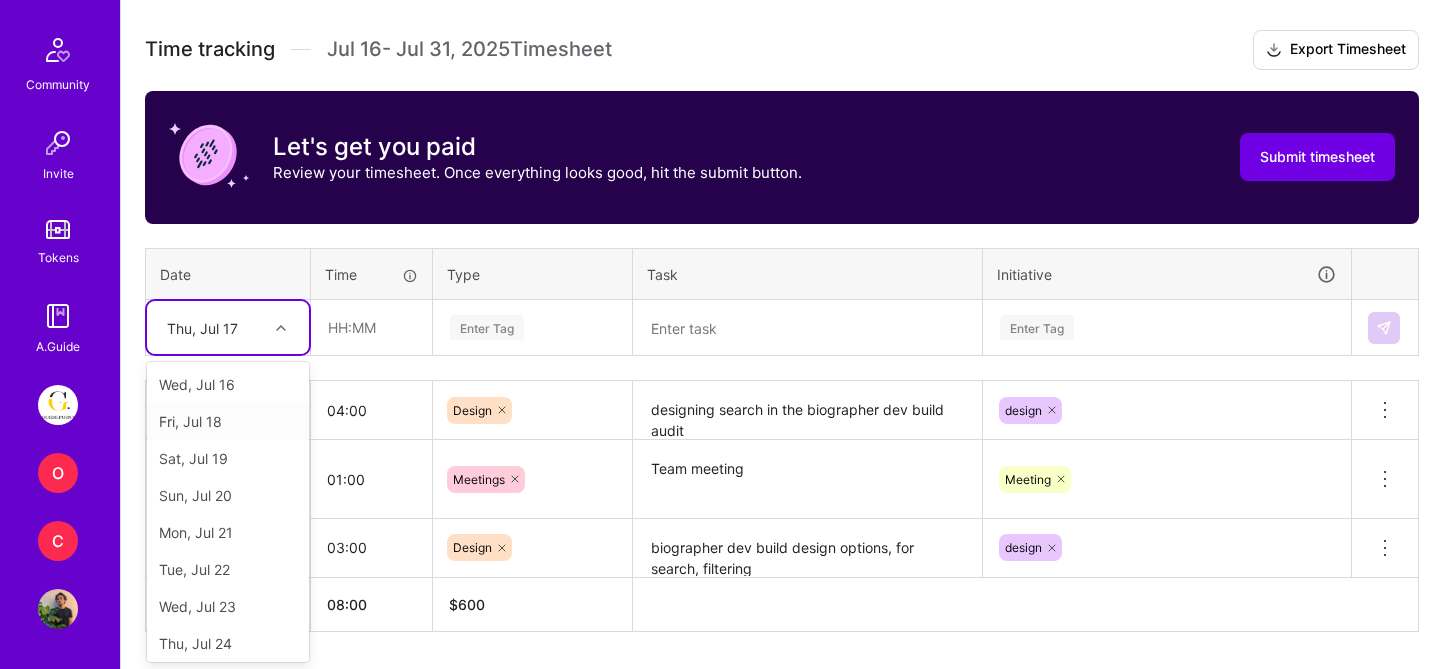 click on "Fri, Jul 18" at bounding box center (228, 421) 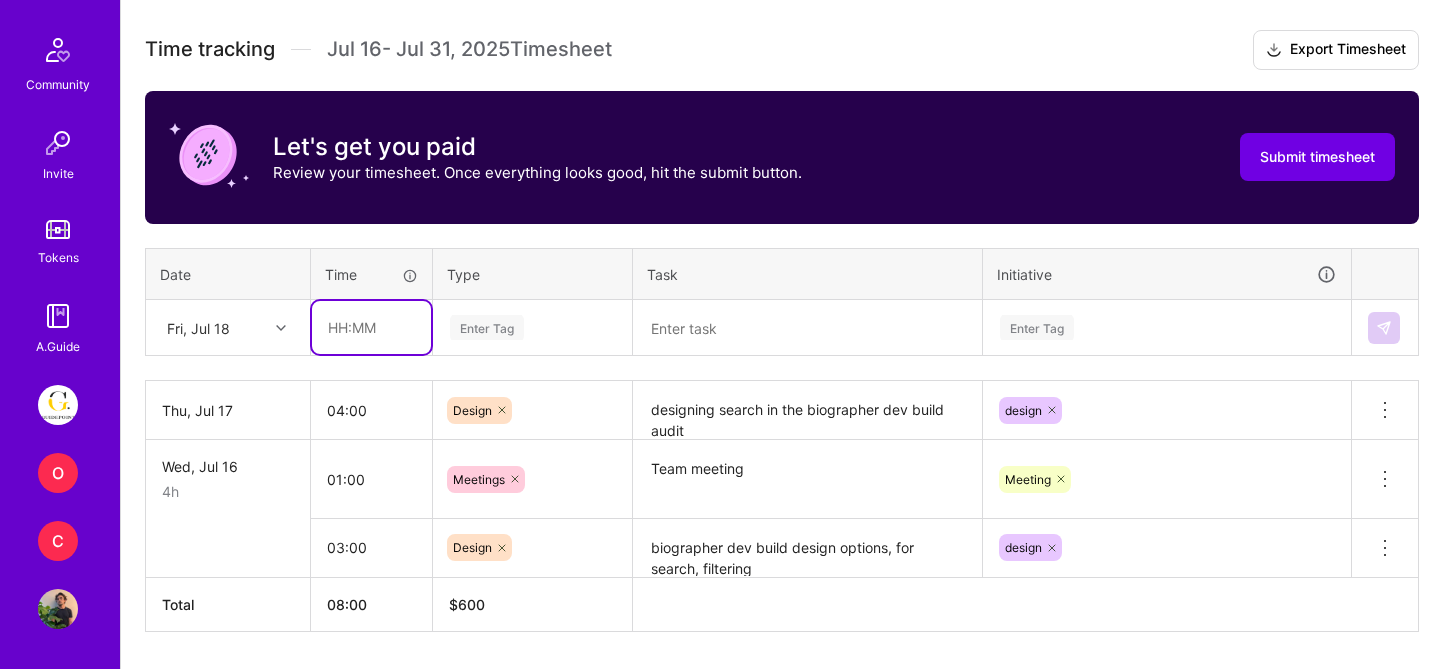 click at bounding box center [371, 327] 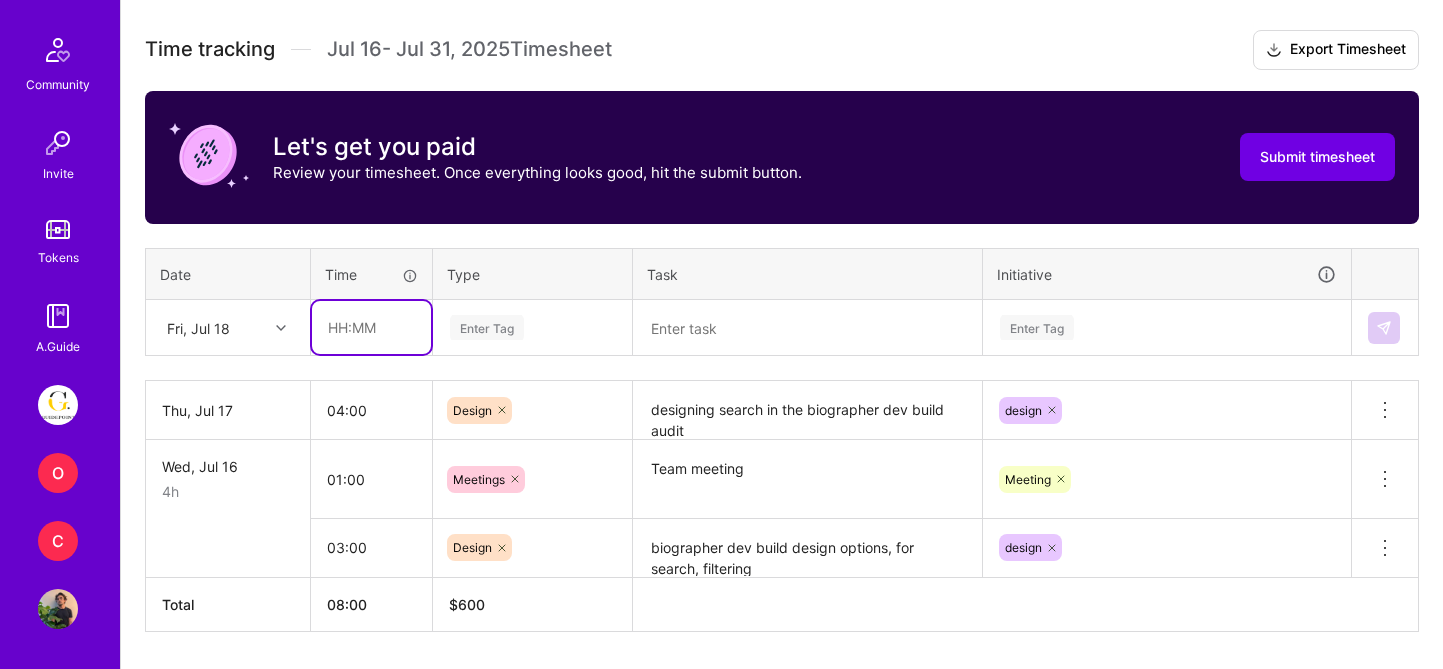 type on "04:00" 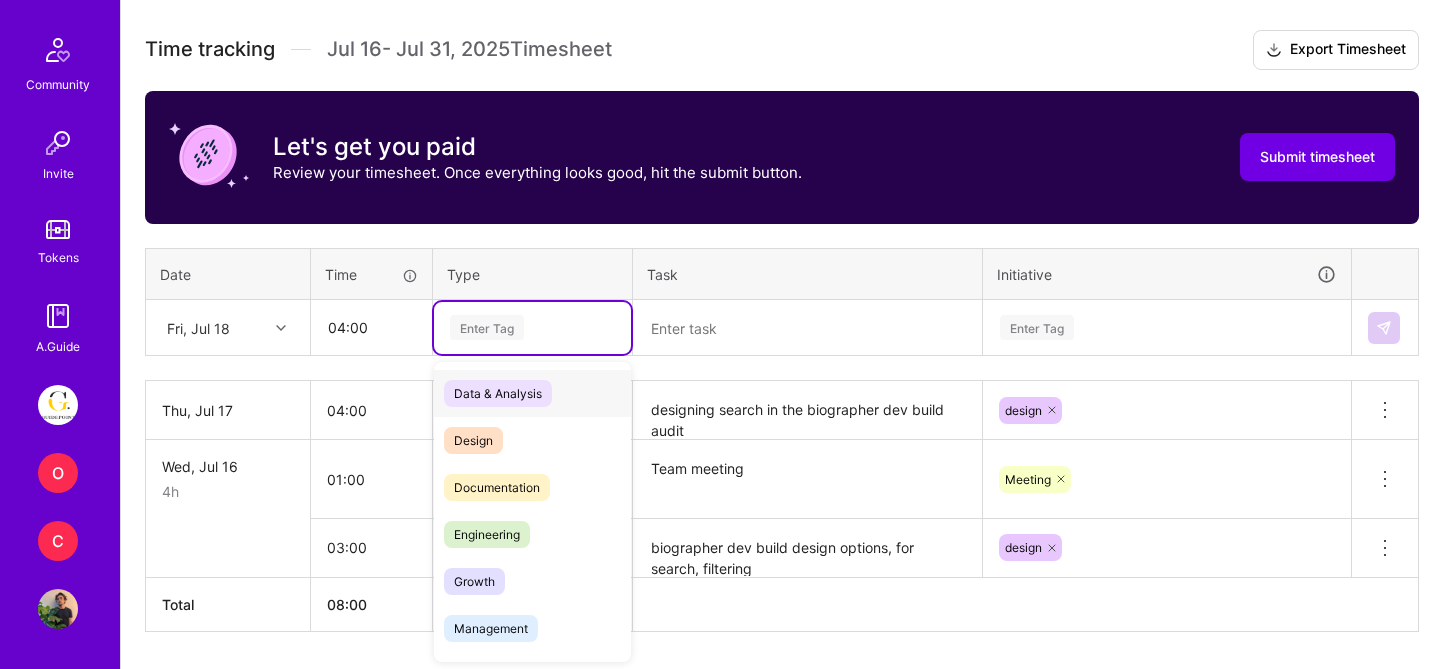 click on "Enter Tag" at bounding box center (487, 327) 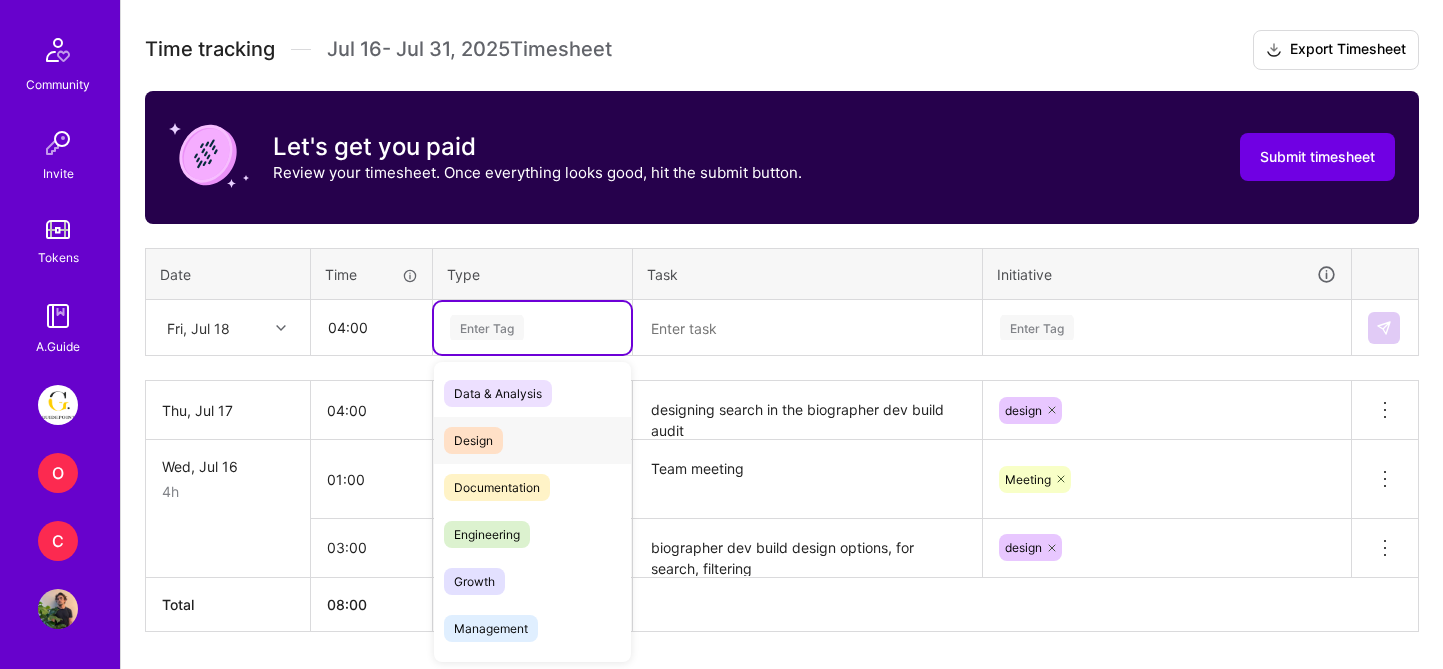 click on "Design" at bounding box center (532, 440) 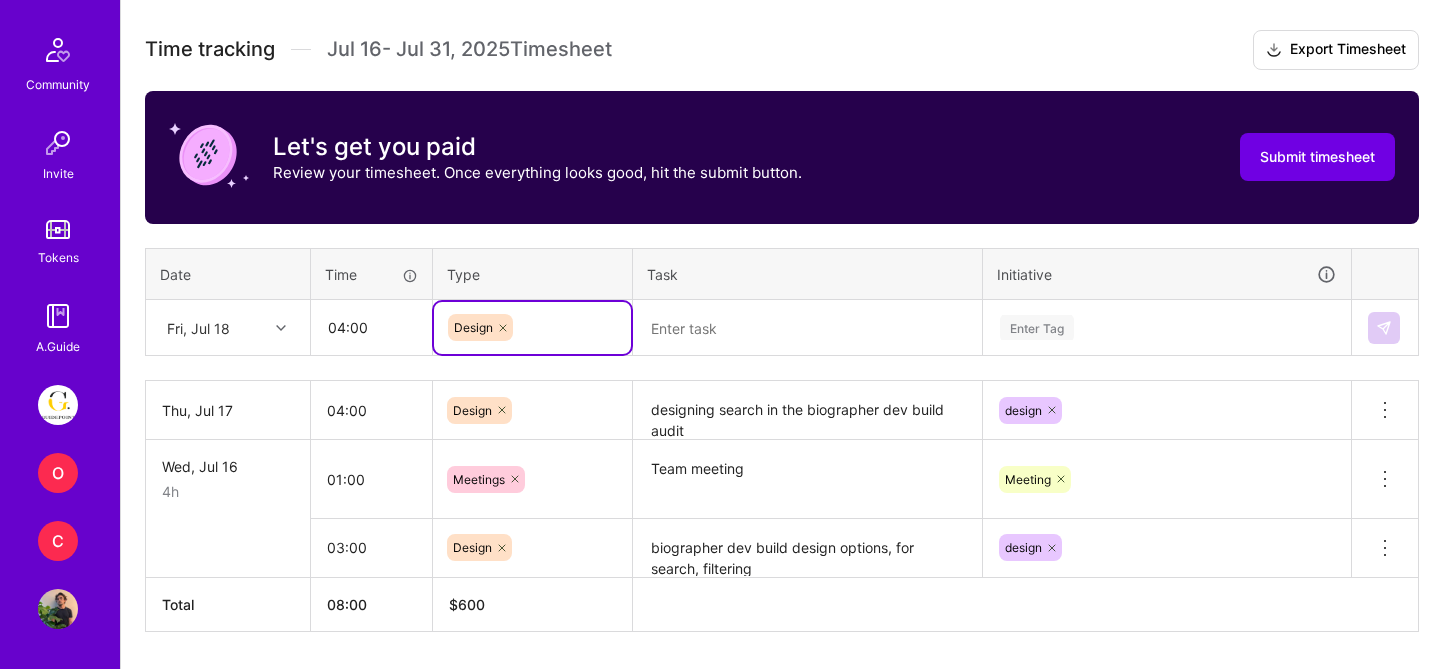 click at bounding box center (807, 328) 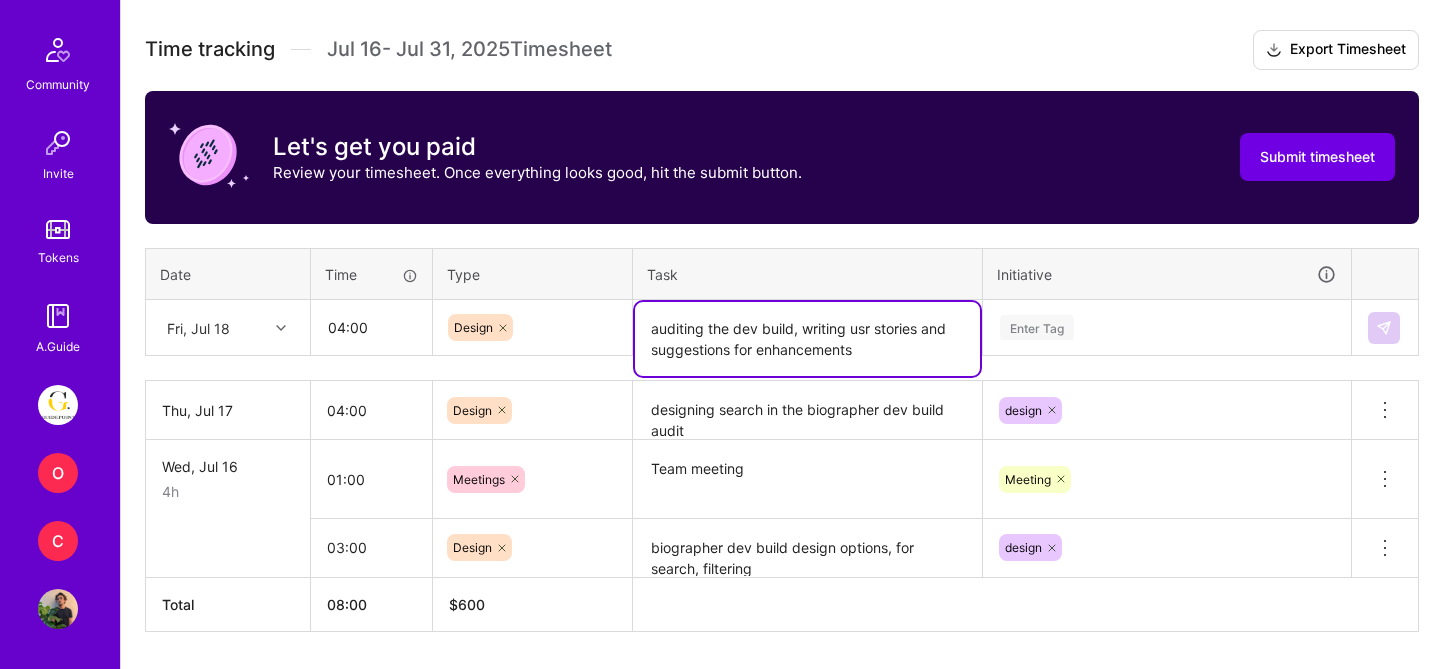 type on "auditing the dev build, writing usr stories and suggestions for enhancements" 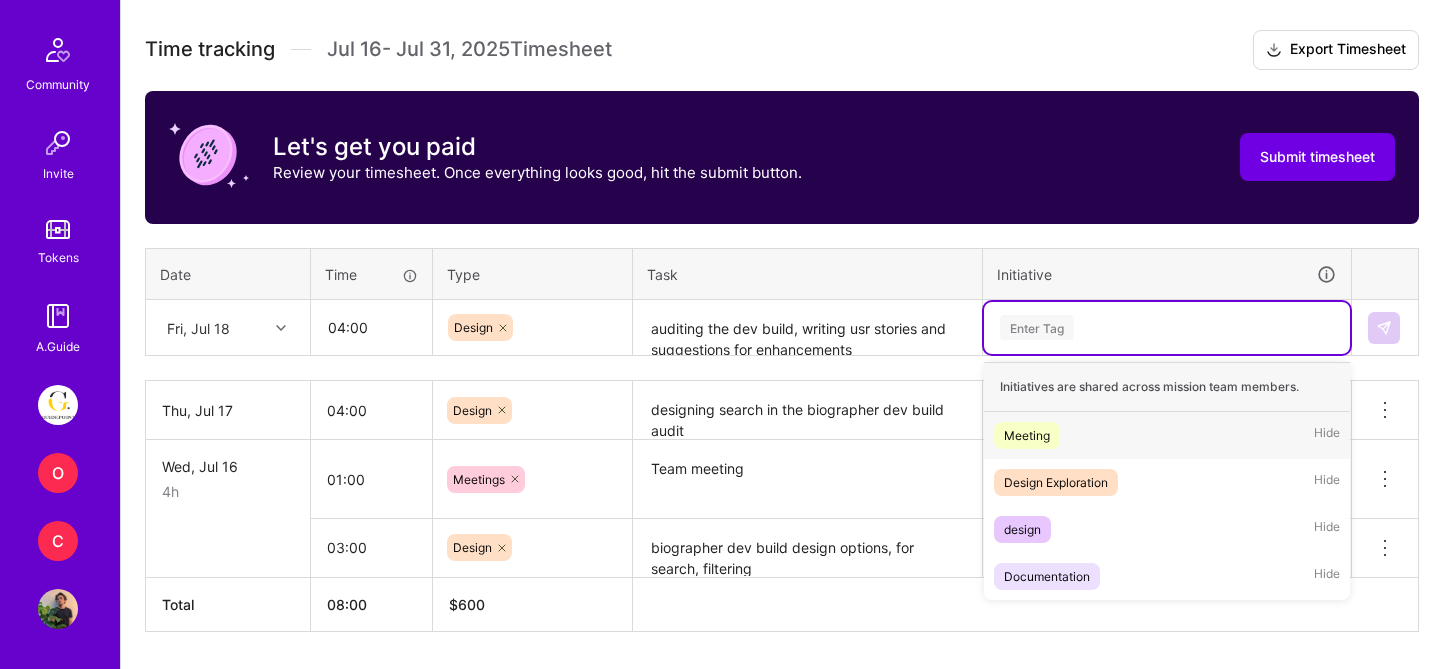 click on "Enter Tag" at bounding box center (1167, 327) 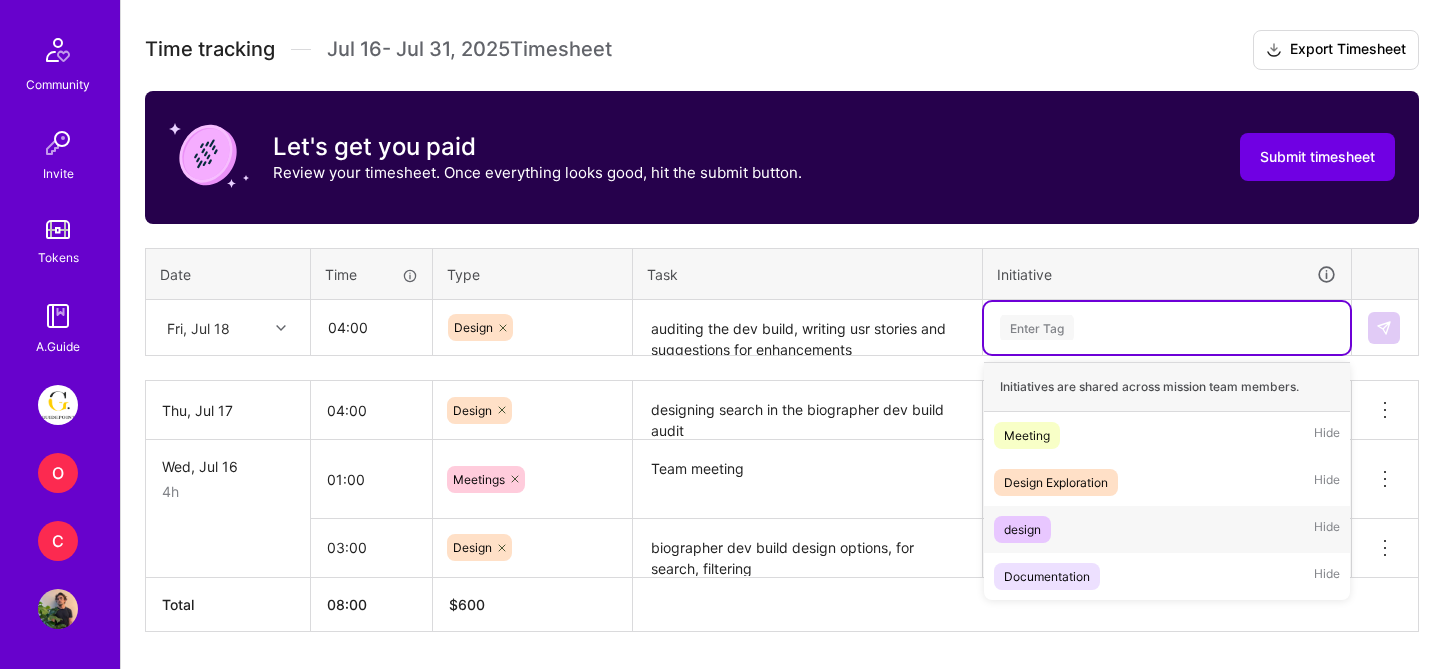 click on "design" at bounding box center (1022, 529) 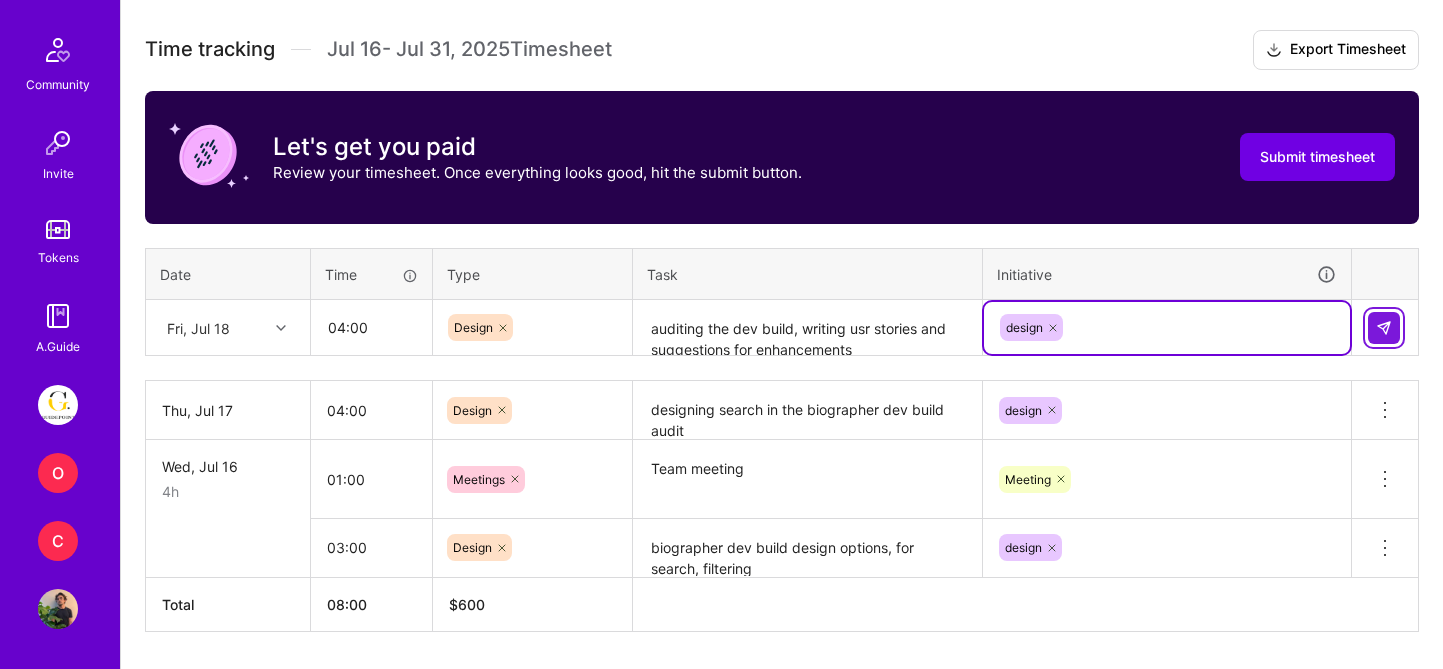click at bounding box center (1384, 328) 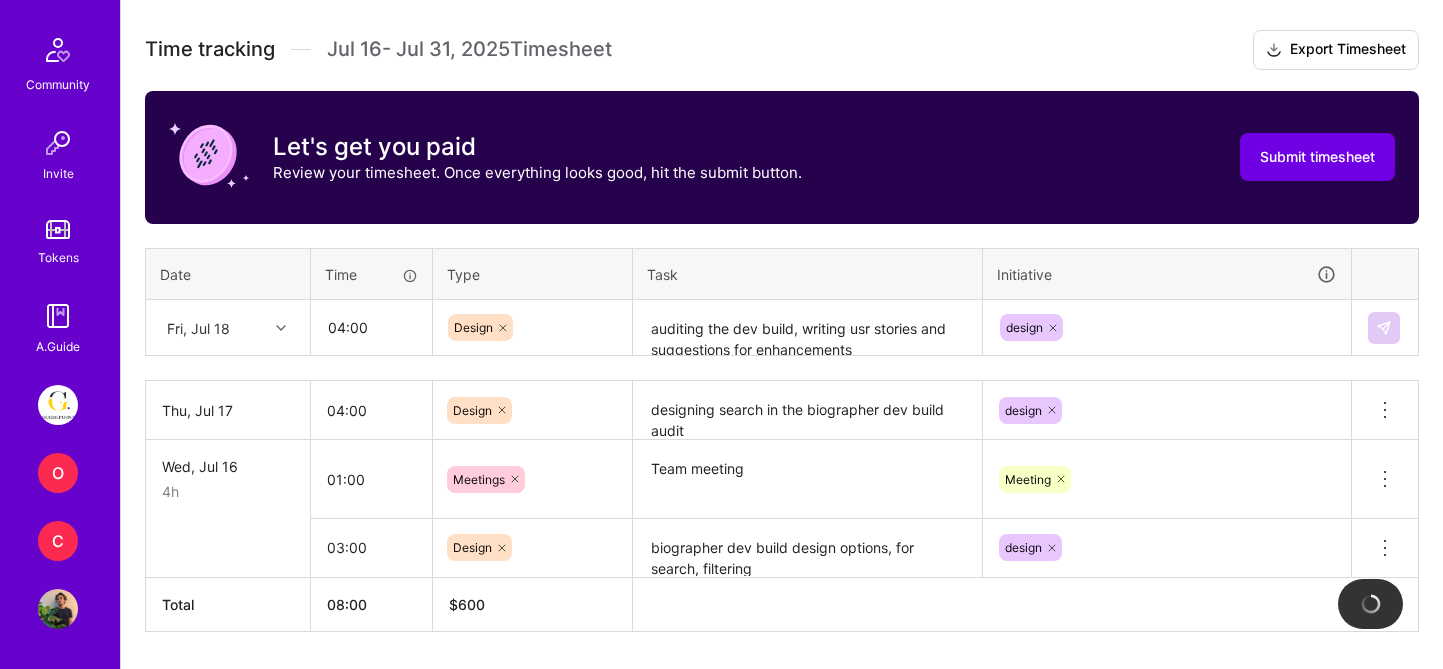 type 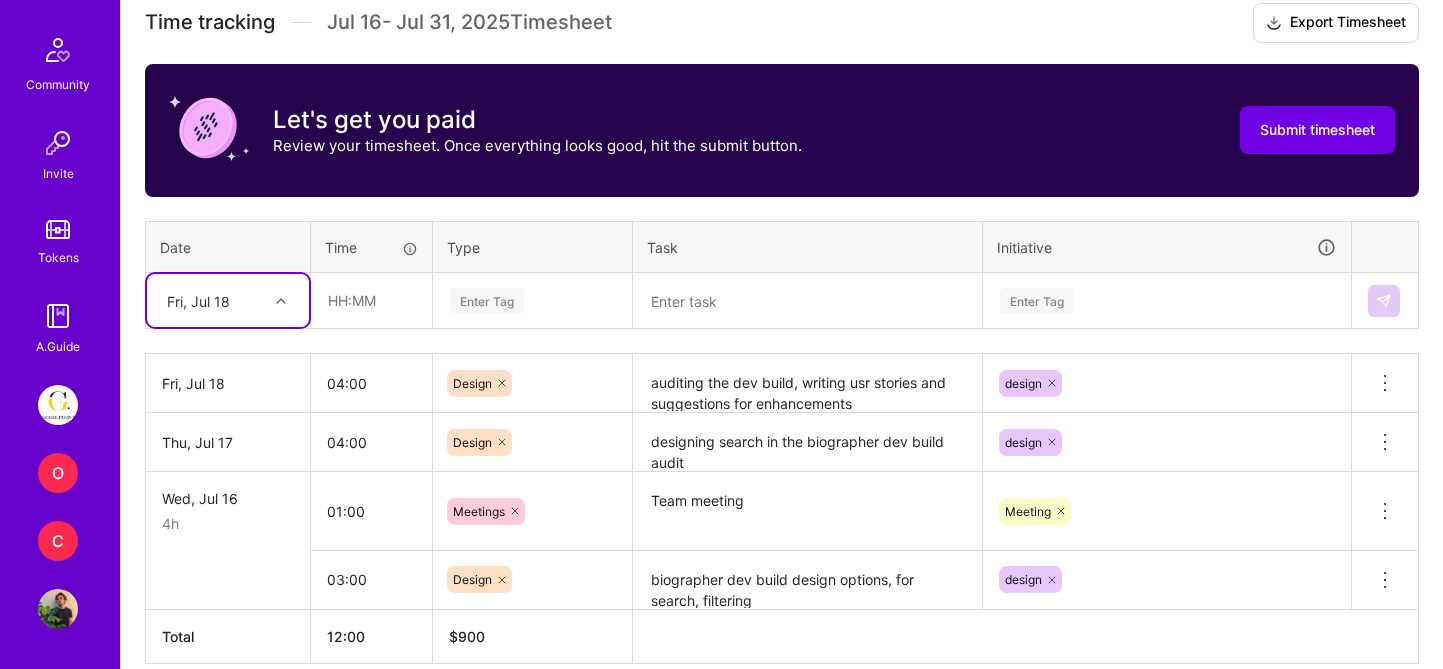 scroll, scrollTop: 577, scrollLeft: 0, axis: vertical 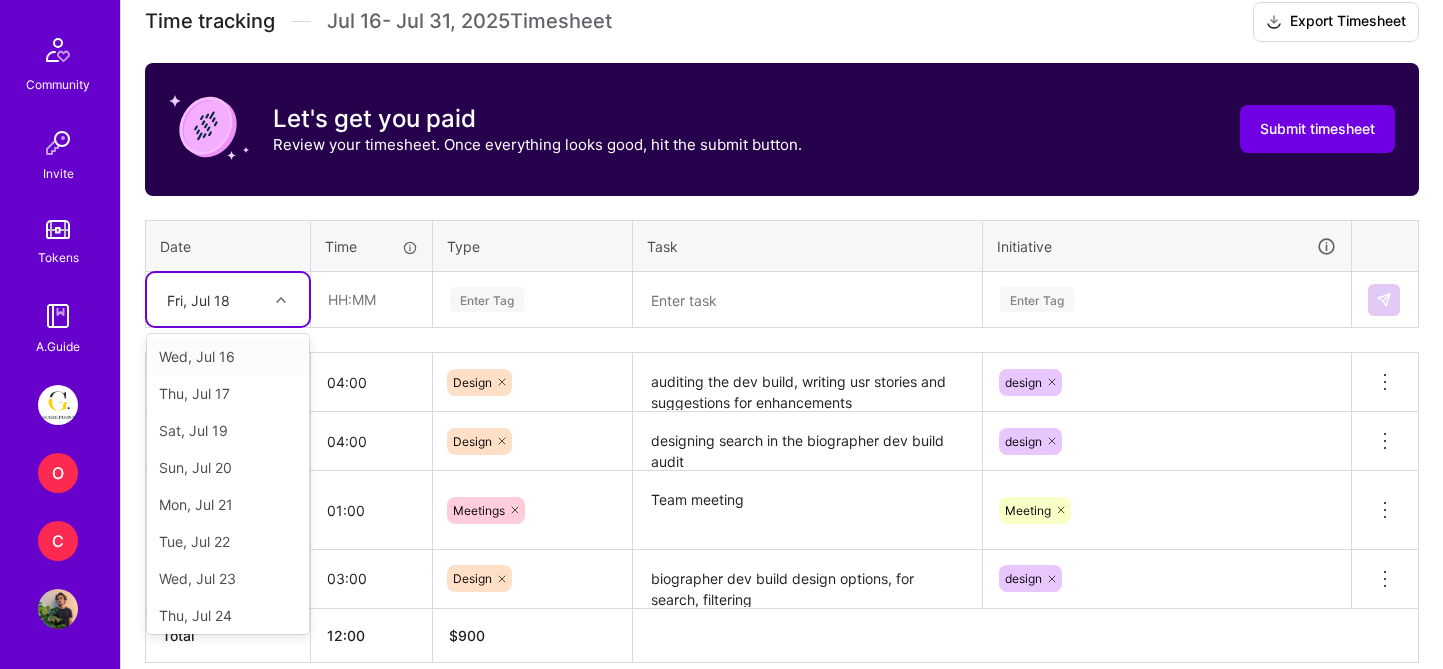 click at bounding box center (283, 300) 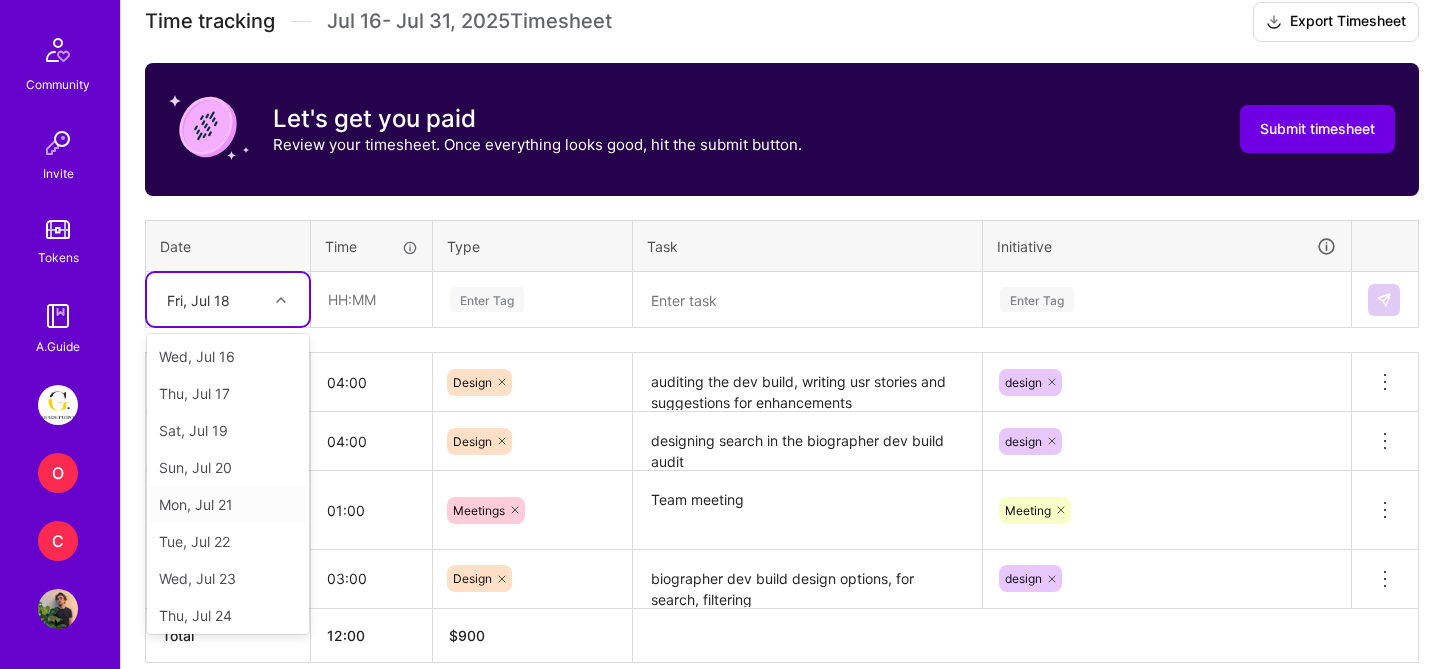 click on "Mon, Jul 21" at bounding box center (228, 504) 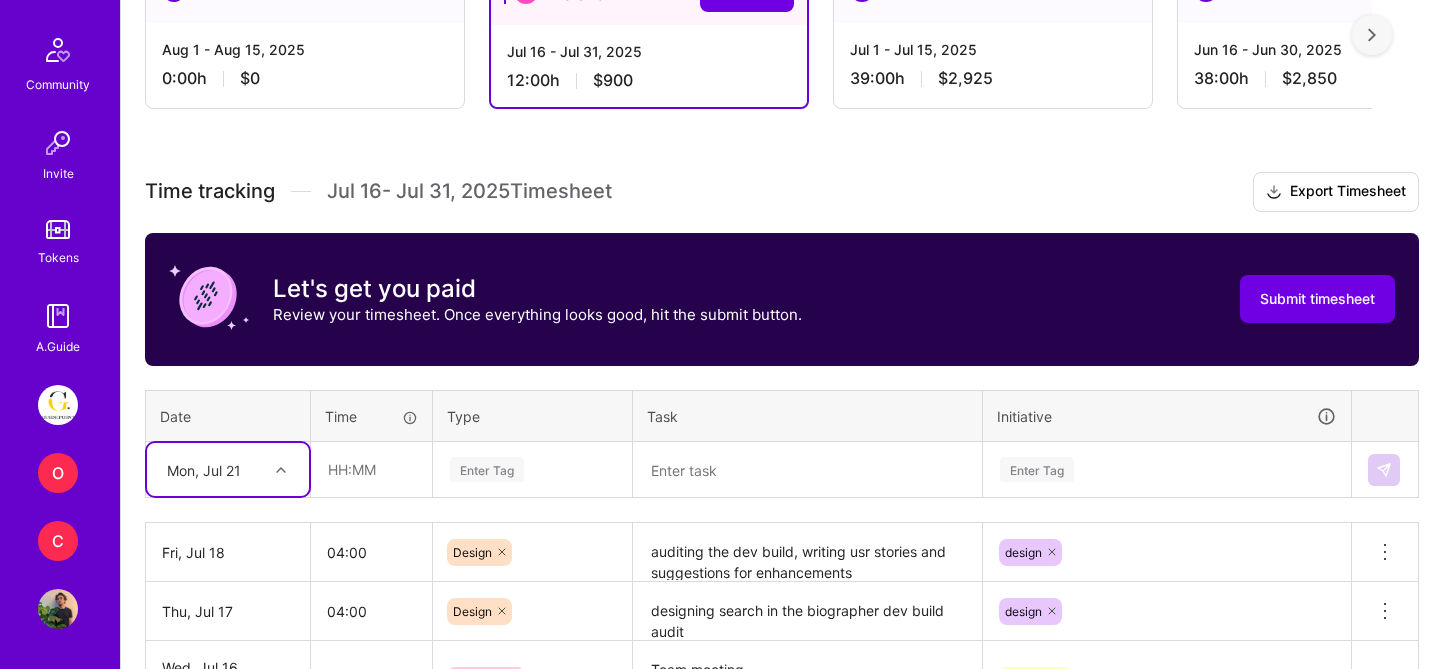 scroll, scrollTop: 390, scrollLeft: 0, axis: vertical 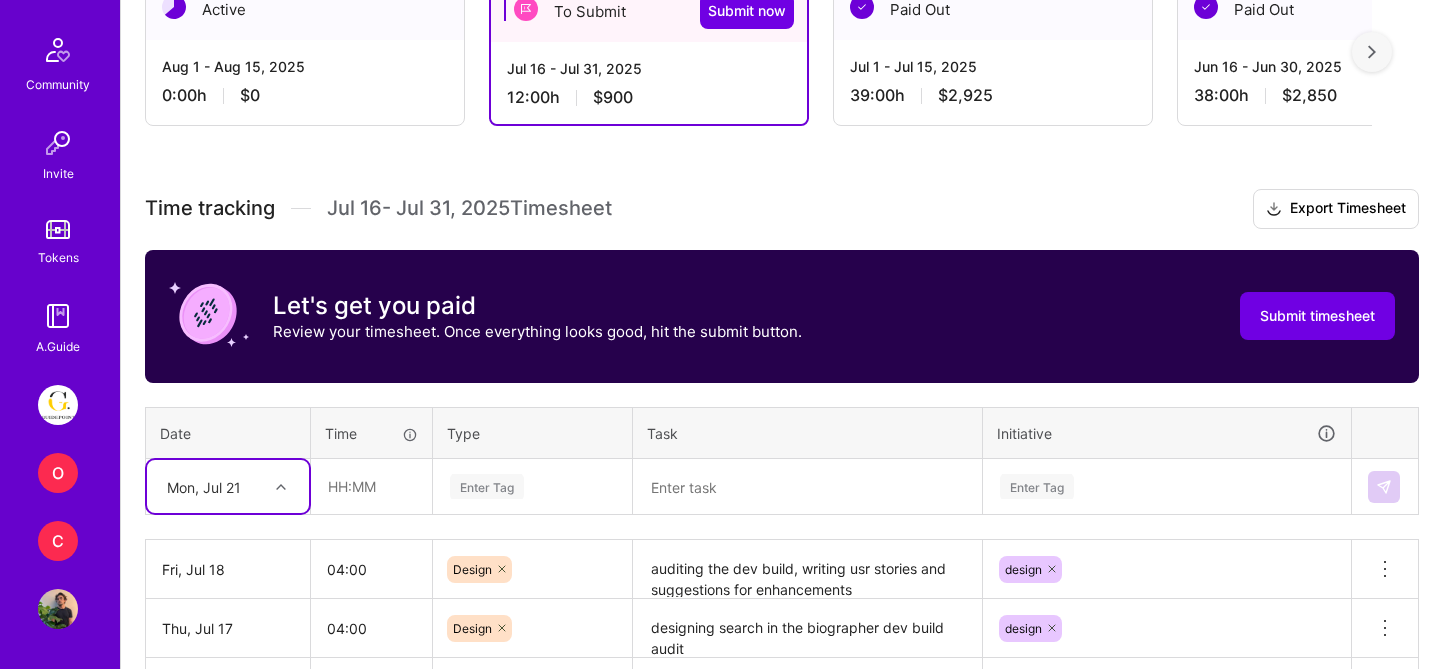 click on "Jul 1 - Jul 15, 2025" at bounding box center (993, 66) 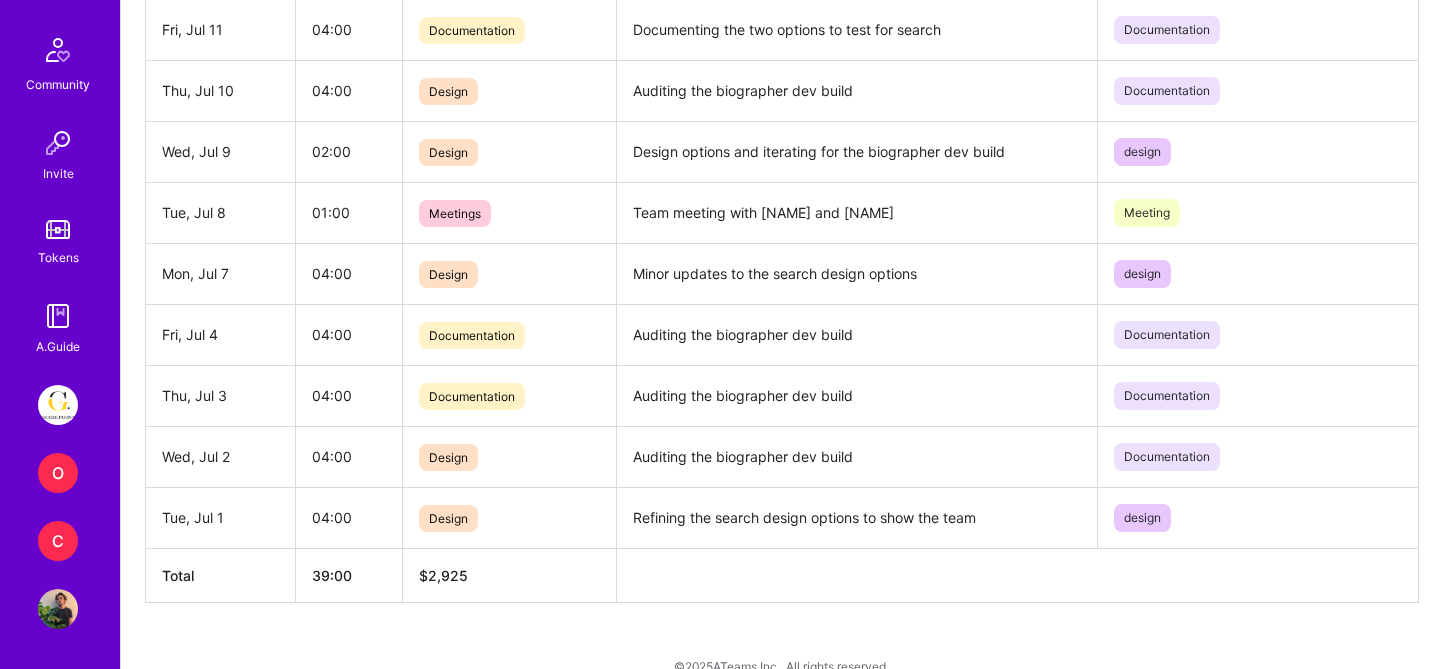 scroll, scrollTop: 893, scrollLeft: 0, axis: vertical 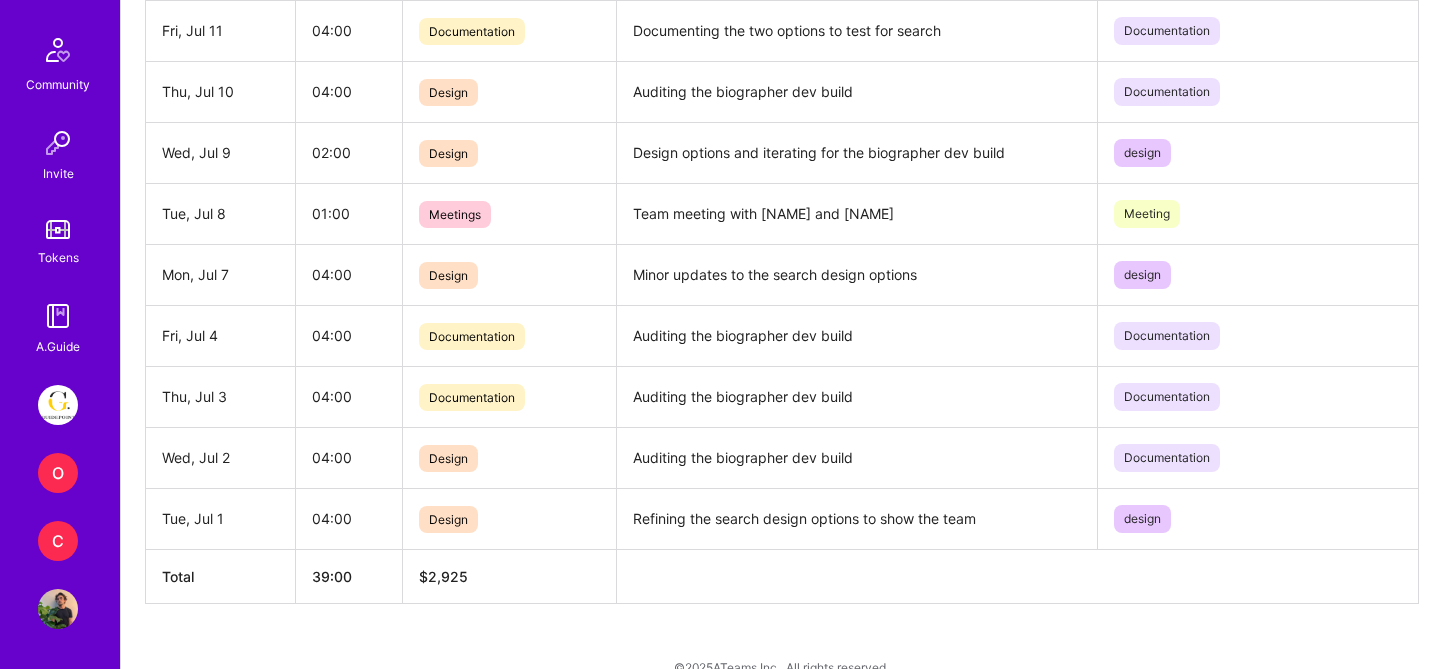 click on "Team meeting with Morgan and Arielle" at bounding box center [856, 213] 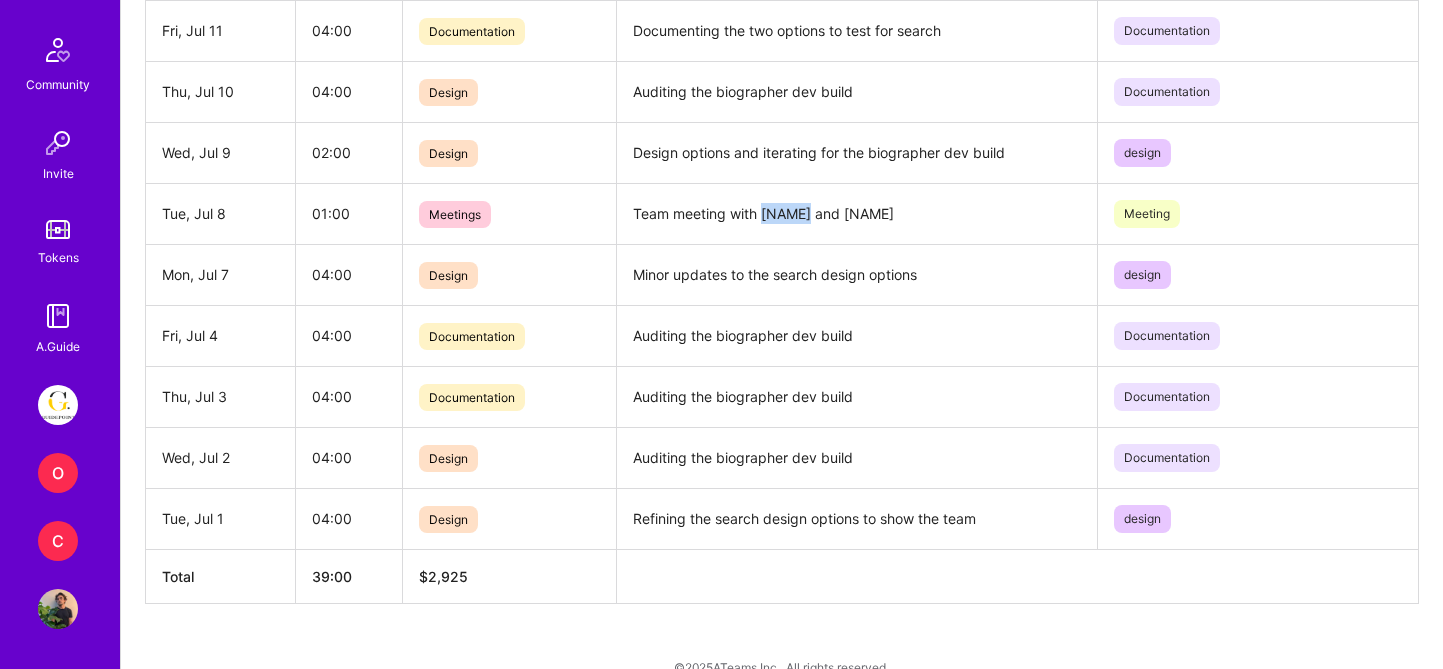 click on "Team meeting with Morgan and Arielle" at bounding box center (856, 213) 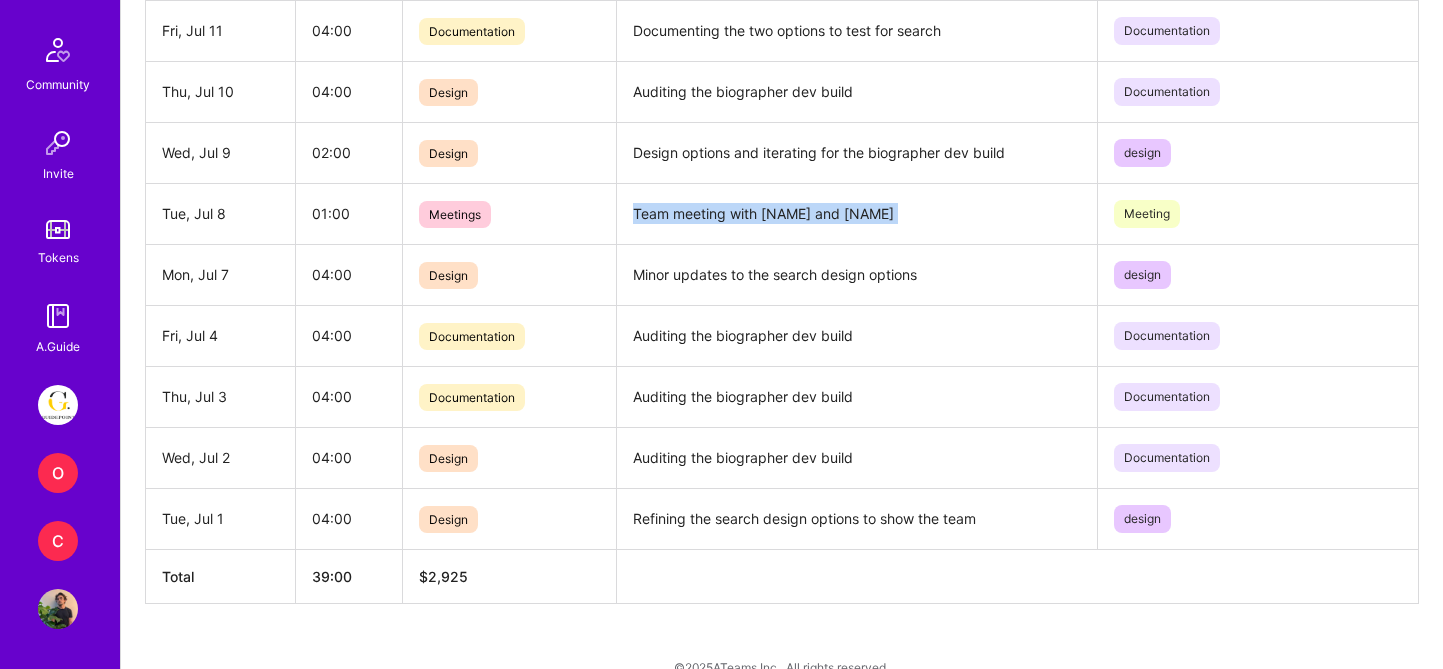 click on "Team meeting with Morgan and Arielle" at bounding box center (856, 213) 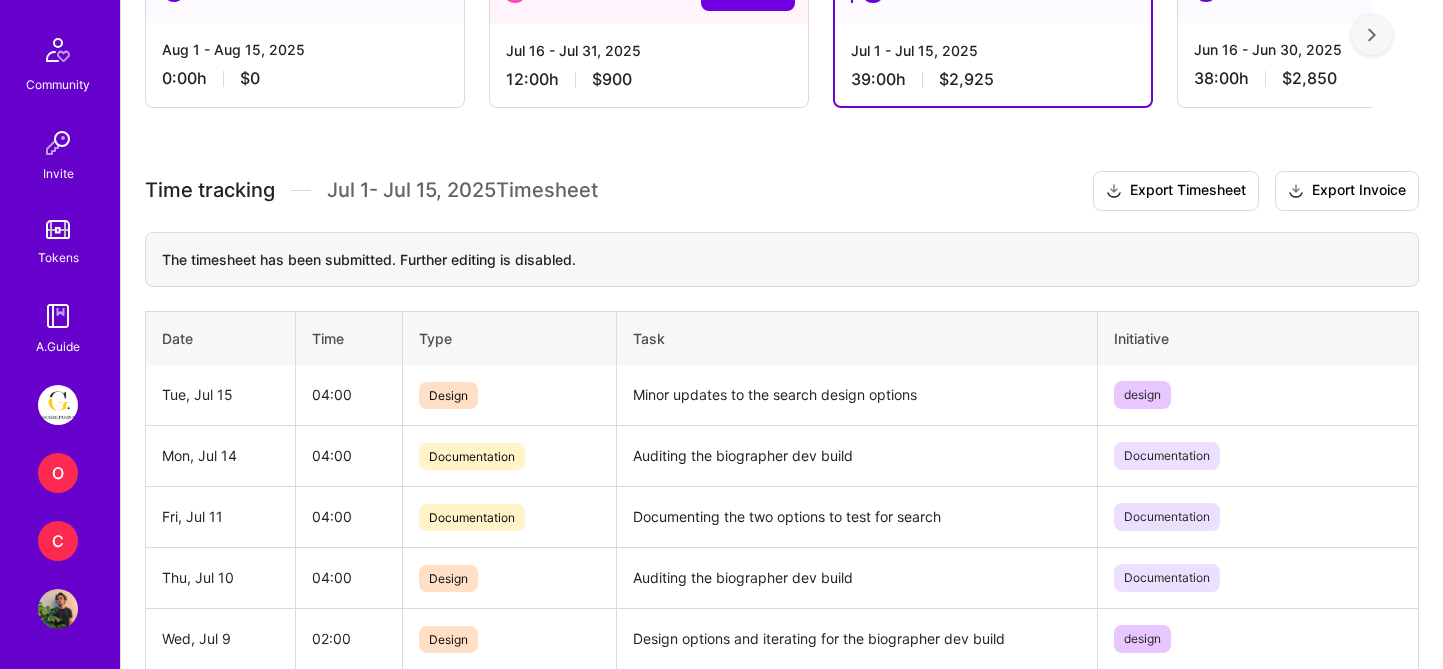 scroll, scrollTop: 304, scrollLeft: 0, axis: vertical 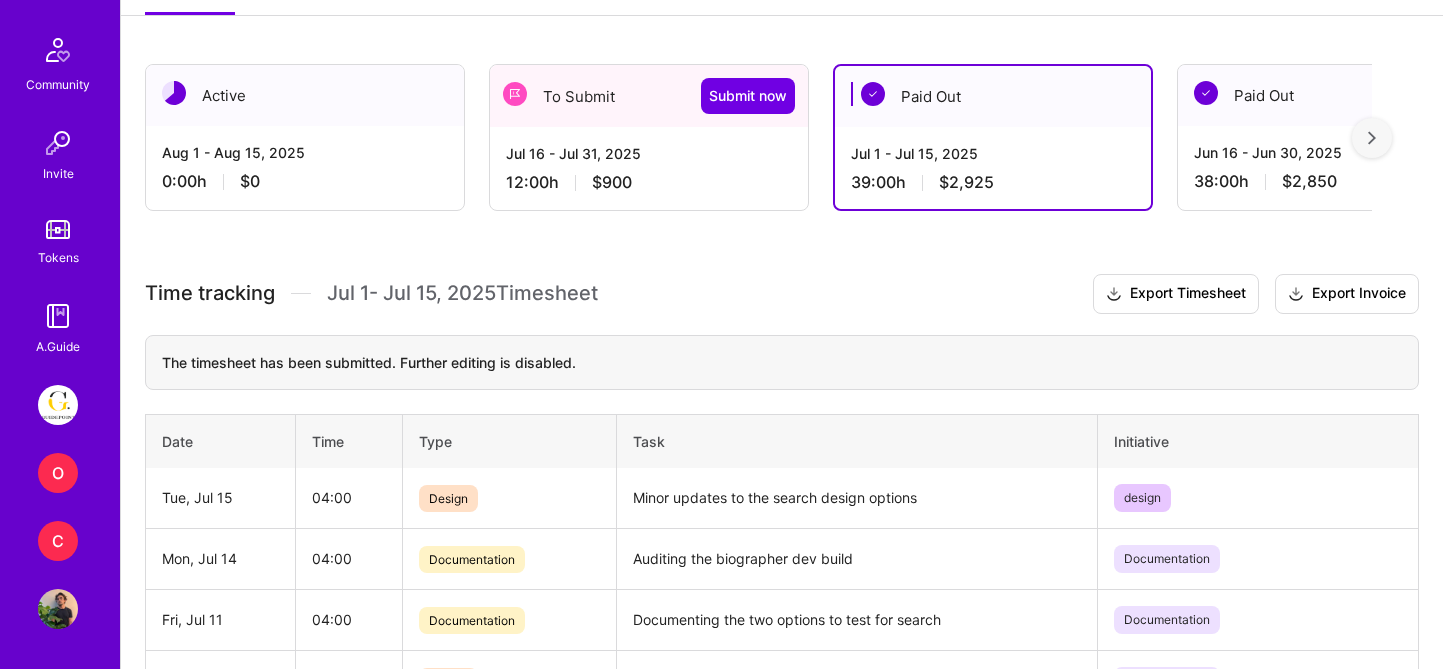 click on "12:00 h    $900" at bounding box center (649, 182) 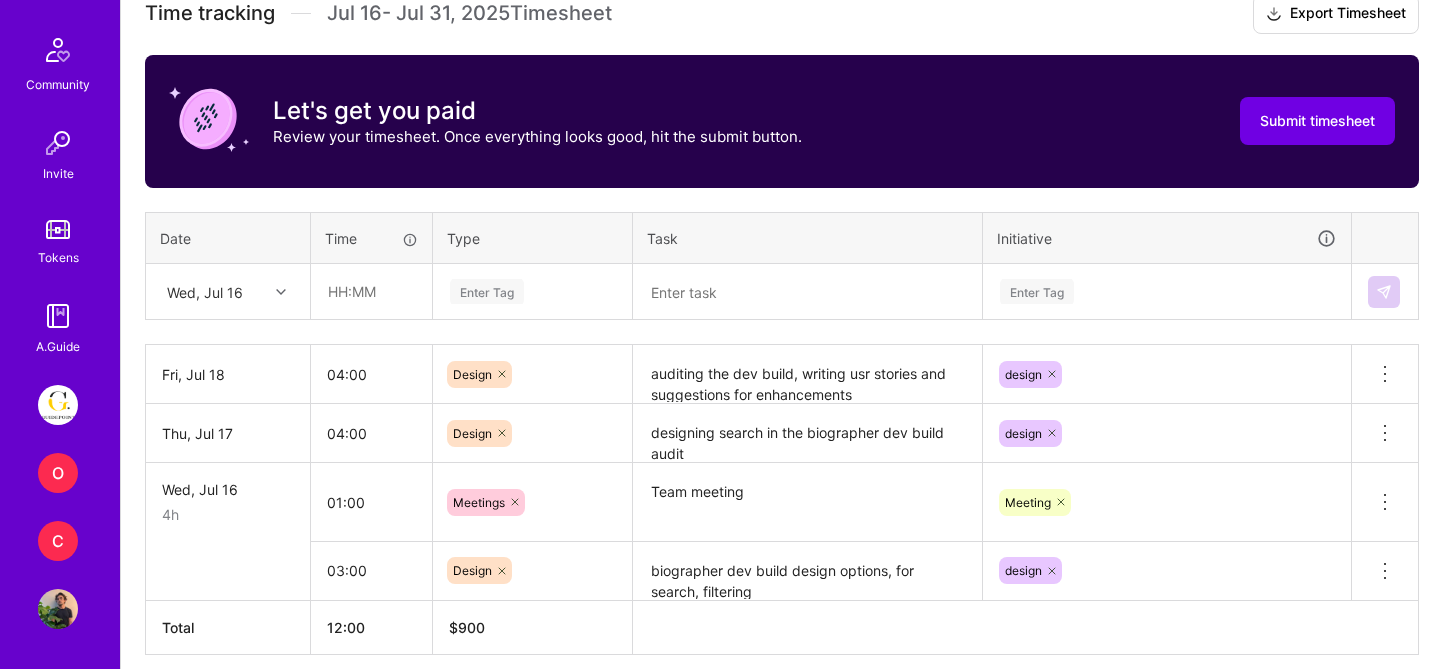 scroll, scrollTop: 586, scrollLeft: 0, axis: vertical 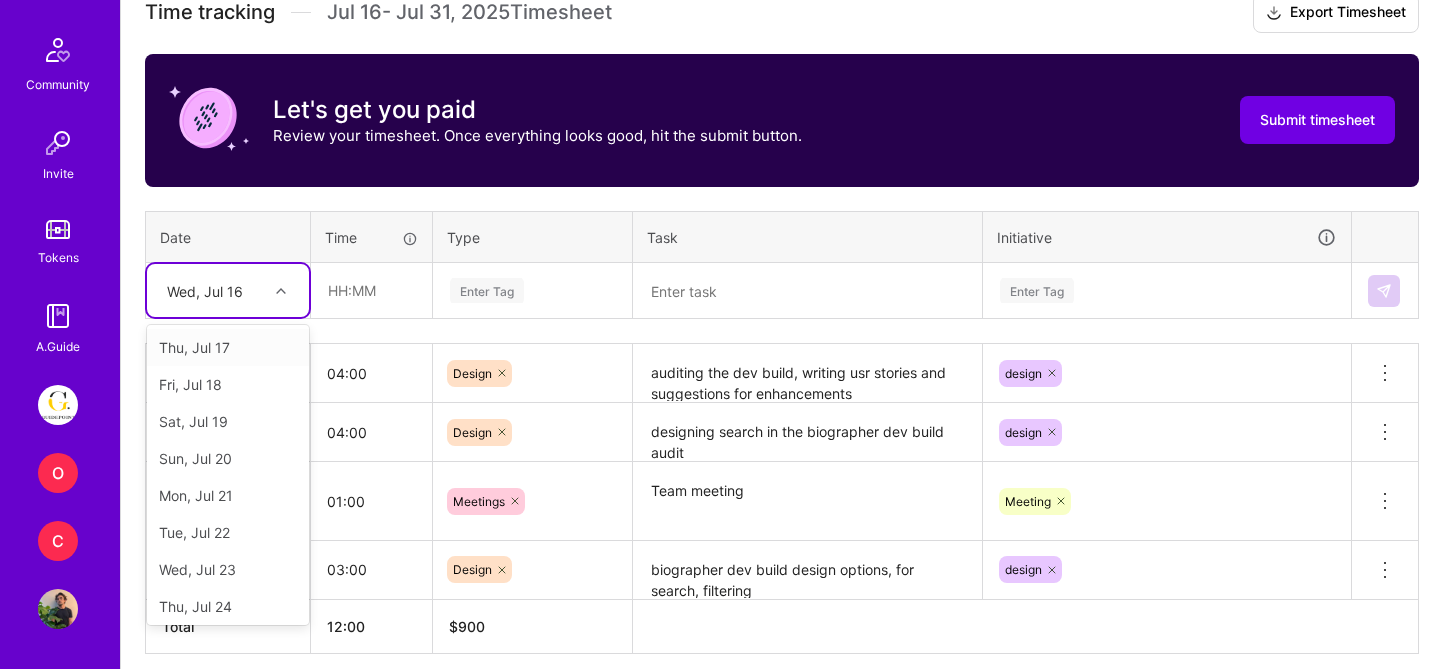 click on "Wed, Jul 16" at bounding box center [205, 290] 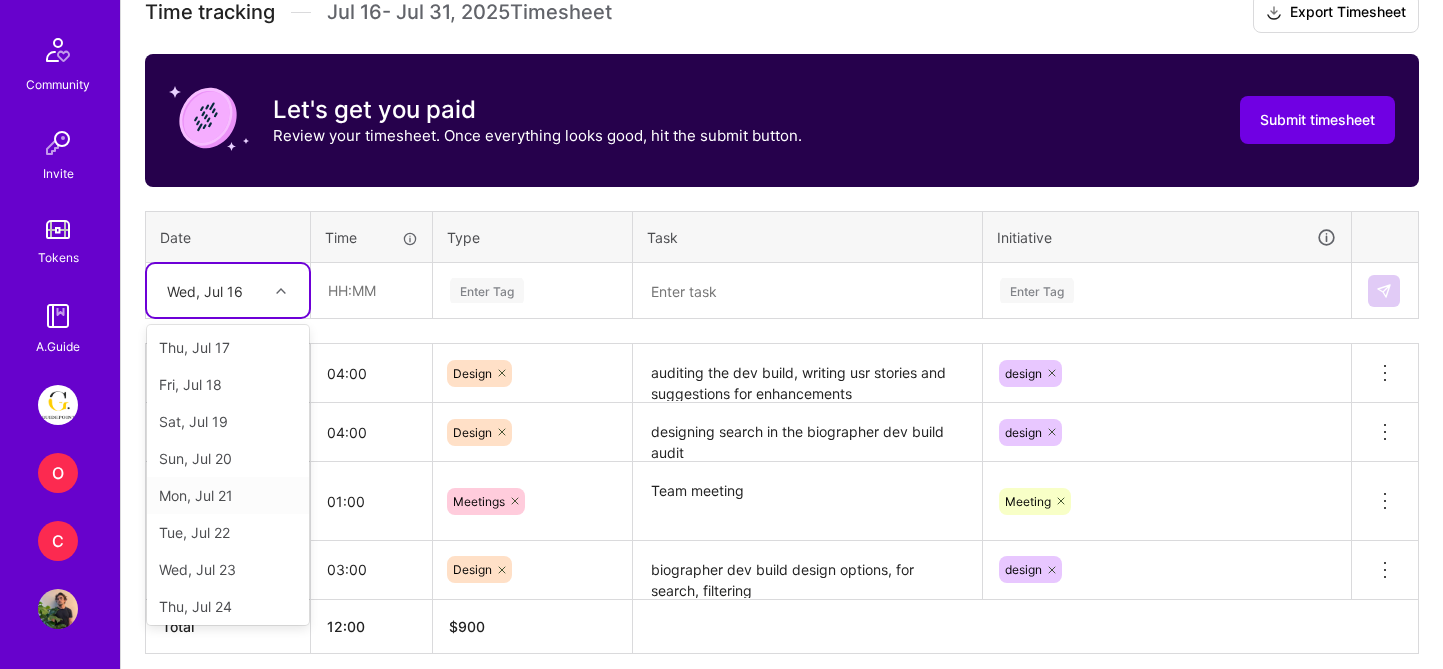 click on "Mon, Jul 21" at bounding box center [228, 495] 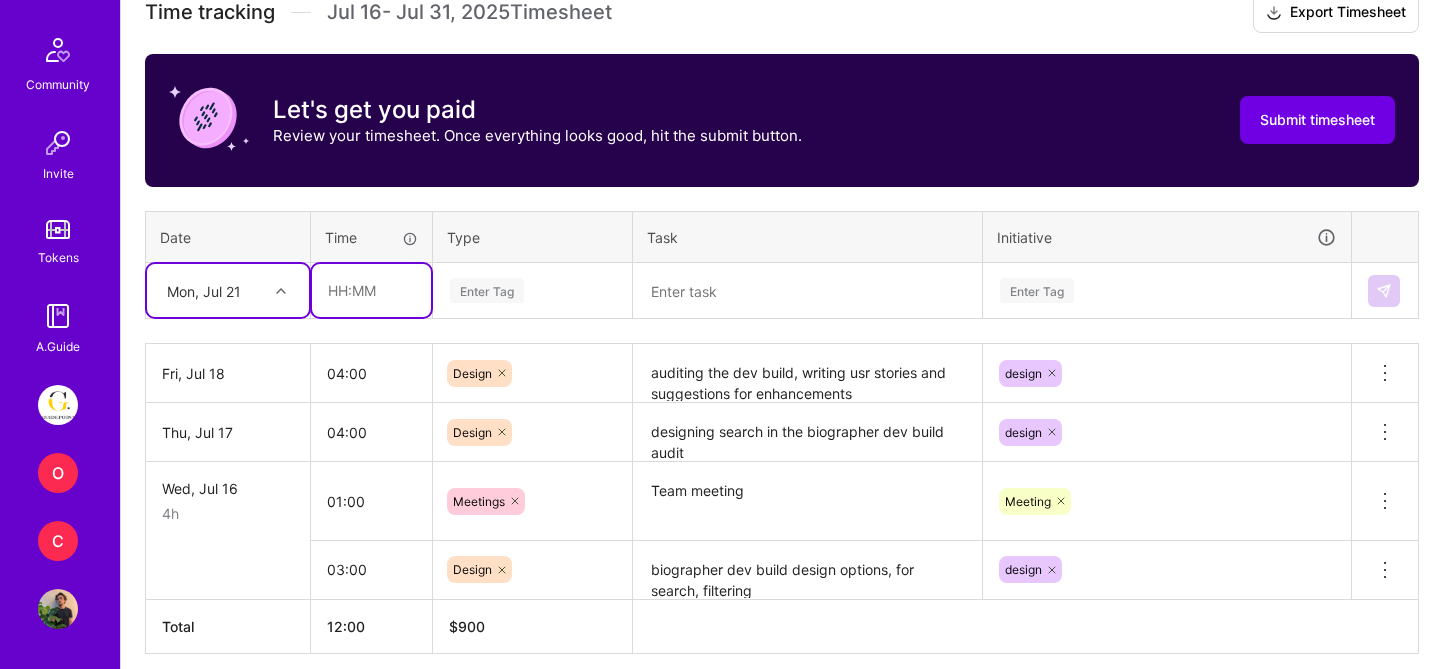 click at bounding box center [371, 290] 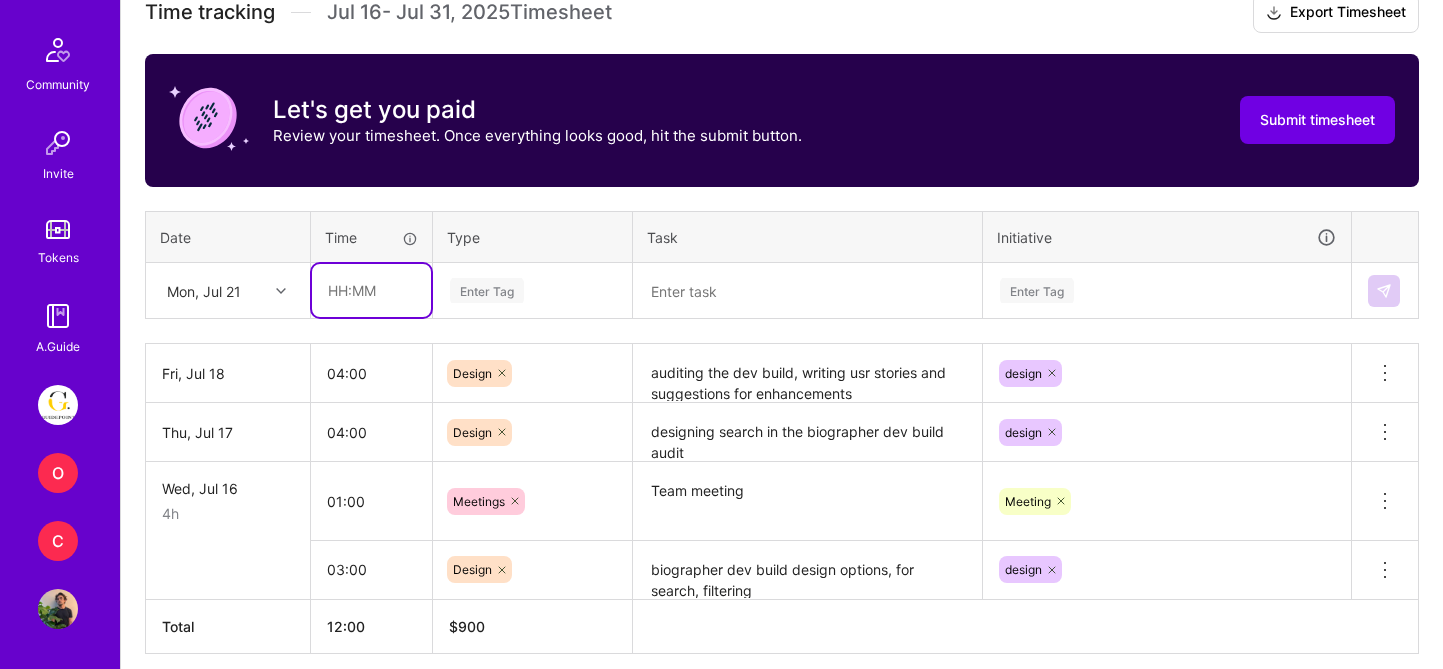 type on "01:00" 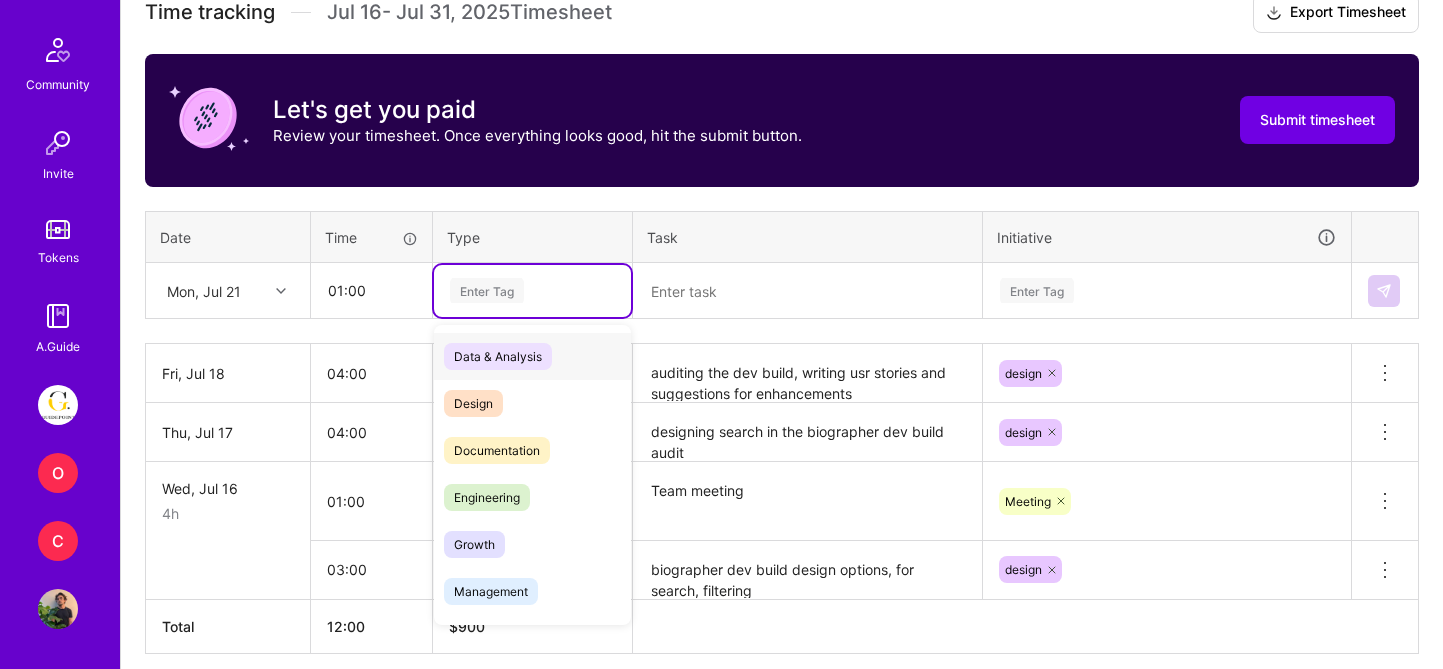 click on "Enter Tag" at bounding box center [487, 290] 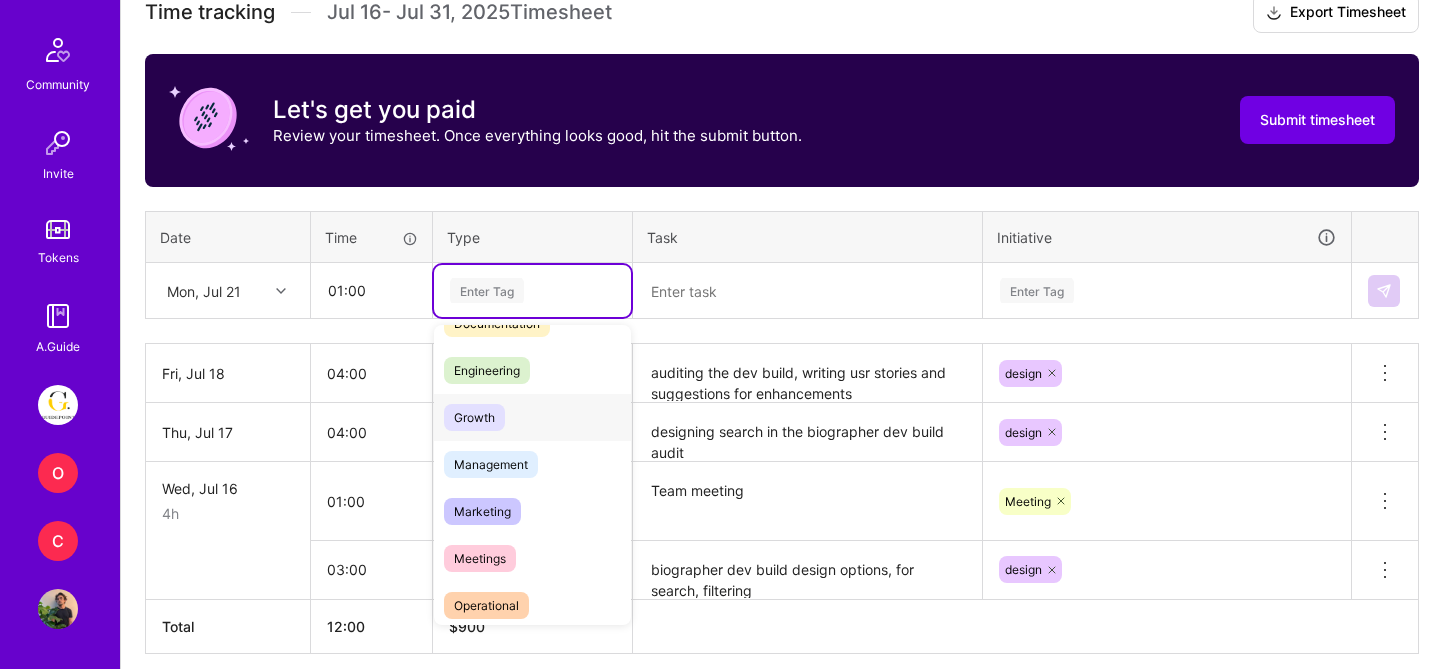 scroll, scrollTop: 128, scrollLeft: 0, axis: vertical 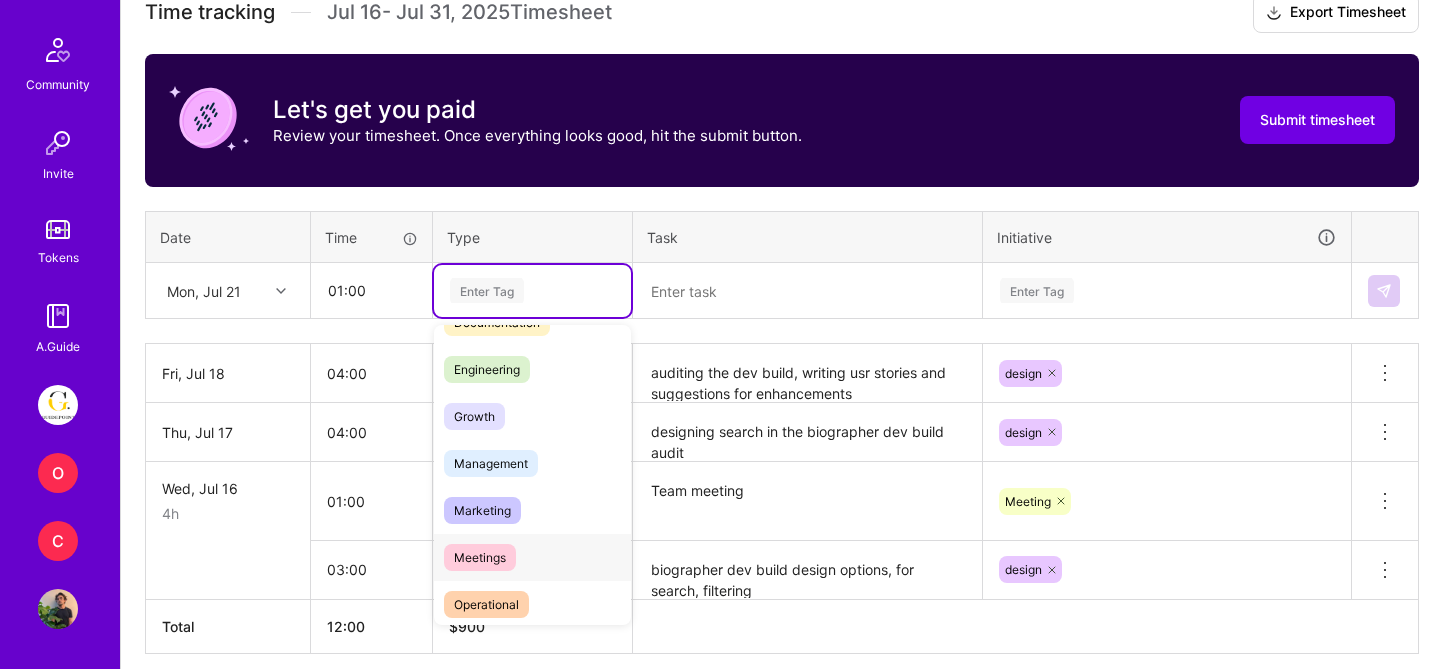 click on "Meetings" at bounding box center (480, 557) 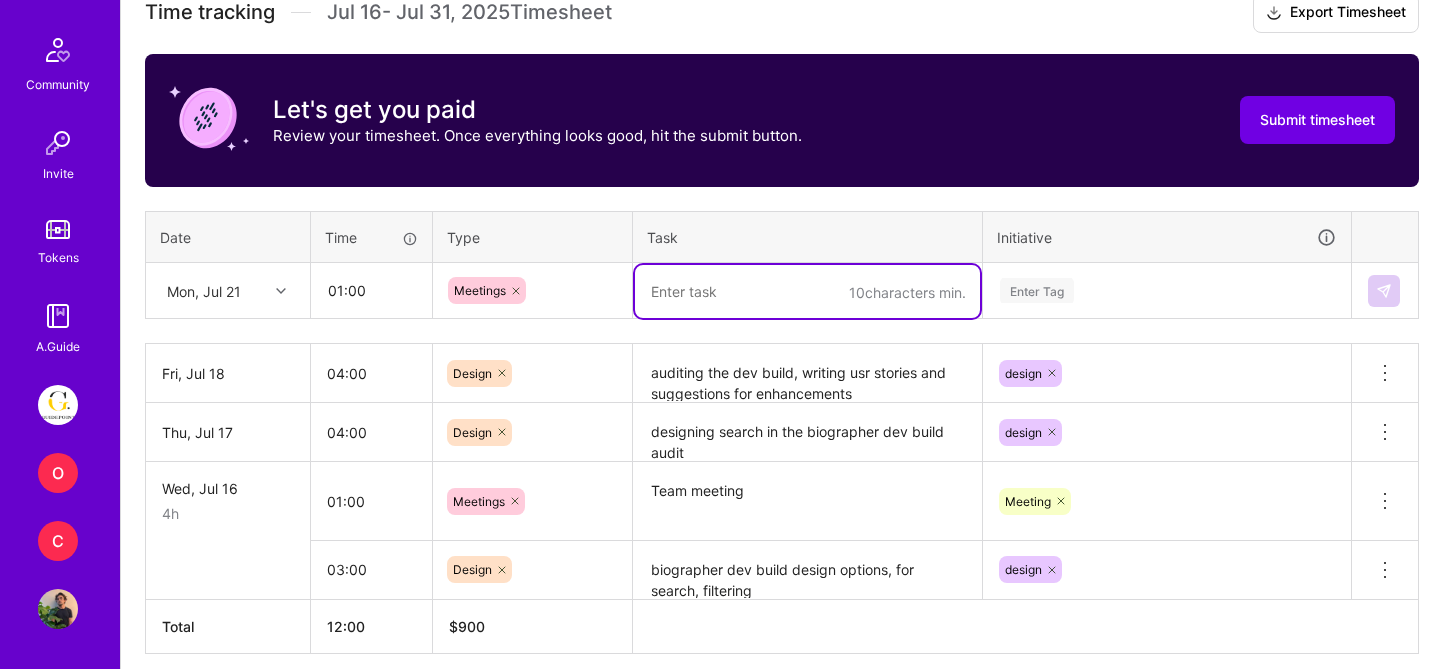 click at bounding box center (807, 291) 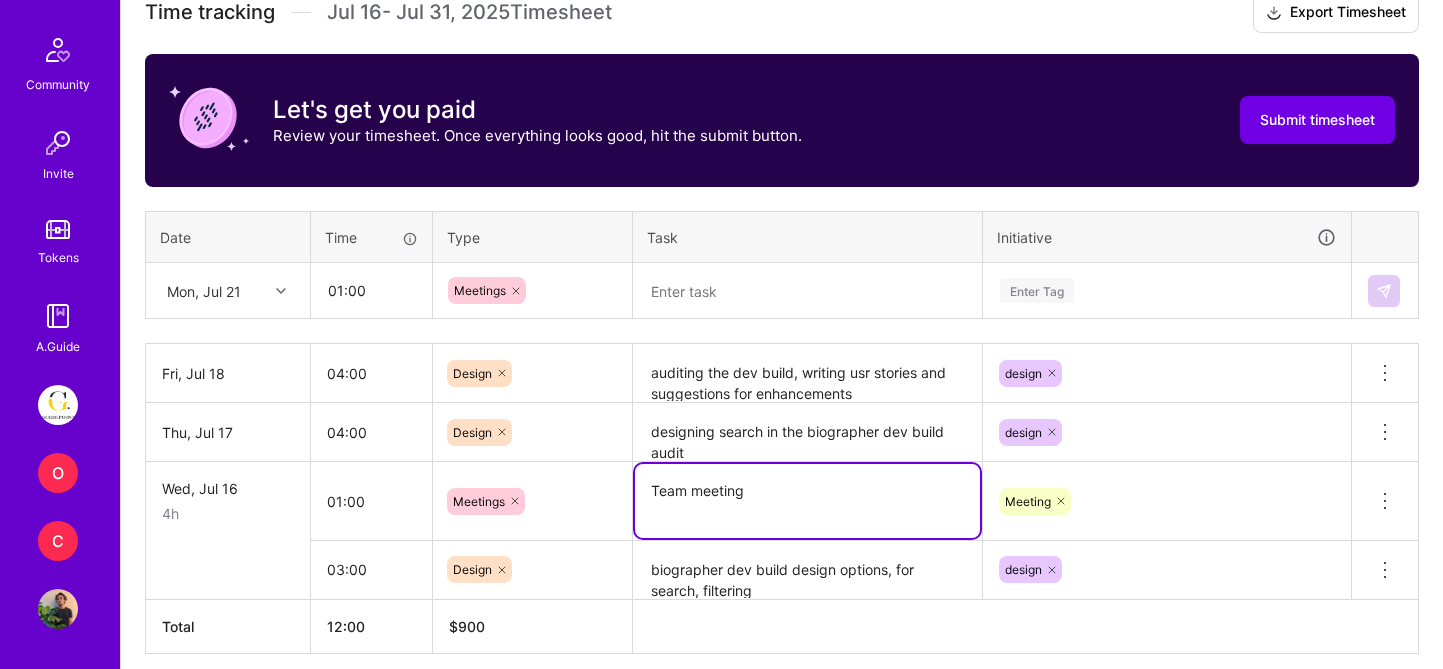 click at bounding box center [807, 291] 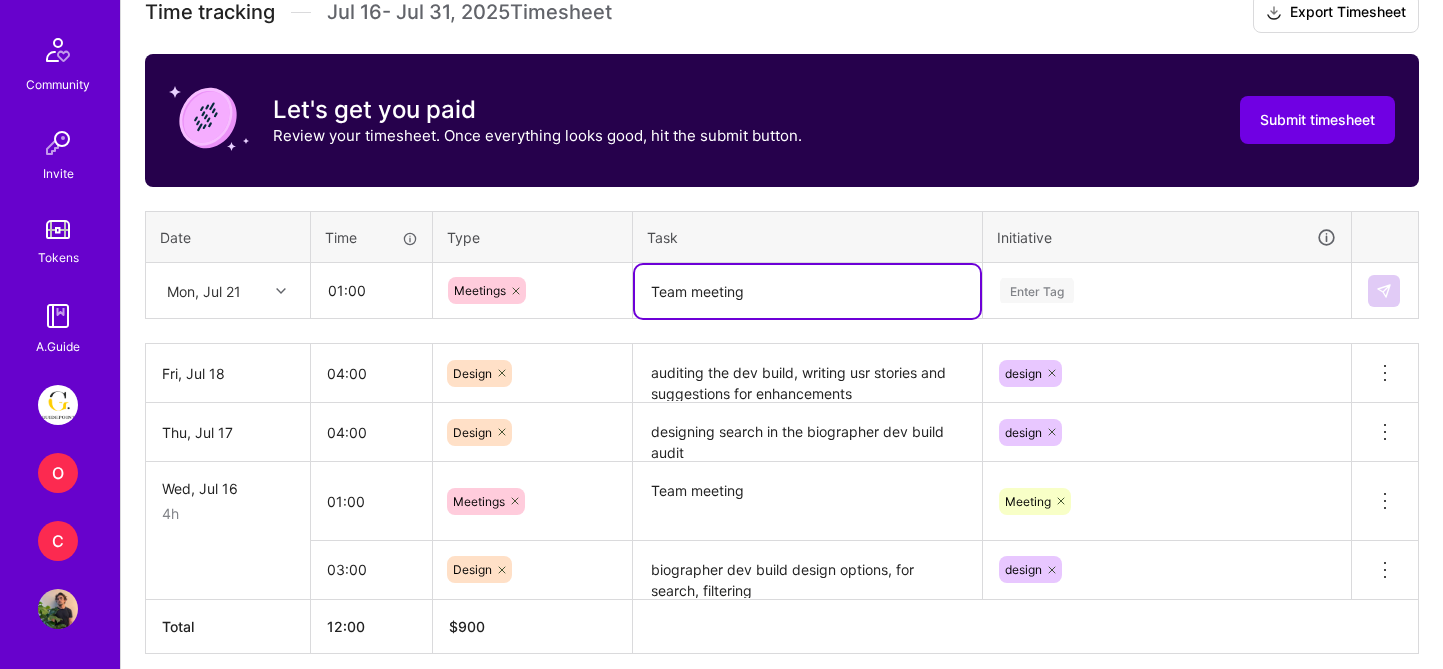 type on "Team meeting" 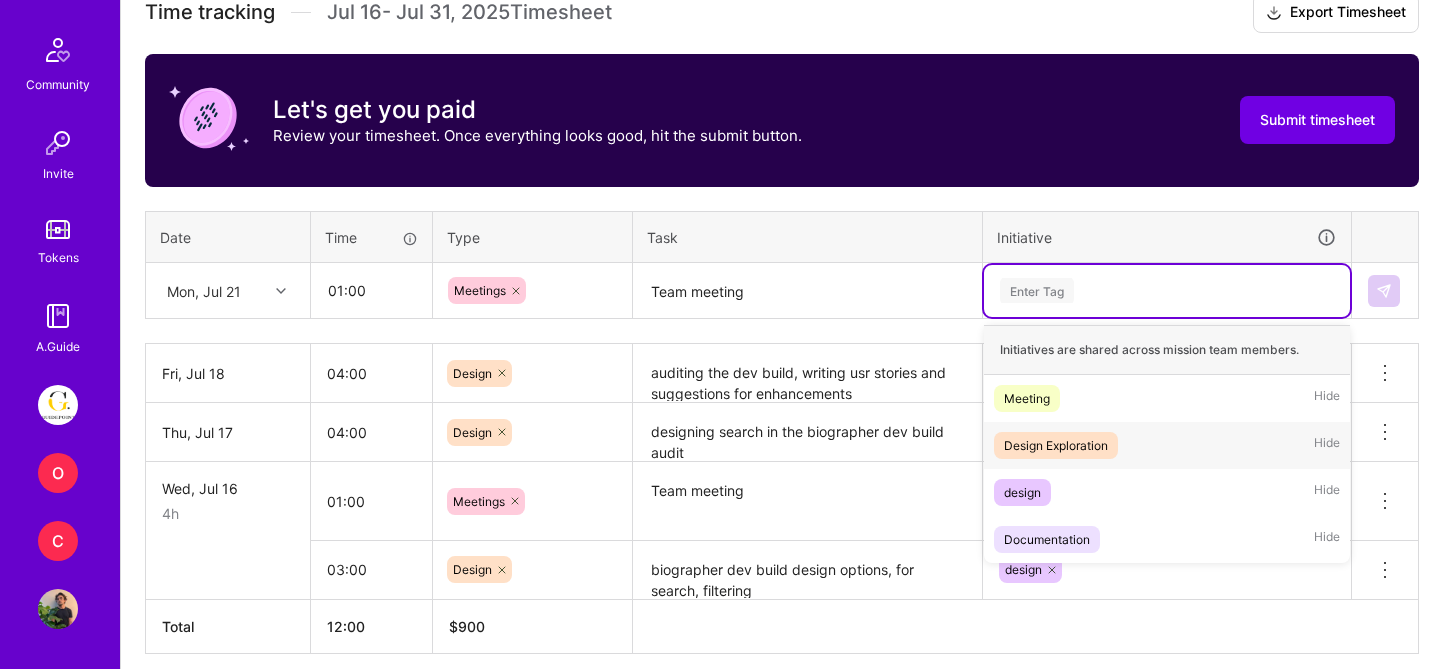 click on "Meeting Hide" at bounding box center [1167, 398] 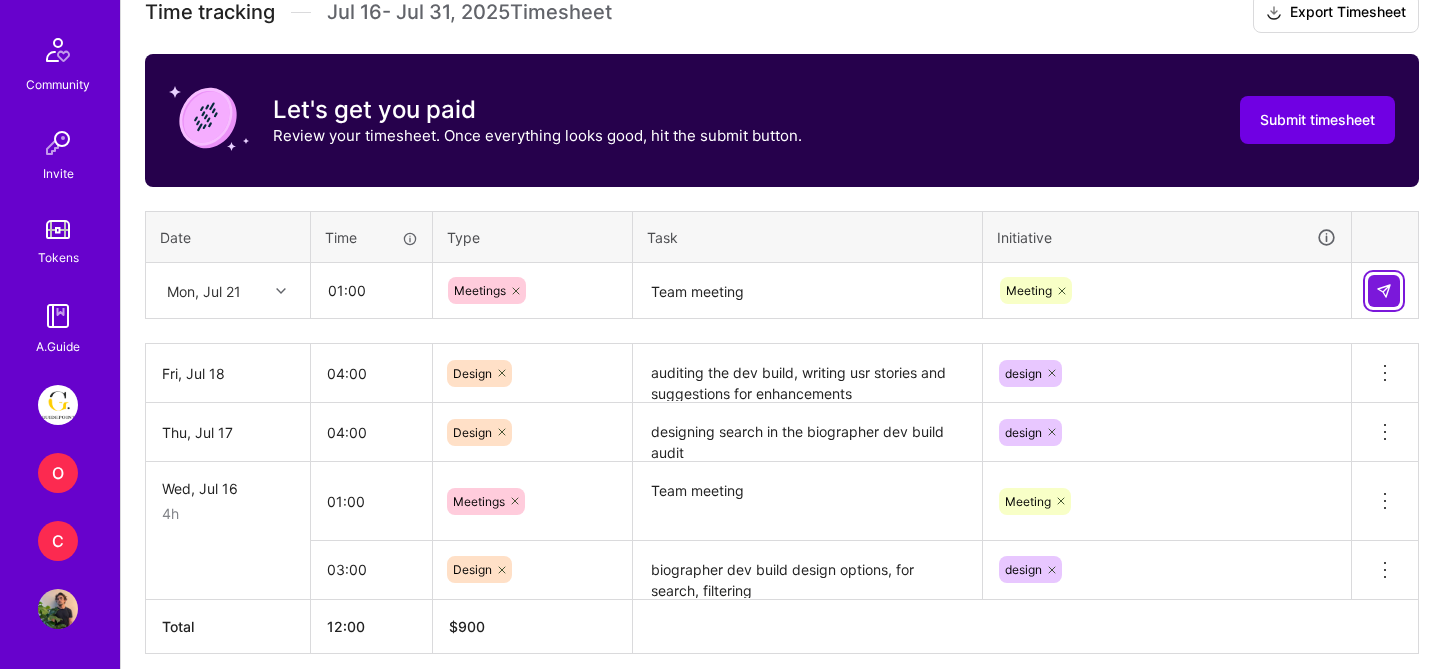 click at bounding box center (1384, 291) 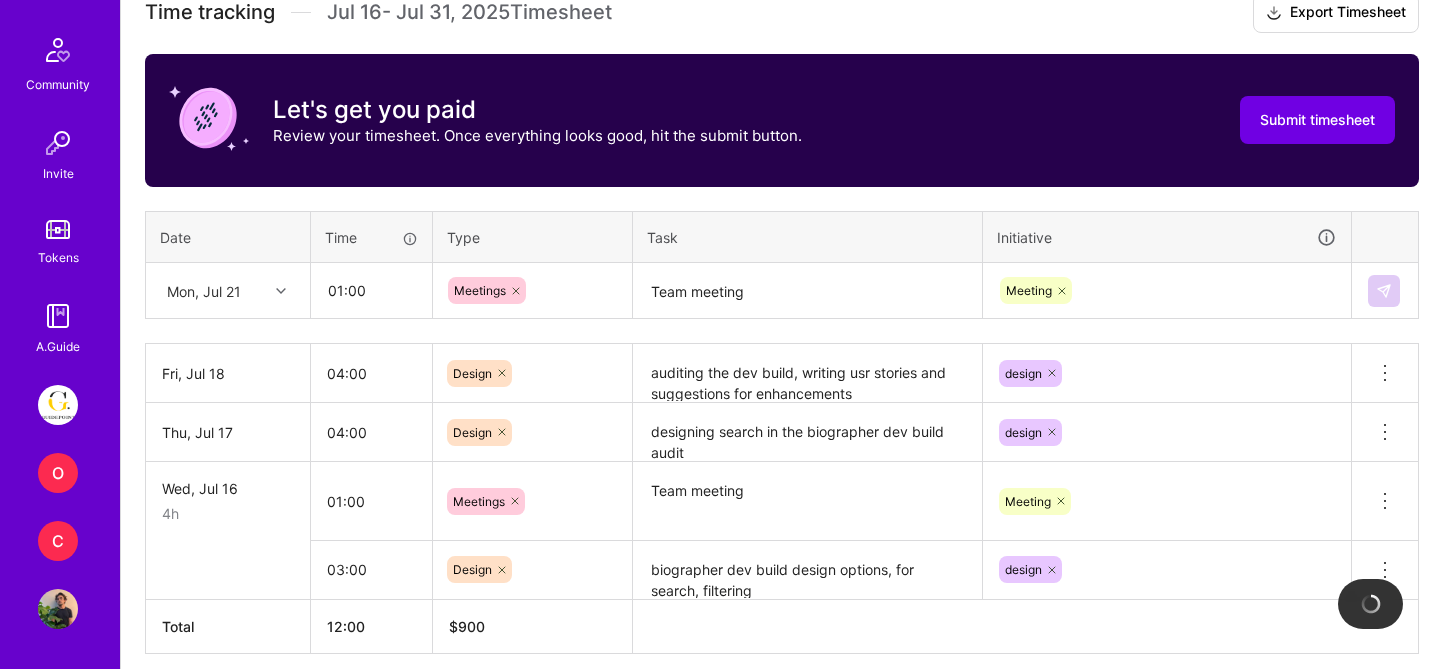 type 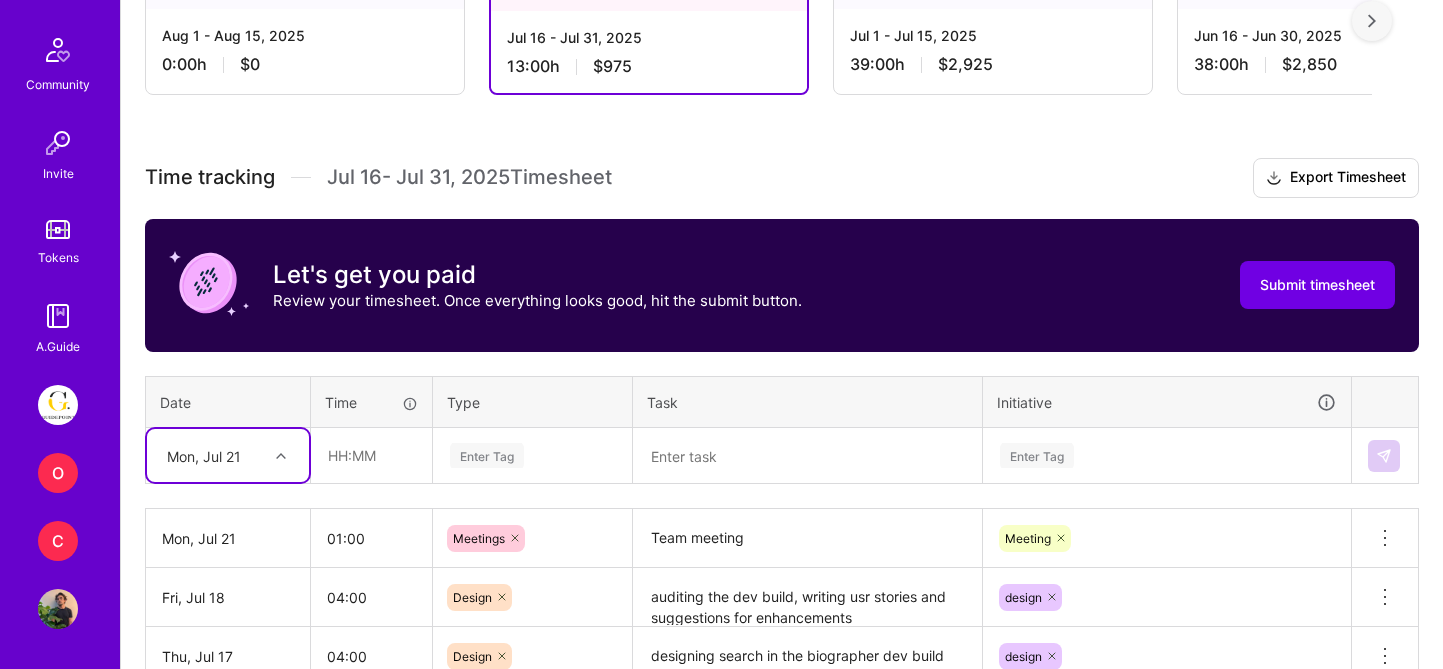 scroll, scrollTop: 403, scrollLeft: 0, axis: vertical 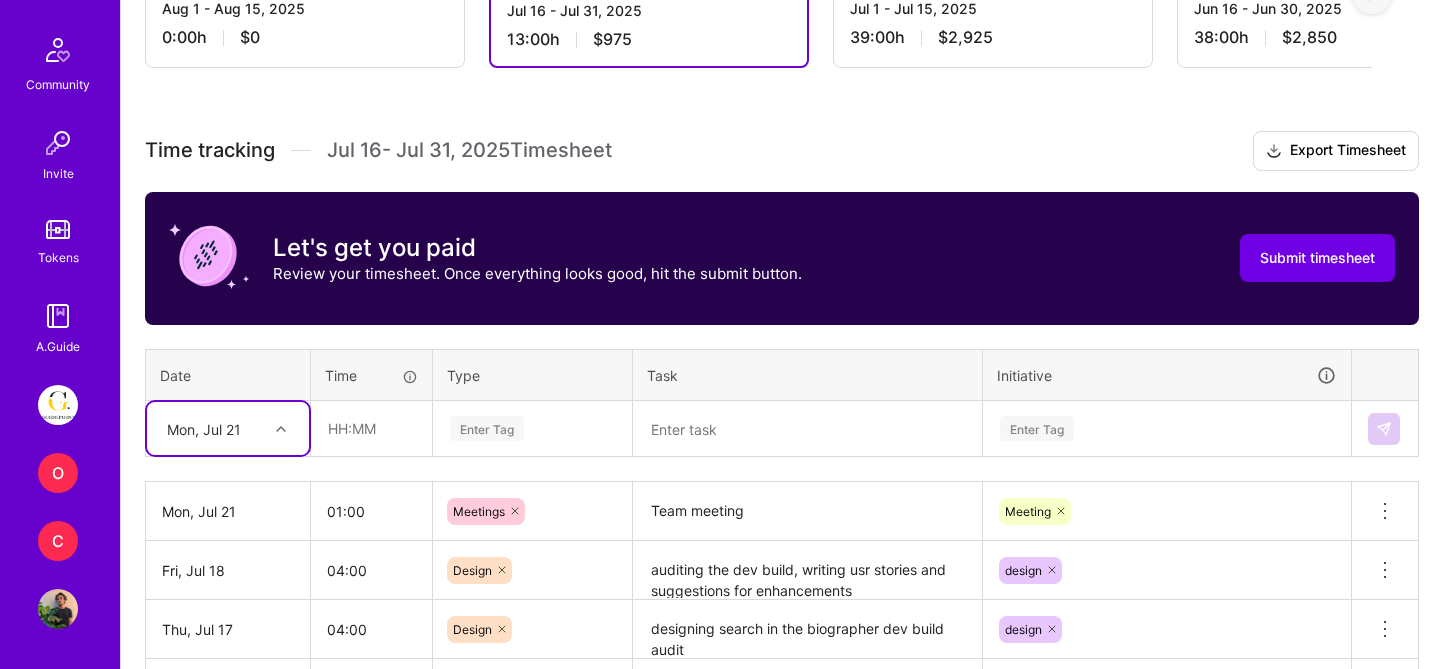 click on "39:00 h    $2,925" at bounding box center (993, 37) 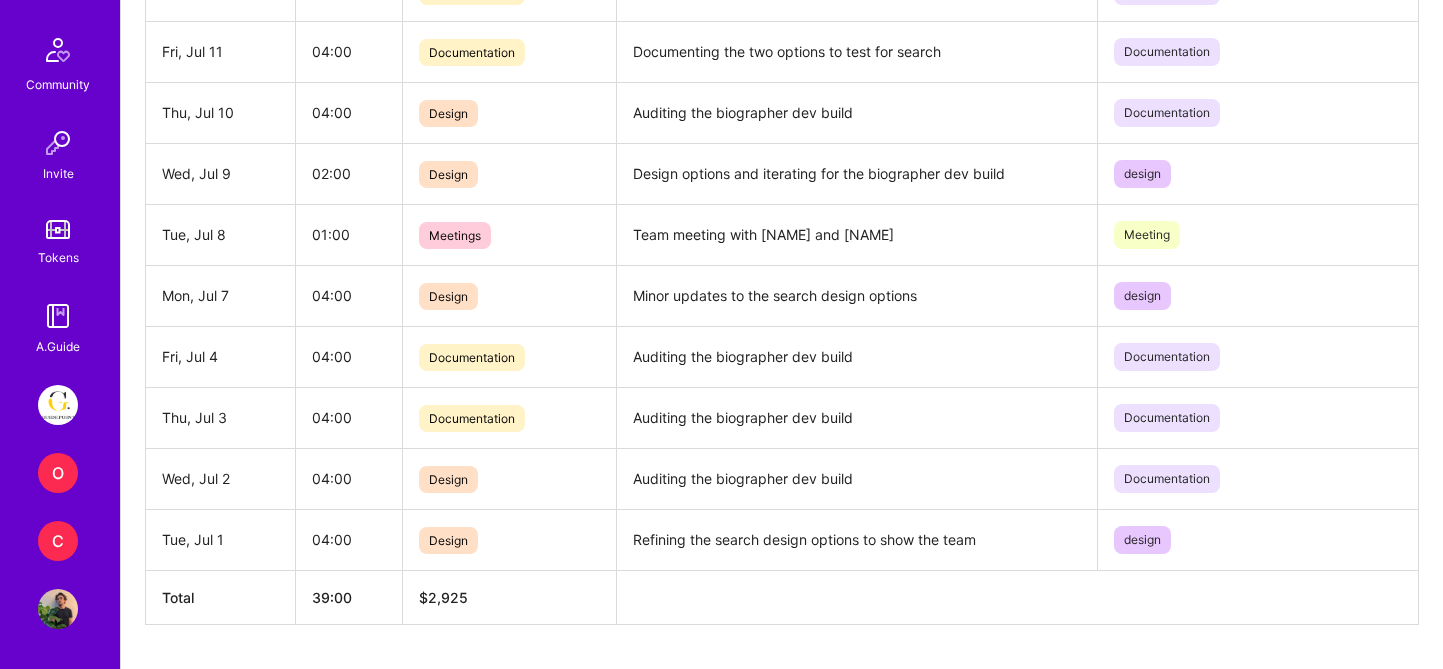 scroll, scrollTop: 874, scrollLeft: 0, axis: vertical 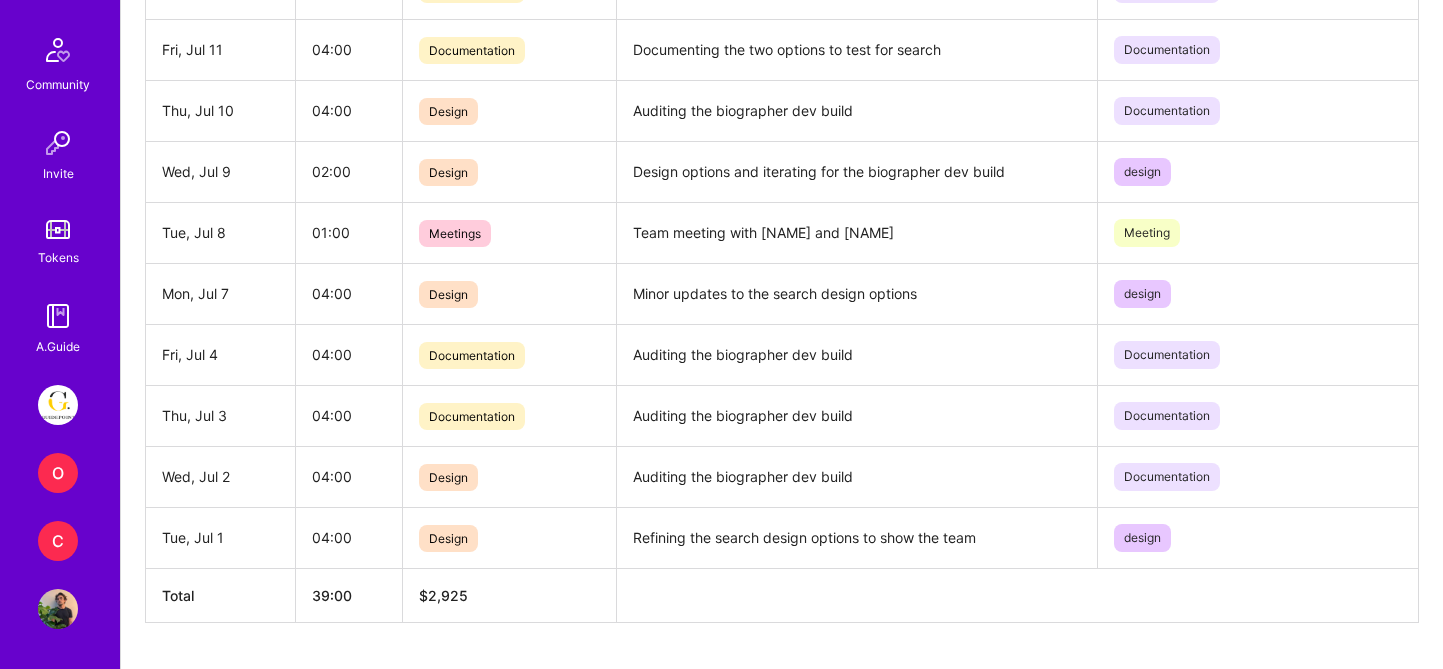 click on "Auditing the biographer dev build" at bounding box center (856, 476) 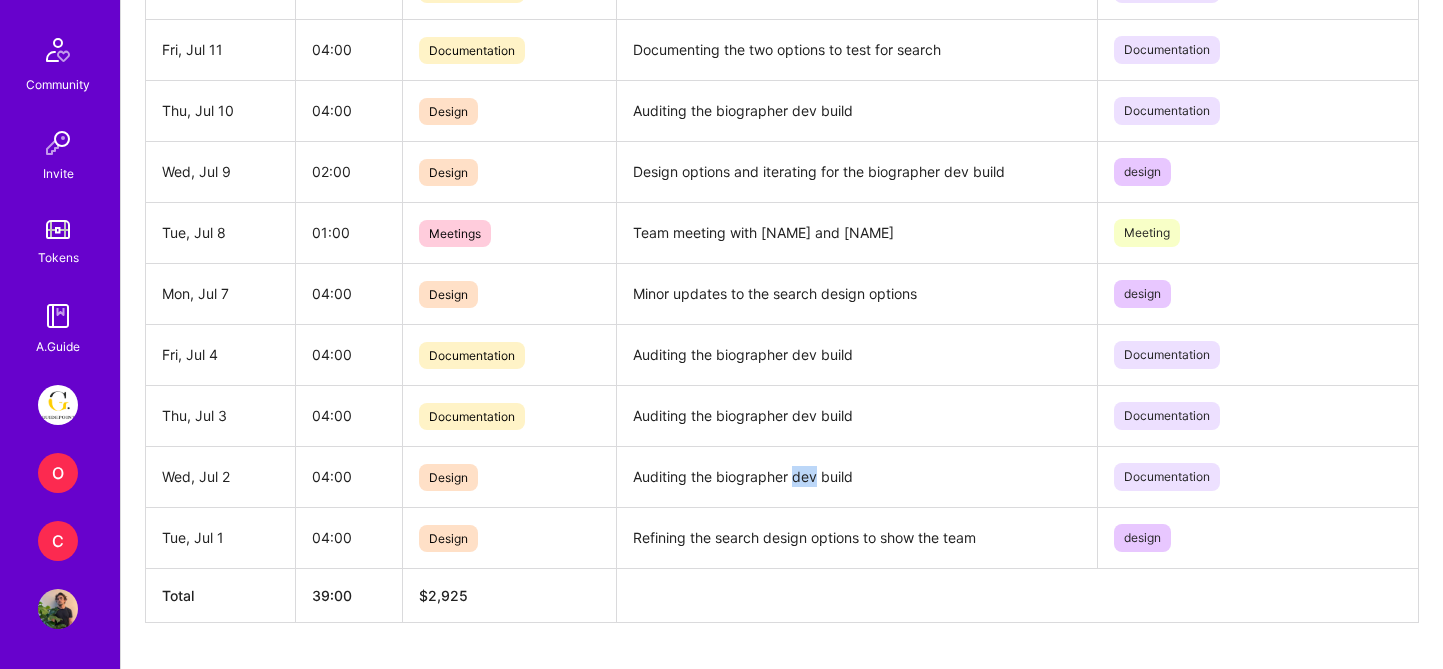 click on "Auditing the biographer dev build" at bounding box center [856, 476] 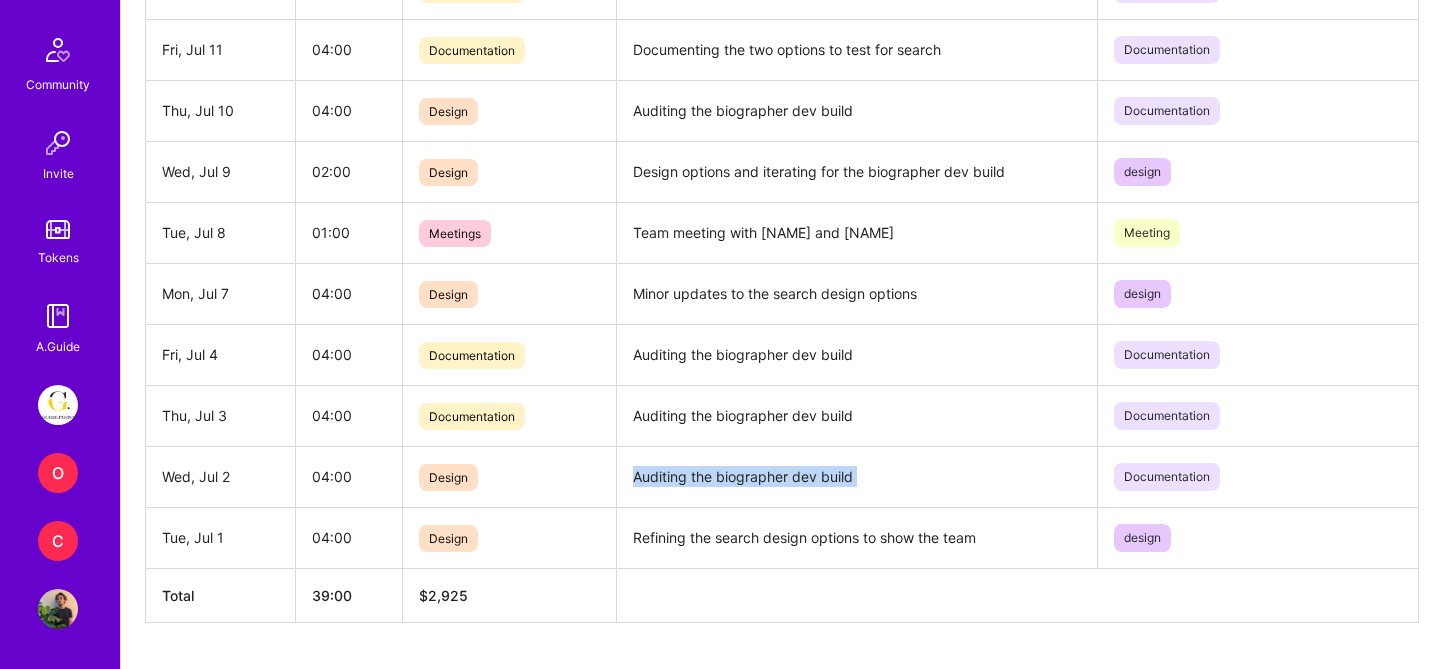 click on "Auditing the biographer dev build" at bounding box center (856, 476) 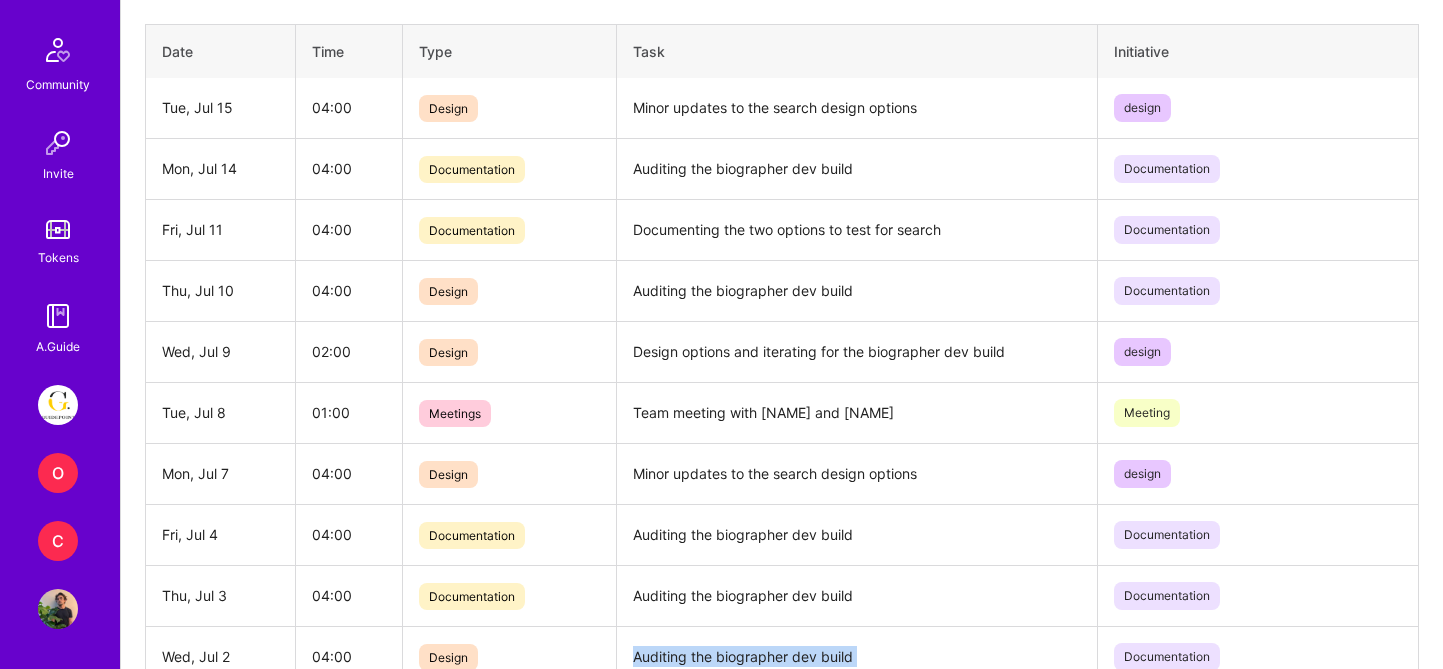 scroll, scrollTop: 305, scrollLeft: 0, axis: vertical 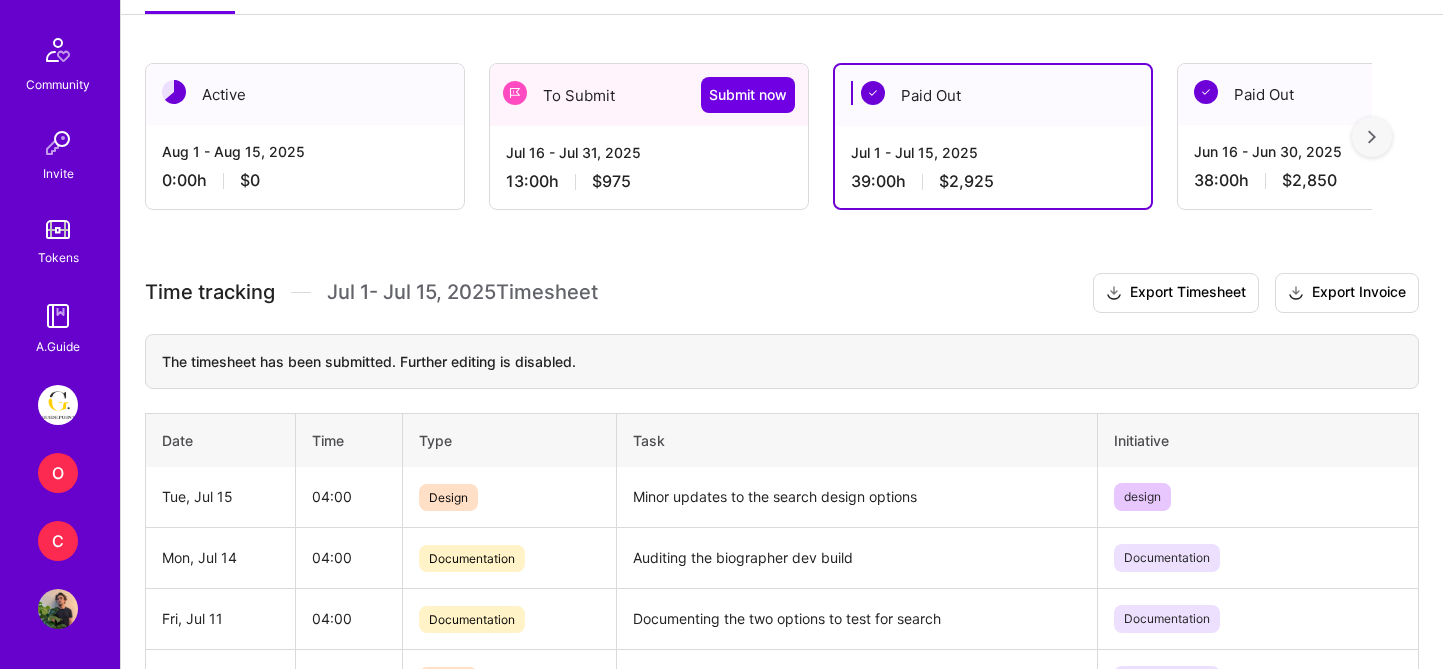 copy on "Auditing the biographer dev build" 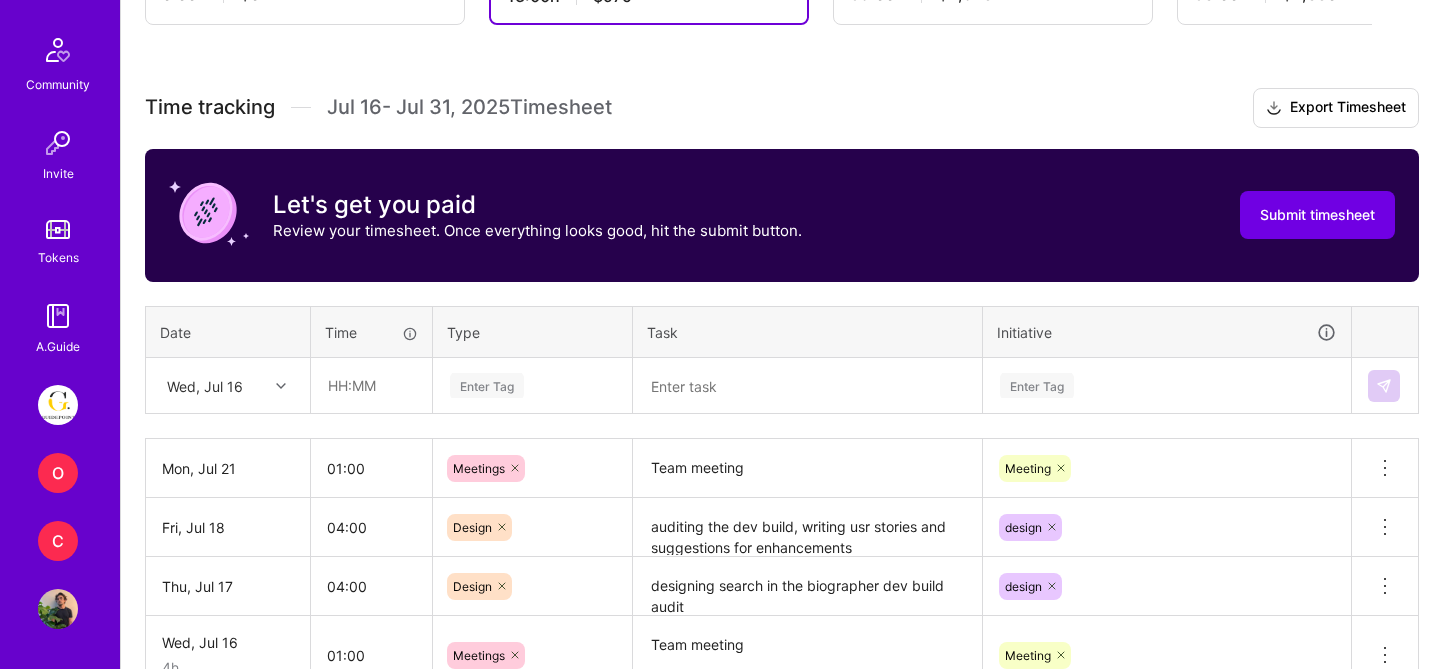 scroll, scrollTop: 503, scrollLeft: 0, axis: vertical 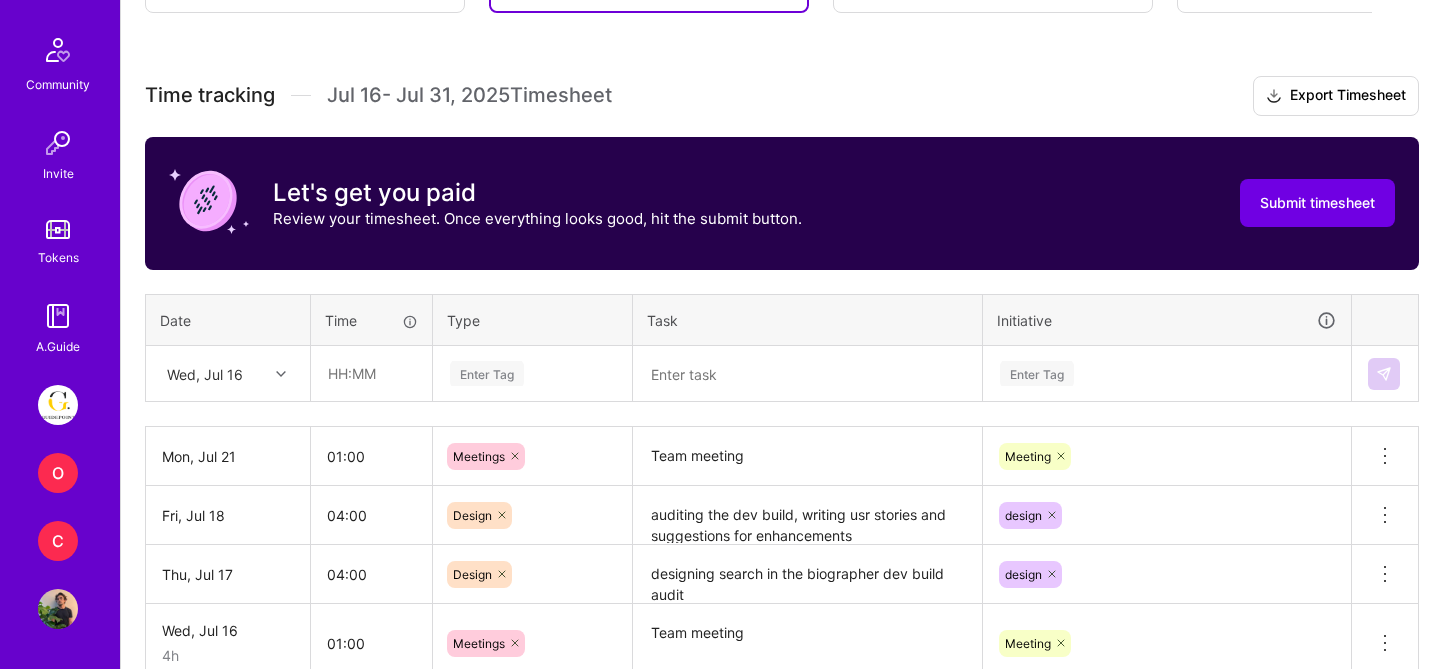 click on "Time tracking Jul 16  -   Jul 31 ,   2025  Timesheet Export Timesheet Let's get you paid Review your timesheet. Once everything looks good, hit the submit button. Submit timesheet Date Time Type Task Initiative  Wed, Jul 16 Enter Tag Enter Tag Mon, Jul 21 01:00 Meetings
Team meeting Meeting
Delete row Fri, Jul 18 04:00 Design
auditing the dev build, writing usr stories and suggestions for enhancements  design
Delete row Thu, Jul 17 04:00 Design
designing search in the biographer dev build audit design
Delete row Wed, Jul 16 4h 01:00 Meetings
Team meeting Meeting
Delete row 03:00 Design
biographer dev build design options, for search, filtering  design
Delete row Total 13:00 $ 975" at bounding box center (782, 436) 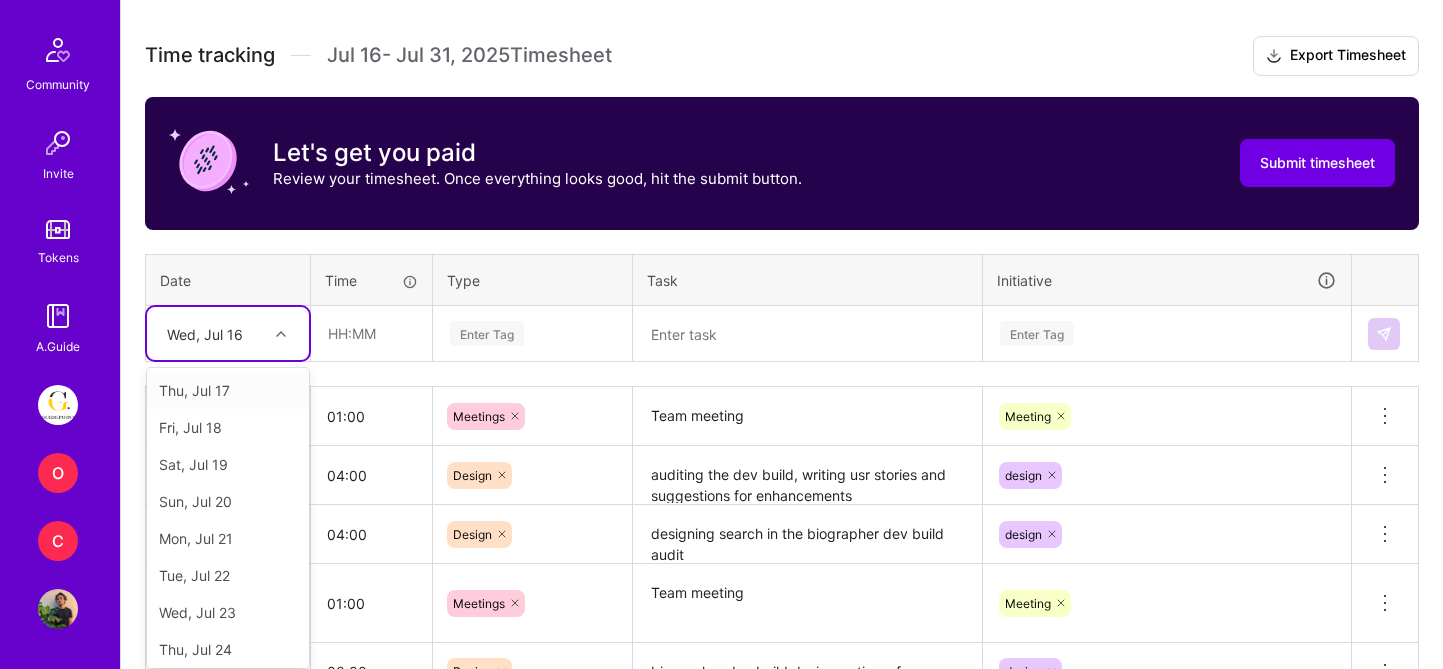 scroll, scrollTop: 549, scrollLeft: 0, axis: vertical 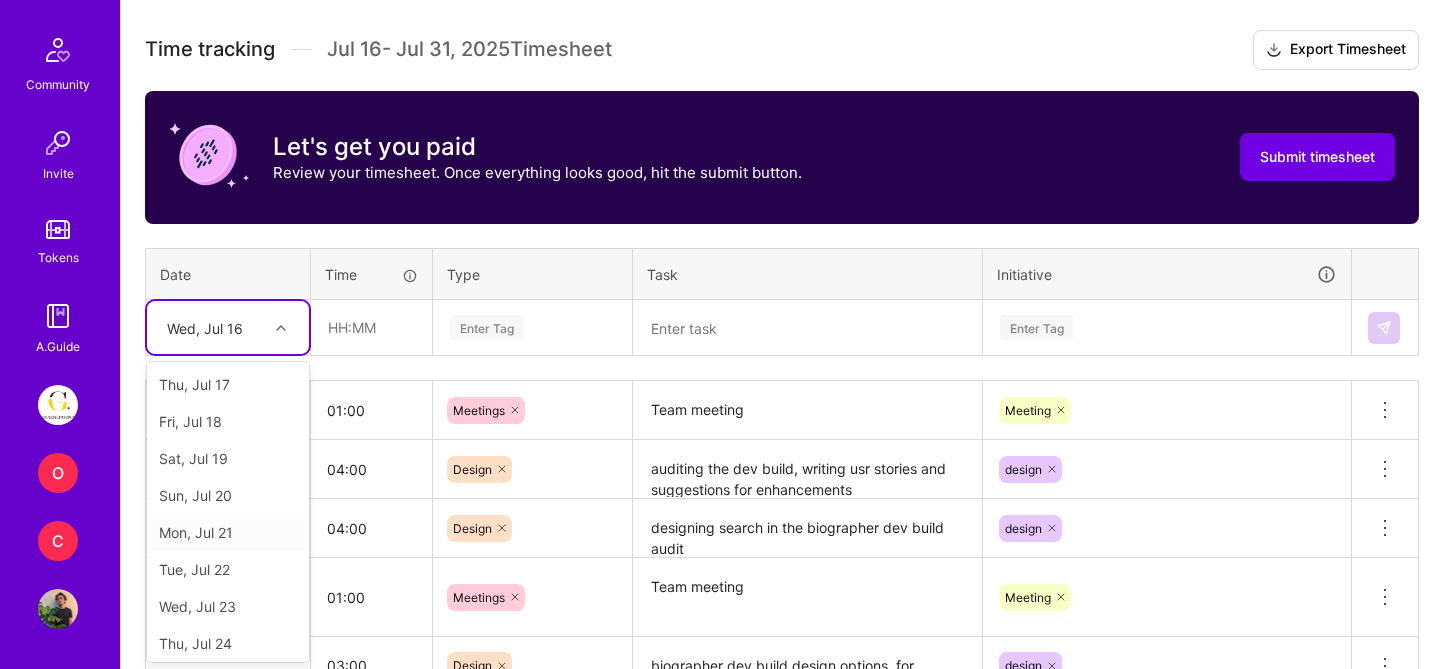 click on "Mon, Jul 21" at bounding box center [228, 532] 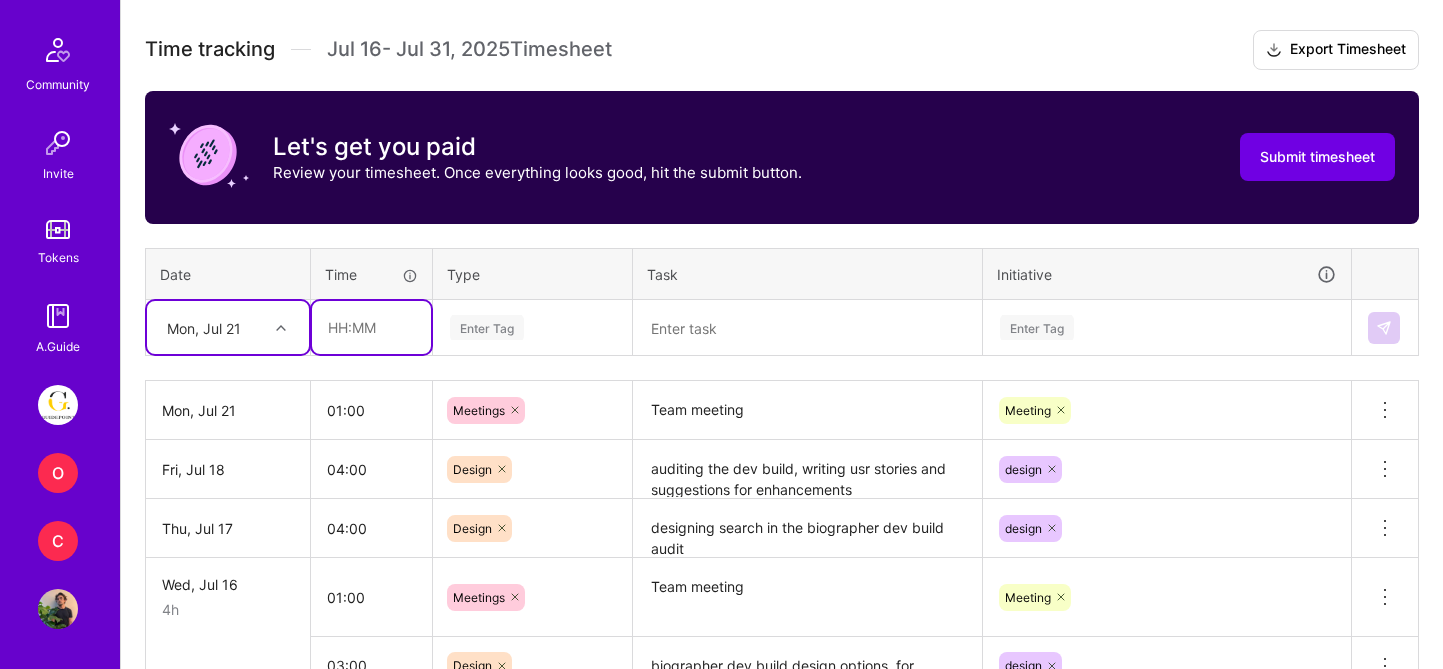 click at bounding box center [371, 327] 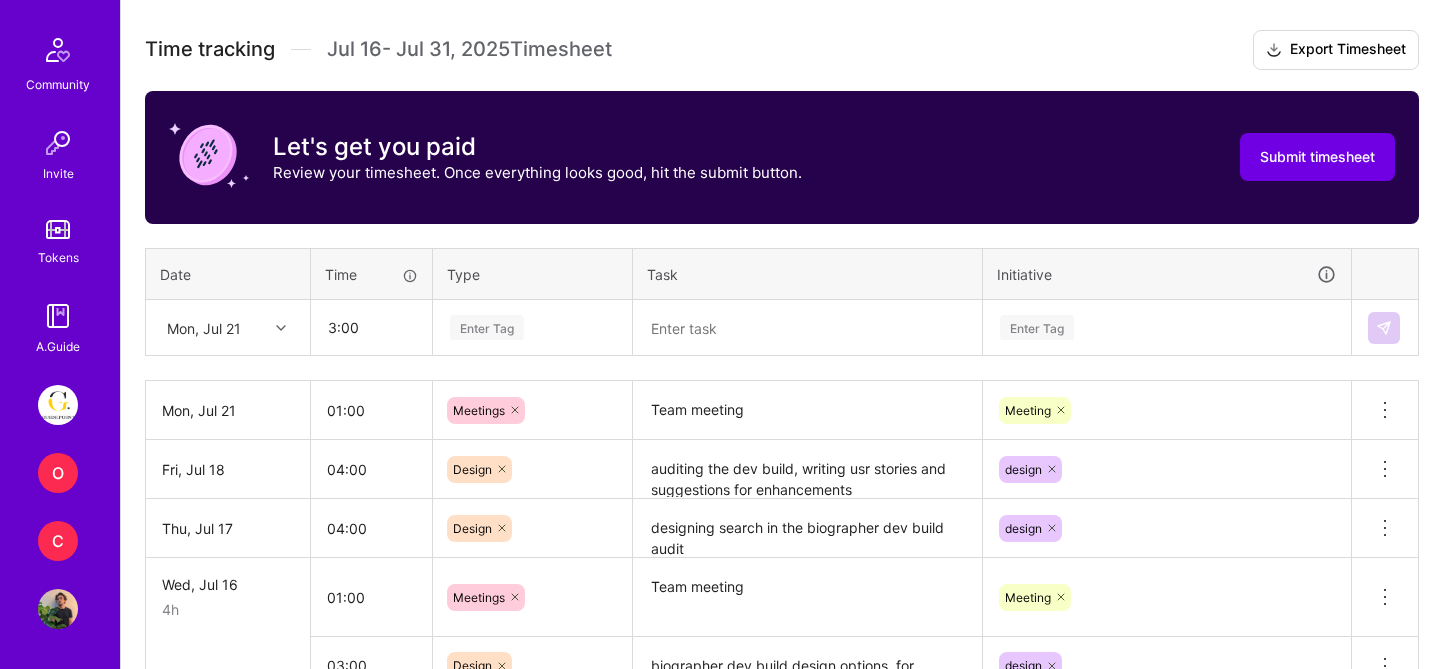 type on "03:00" 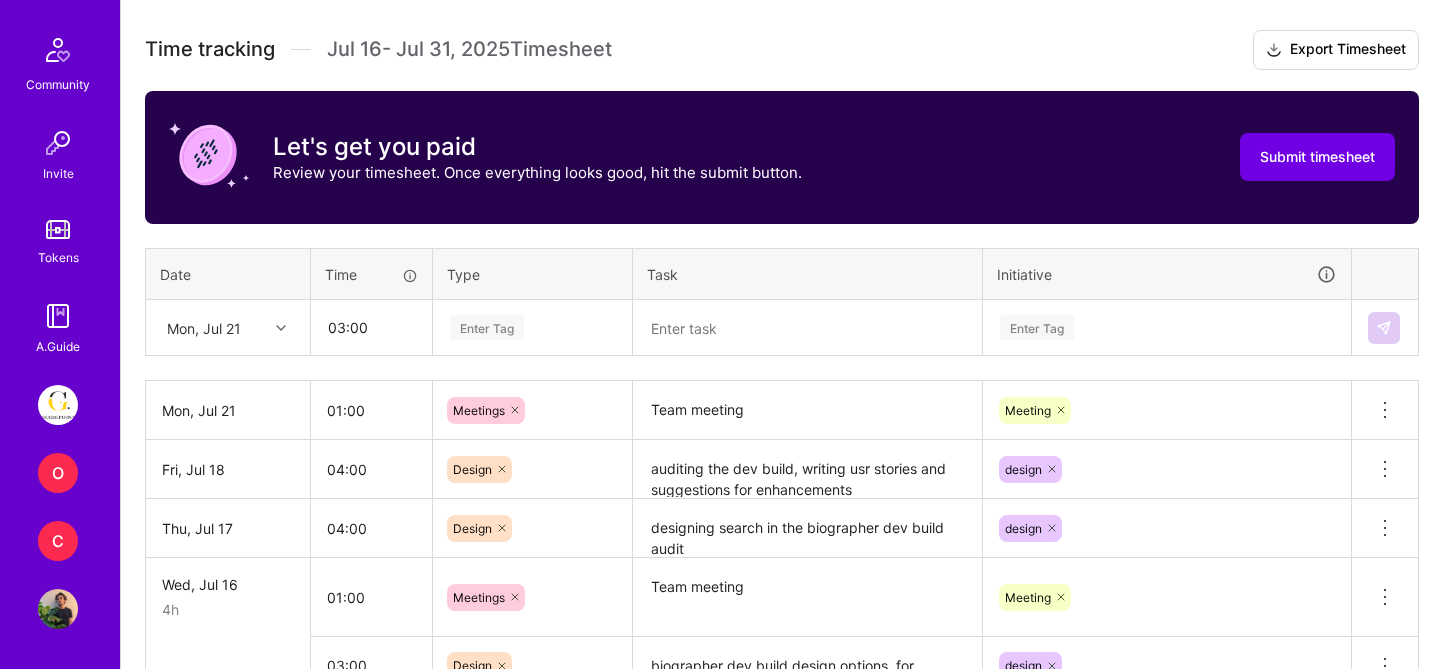 click on "Enter Tag" at bounding box center (532, 327) 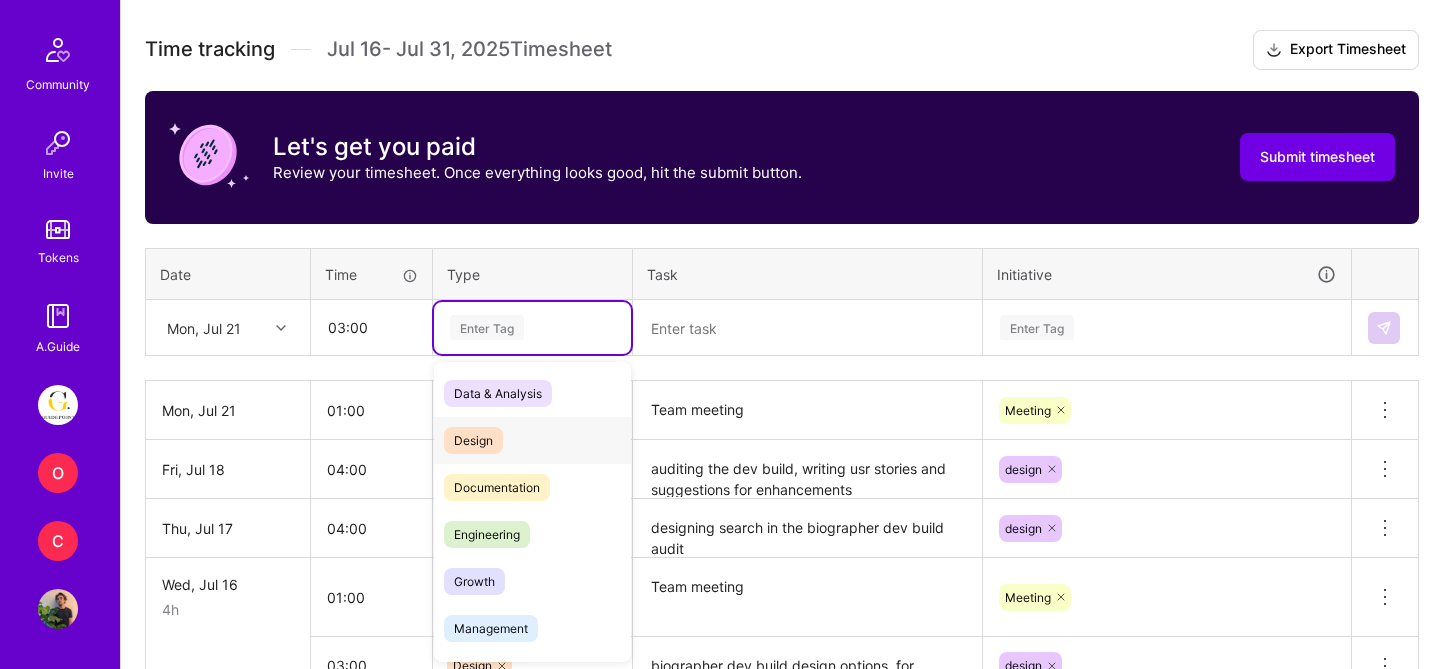 click on "Design" at bounding box center [532, 440] 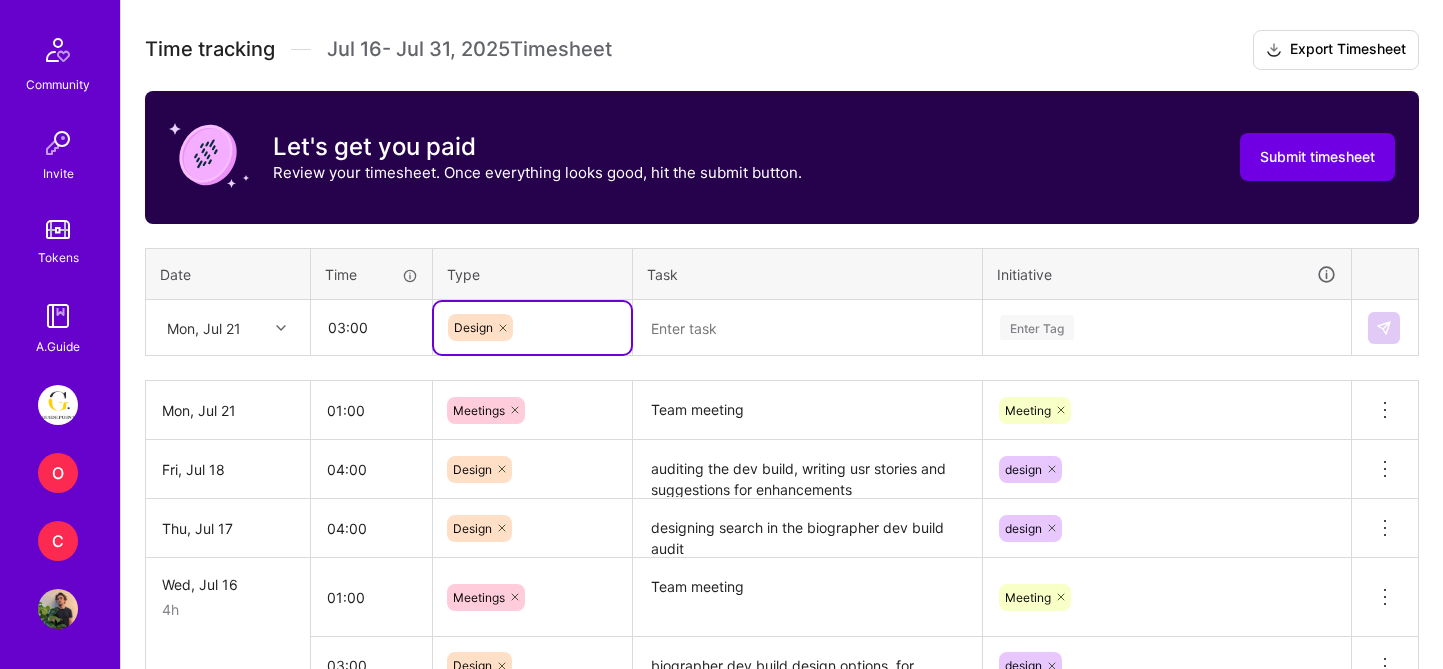 click at bounding box center (503, 327) 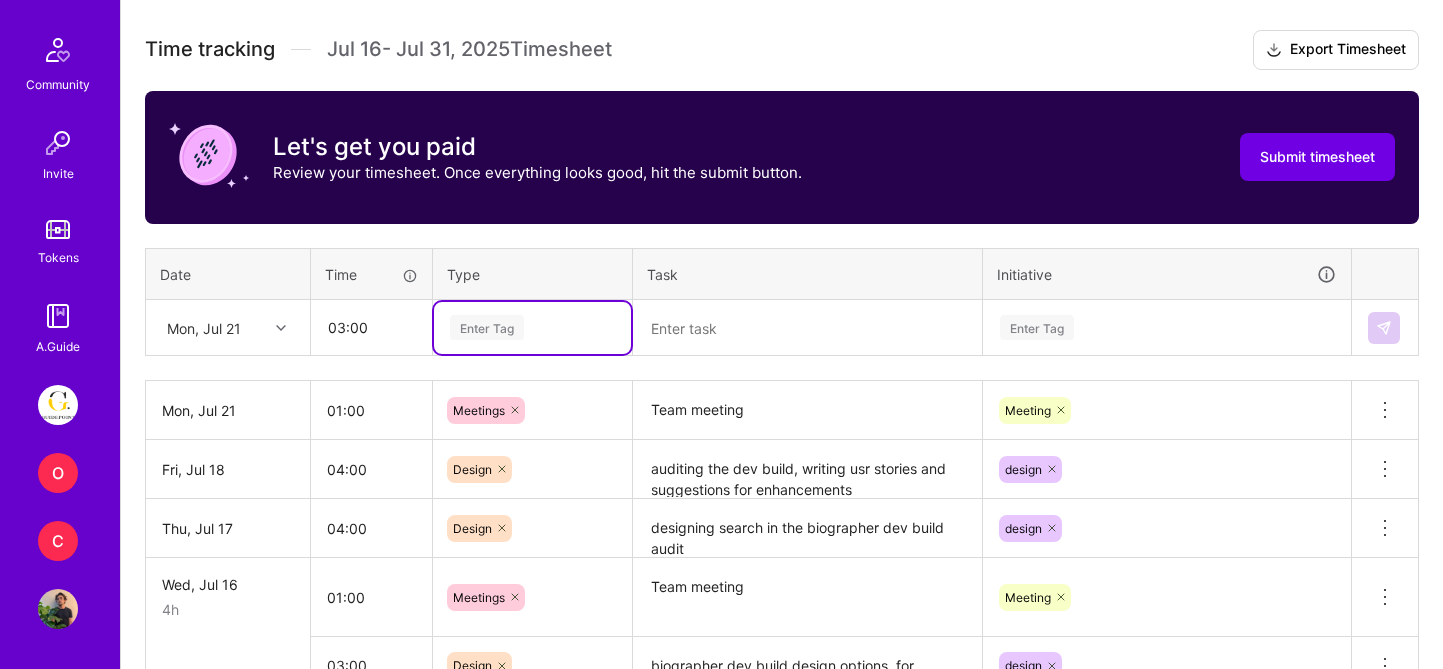click on "Enter Tag" at bounding box center (487, 327) 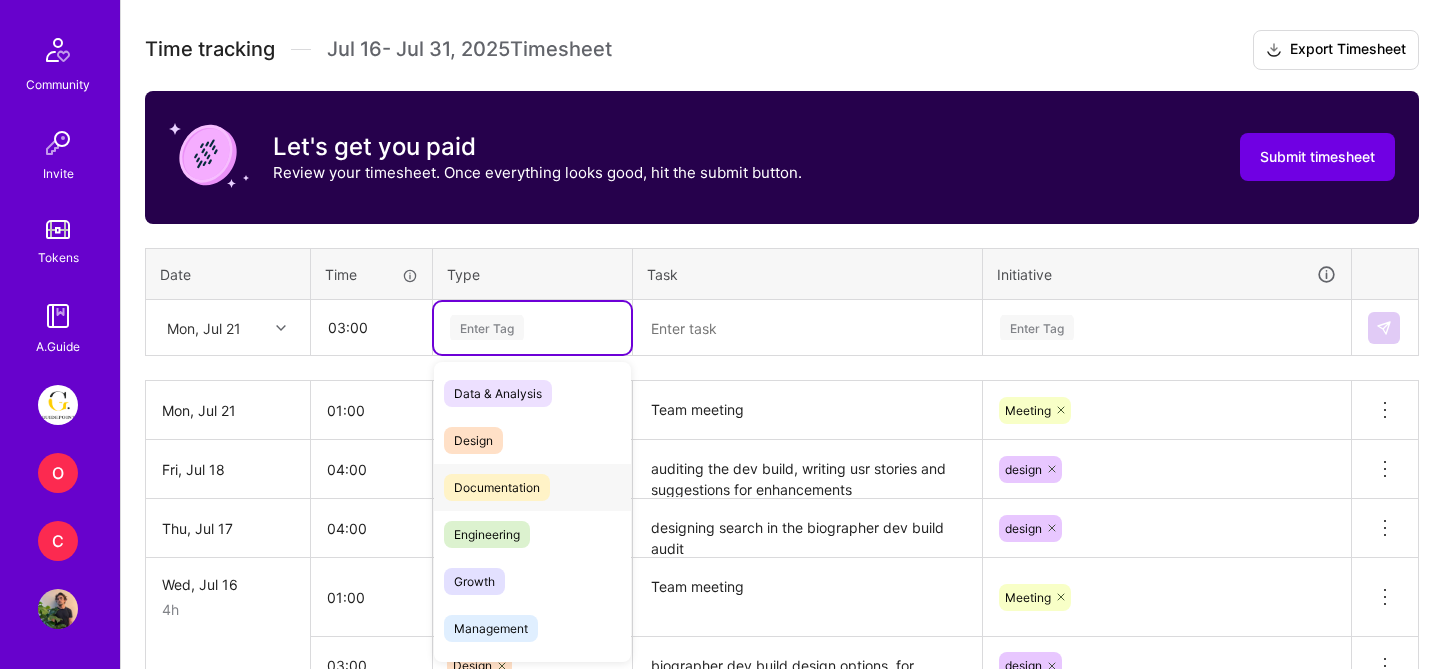 click on "Documentation" at bounding box center (497, 487) 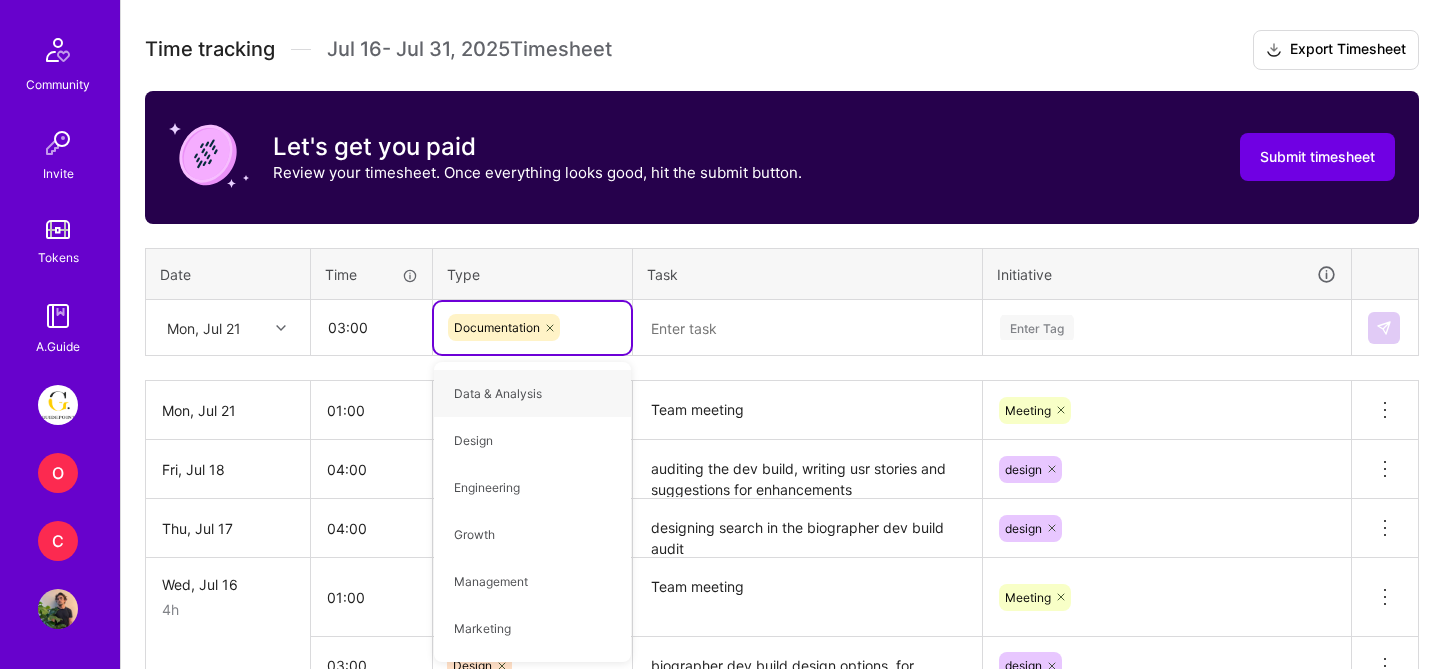 click at bounding box center [807, 328] 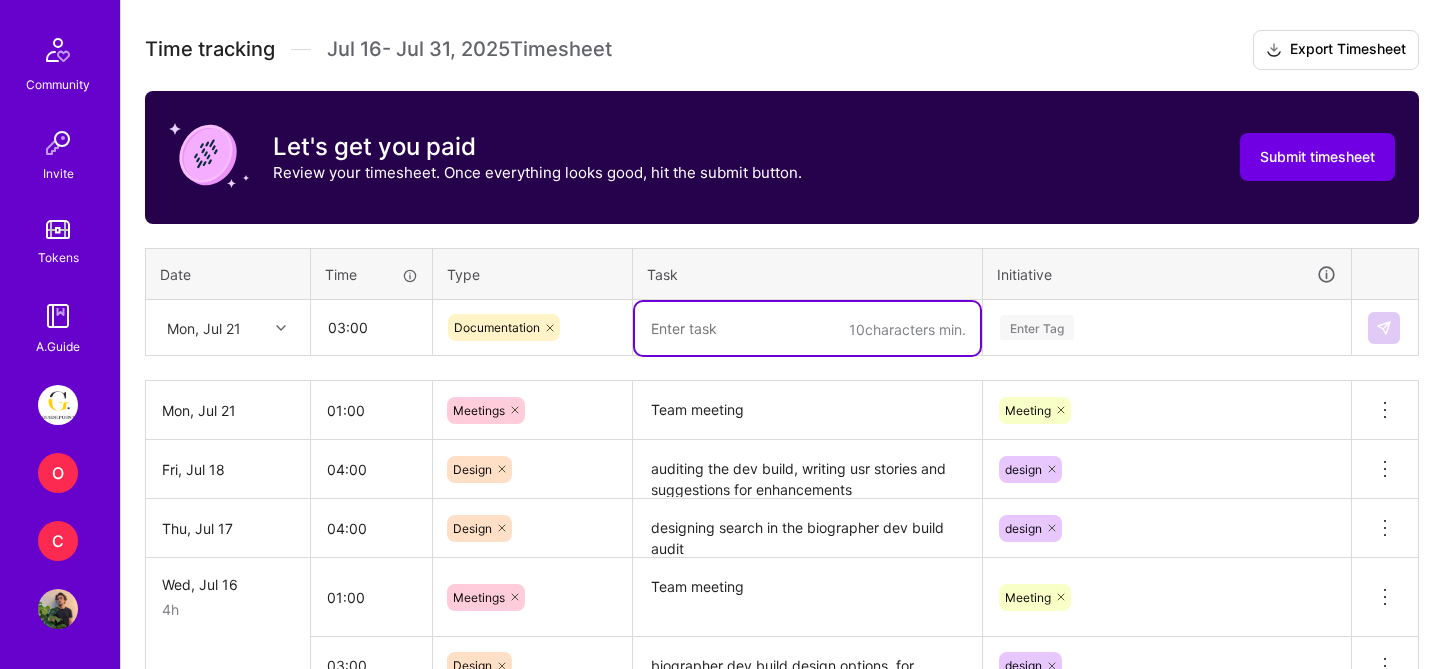 paste on "Auditing the biographer dev build" 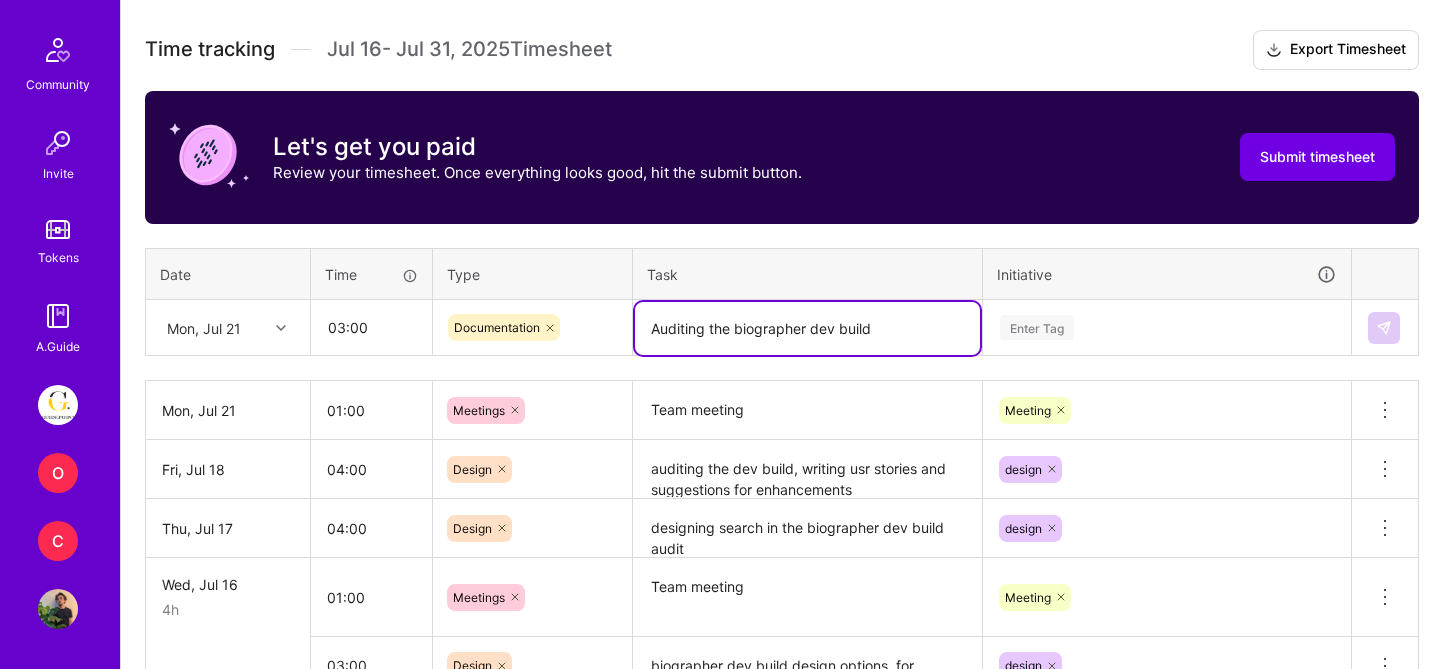 click on "Auditing the biographer dev build" at bounding box center [807, 328] 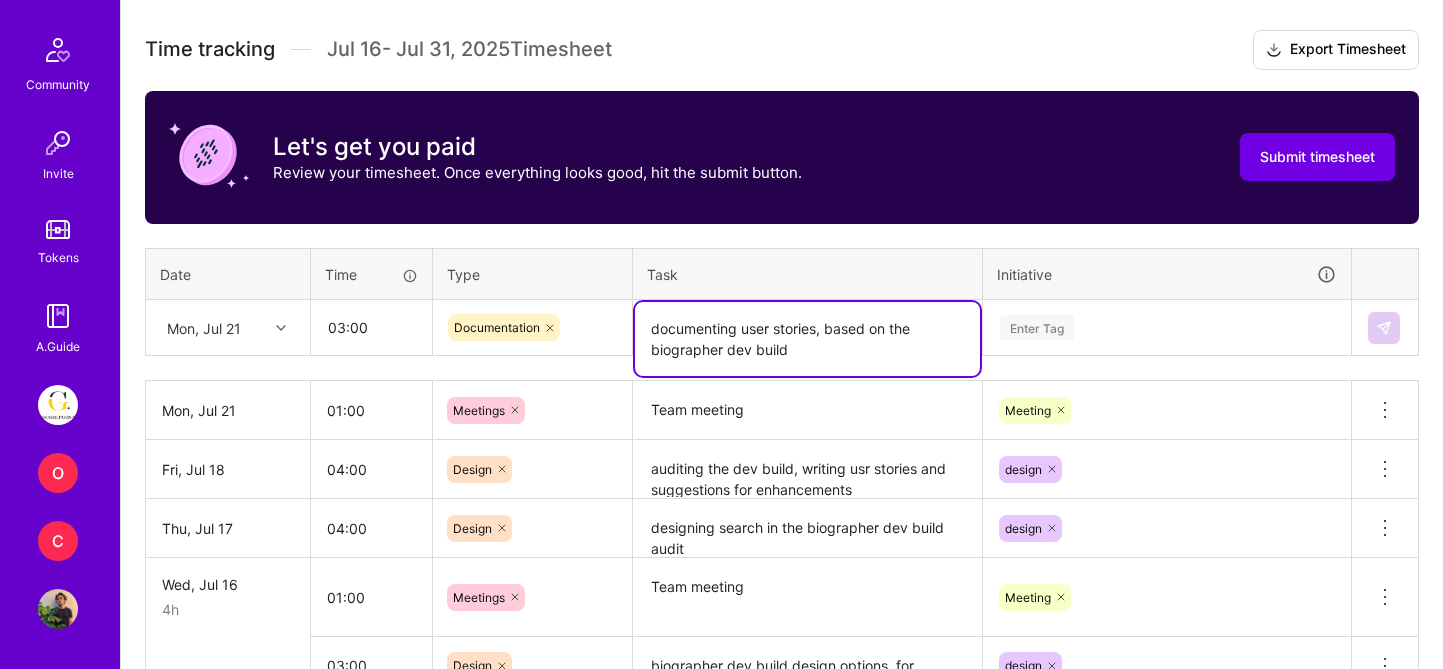 type on "documenting user stories, based on the biographer dev build" 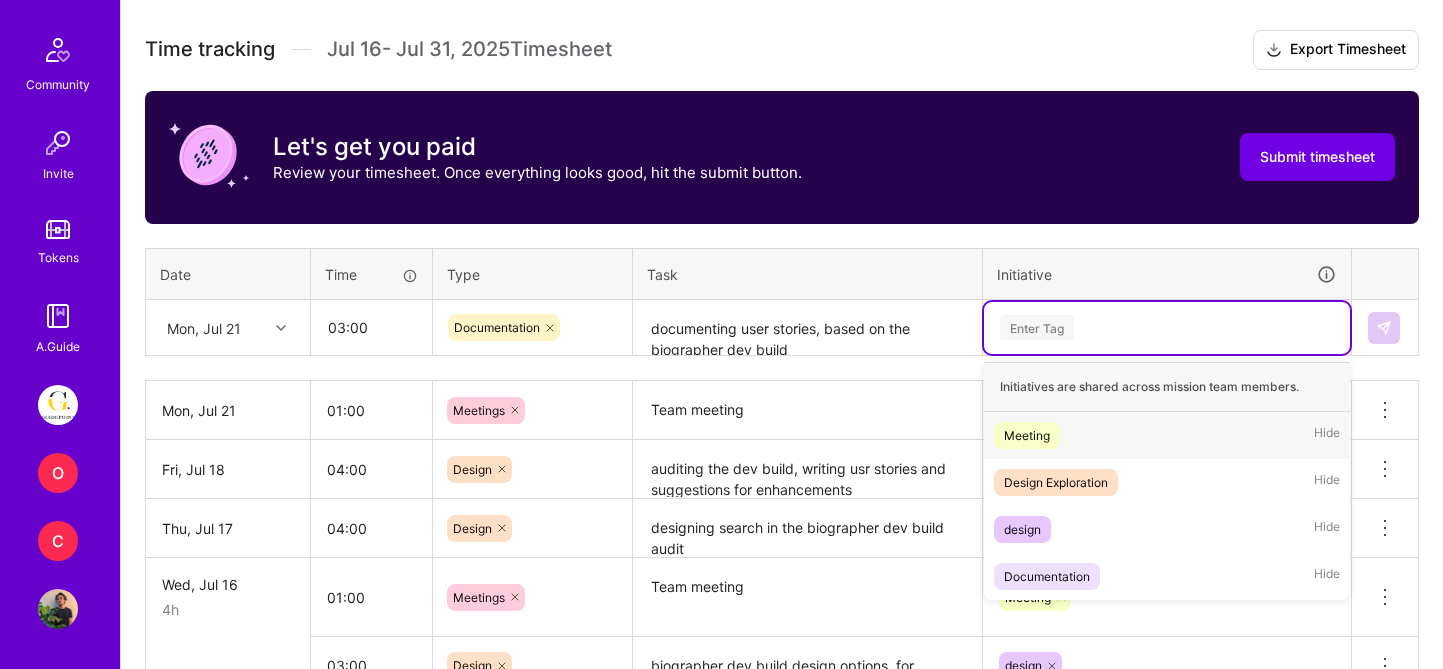 click on "Enter Tag" at bounding box center [1167, 328] 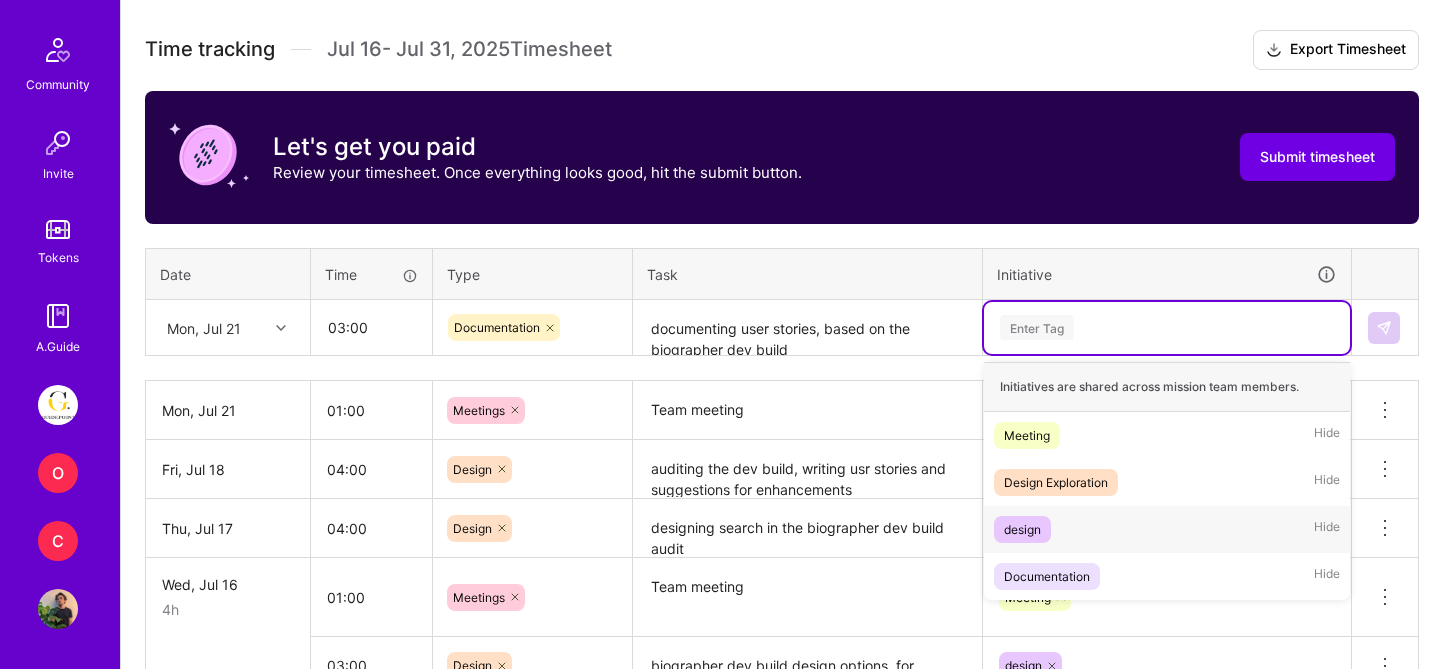 click on "design" at bounding box center (1022, 529) 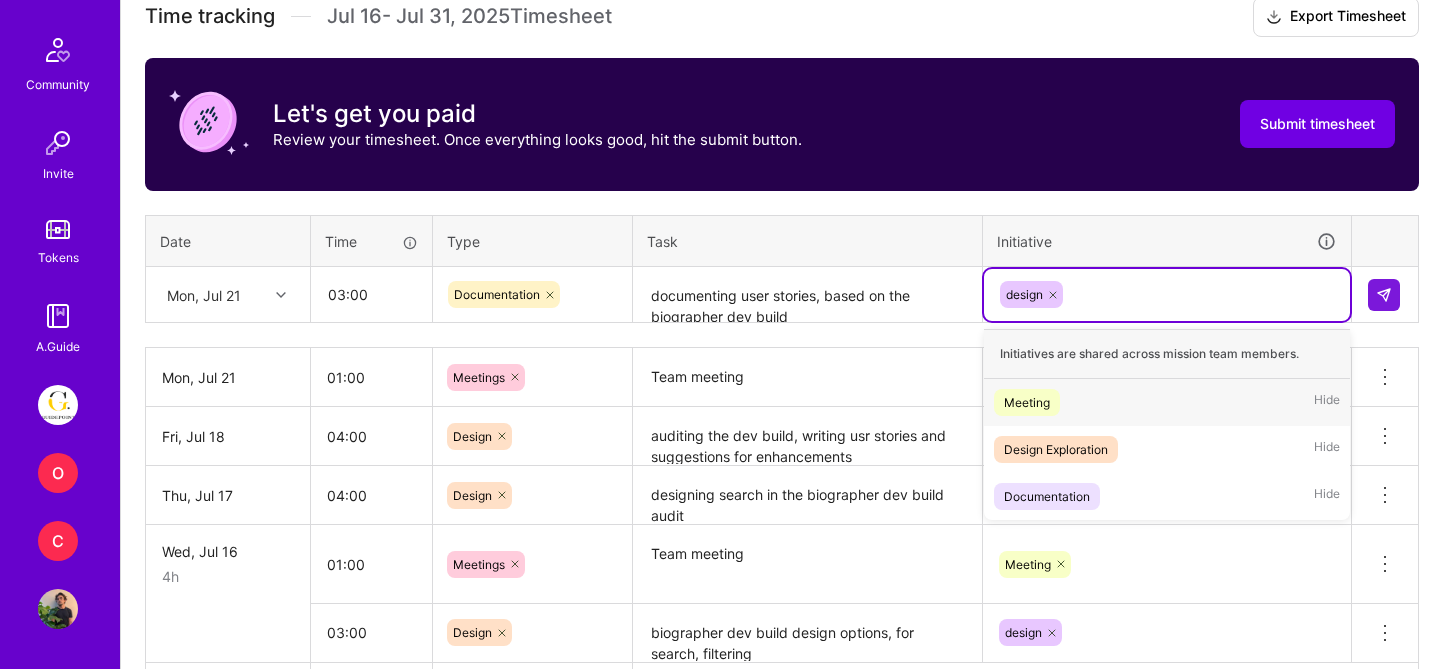 scroll, scrollTop: 581, scrollLeft: 0, axis: vertical 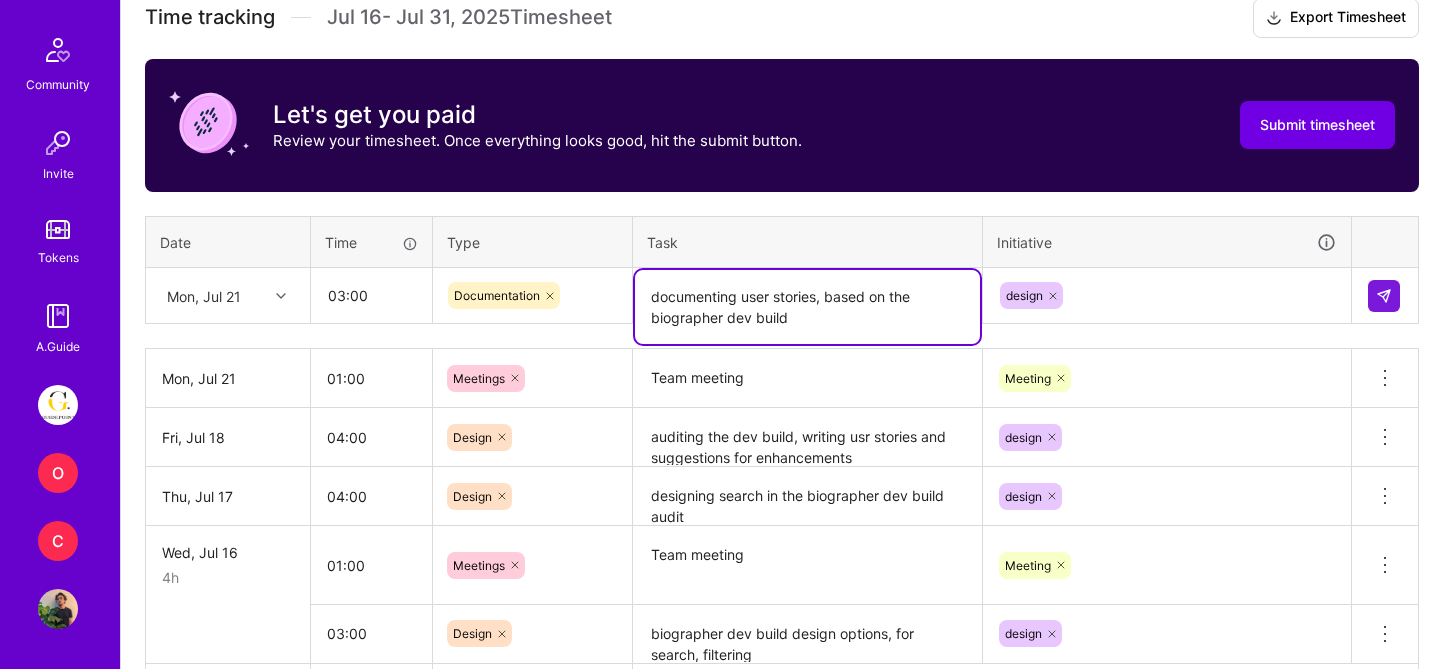 click on "documenting user stories, based on the biographer dev build" at bounding box center (807, 307) 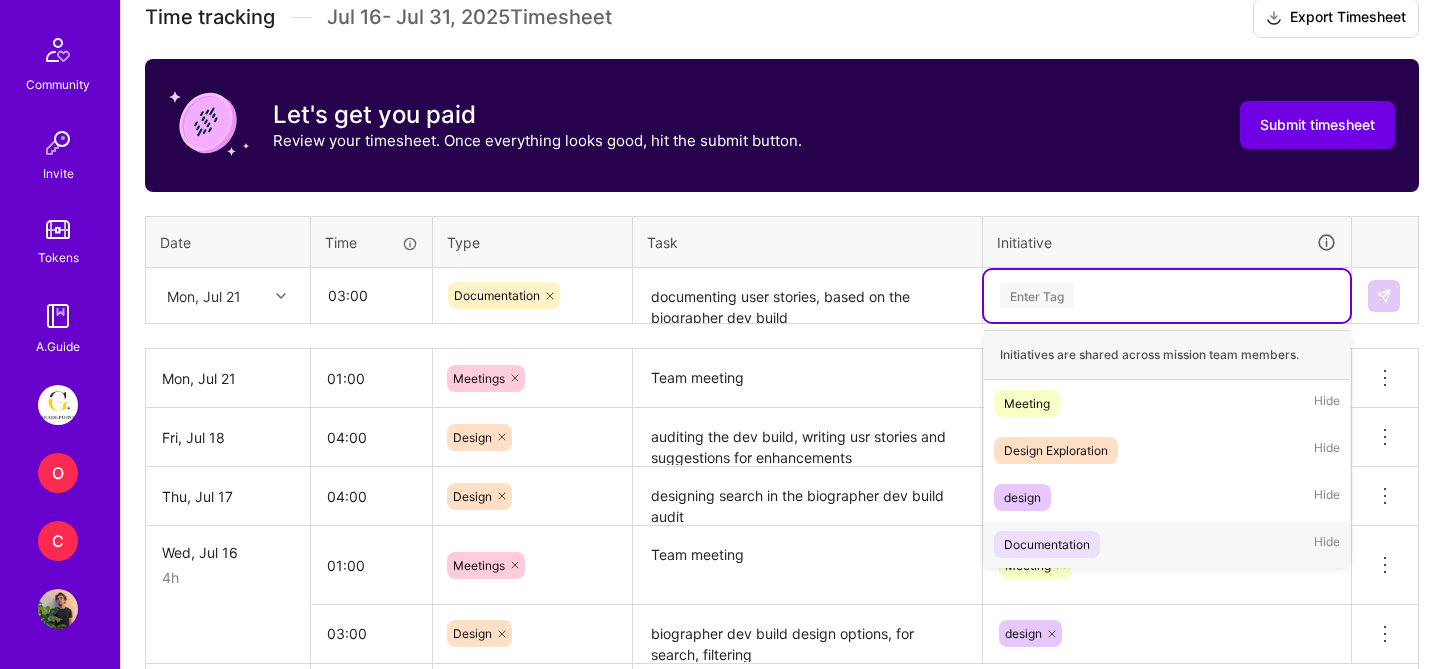 click on "Documentation" at bounding box center [1047, 544] 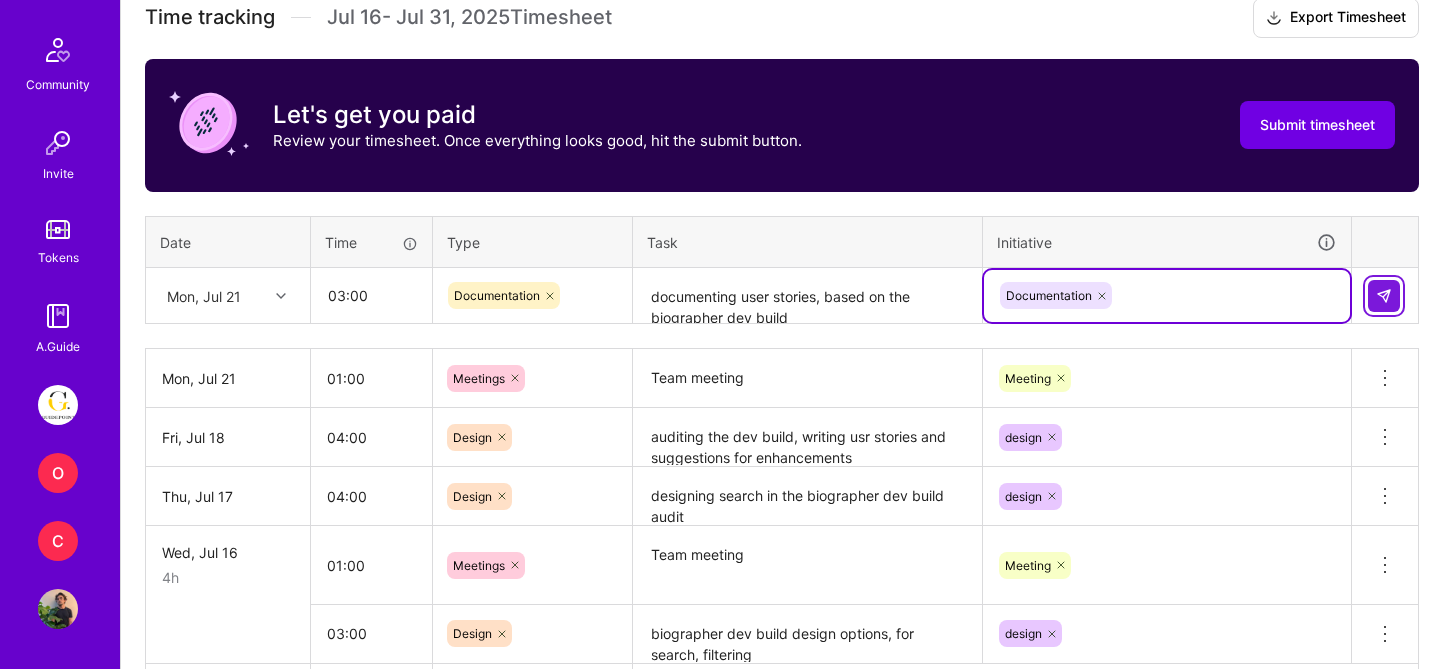 click at bounding box center [1384, 296] 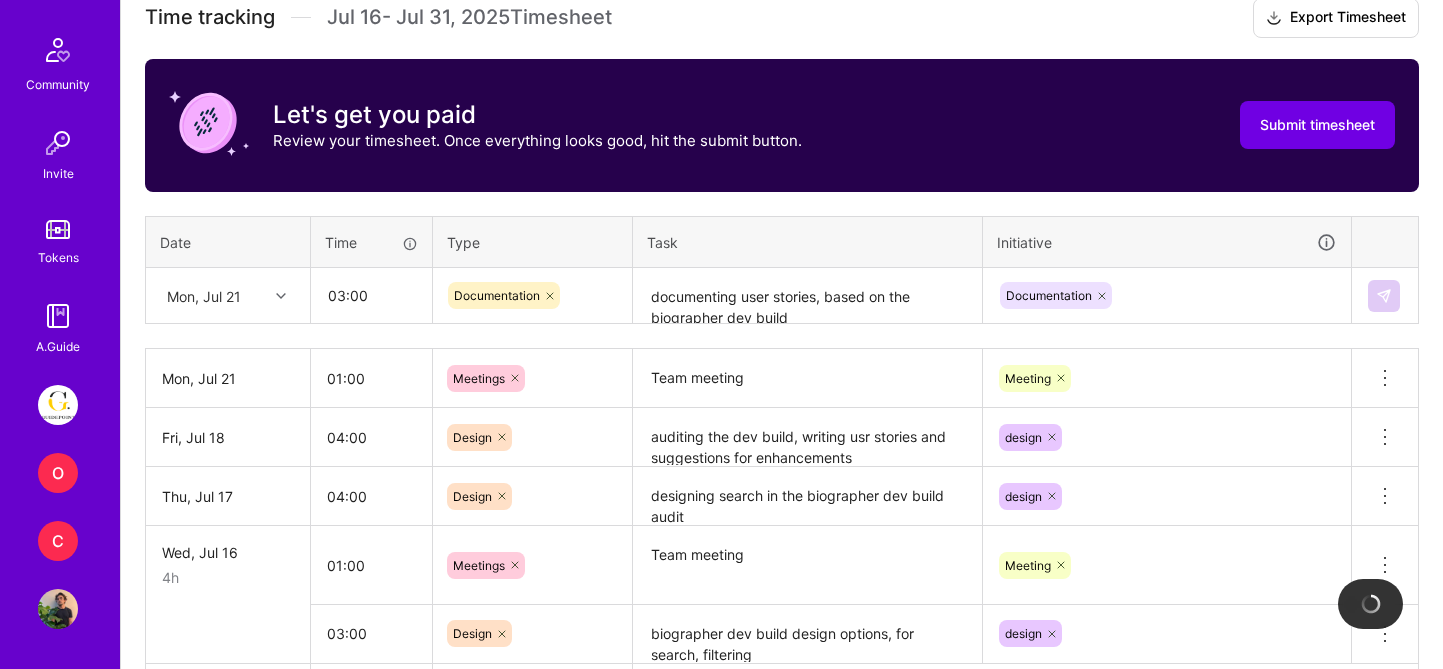 type 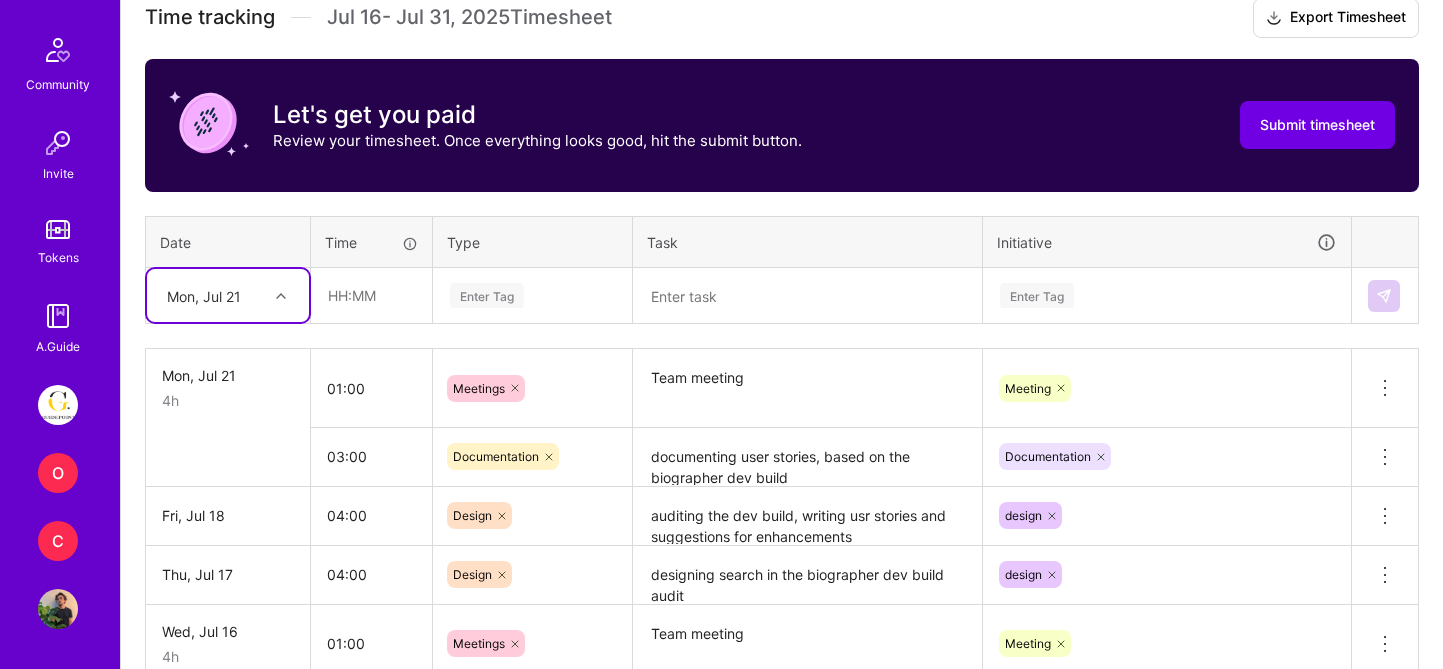 click on "Mon, Jul 21" at bounding box center (212, 295) 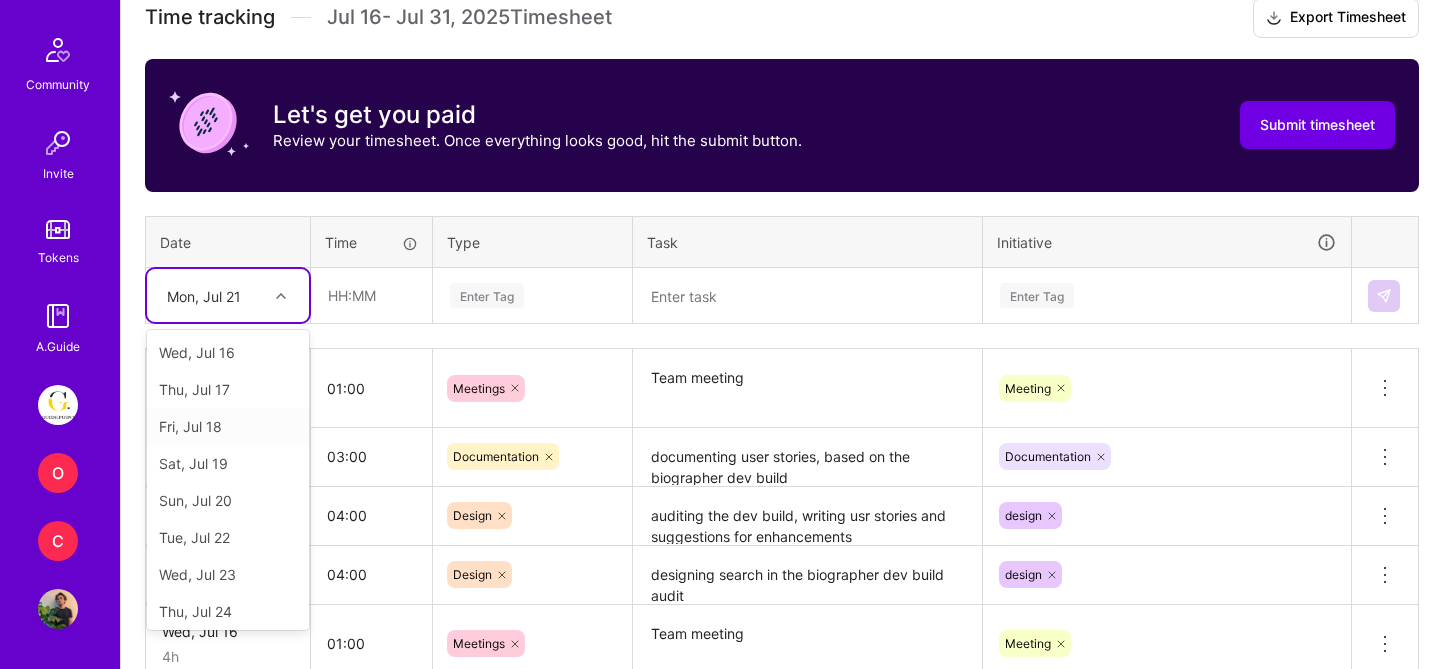 scroll, scrollTop: 8, scrollLeft: 0, axis: vertical 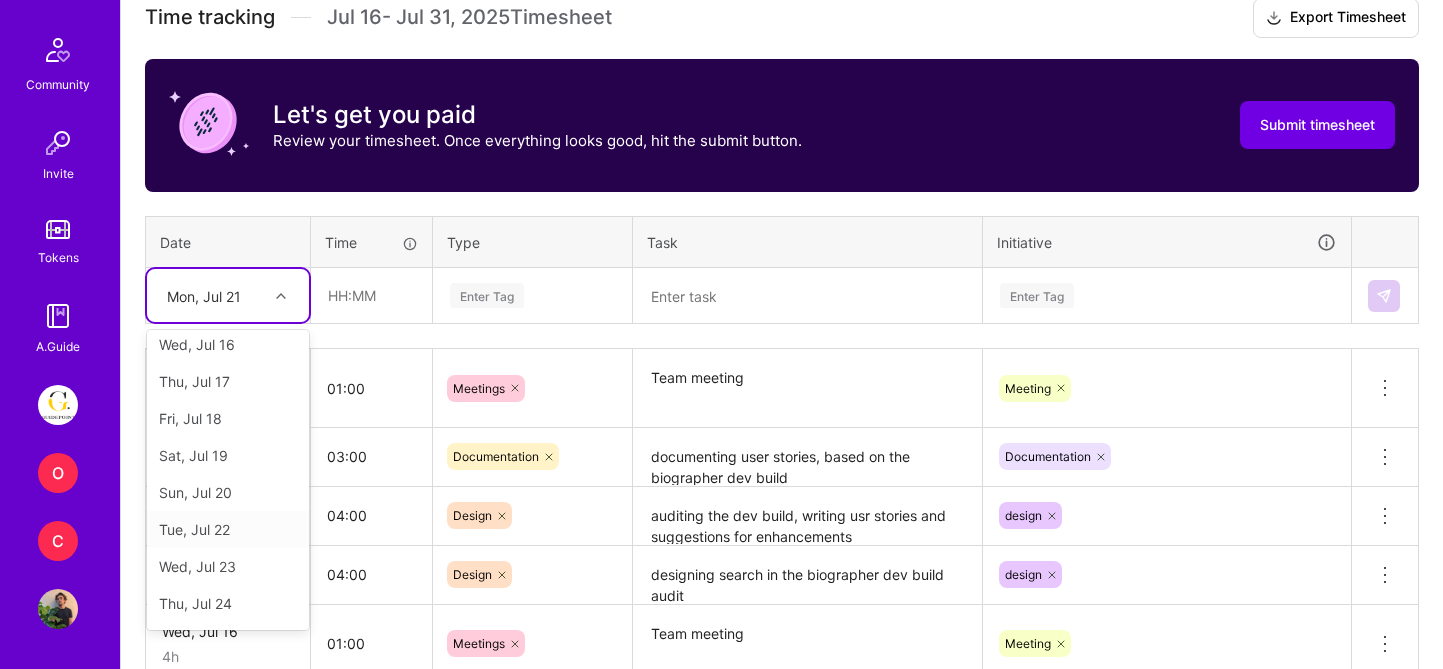 click on "Tue, Jul 22" at bounding box center [228, 529] 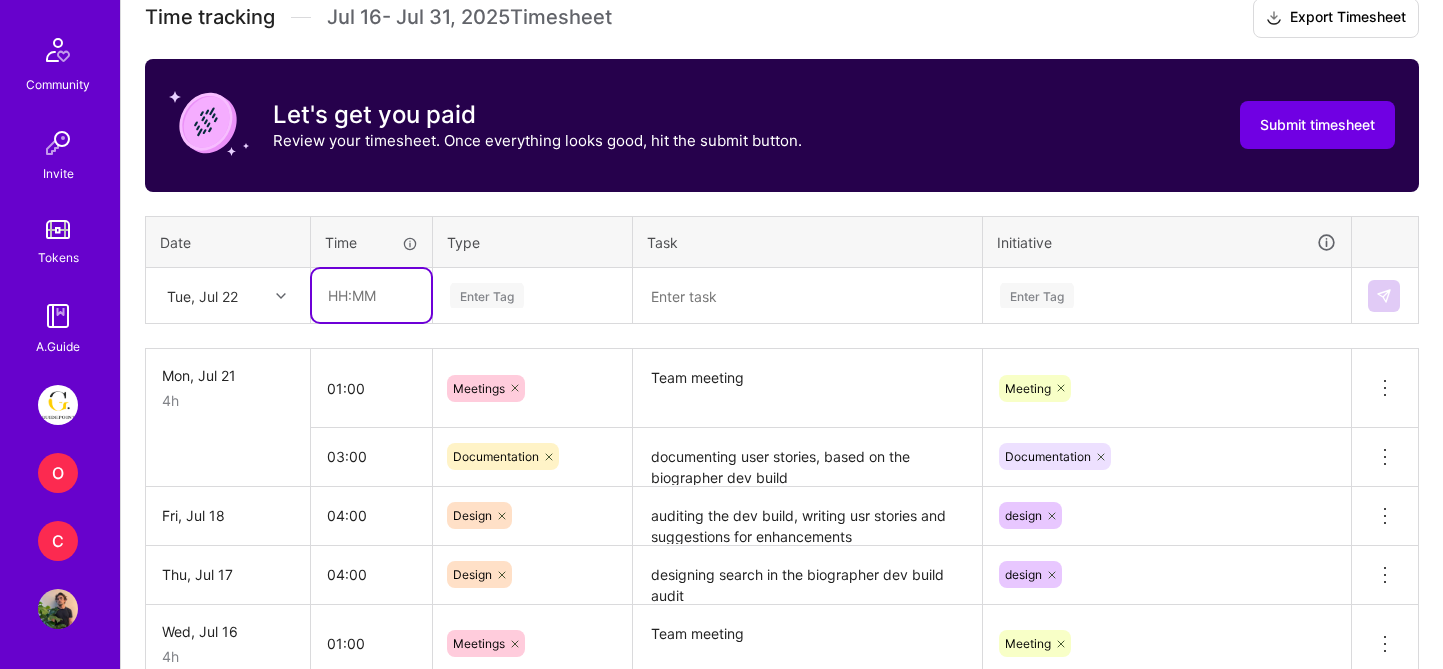 click at bounding box center (371, 295) 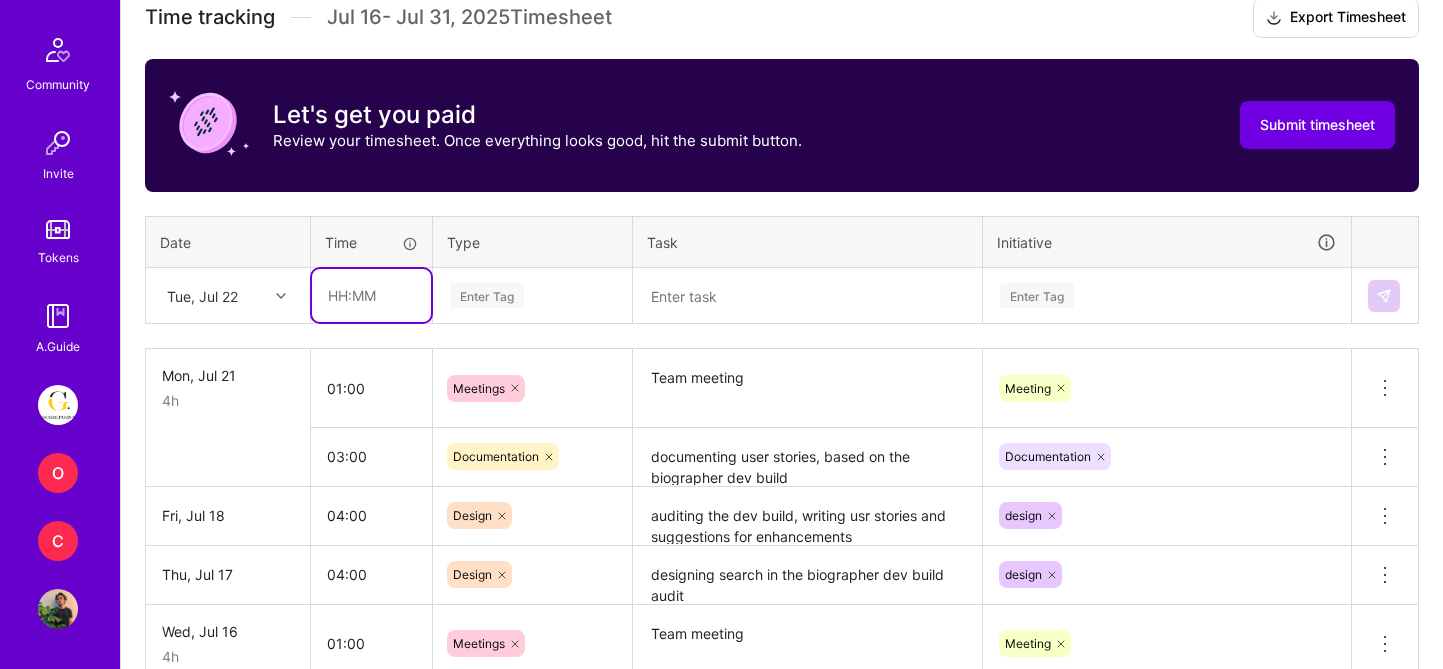 type on "02:00" 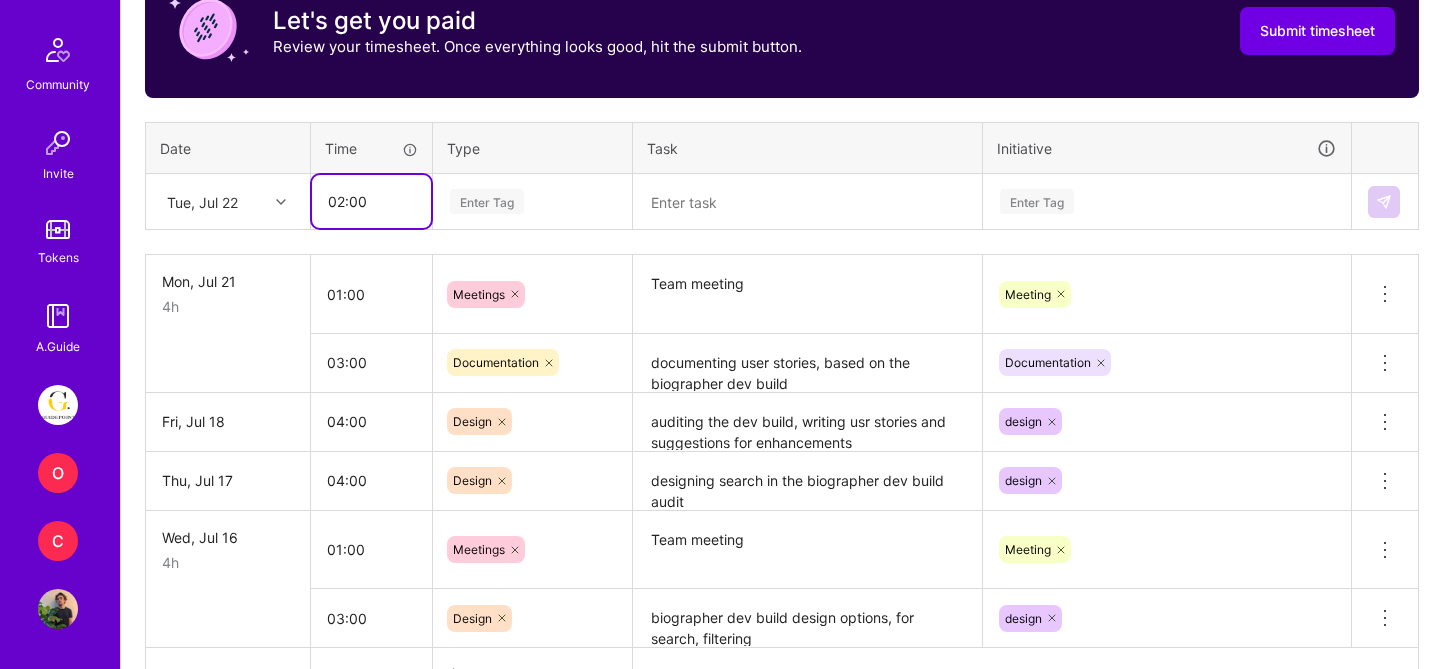 scroll, scrollTop: 671, scrollLeft: 0, axis: vertical 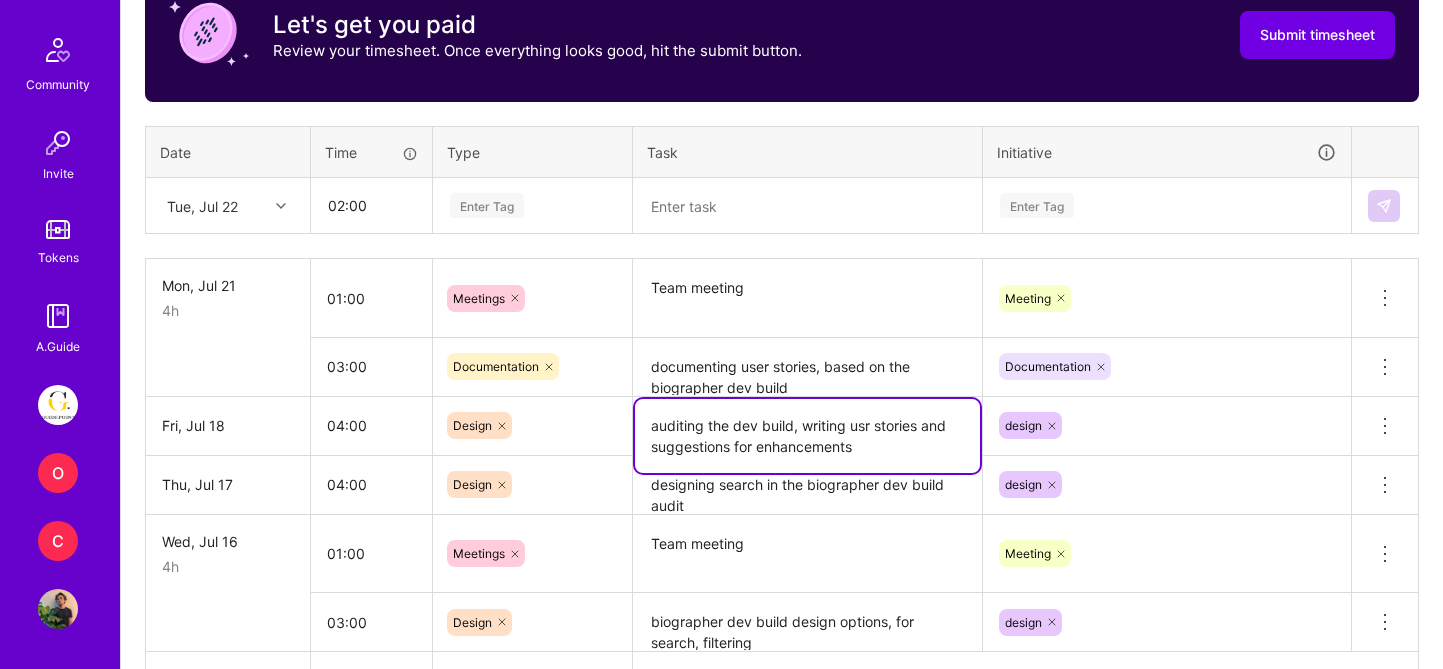 drag, startPoint x: 794, startPoint y: 424, endPoint x: 627, endPoint y: 421, distance: 167.02695 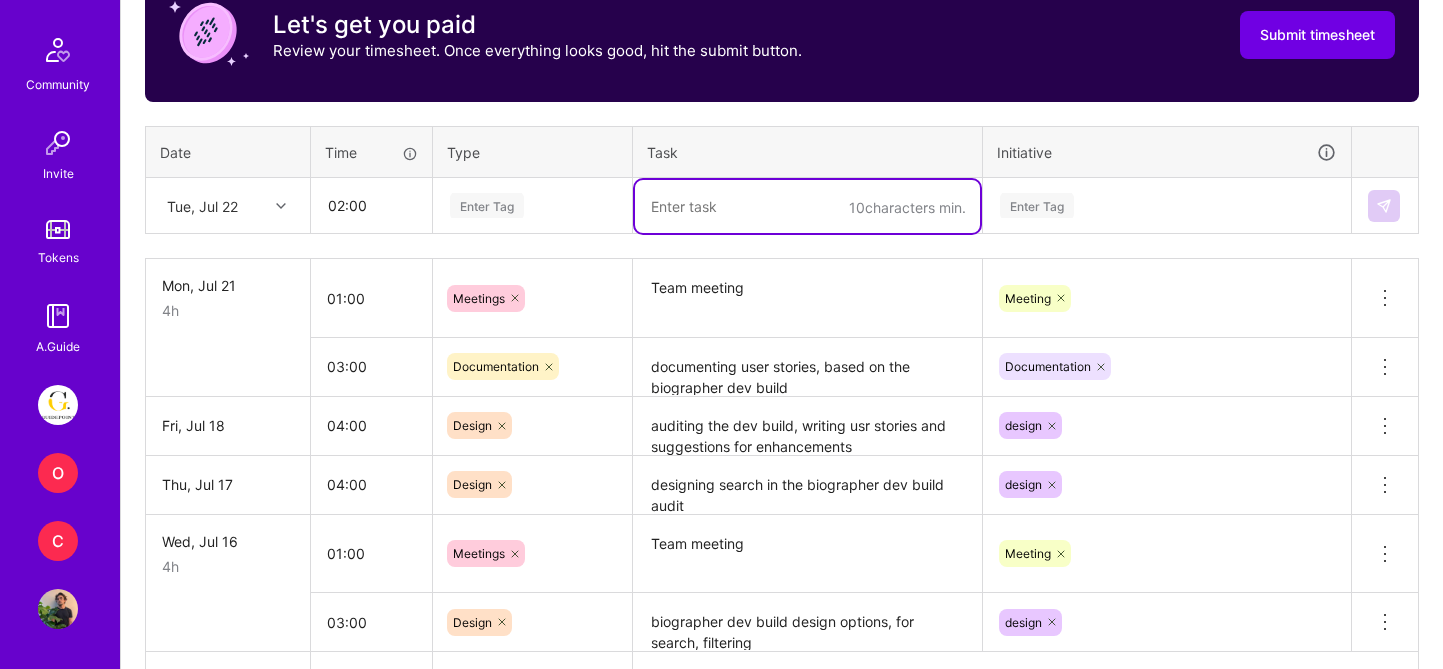 paste on "auditing the dev build" 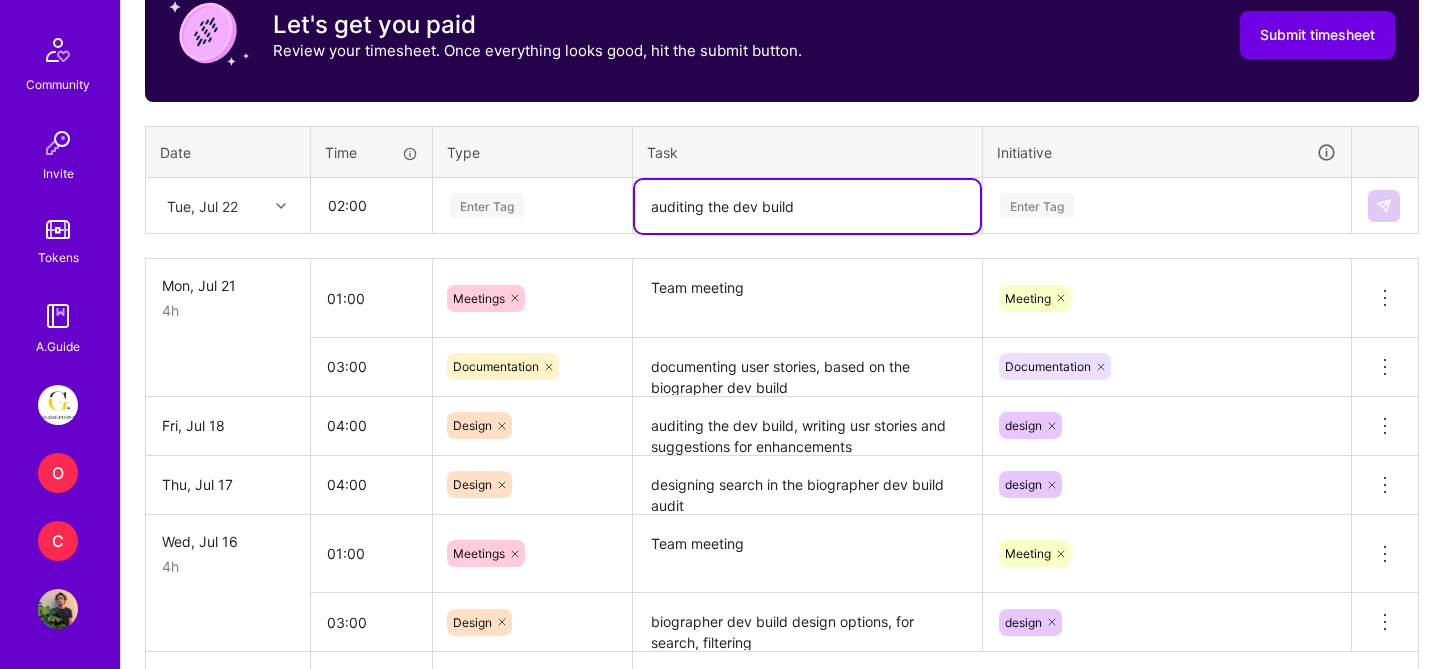type on "auditing the dev build" 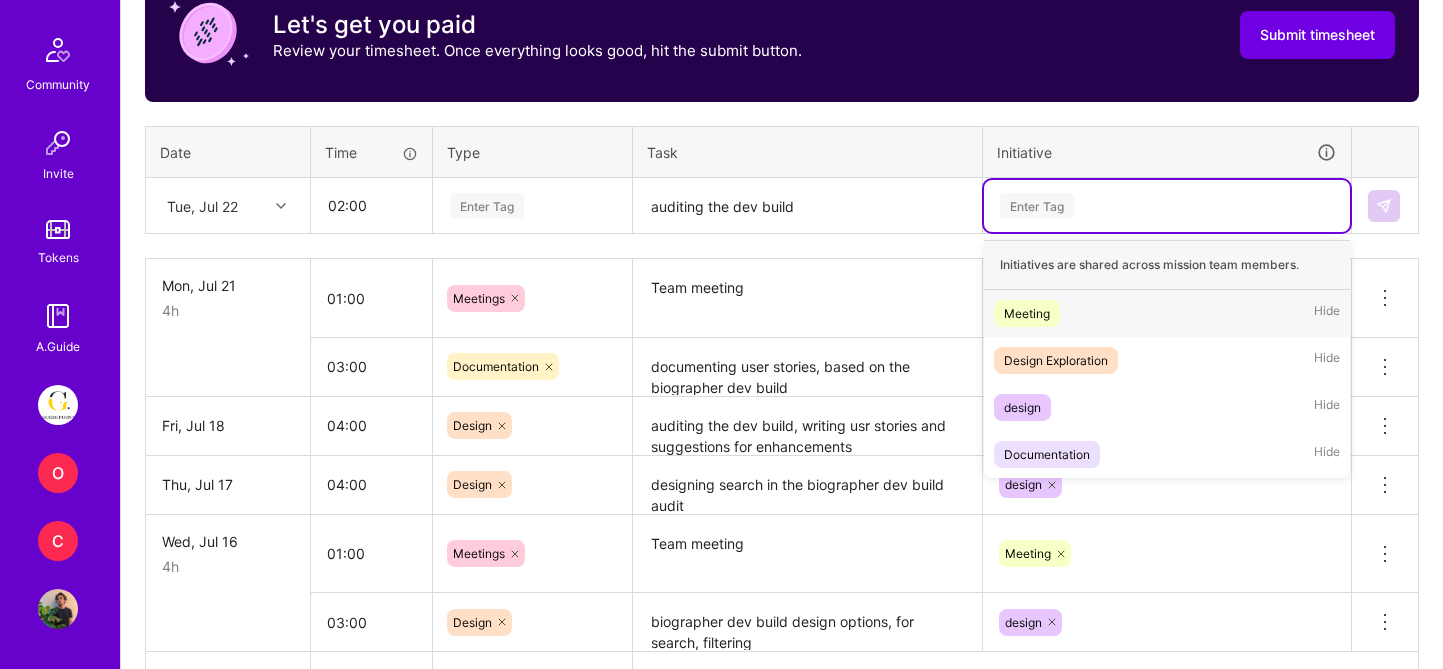 click on "Enter Tag" at bounding box center (1167, 206) 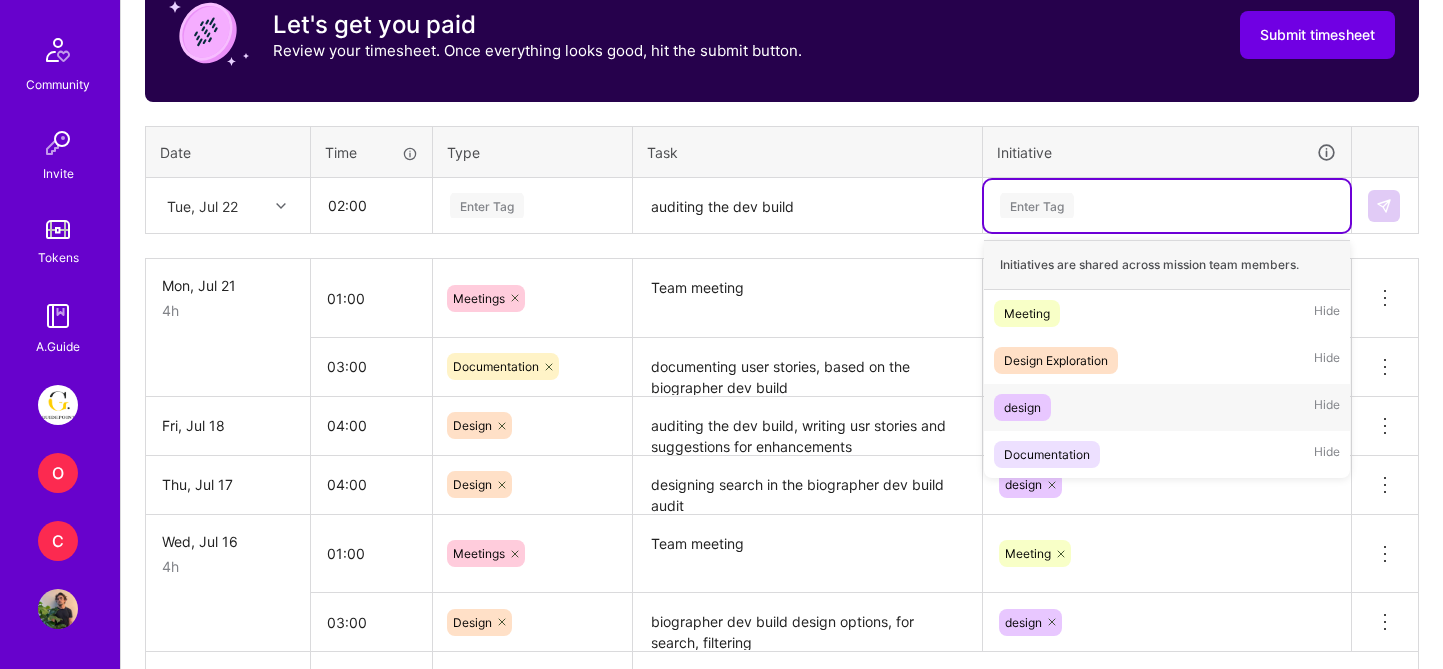 click on "design Hide" at bounding box center [1167, 407] 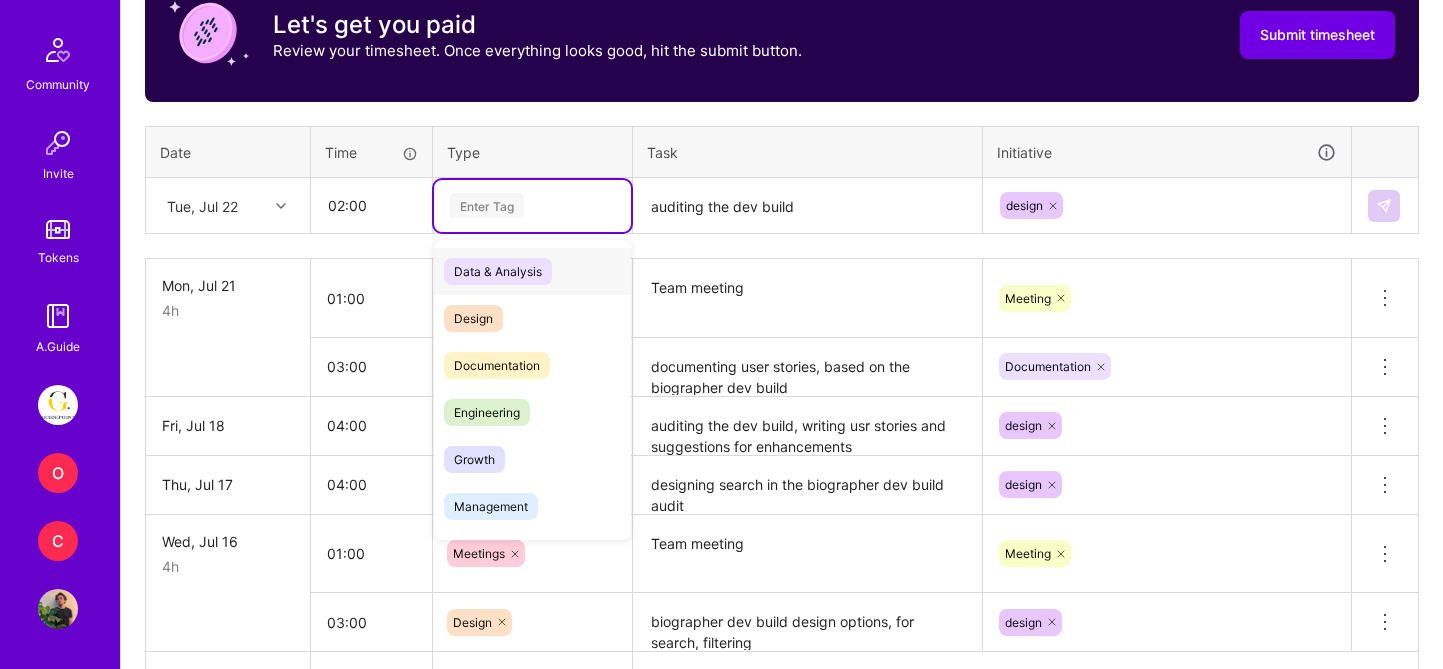click on "Enter Tag" at bounding box center [532, 206] 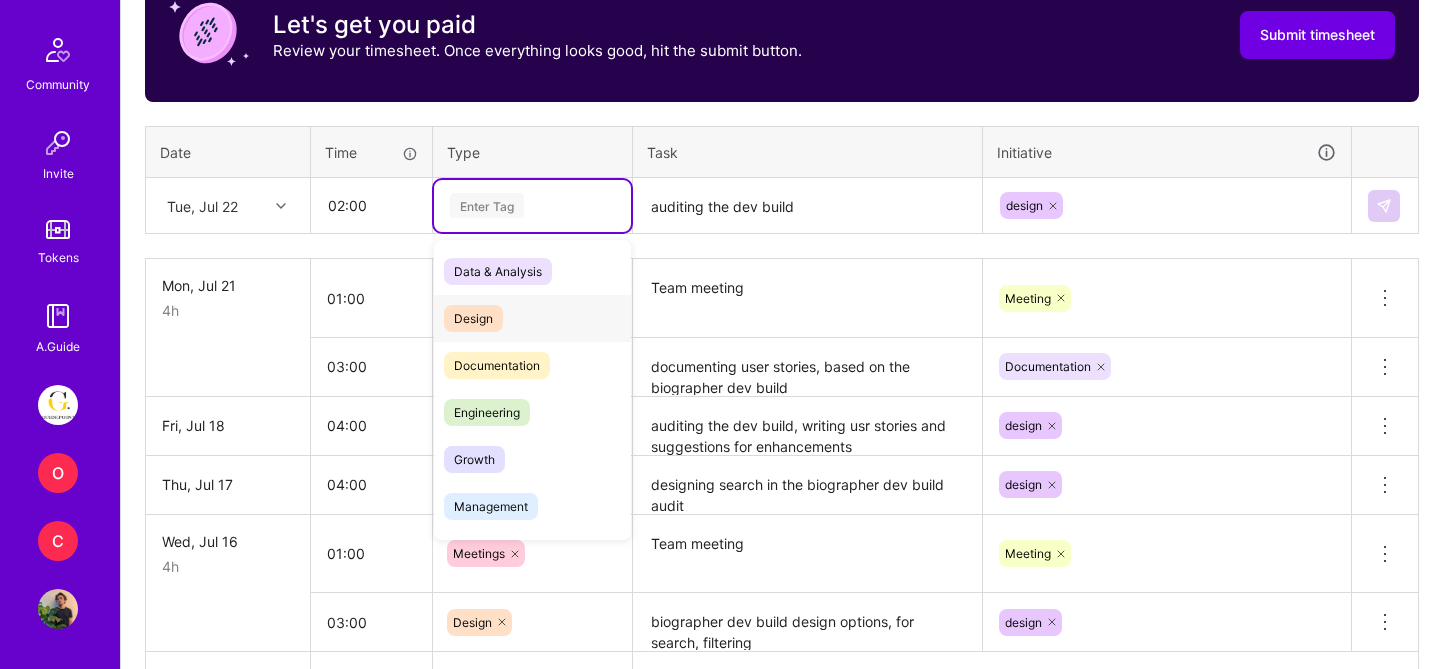 click on "Design" at bounding box center (473, 318) 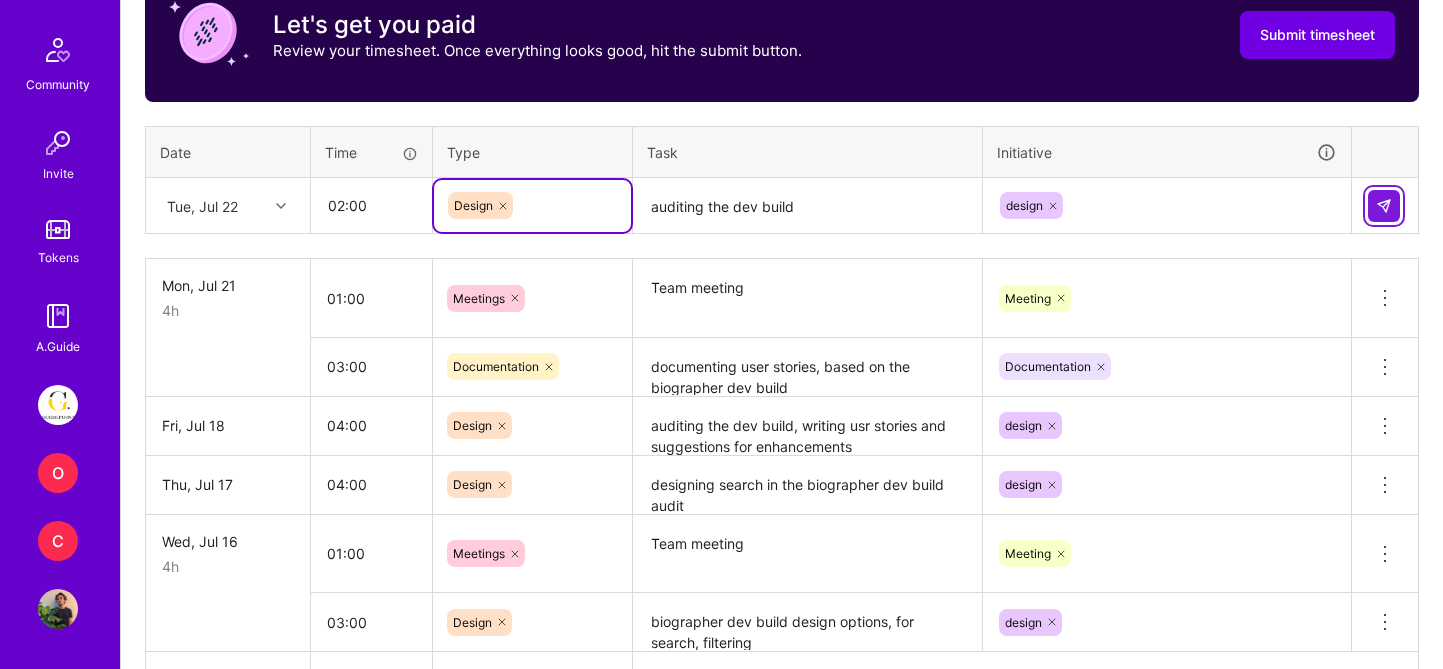 click at bounding box center [1384, 206] 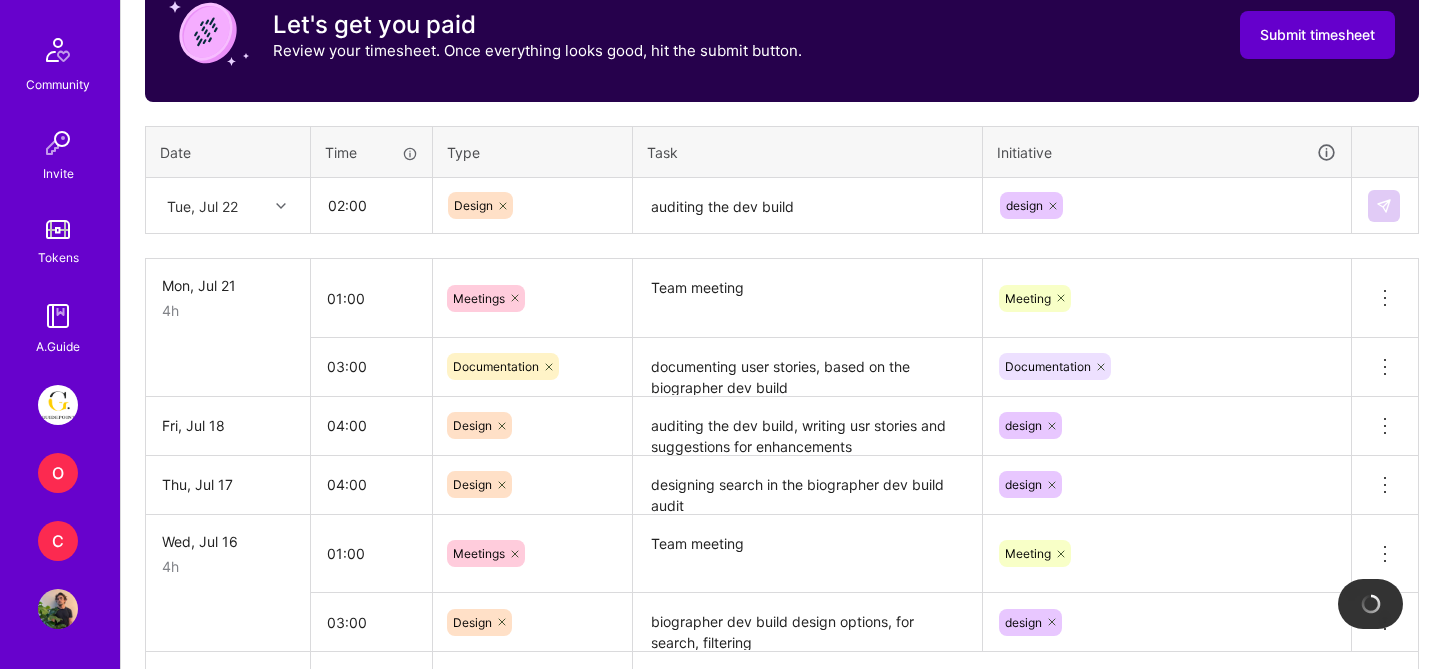 type 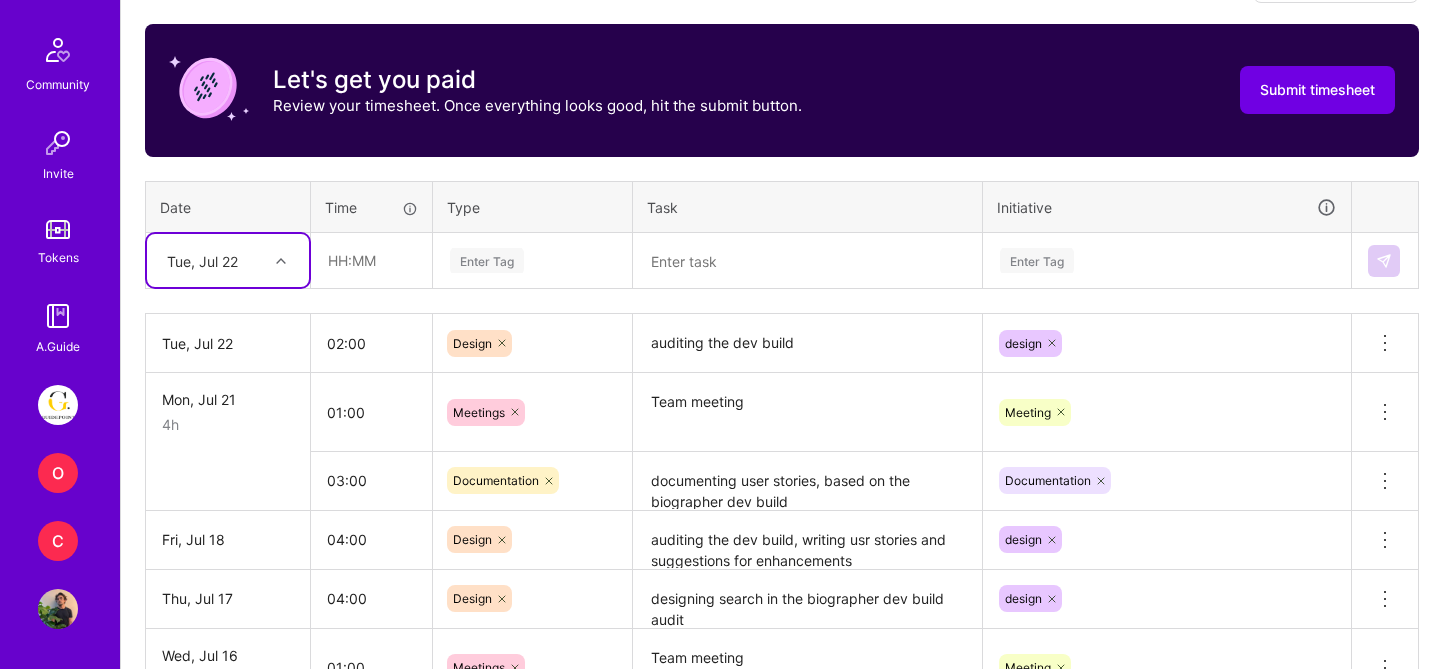 scroll, scrollTop: 608, scrollLeft: 0, axis: vertical 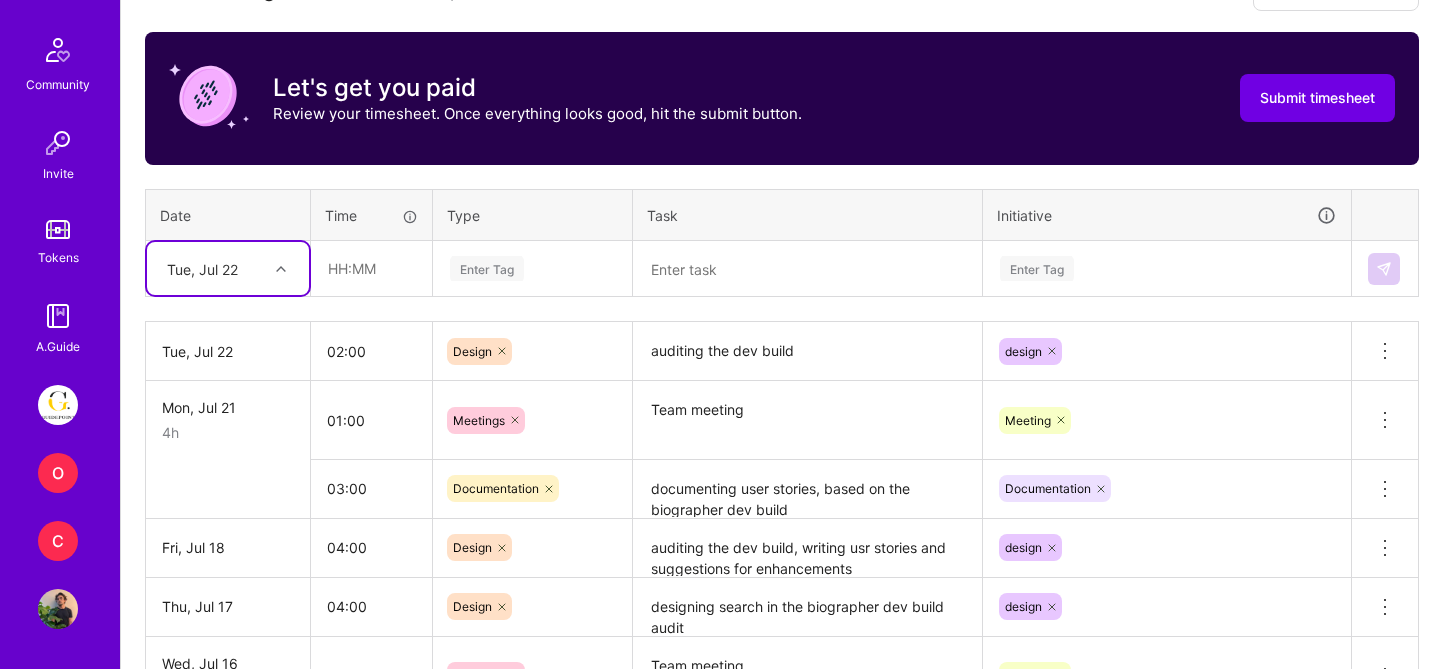 click on "Tue, Jul 22" at bounding box center [212, 268] 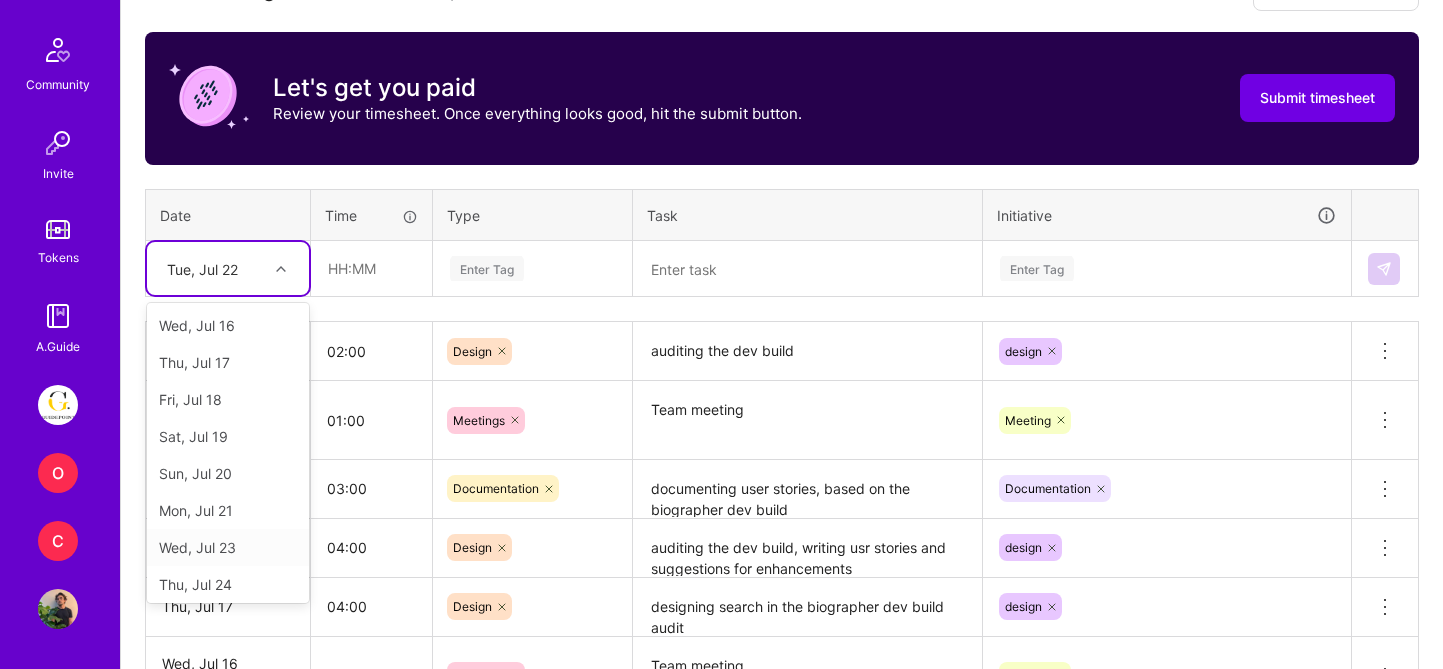 click on "Wed, Jul 23" at bounding box center [228, 547] 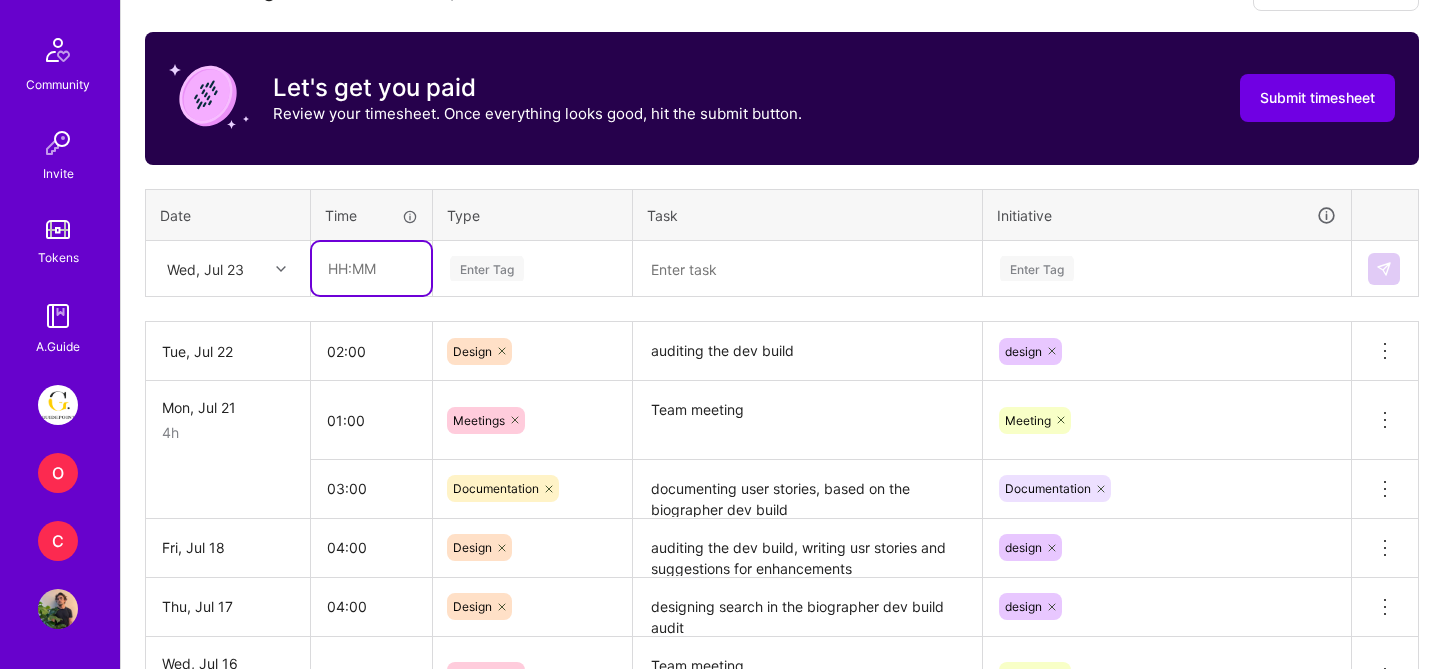 click at bounding box center [371, 268] 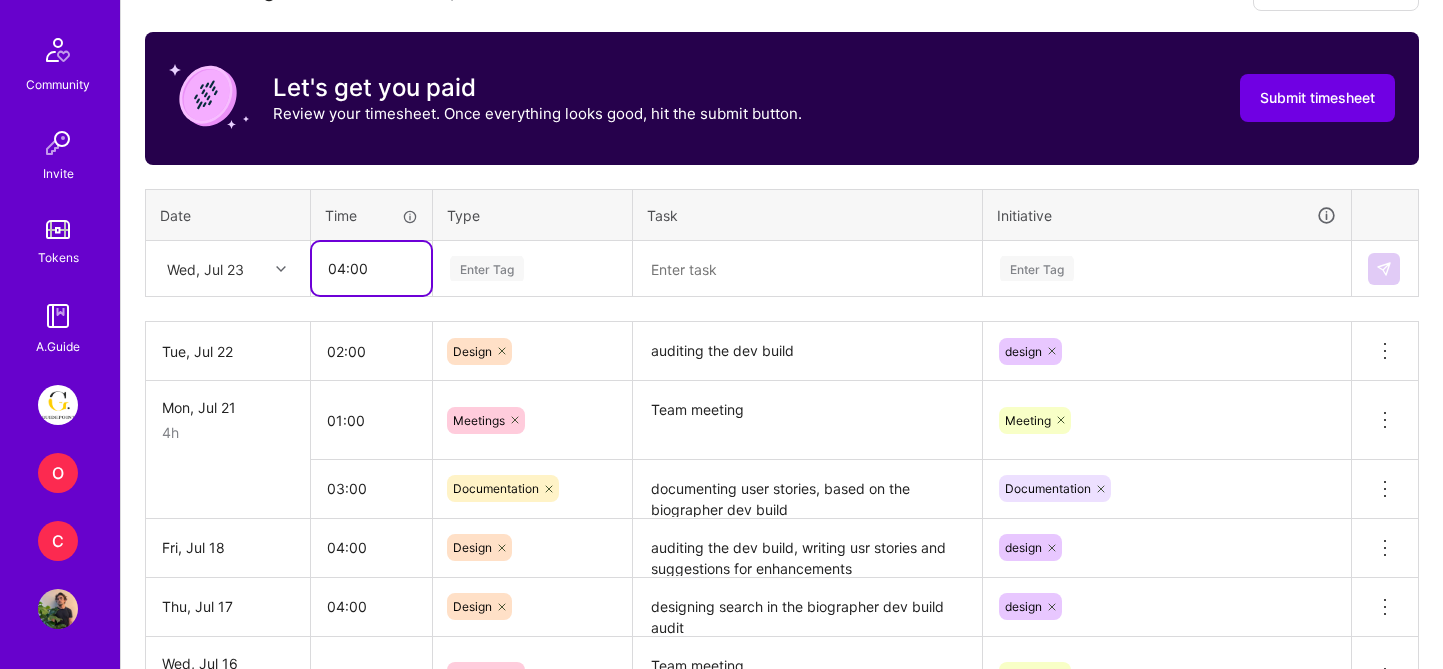 click on "04:00" at bounding box center [371, 268] 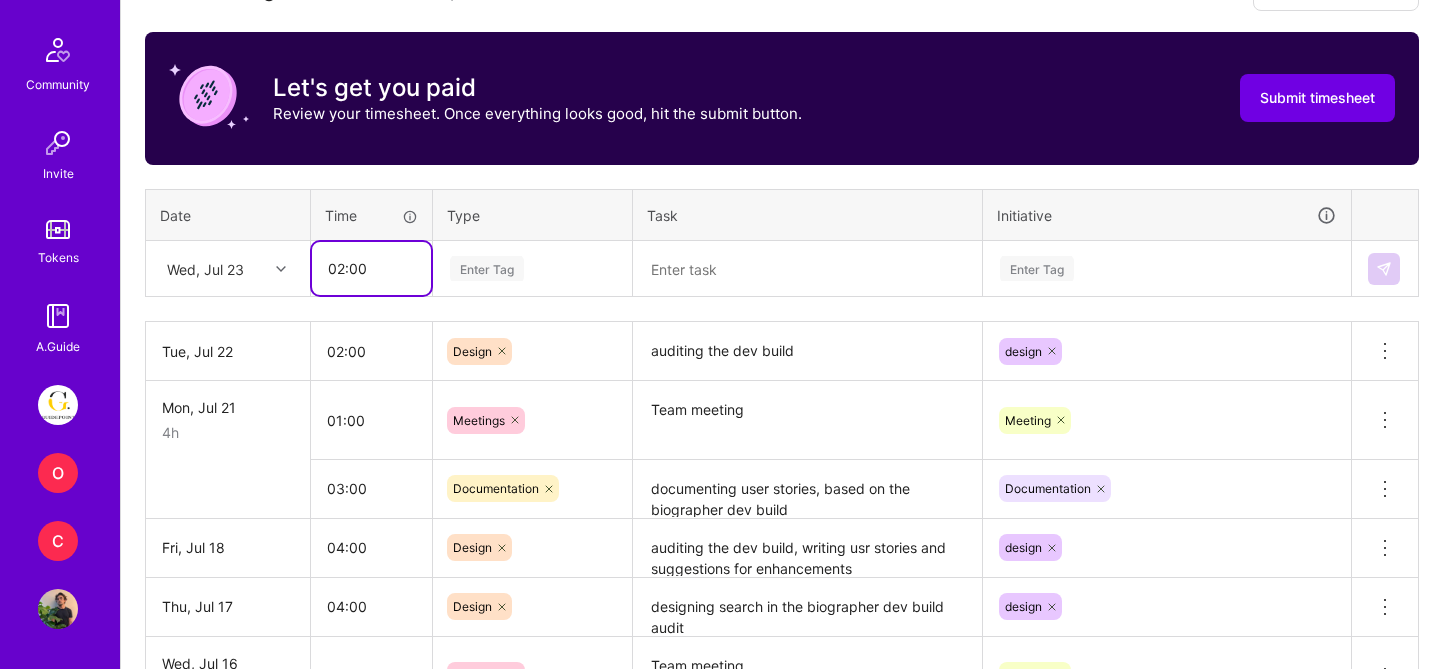 type on "02:00" 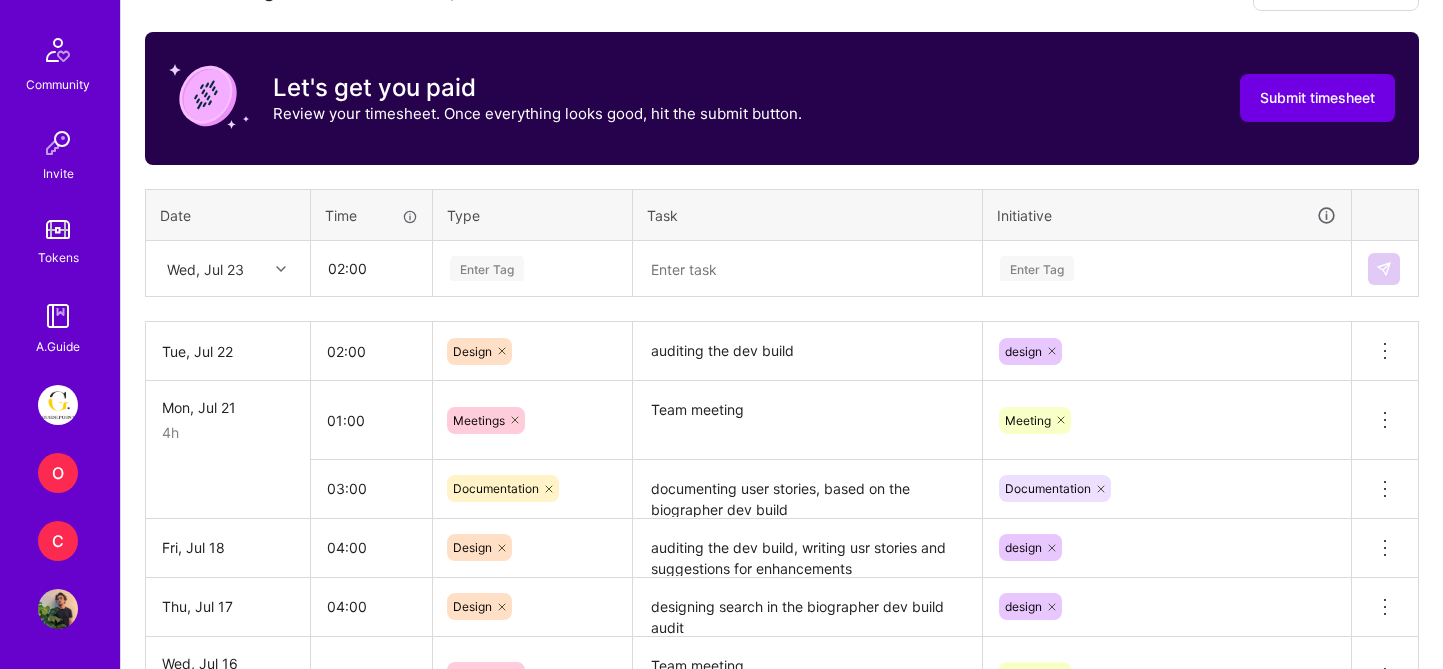 click at bounding box center (807, 269) 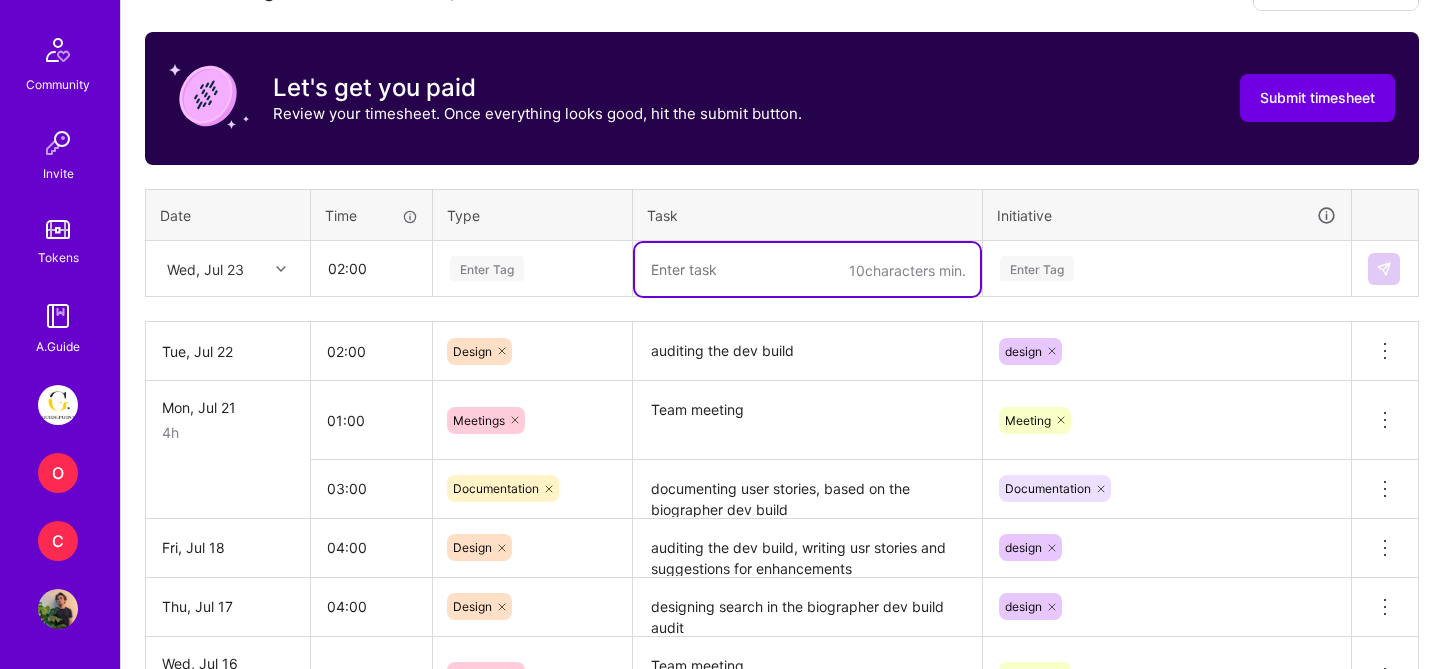 click on "Enter Tag" at bounding box center [487, 268] 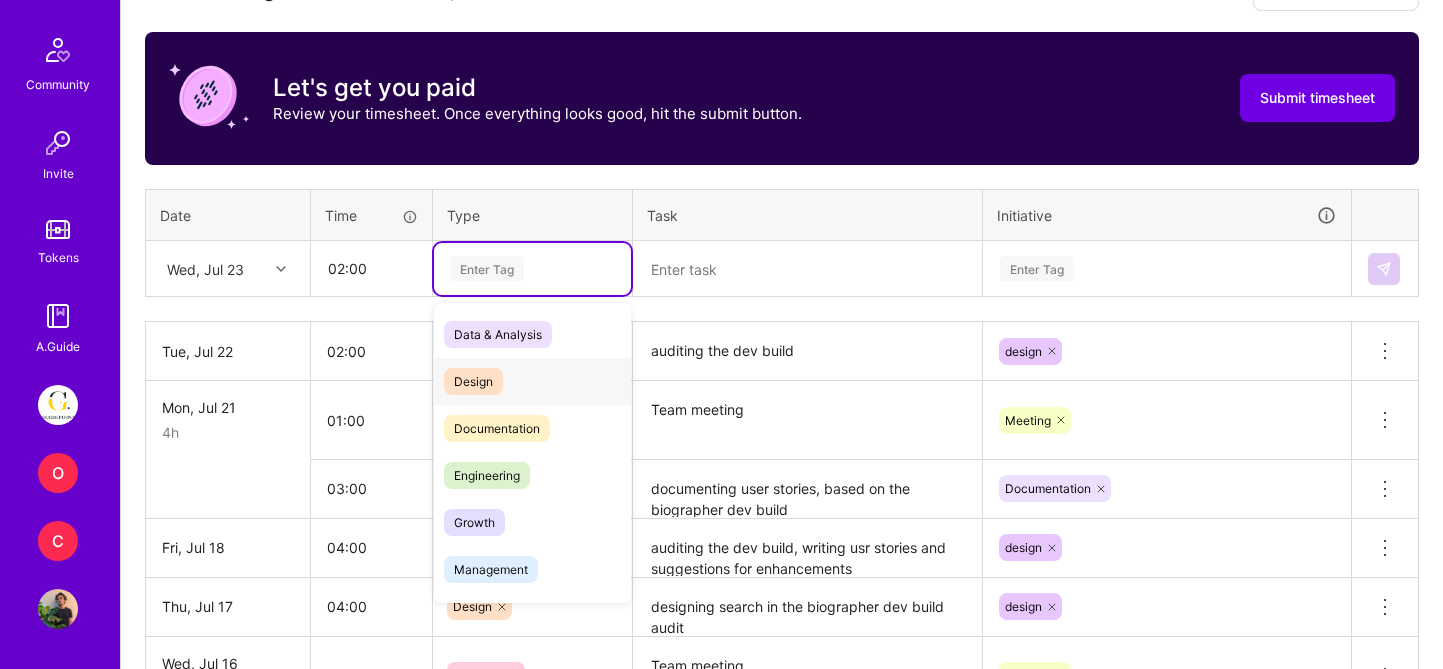 click on "Design" at bounding box center (473, 381) 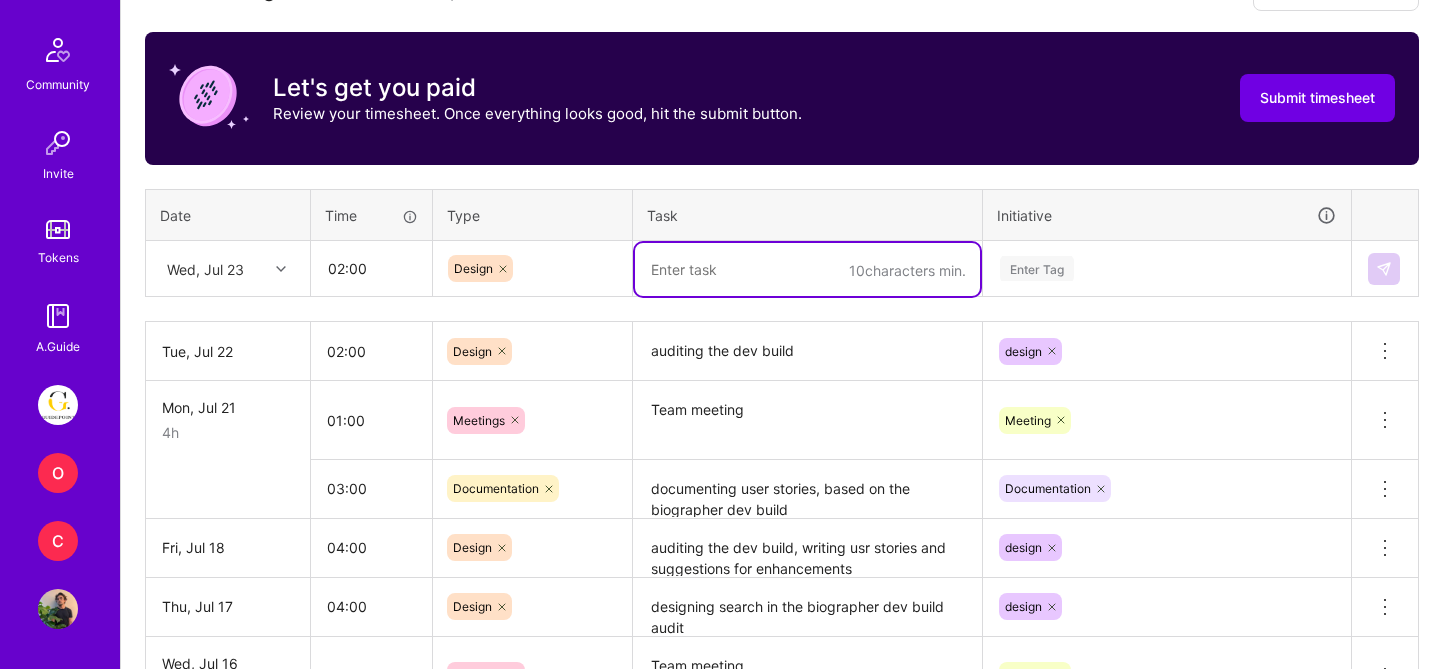 click at bounding box center (807, 269) 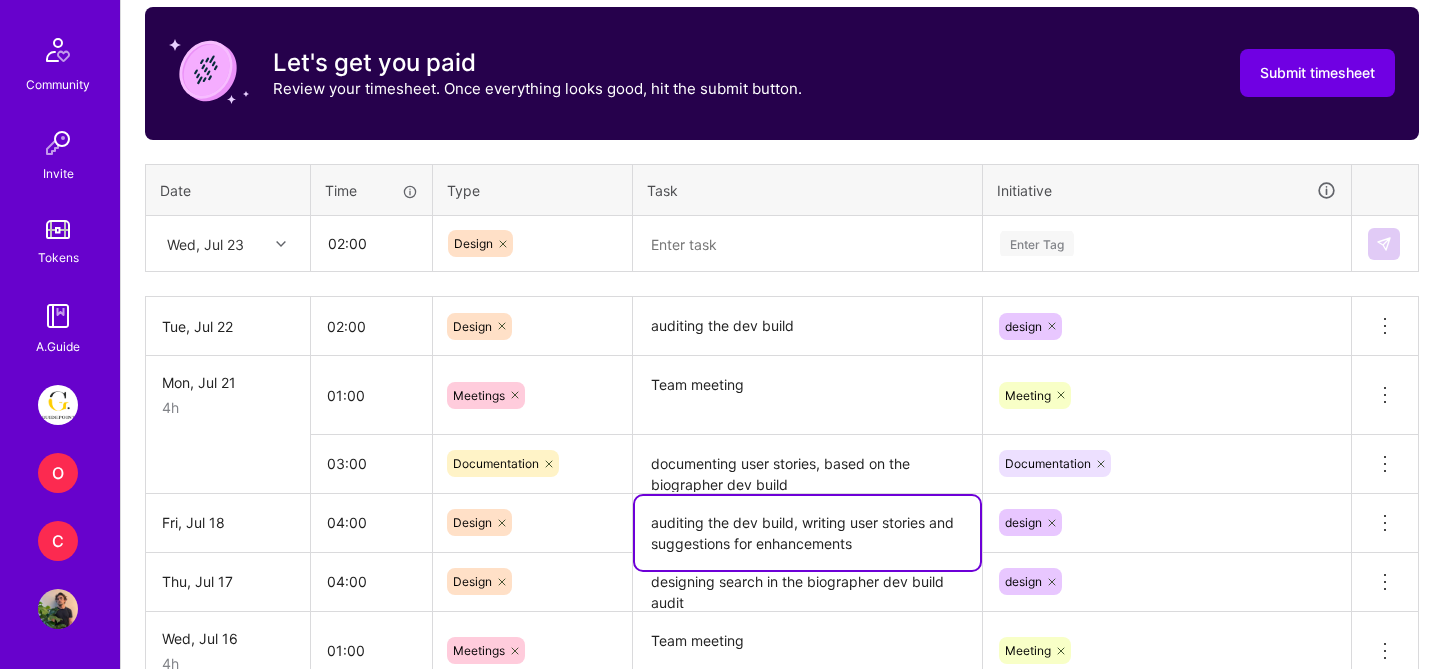 type on "auditing the dev build, writing user stories and suggestions for enhancements" 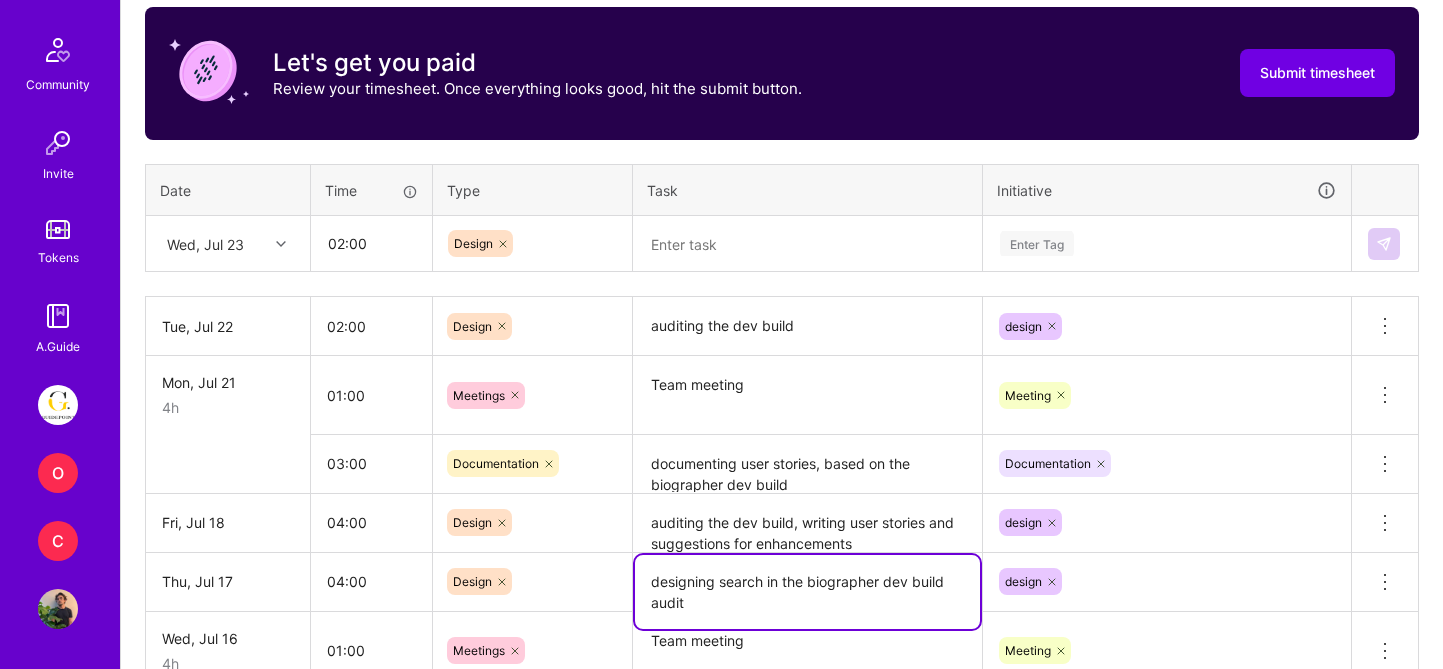 click on "designing search in the biographer dev build audit" at bounding box center (807, 592) 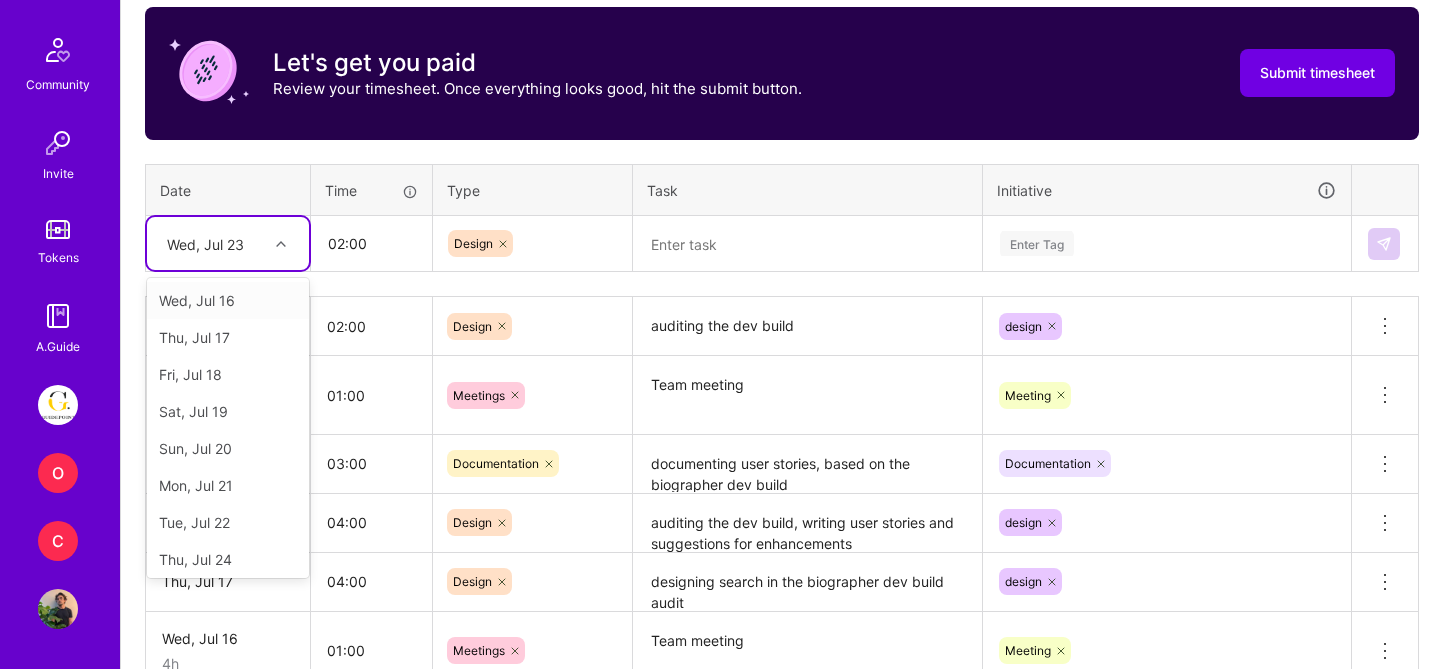 click at bounding box center [283, 244] 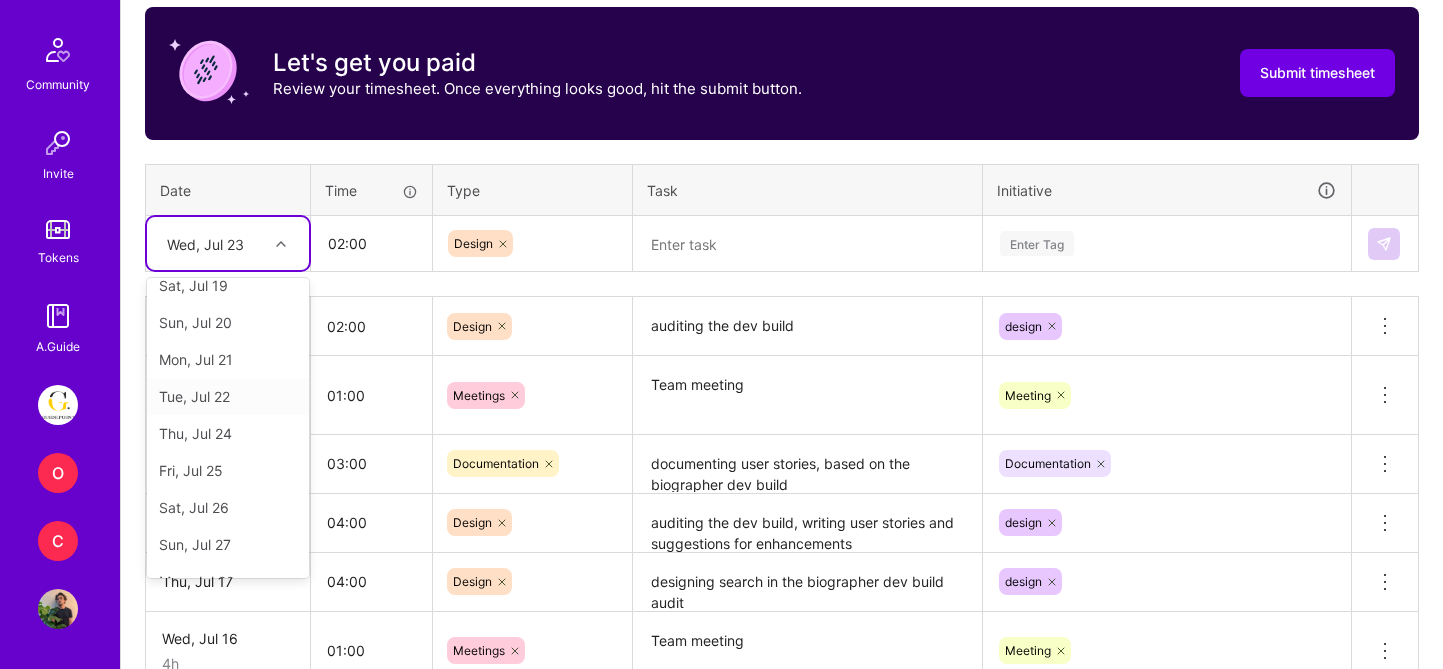 scroll, scrollTop: 127, scrollLeft: 0, axis: vertical 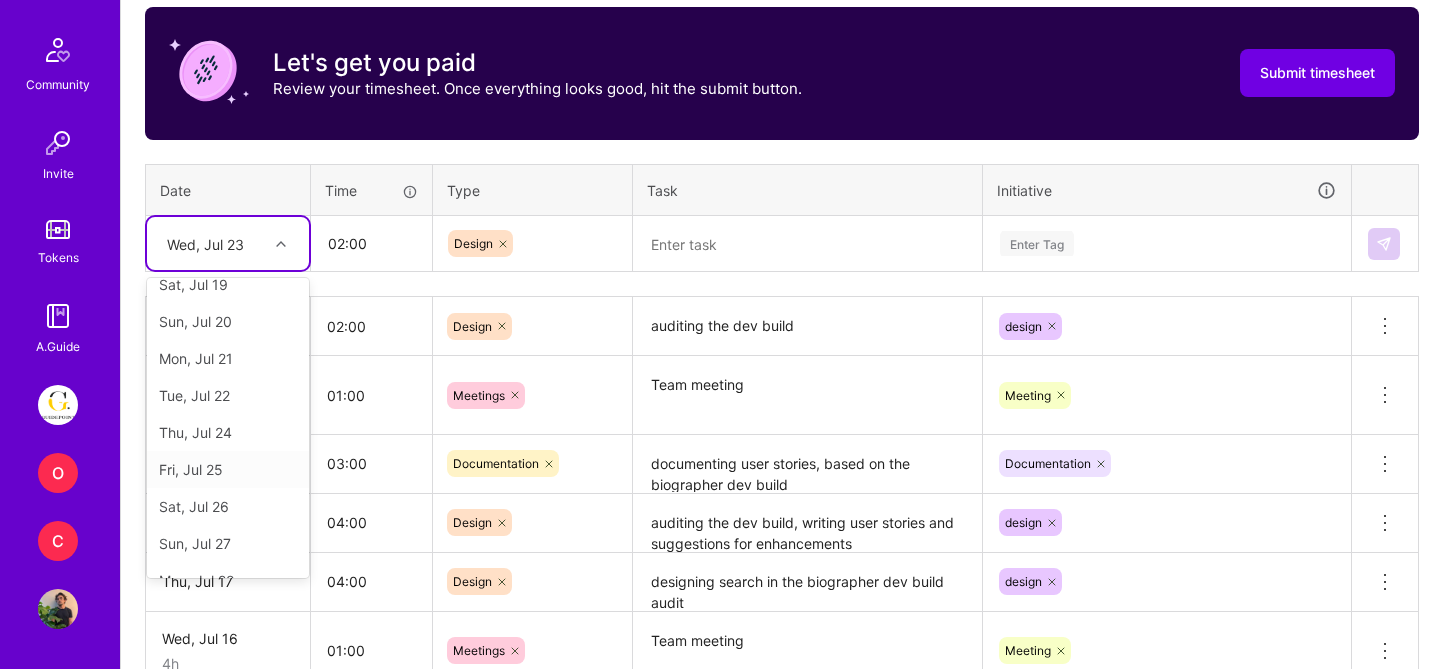 click on "Fri, Jul 25" at bounding box center (228, 469) 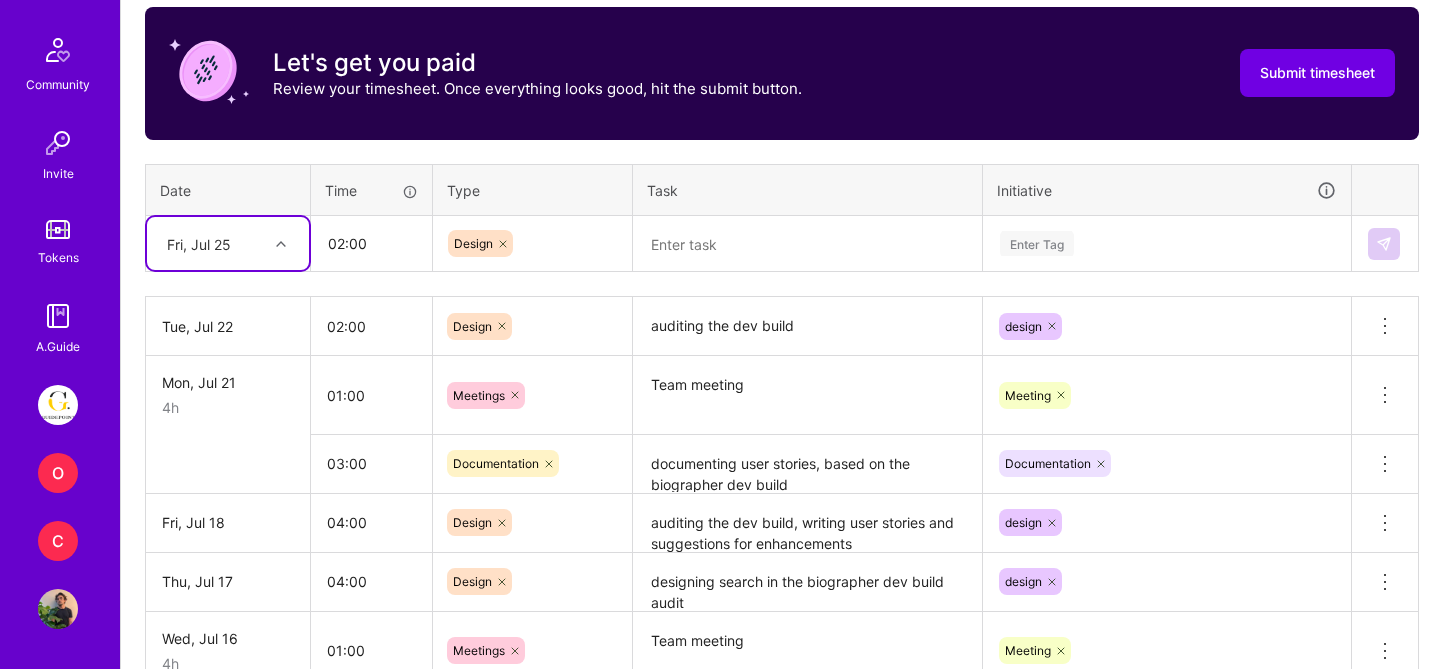 click at bounding box center [807, 244] 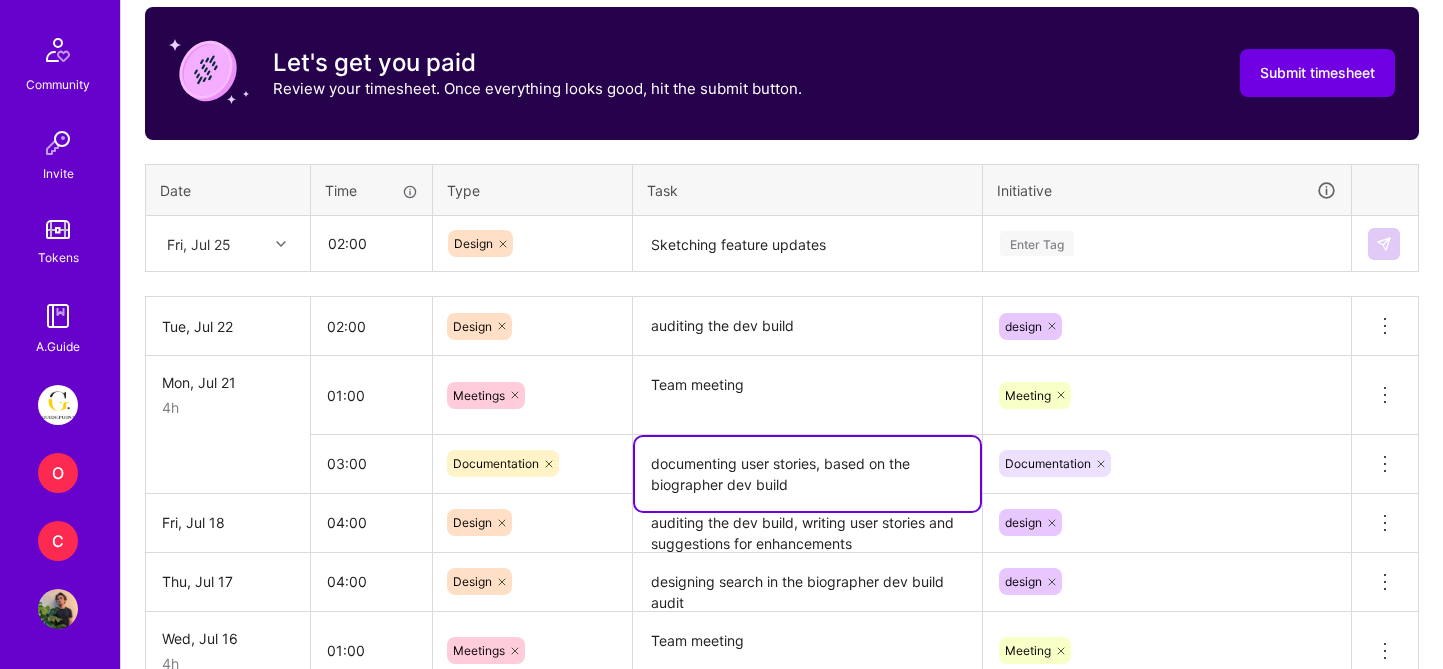 drag, startPoint x: 818, startPoint y: 483, endPoint x: 634, endPoint y: 483, distance: 184 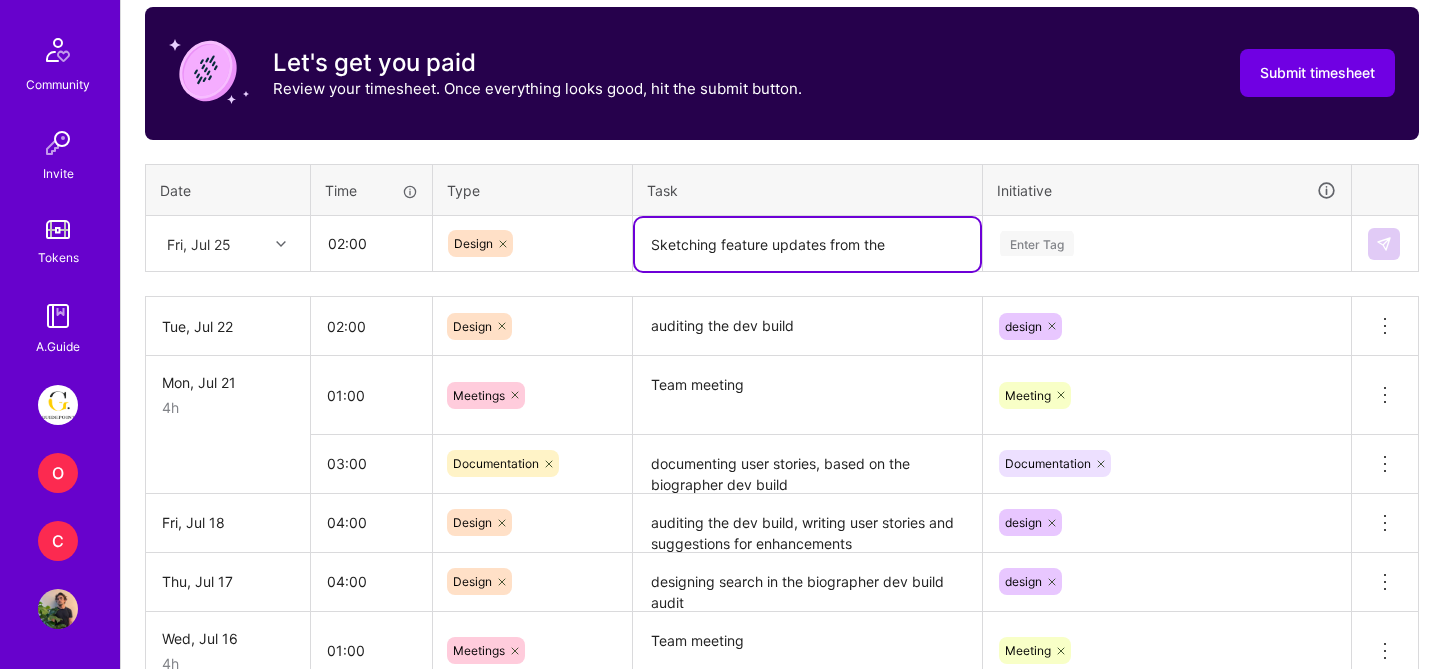 paste on "biographer dev build" 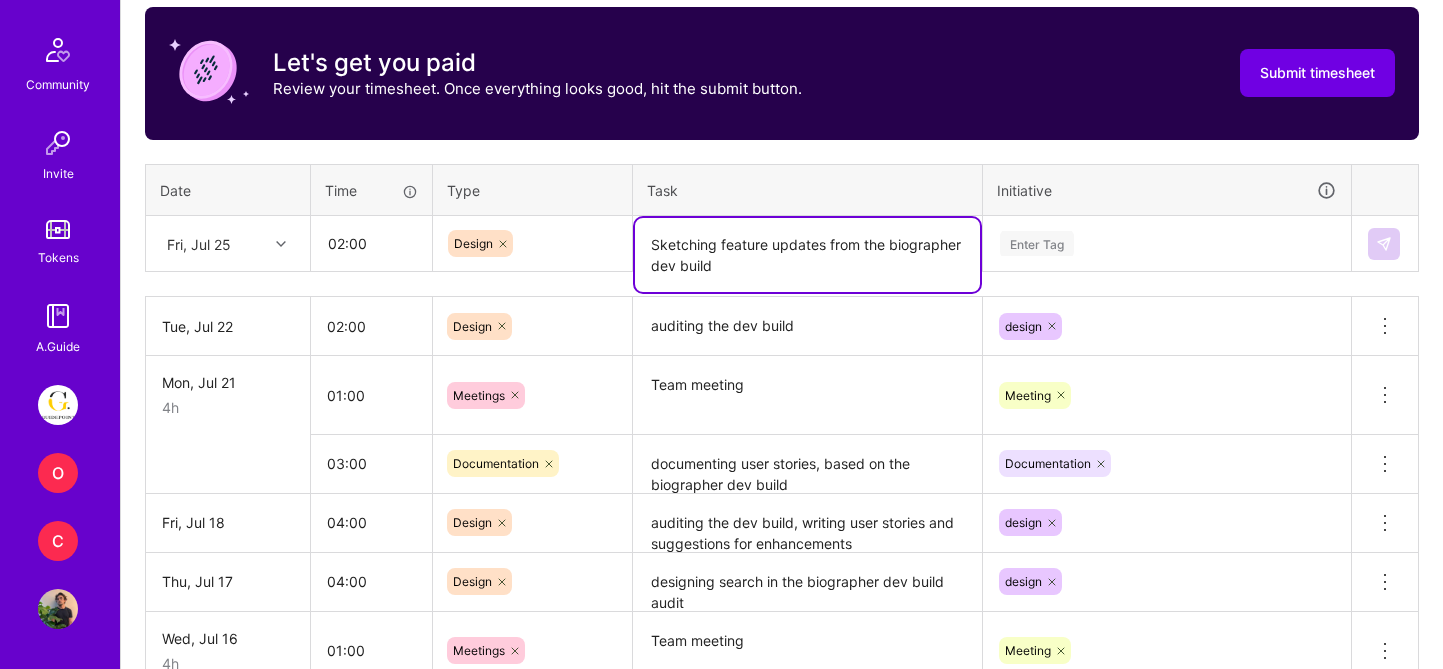 type on "Sketching feature updates from the biographer dev build" 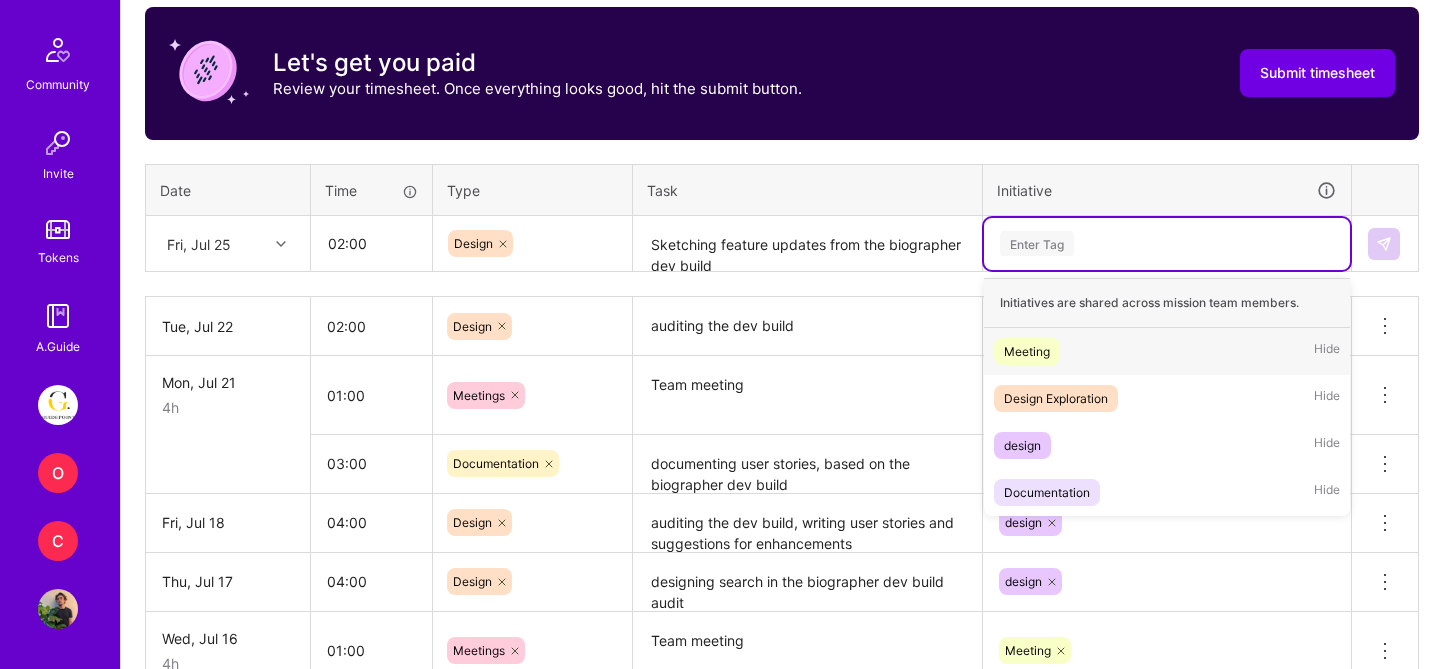 click on "Enter Tag" at bounding box center [1167, 243] 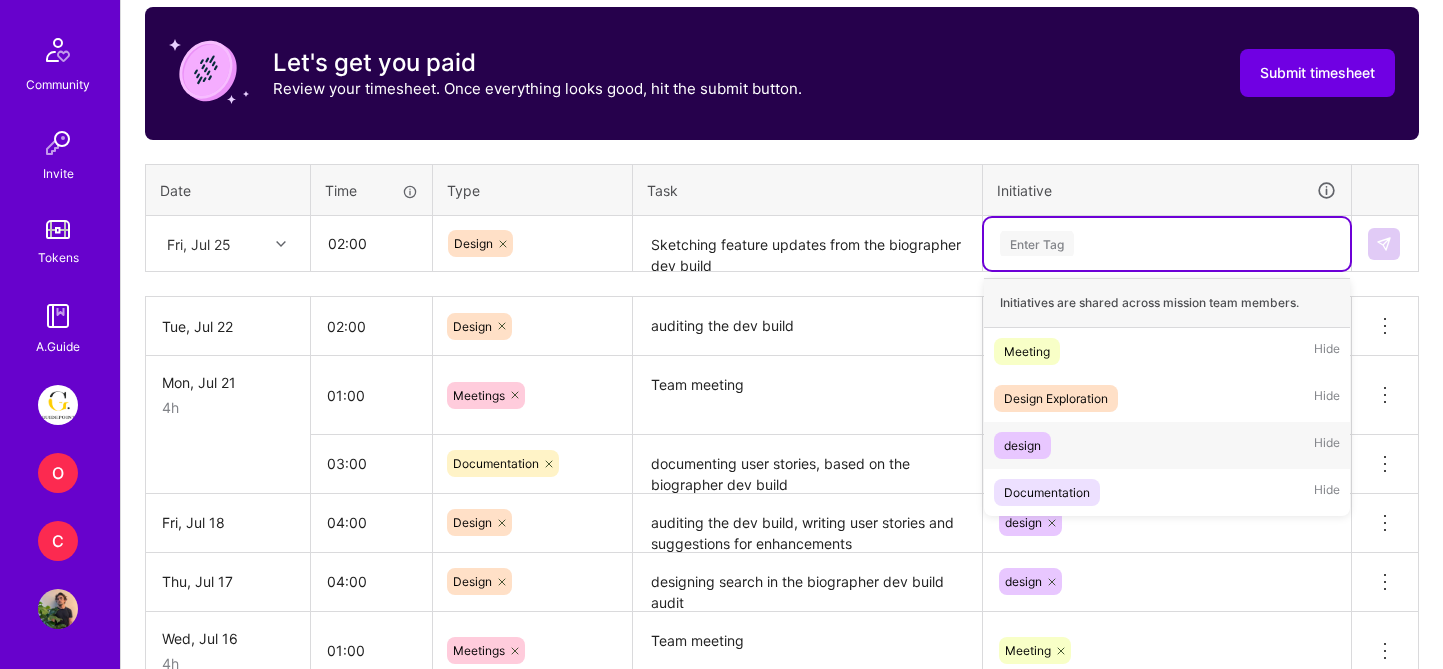 click on "design Hide" at bounding box center (1167, 445) 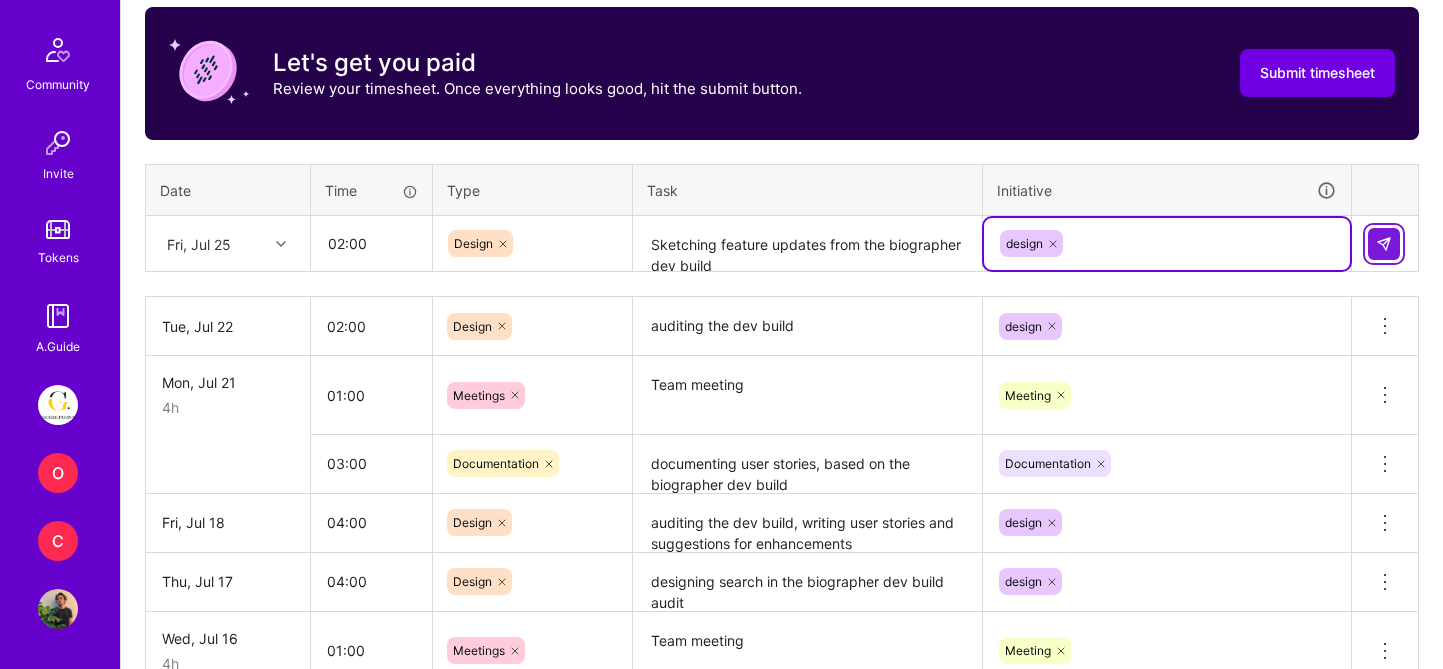 click at bounding box center (1384, 244) 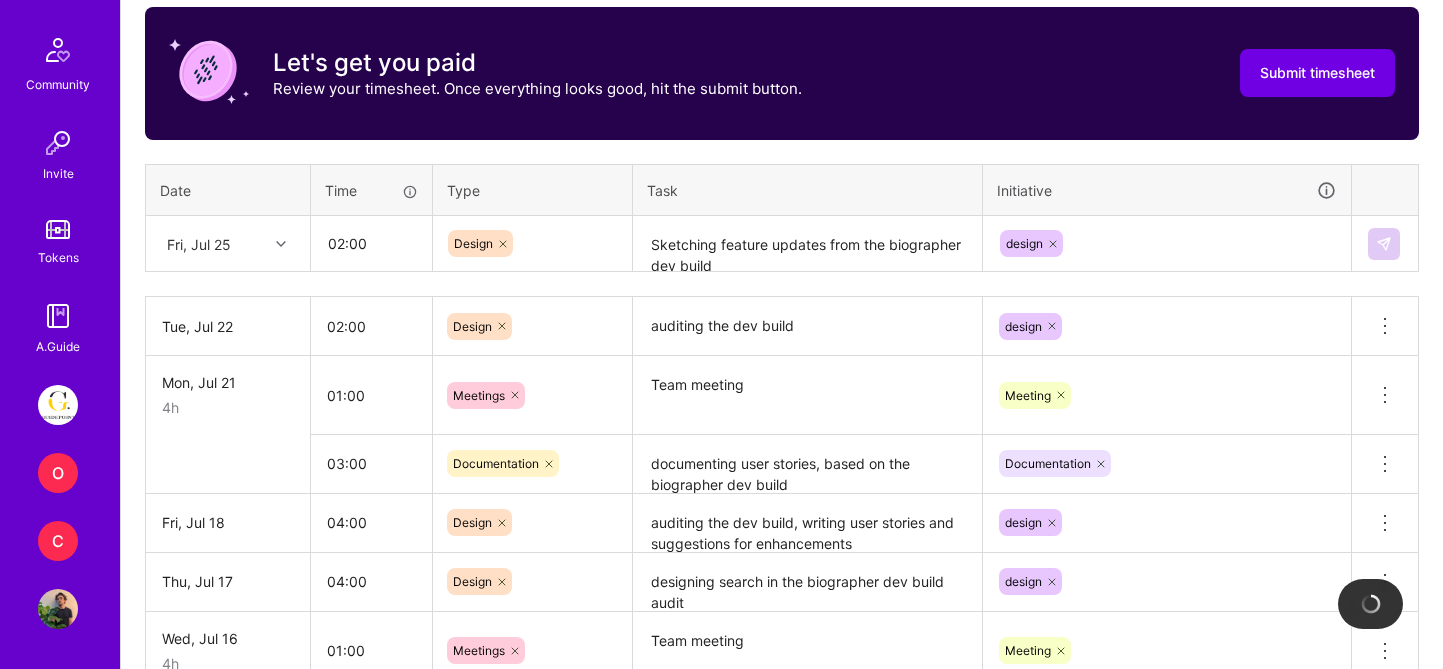 type 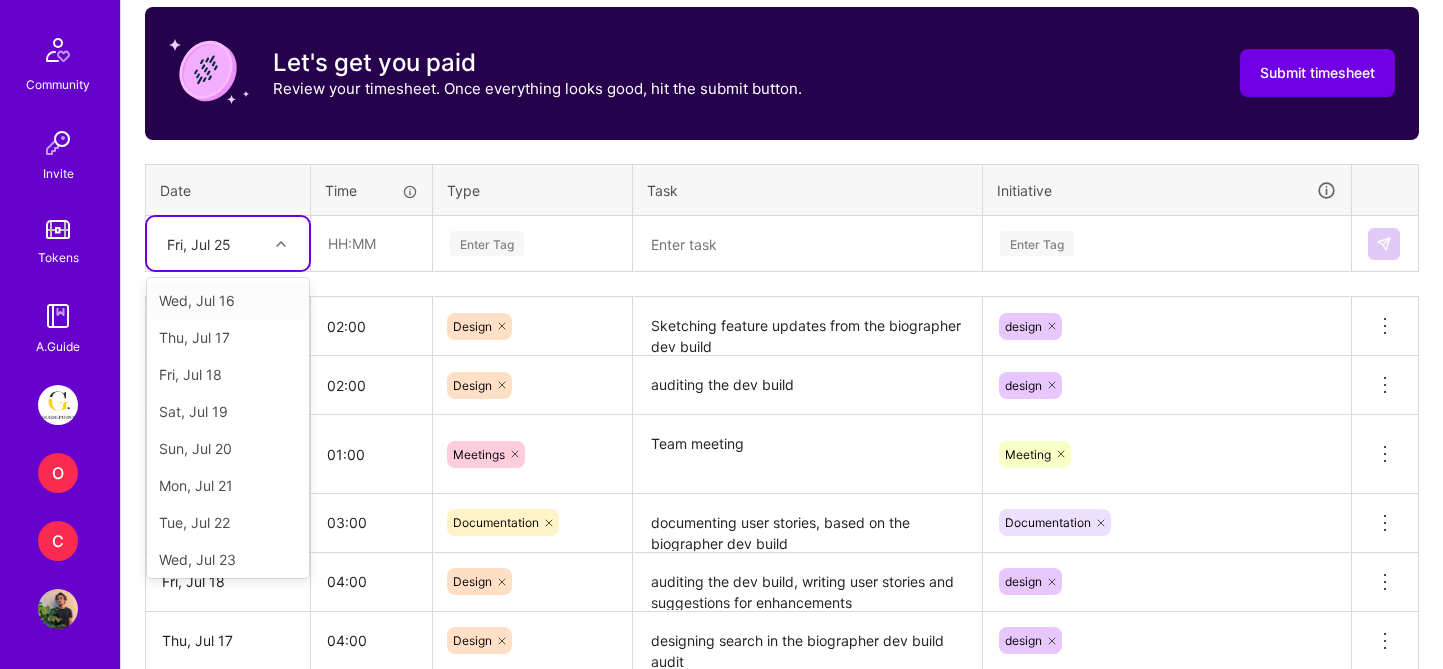 click on "Fri, Jul 25" at bounding box center [212, 243] 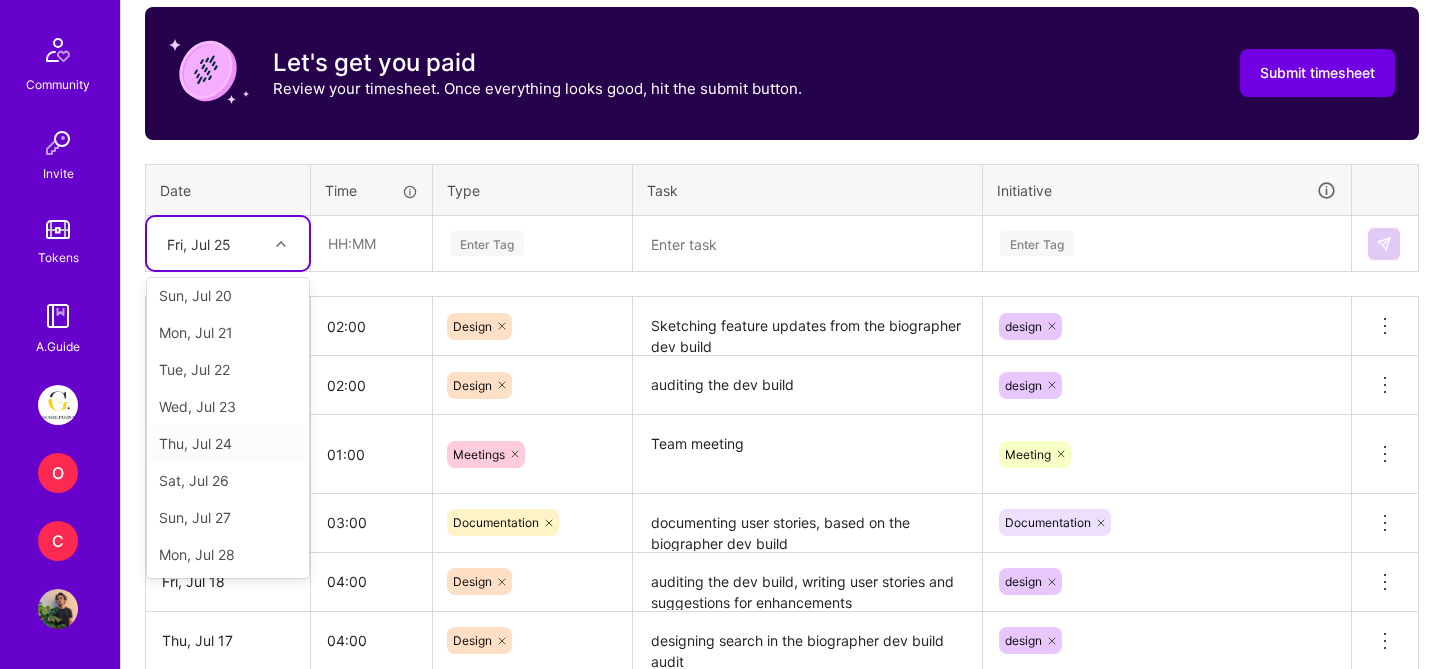 scroll, scrollTop: 263, scrollLeft: 0, axis: vertical 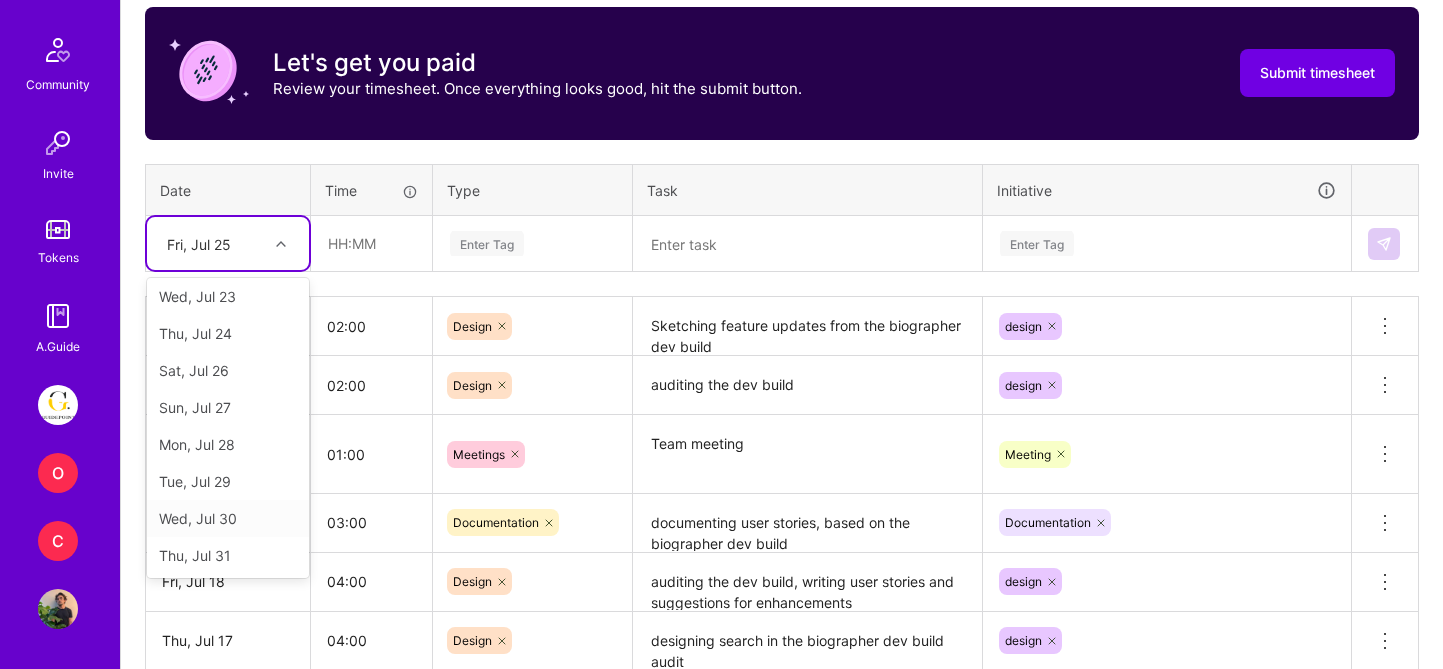 click on "Wed, Jul 30" at bounding box center (228, 518) 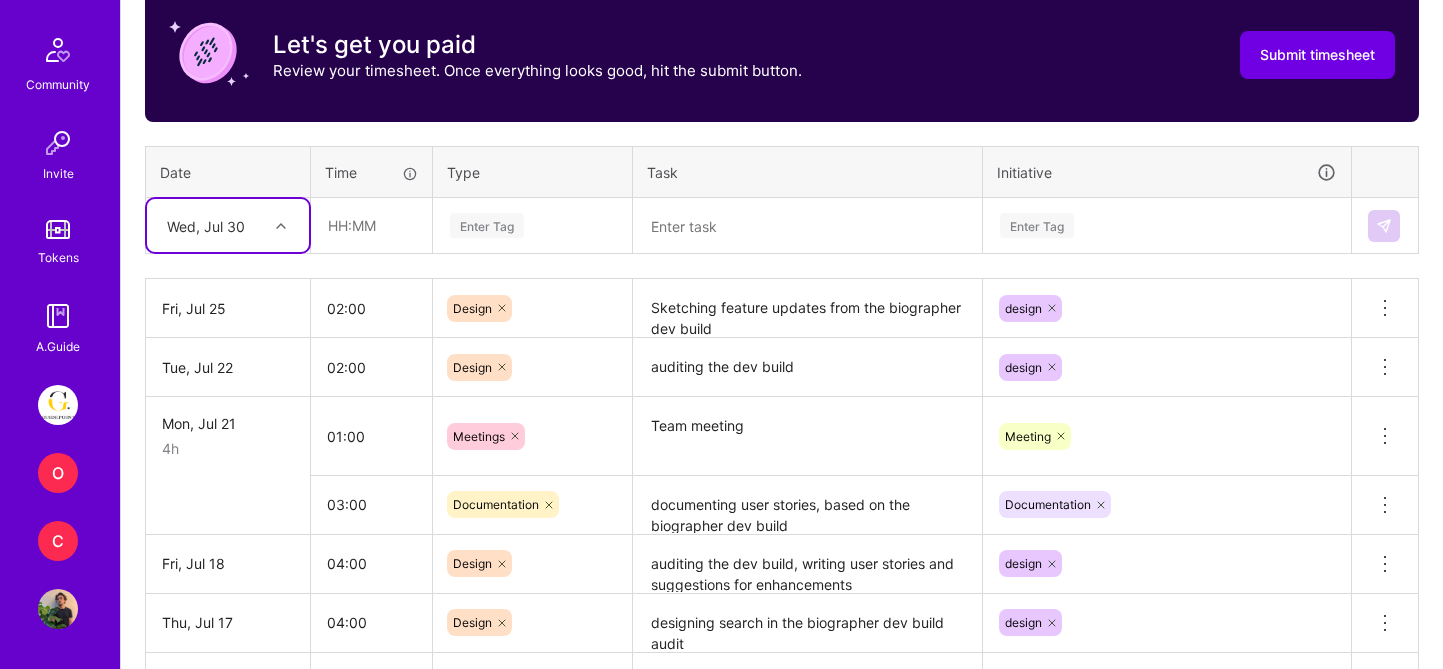 scroll, scrollTop: 649, scrollLeft: 0, axis: vertical 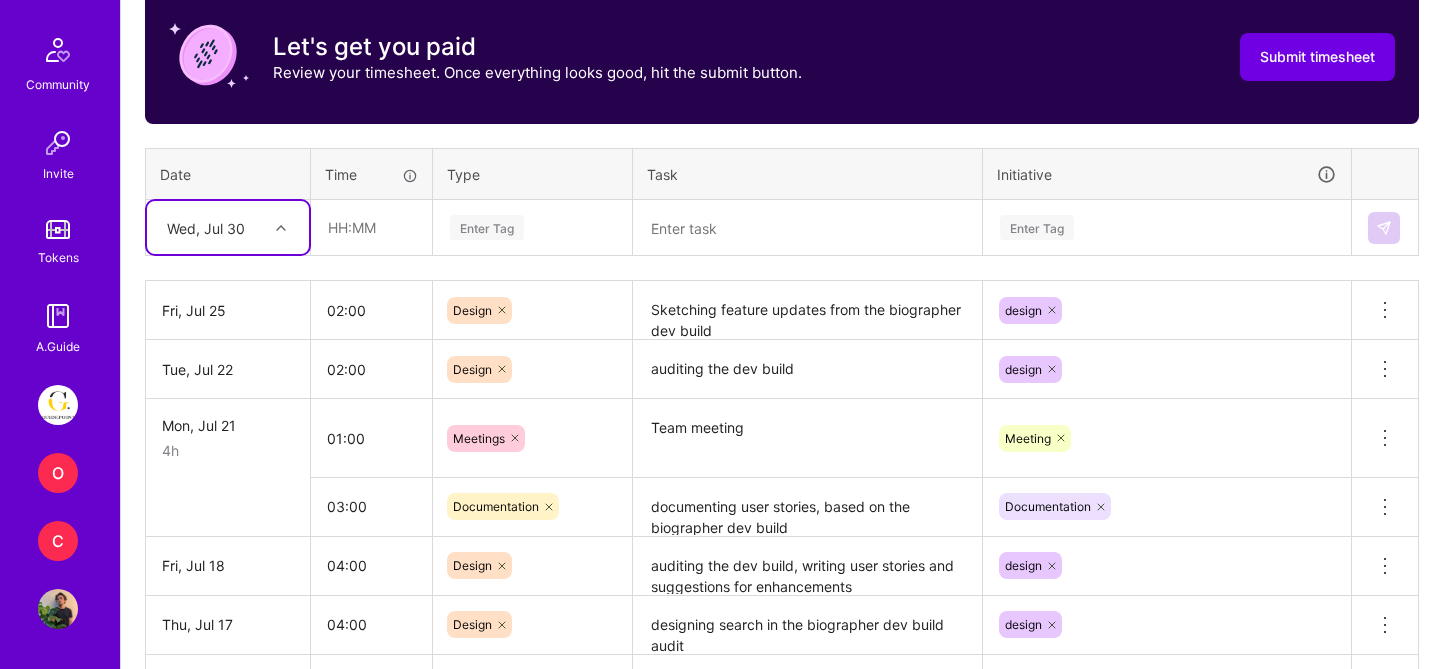 click on "Sketching feature updates from the biographer dev build" at bounding box center [807, 310] 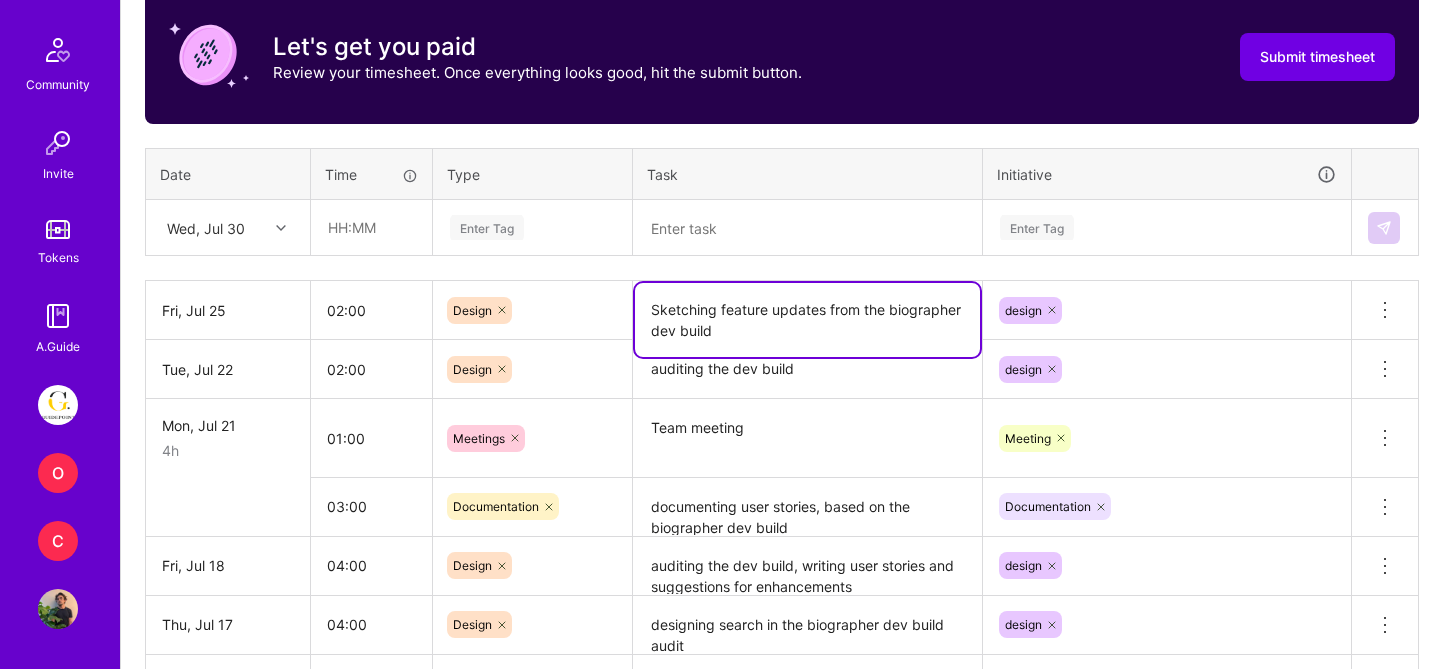 click on "Sketching feature updates from the biographer dev build" at bounding box center (807, 320) 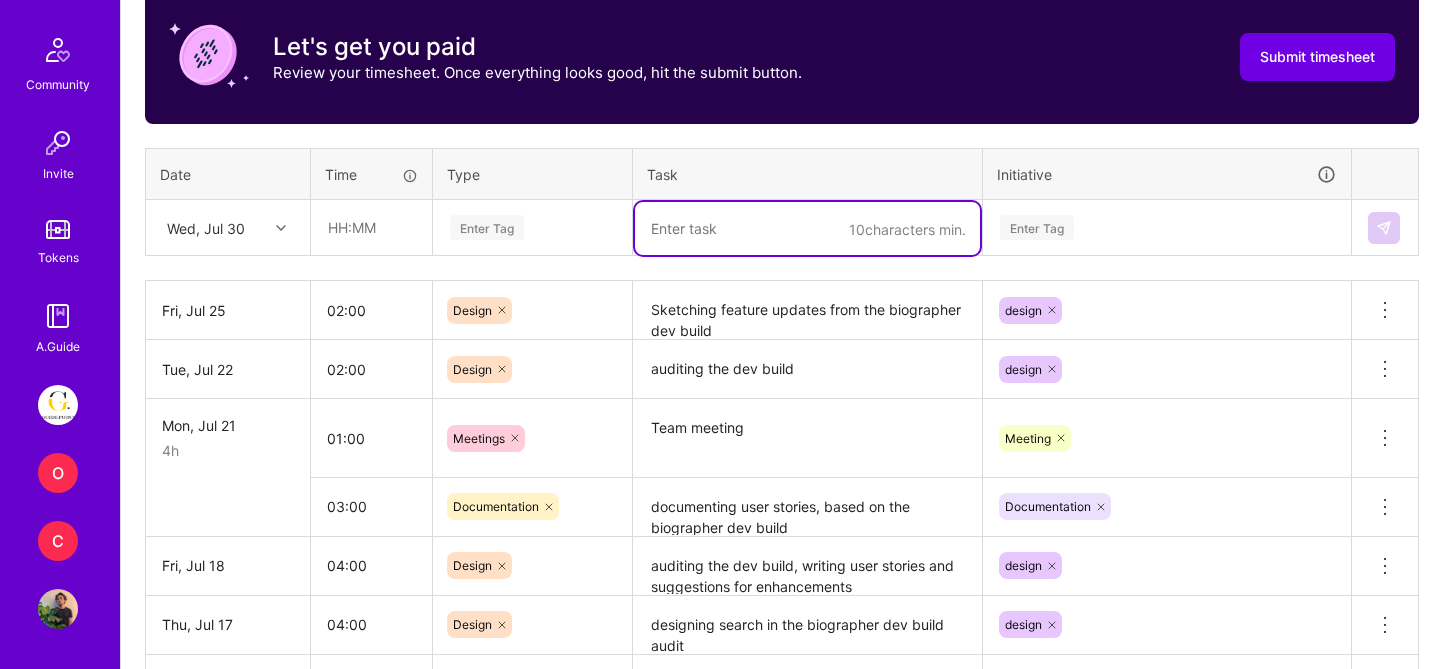 click at bounding box center [807, 228] 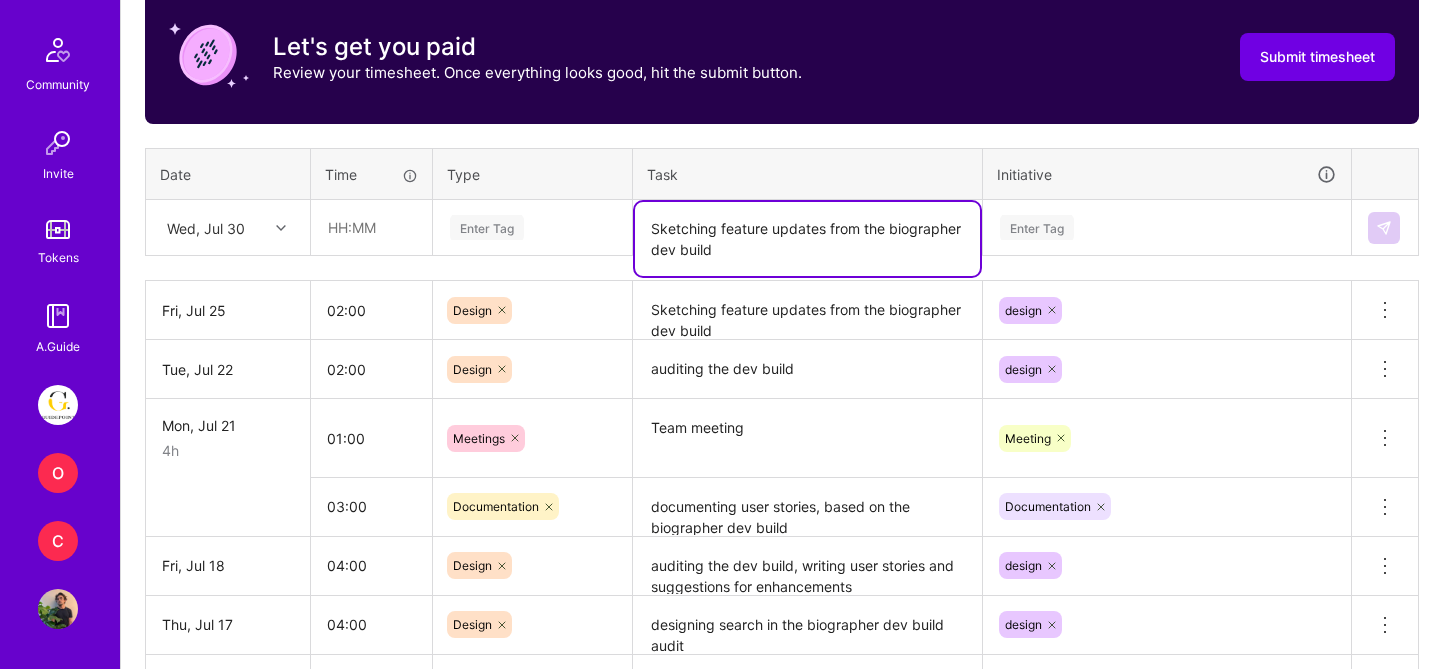 type on "Sketching feature updates from the biographer dev build" 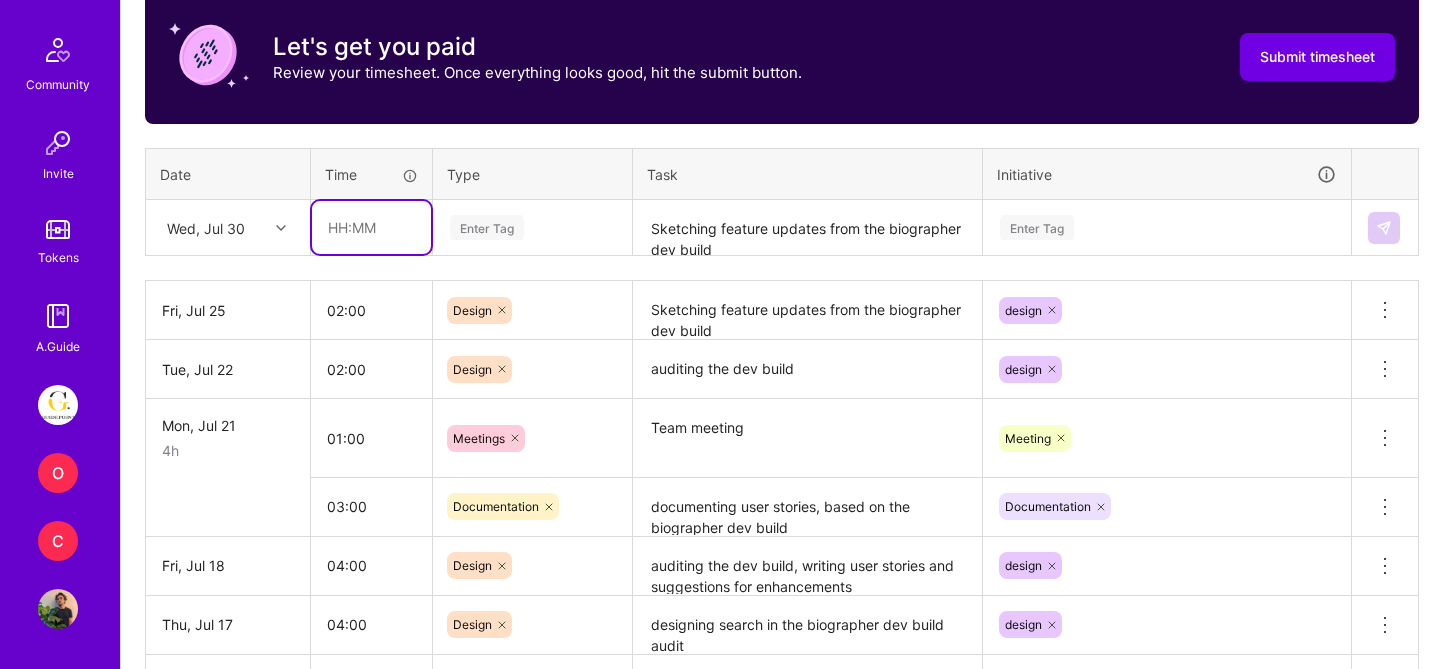 click at bounding box center [371, 227] 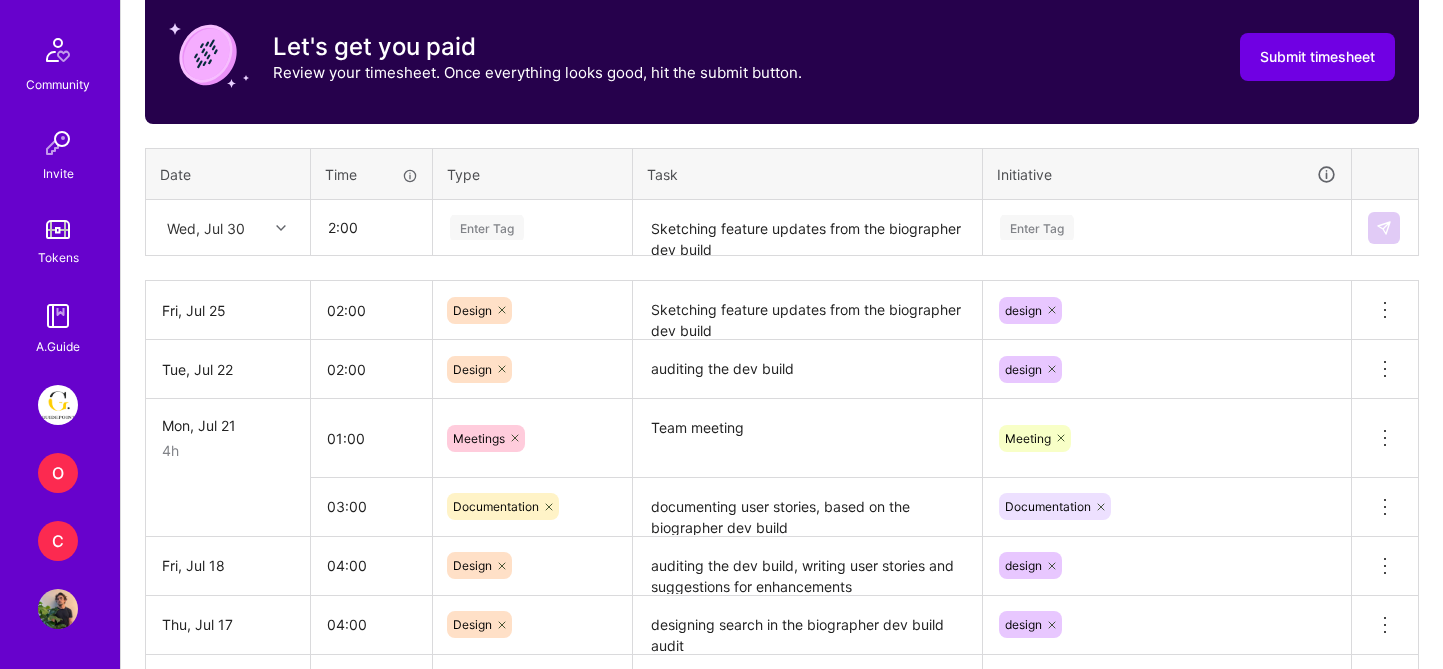 type on "02:00" 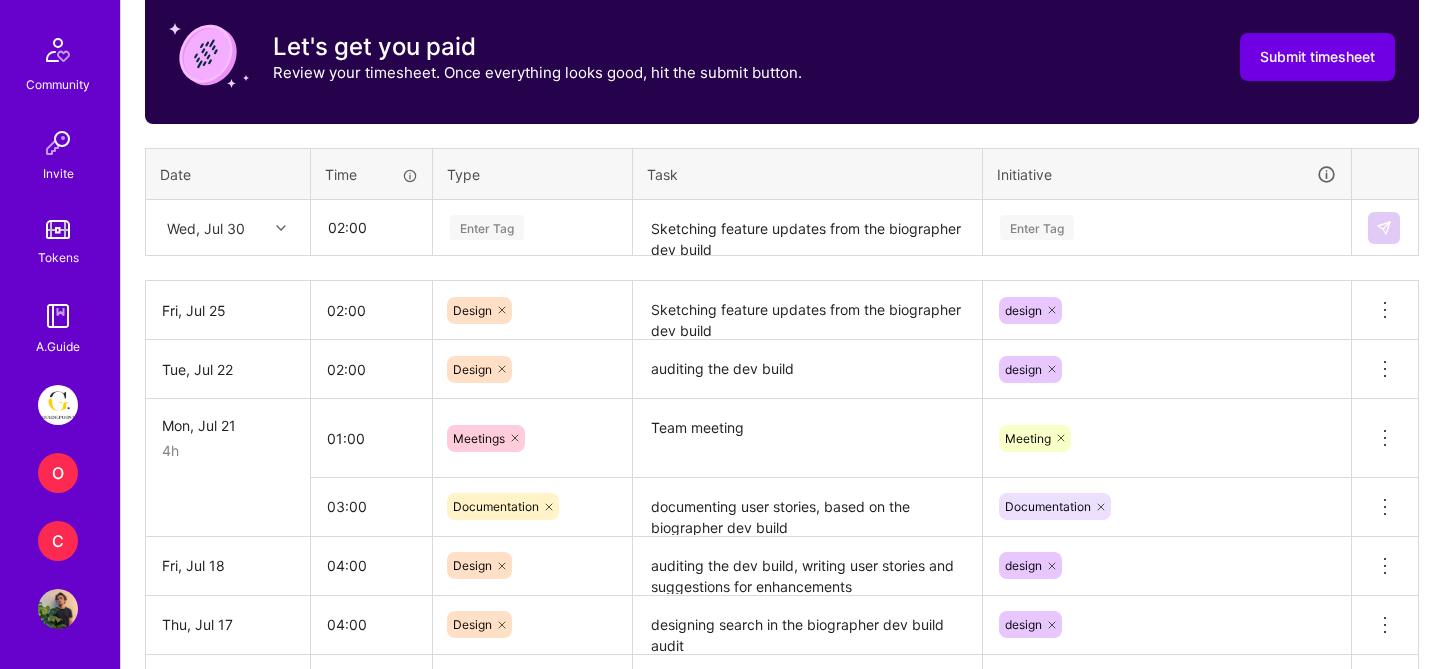 click on "Enter Tag" at bounding box center (487, 227) 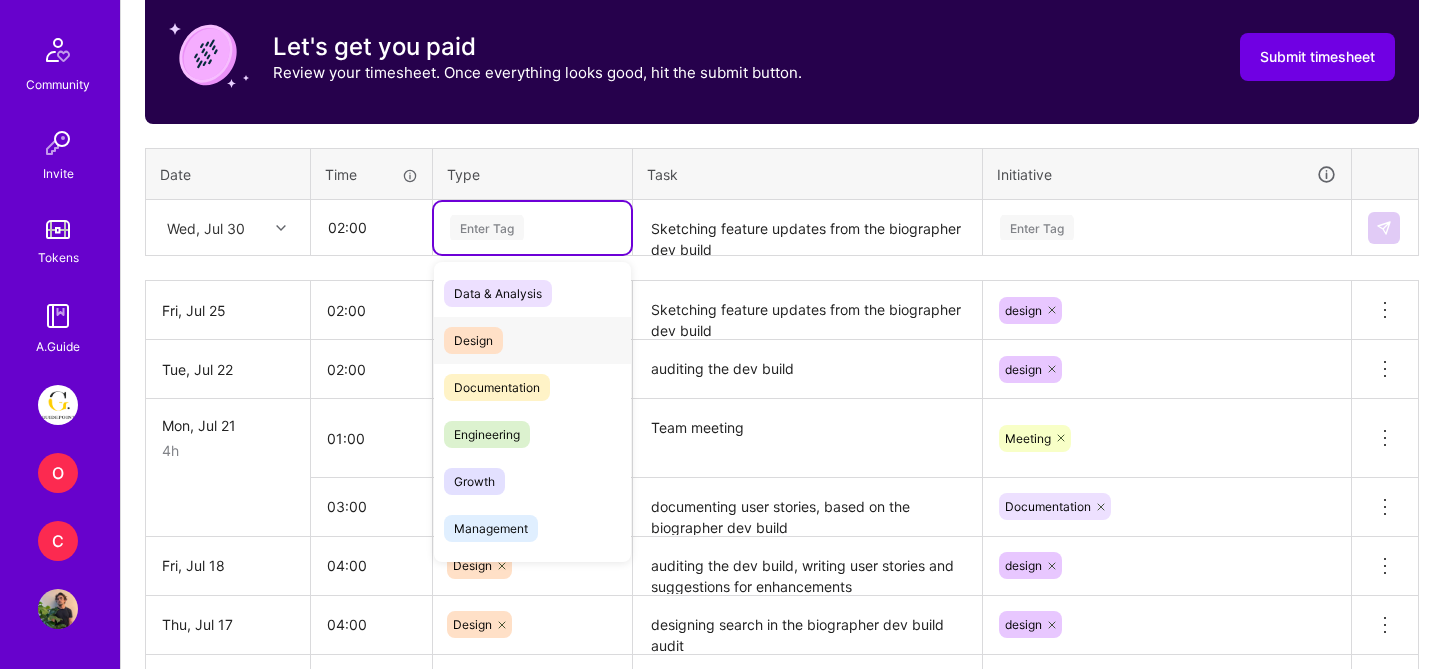 click on "Design" at bounding box center (473, 340) 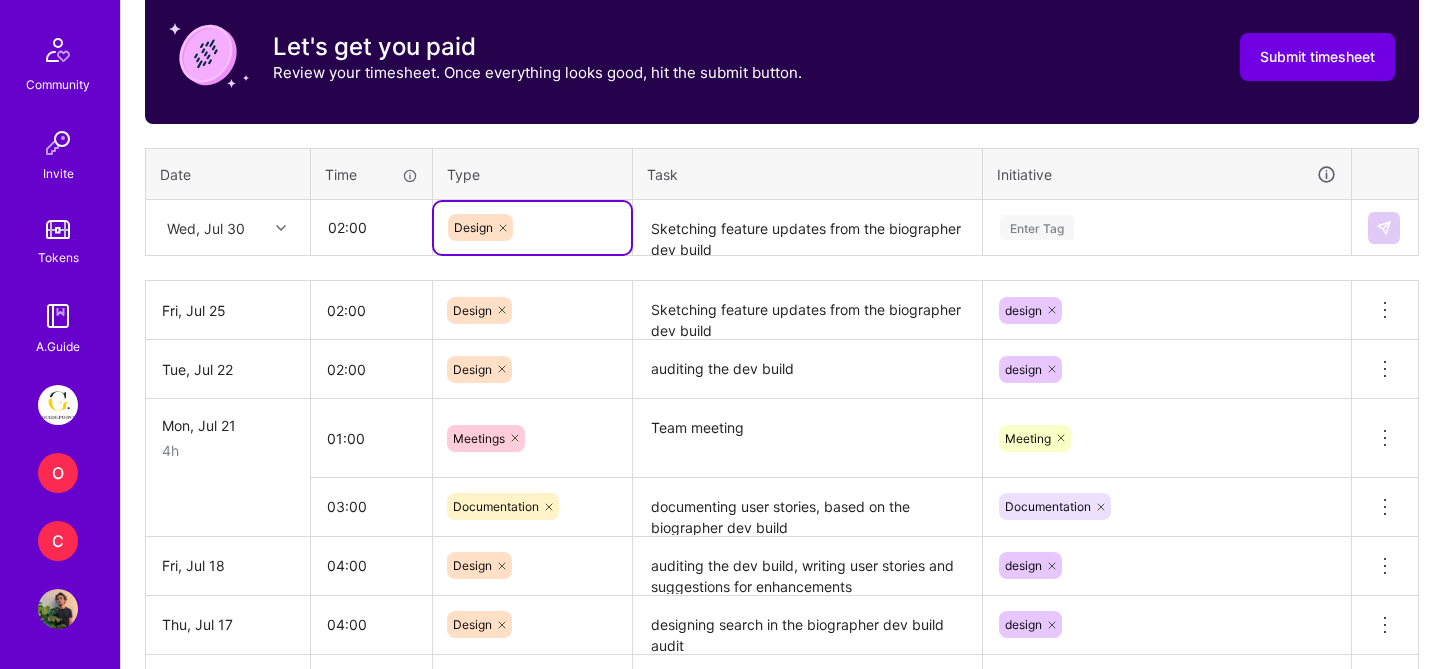 click on "Enter Tag" at bounding box center [1167, 228] 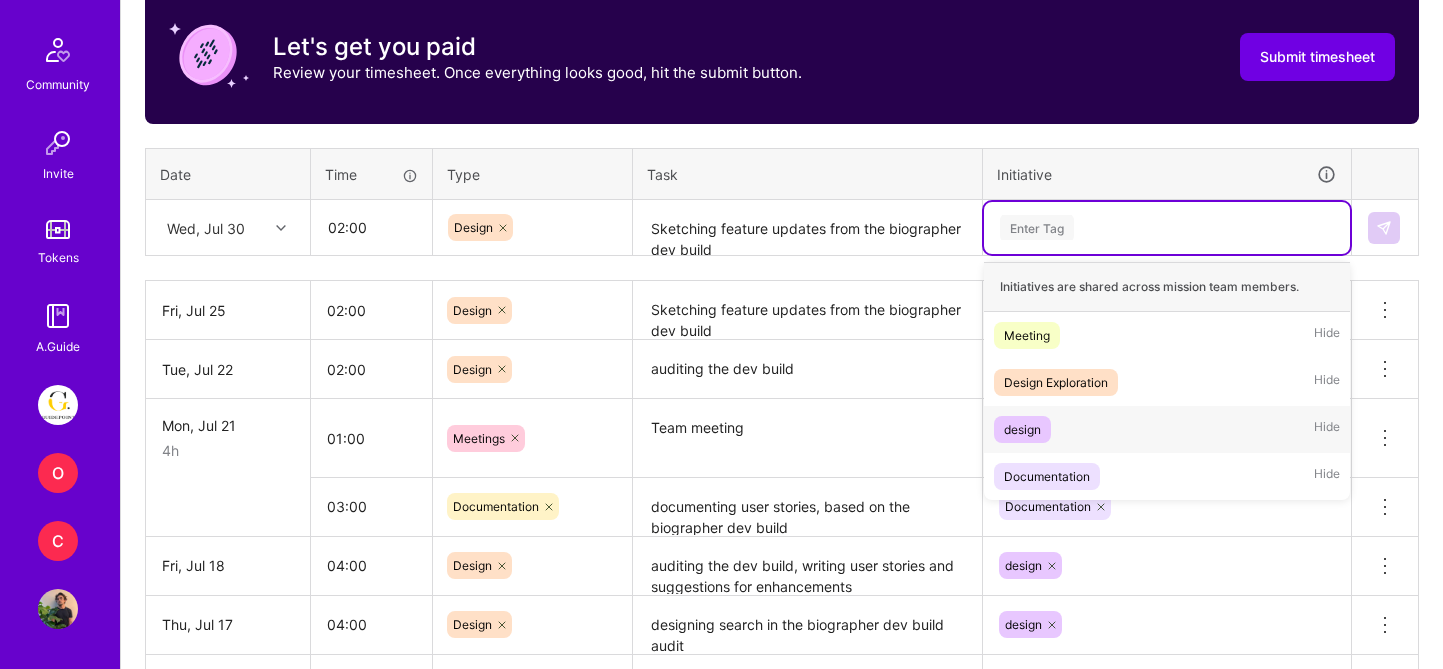 click on "design" at bounding box center (1022, 429) 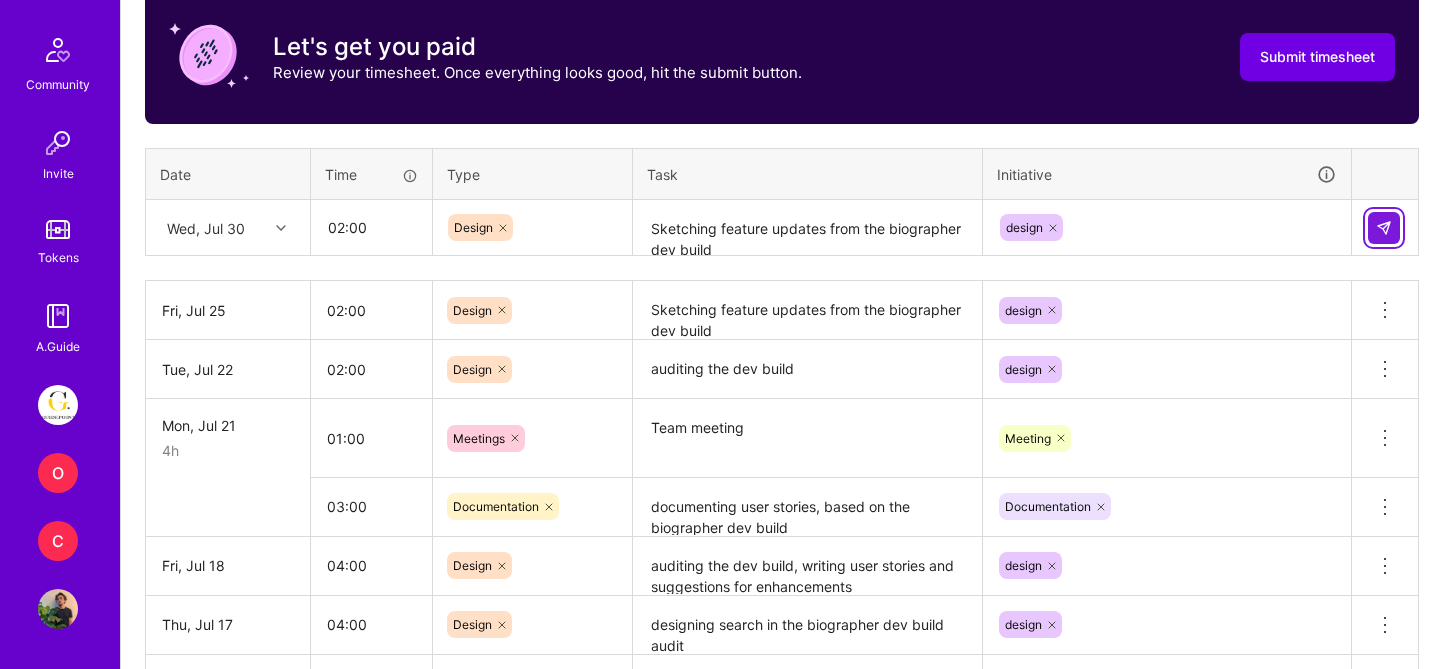 click at bounding box center [1384, 228] 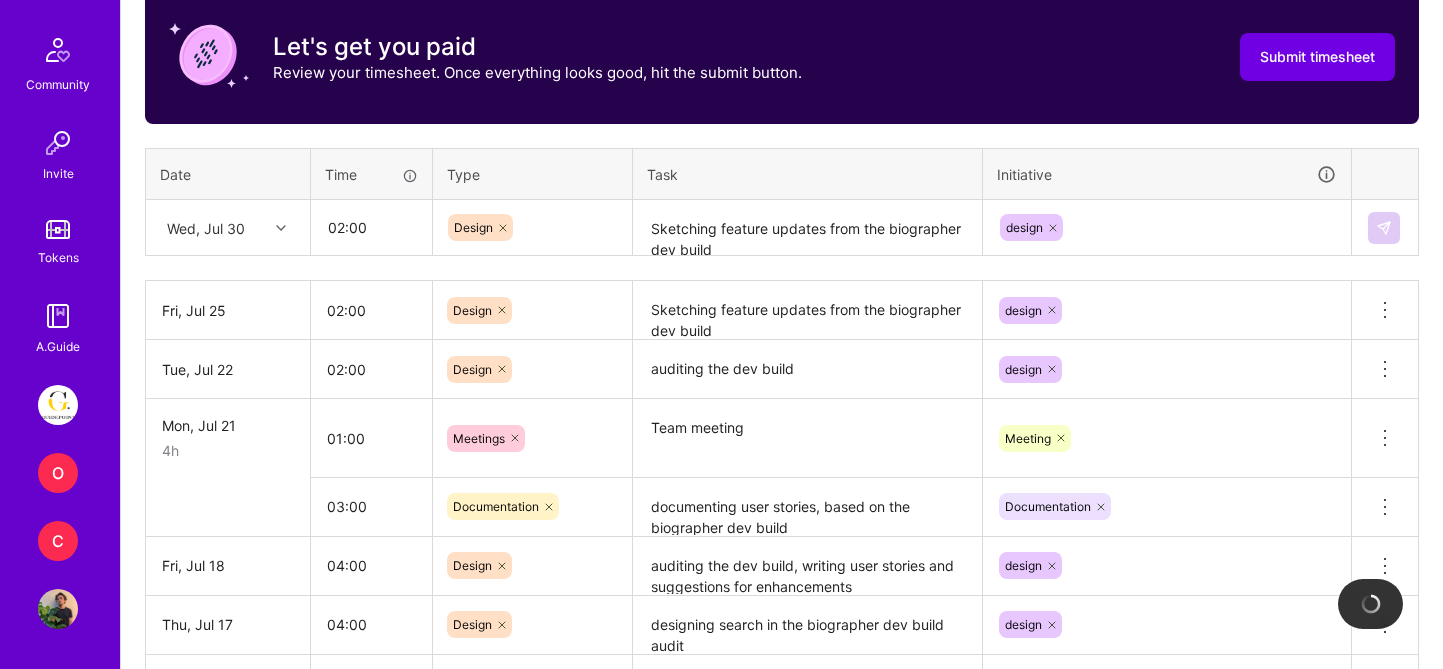 type 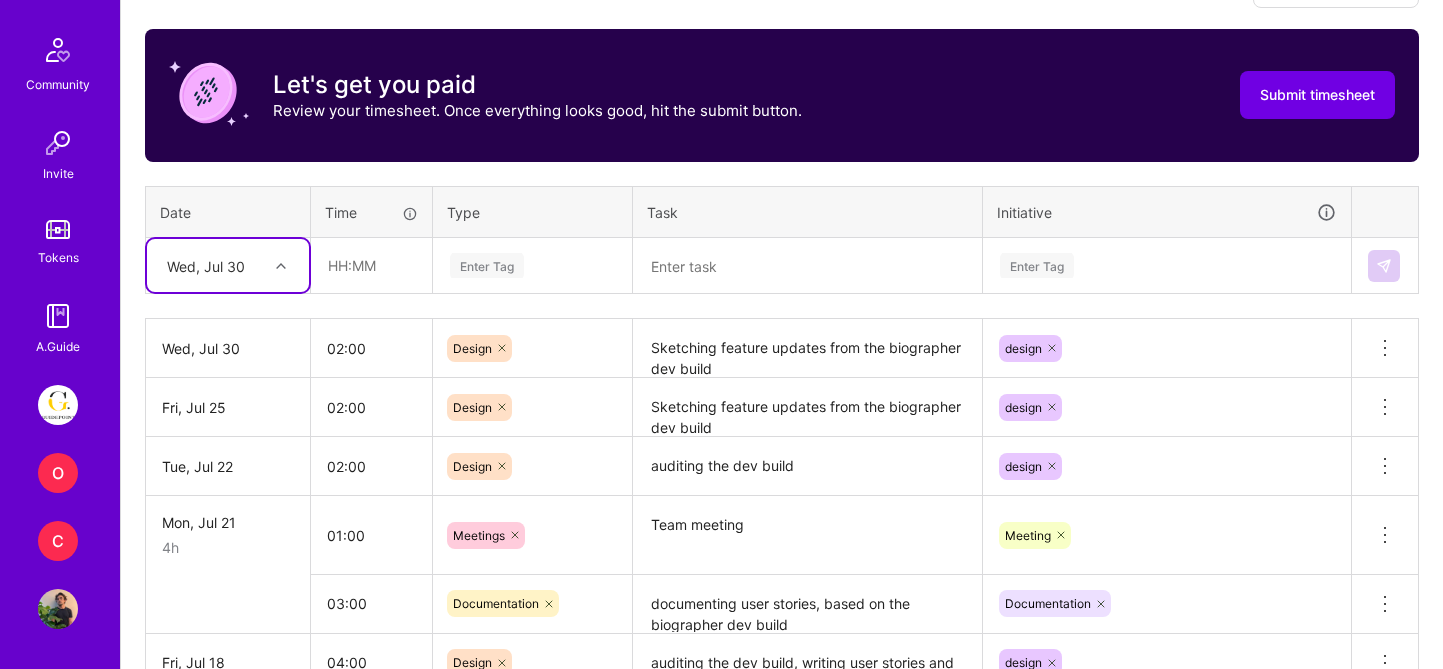 scroll, scrollTop: 630, scrollLeft: 0, axis: vertical 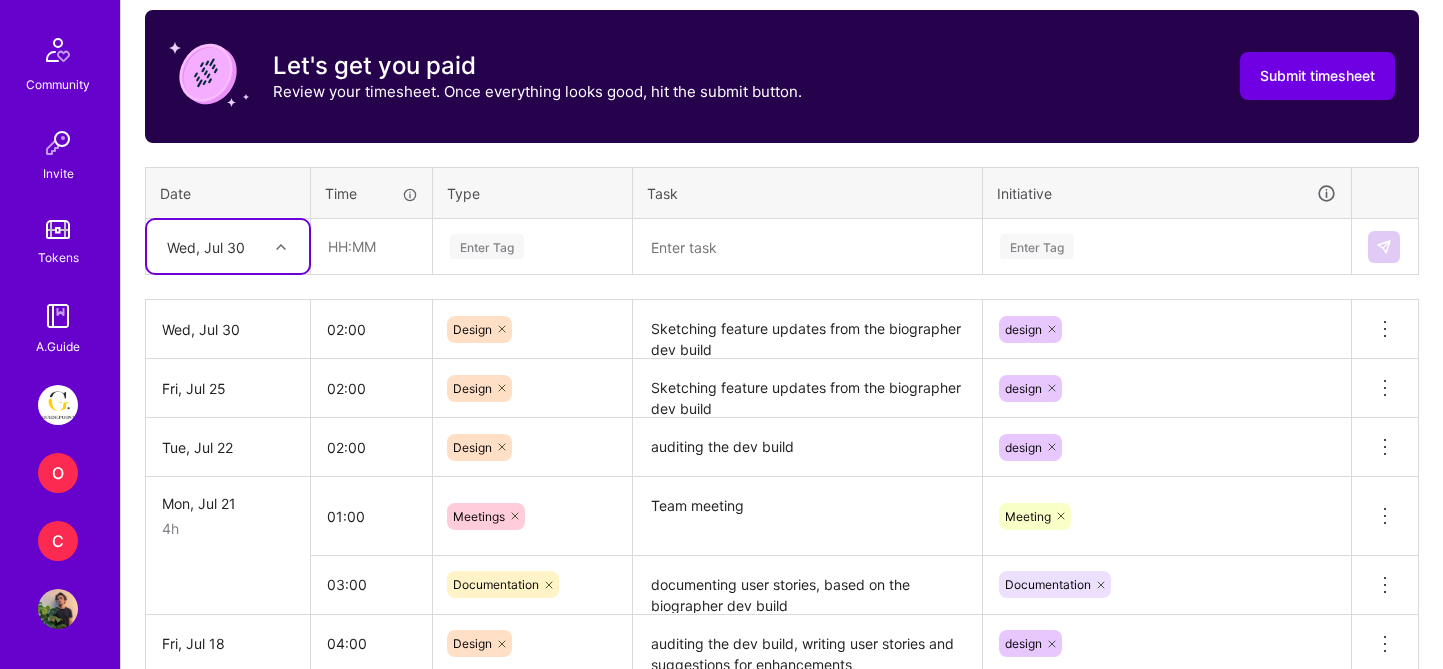 click on "Wed, Jul 30" at bounding box center (206, 246) 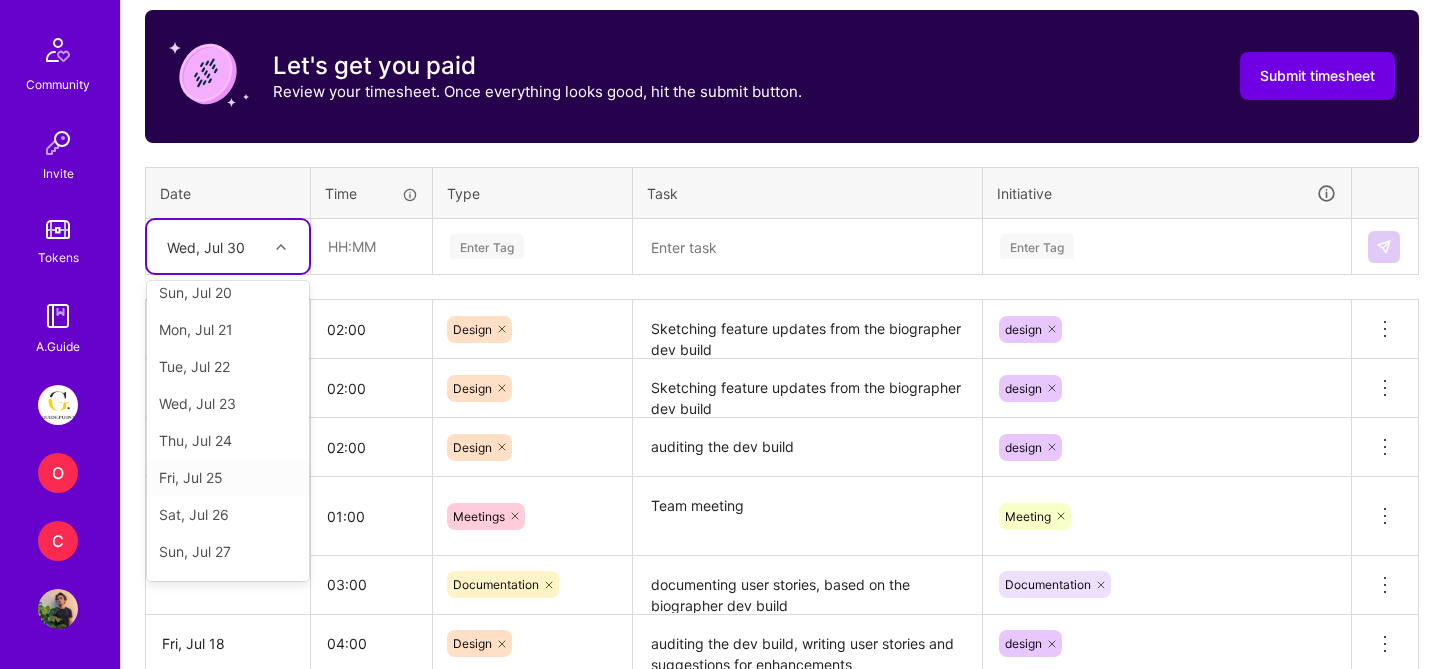 scroll, scrollTop: 263, scrollLeft: 0, axis: vertical 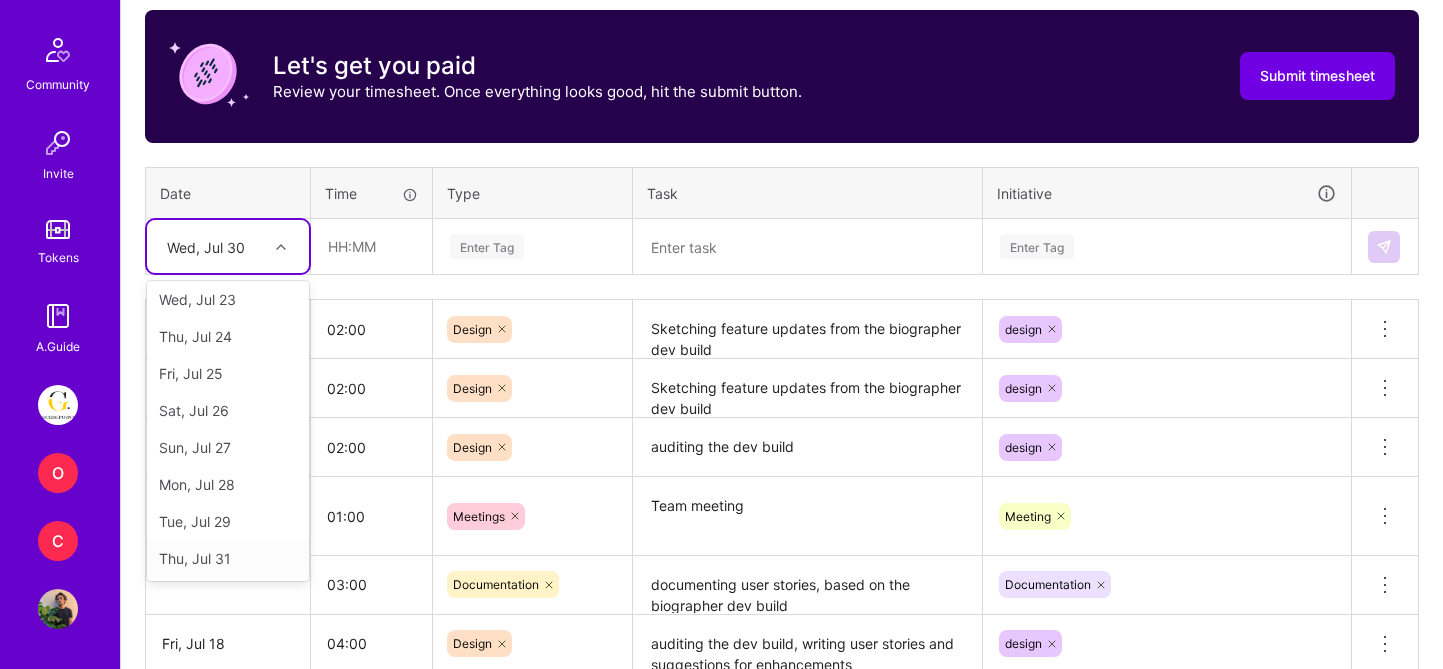 click on "Thu, Jul 31" at bounding box center (228, 558) 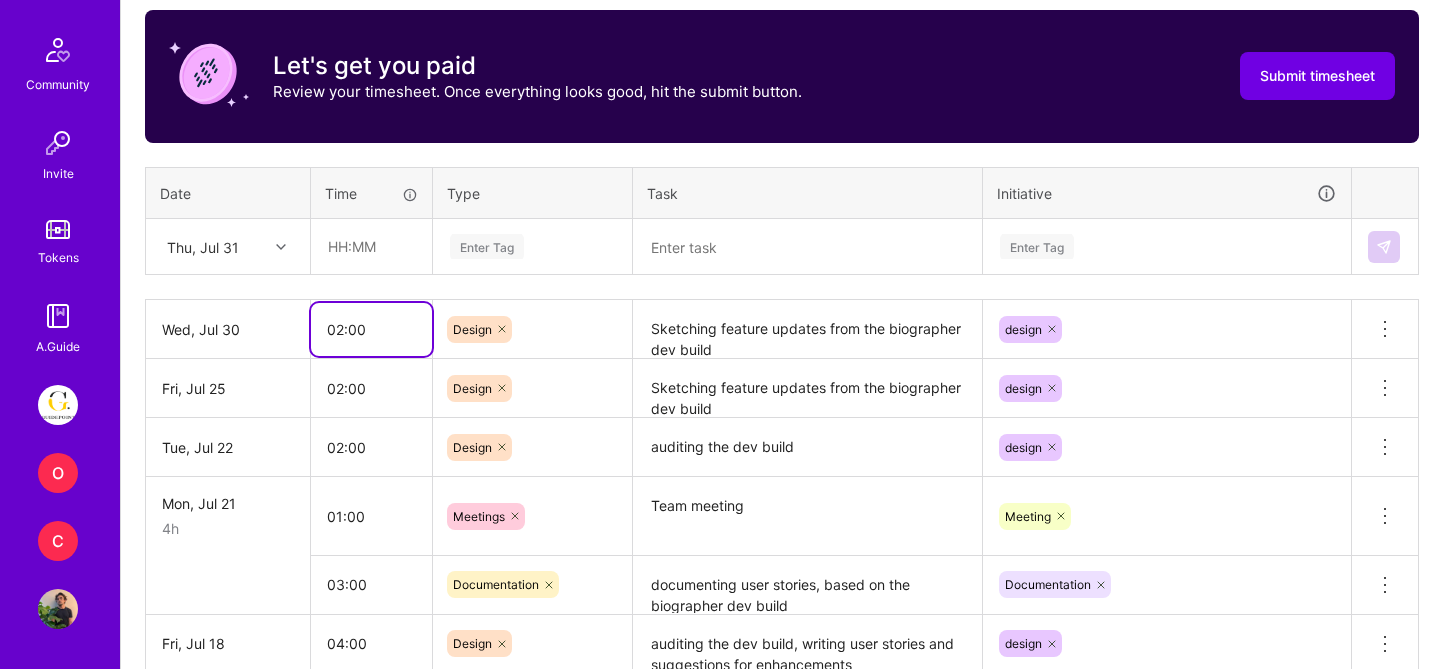 click on "02:00" at bounding box center [371, 329] 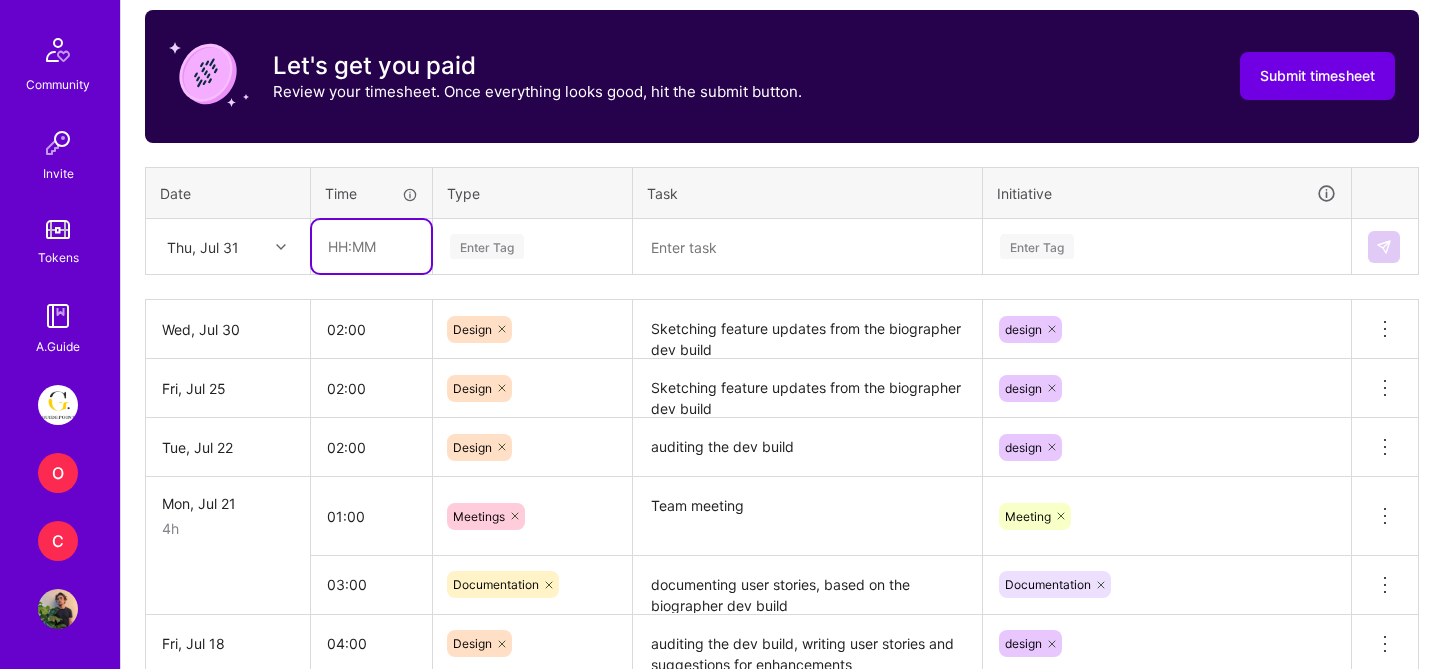 click at bounding box center (371, 246) 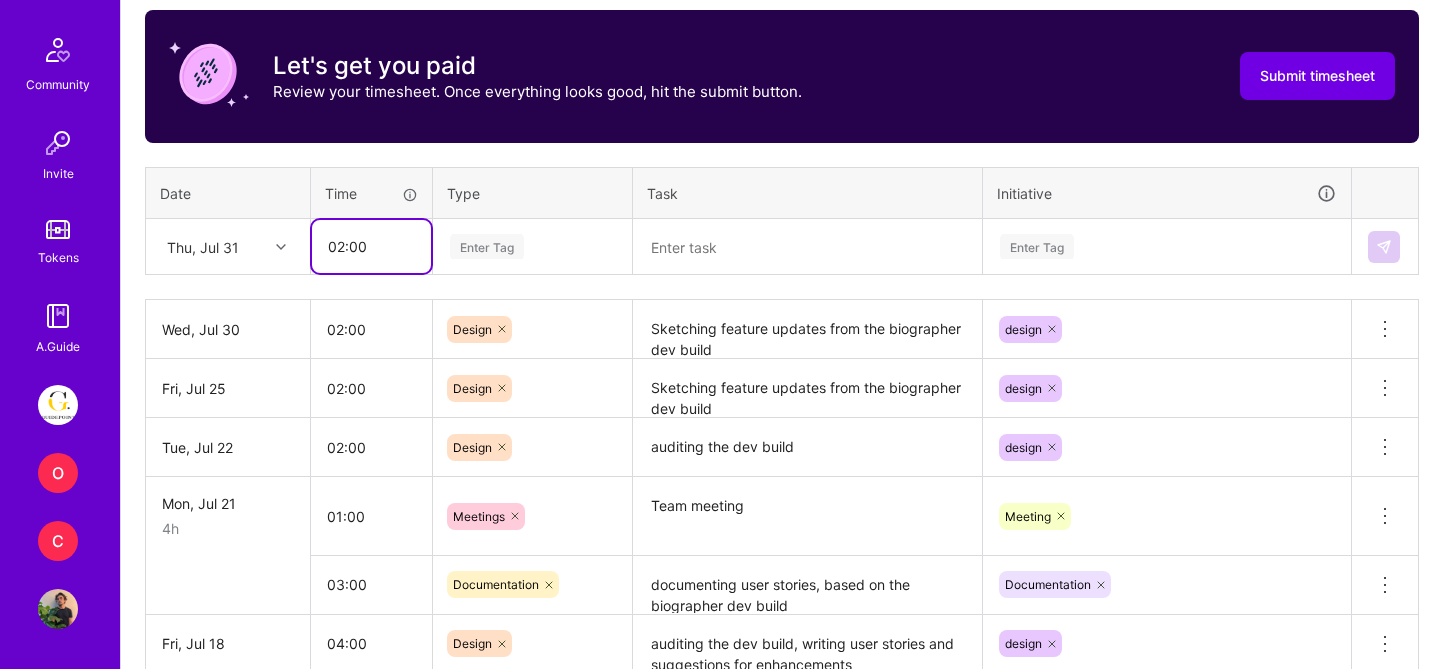 type on "02:00" 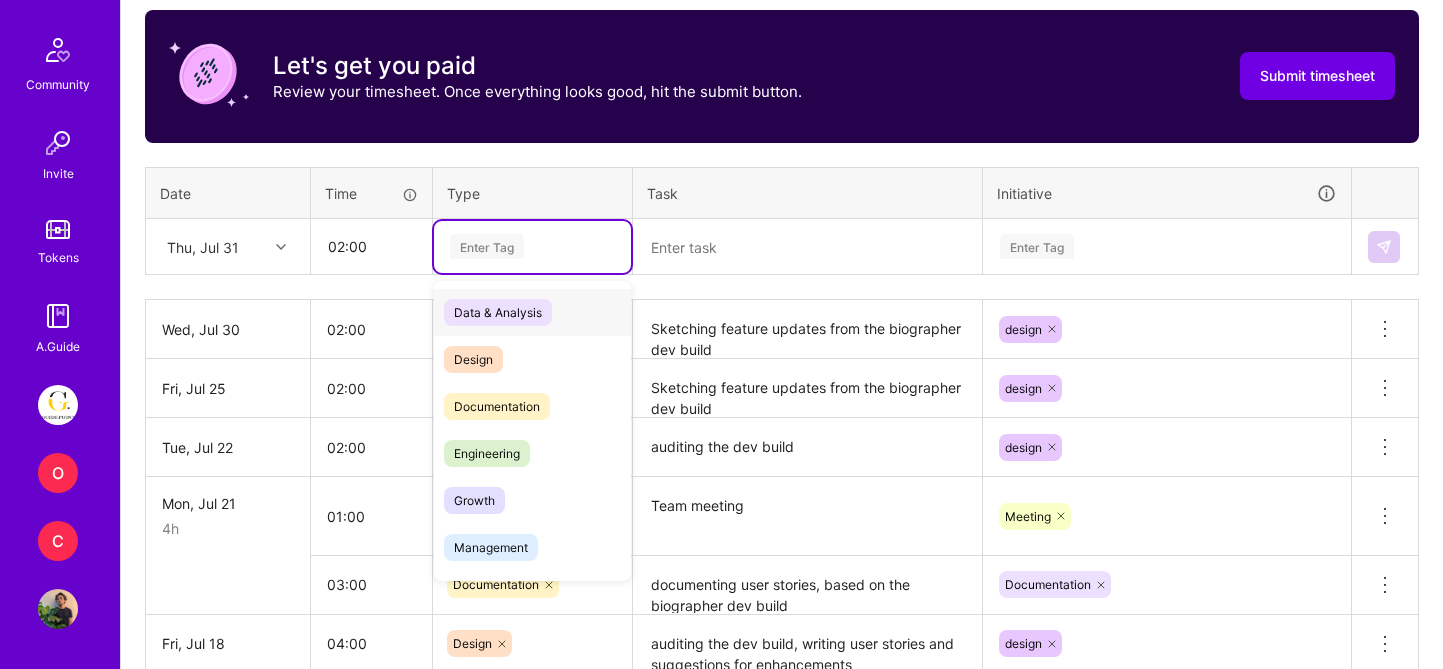 click on "Enter Tag" at bounding box center [532, 246] 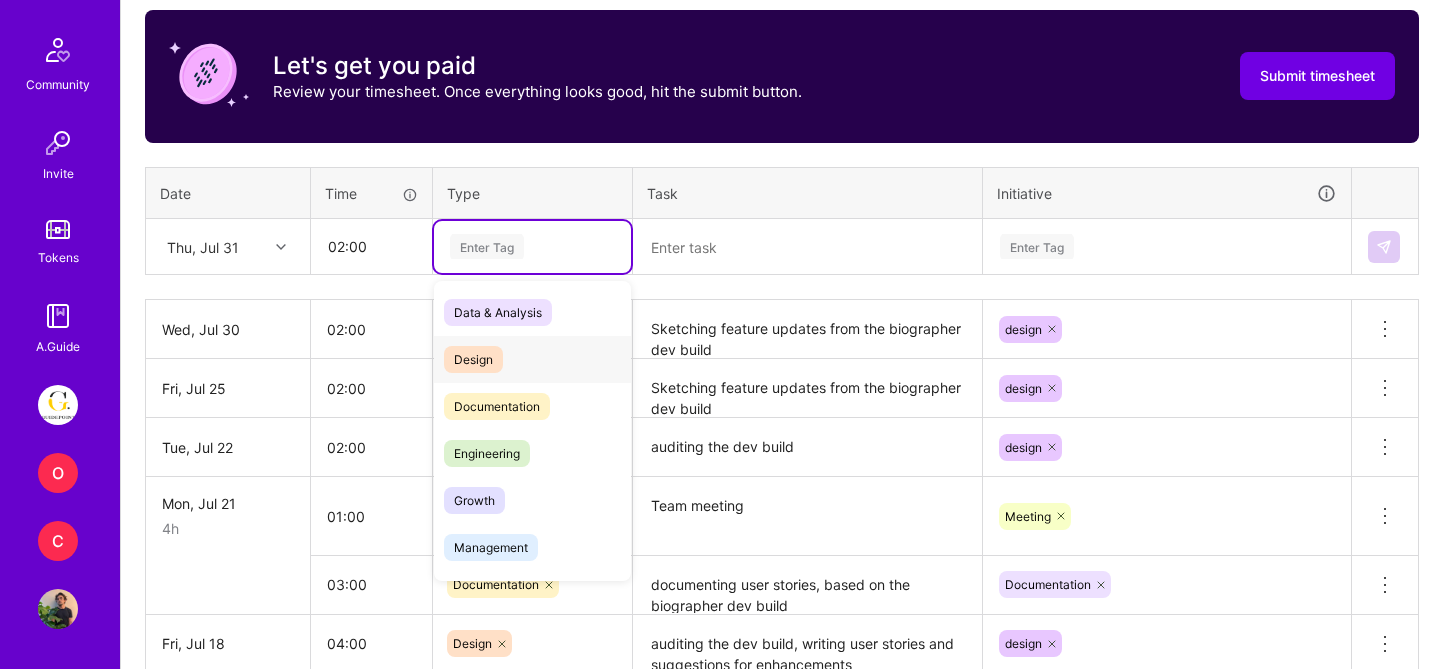 click on "Design" at bounding box center (532, 359) 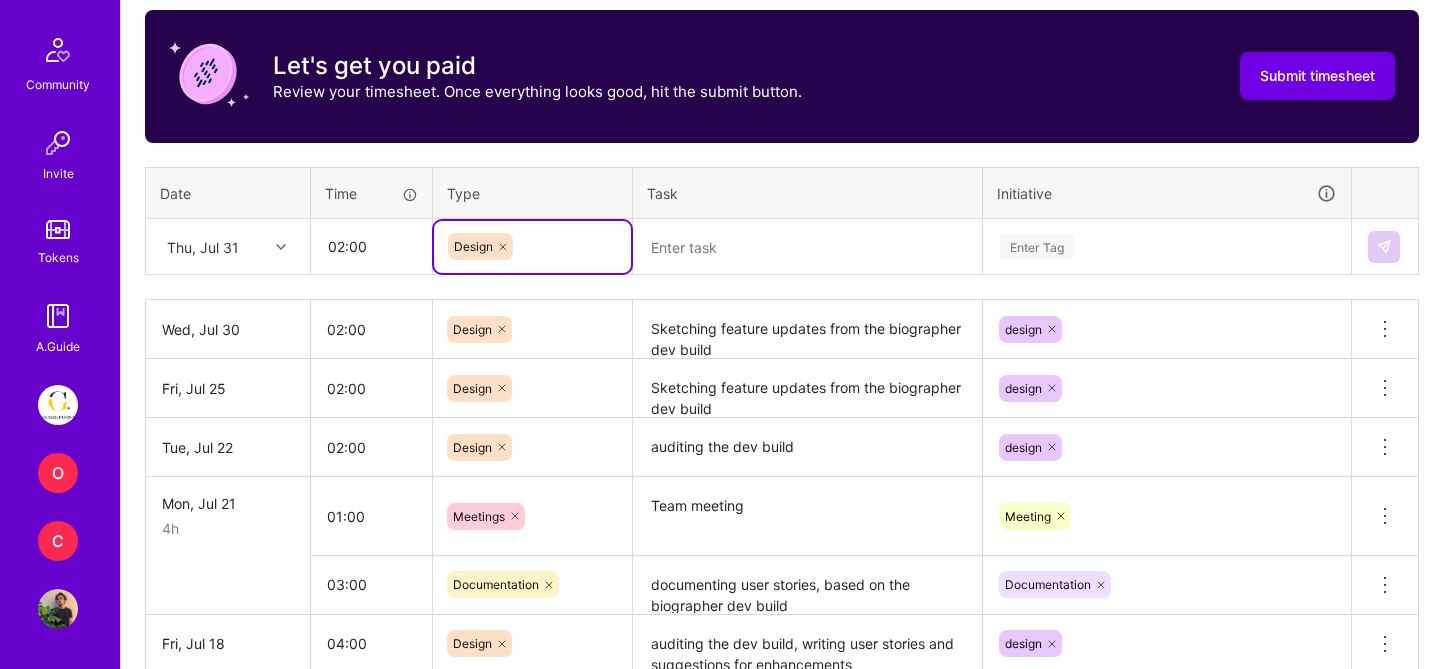 click at bounding box center [807, 247] 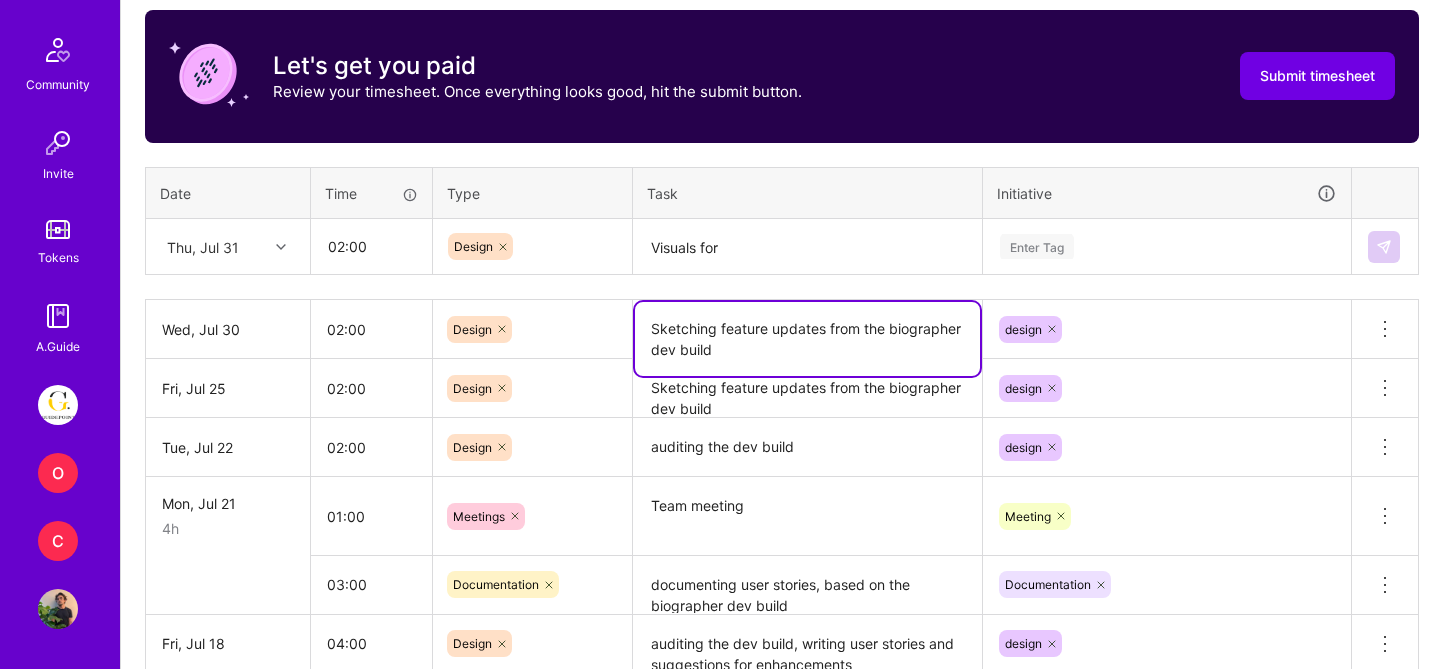 drag, startPoint x: 802, startPoint y: 342, endPoint x: 772, endPoint y: 327, distance: 33.54102 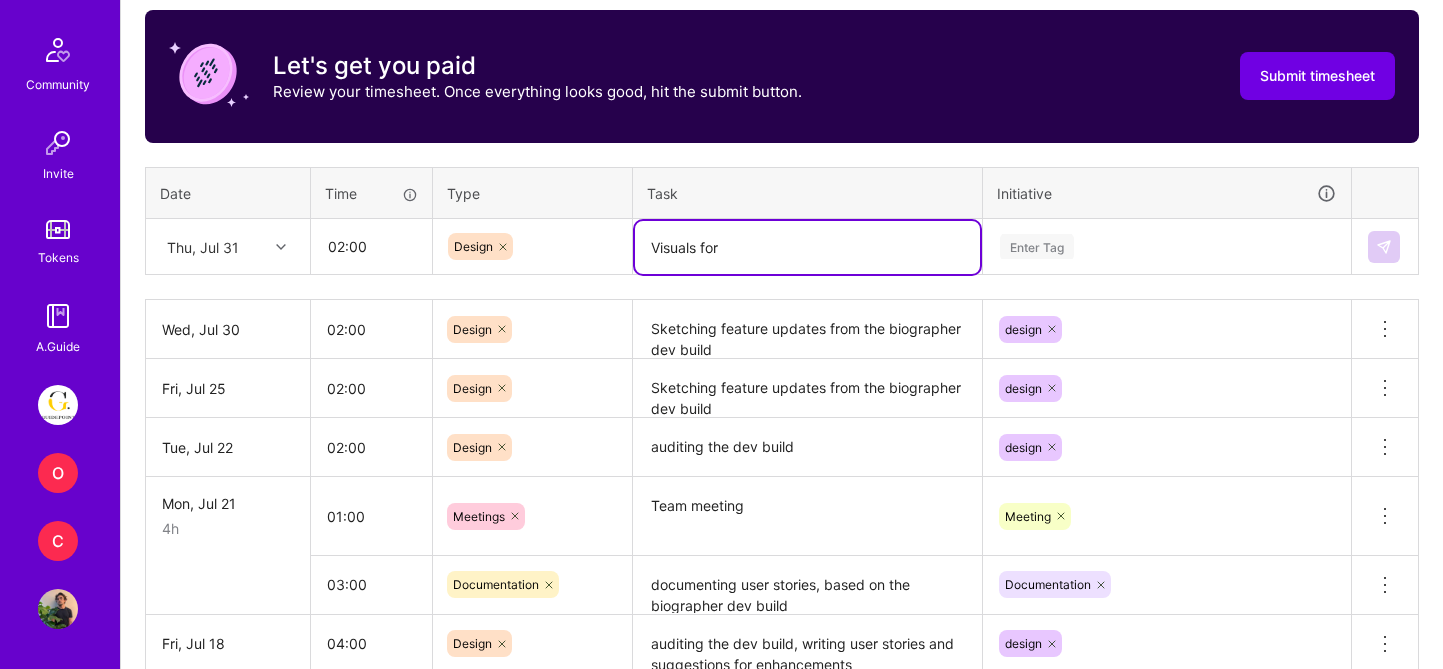 paste on "updates from the biographer dev build" 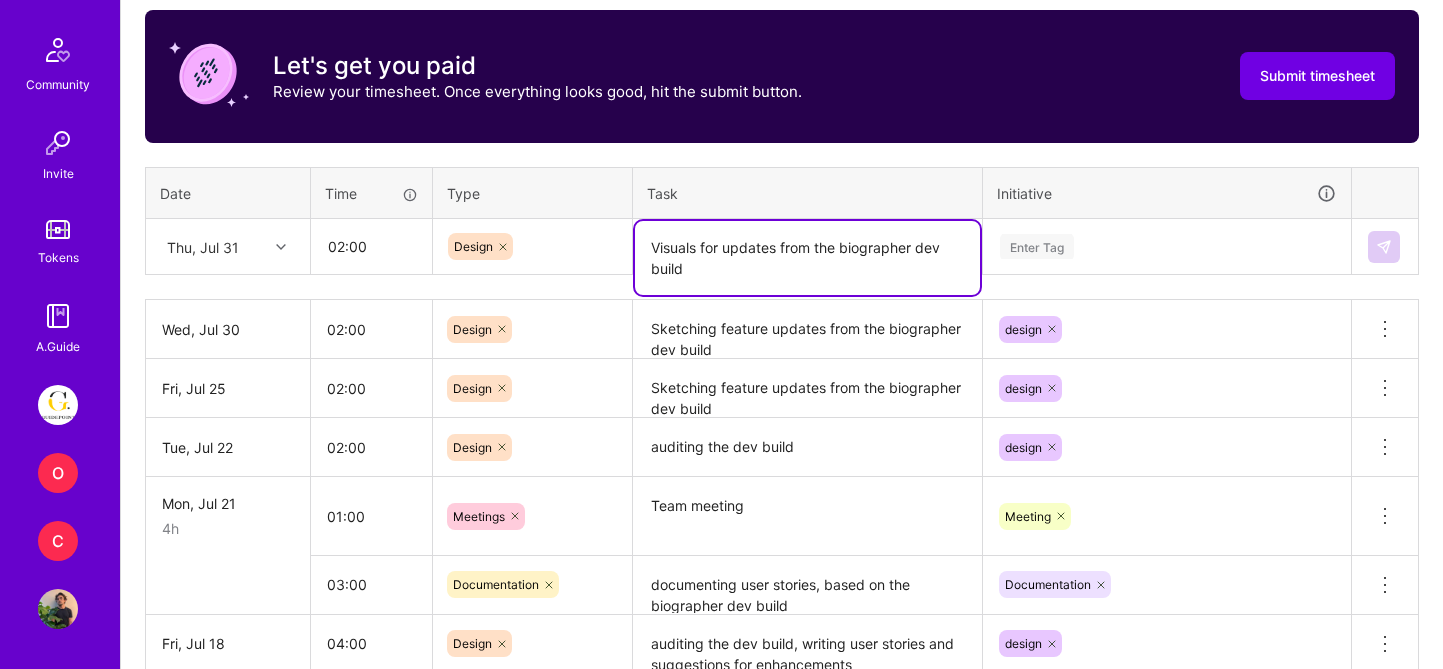 type on "Visuals for updates from the biographer dev build" 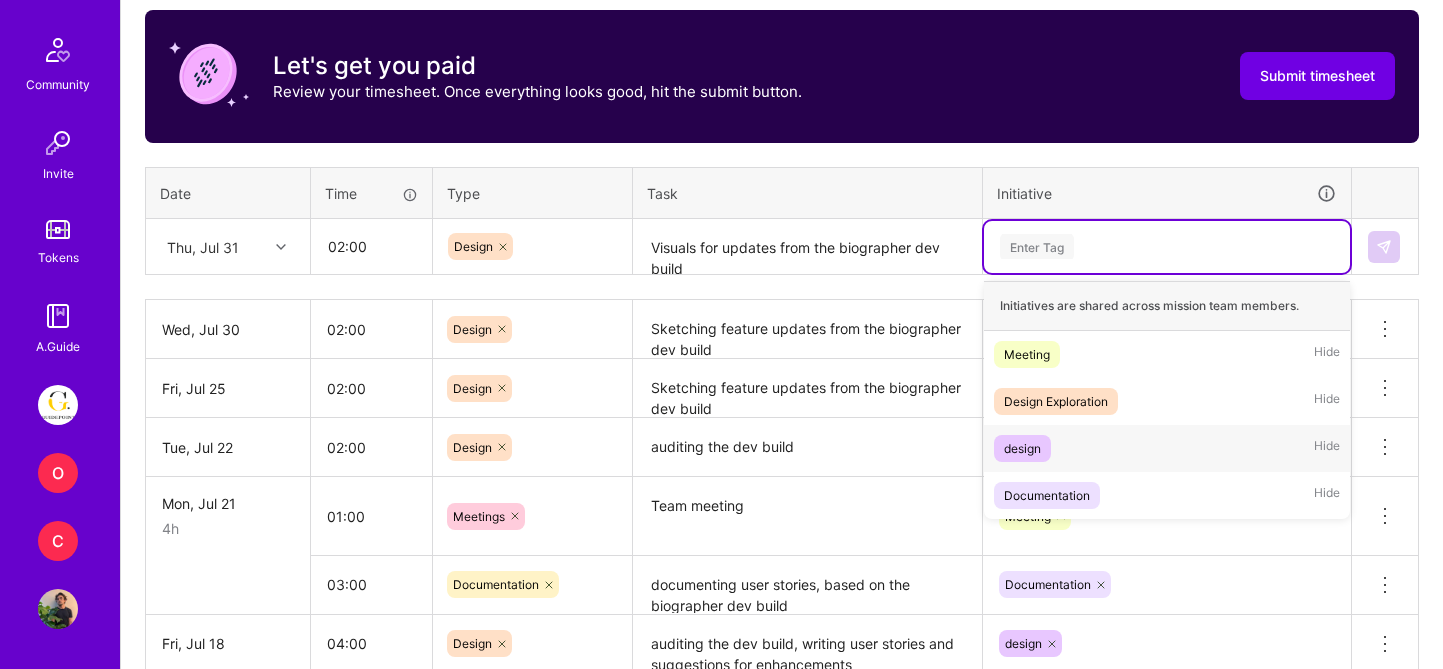 click on "design" at bounding box center [1022, 448] 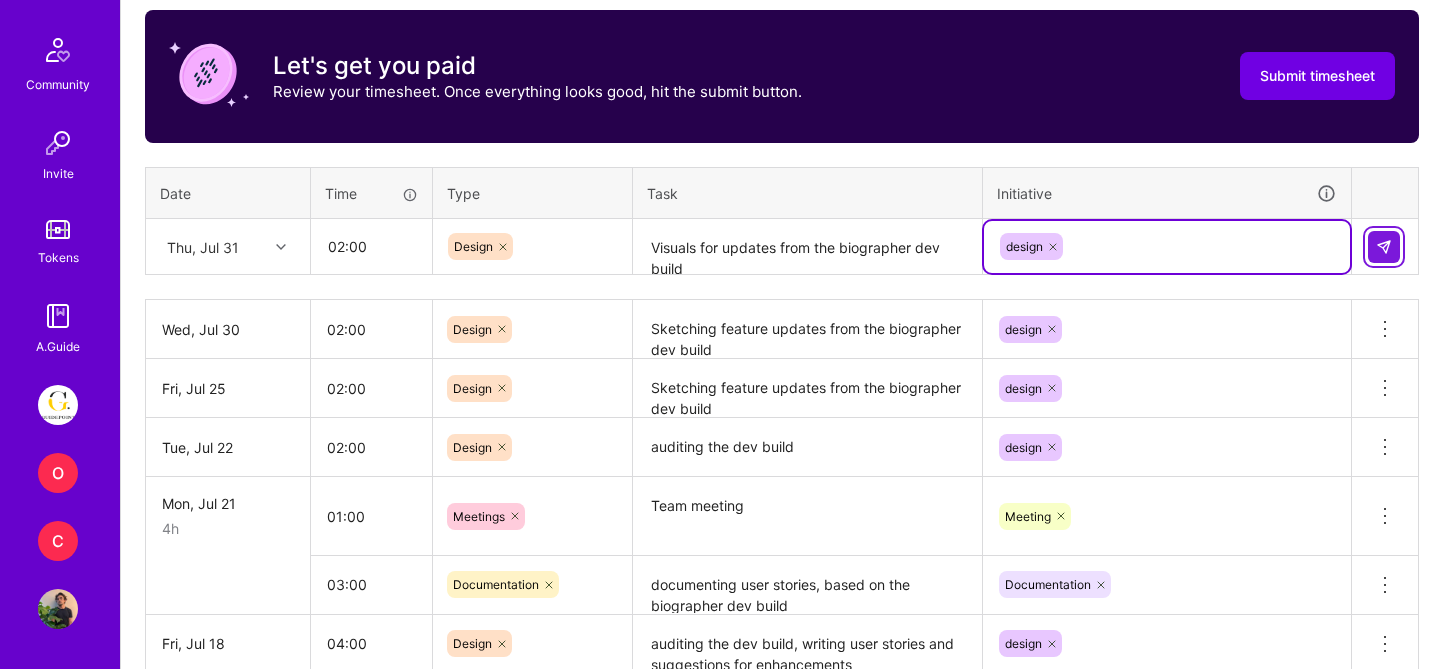 click at bounding box center [1384, 247] 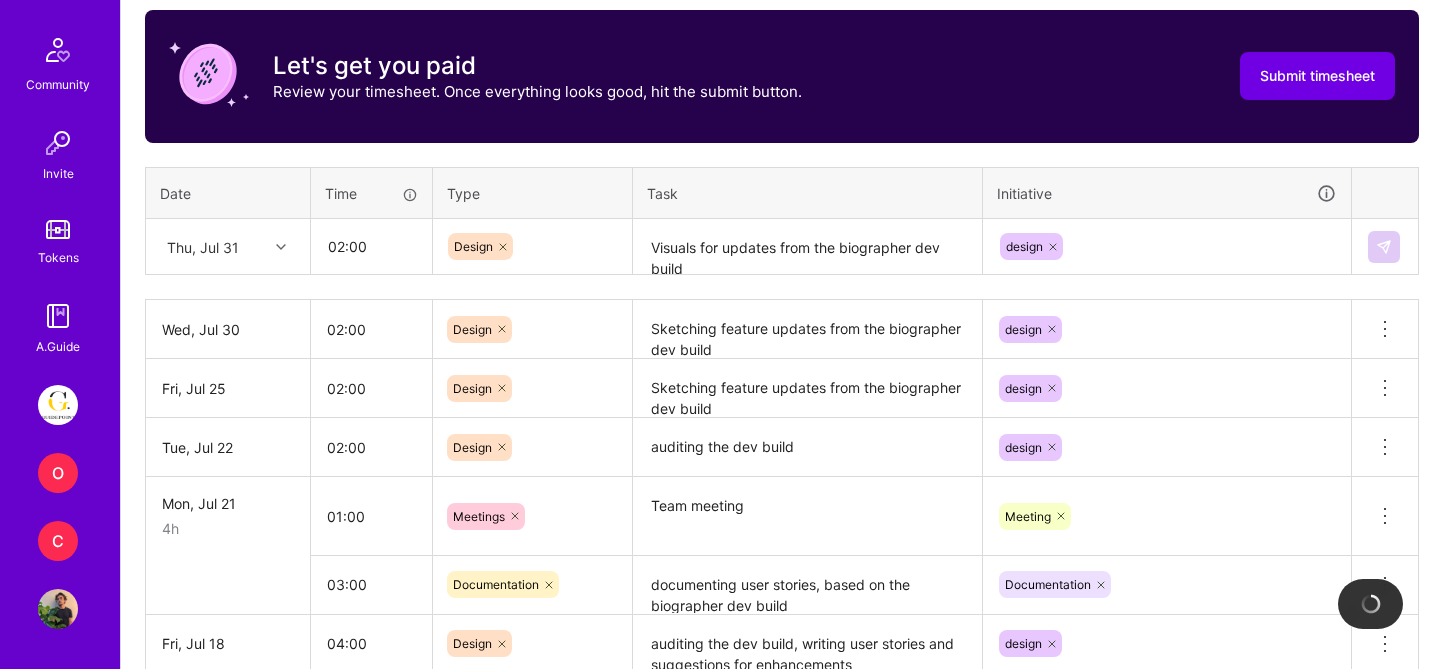 type 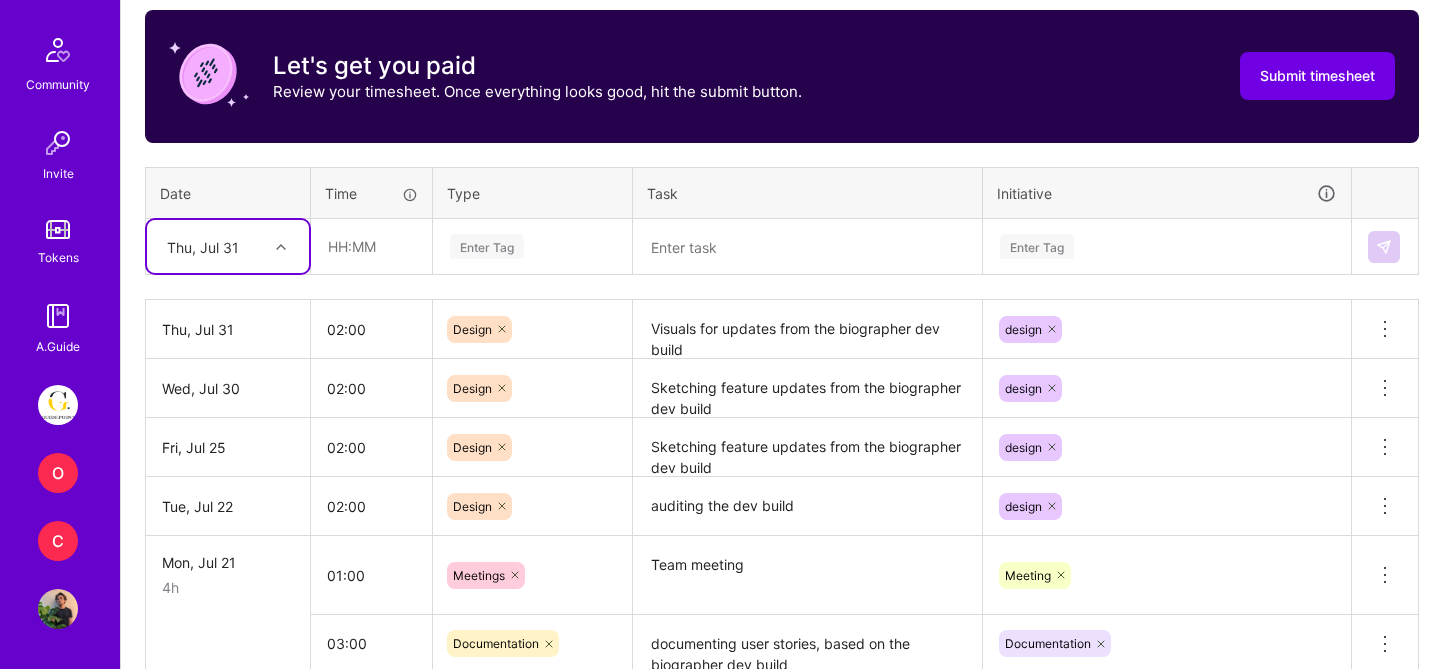 click on "Thu, Jul 31" at bounding box center (212, 246) 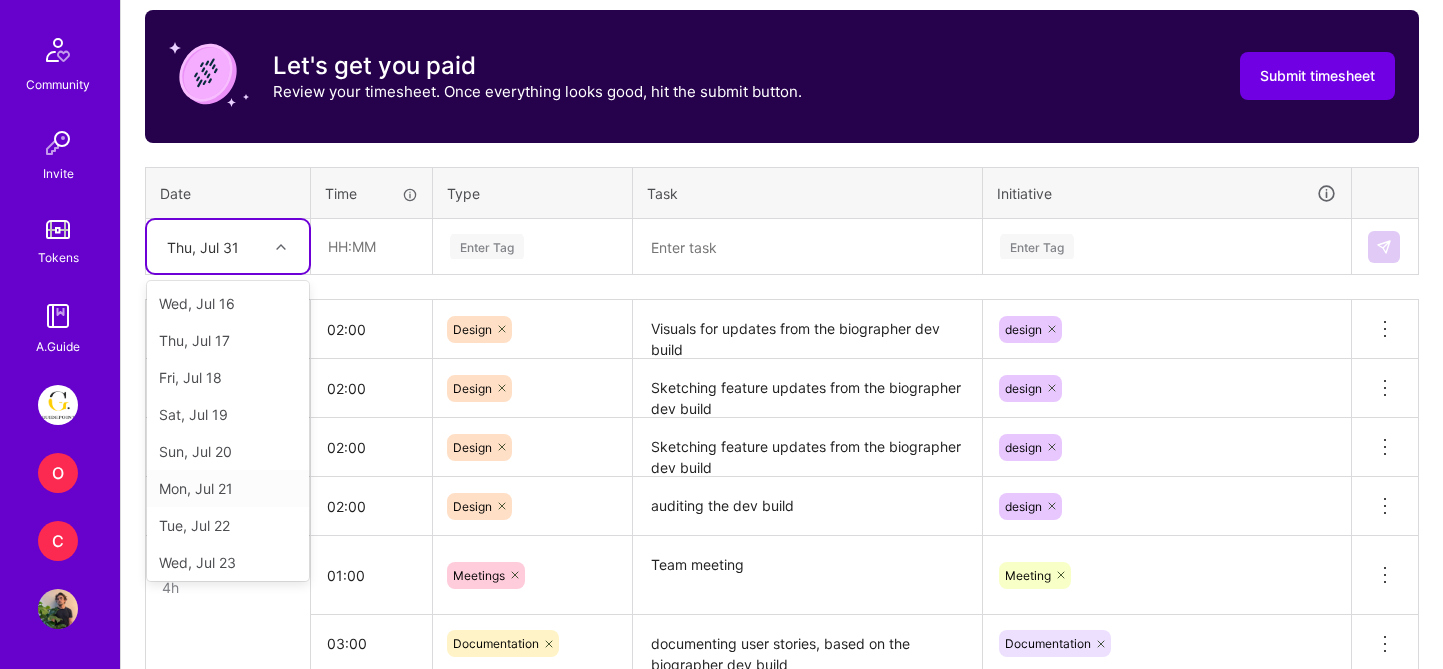 click on "Mon, Jul 21" at bounding box center (228, 488) 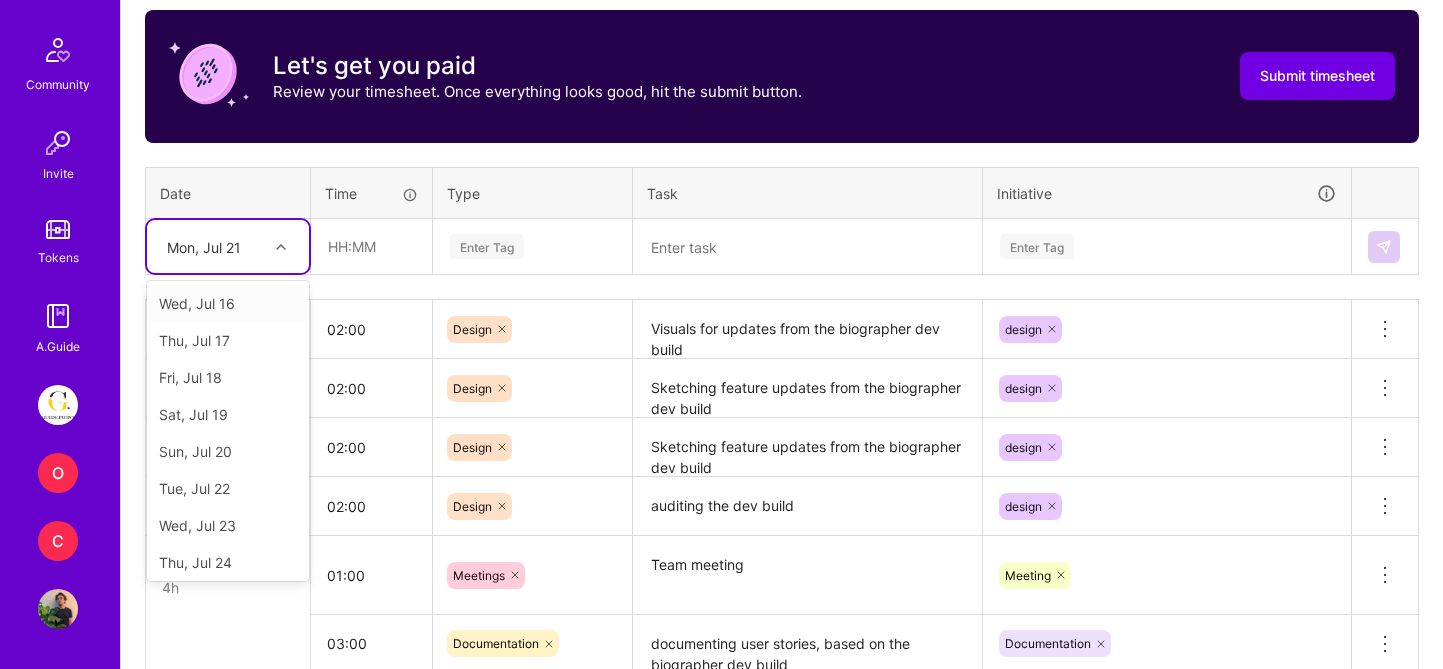 click on "Mon, Jul 21" at bounding box center [204, 246] 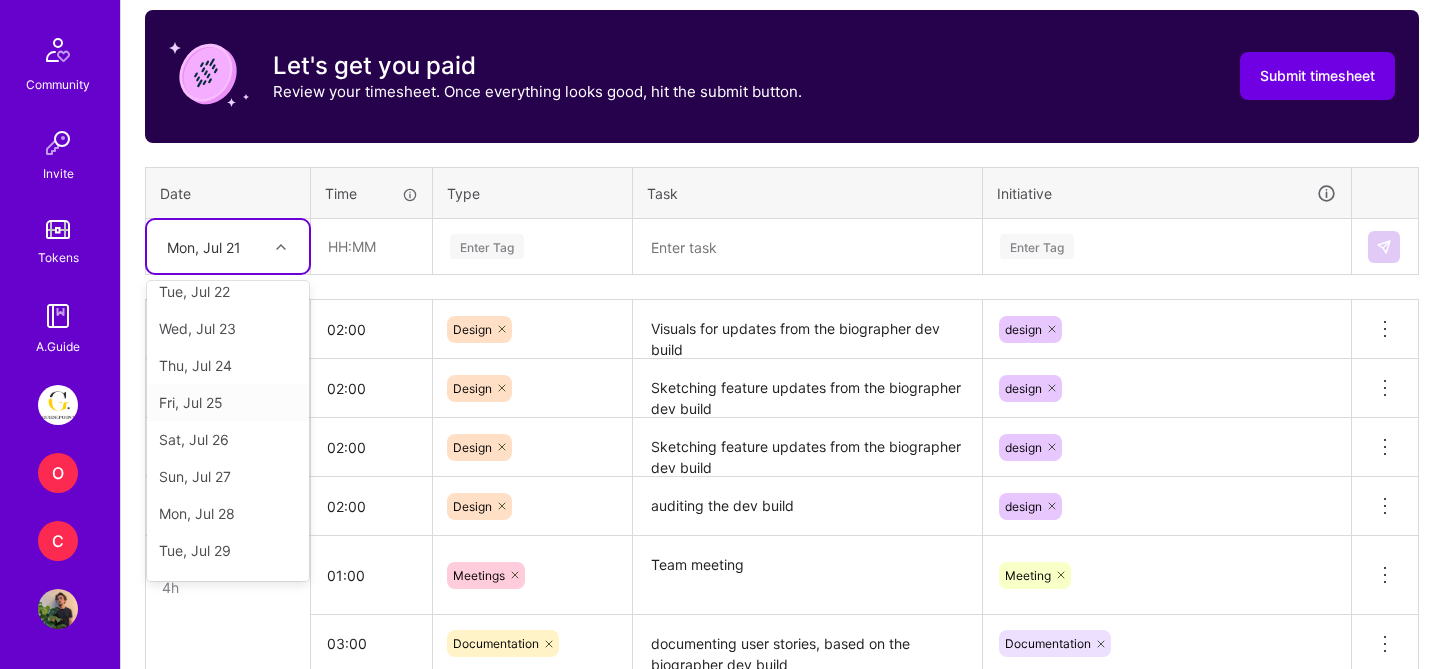 scroll, scrollTop: 263, scrollLeft: 0, axis: vertical 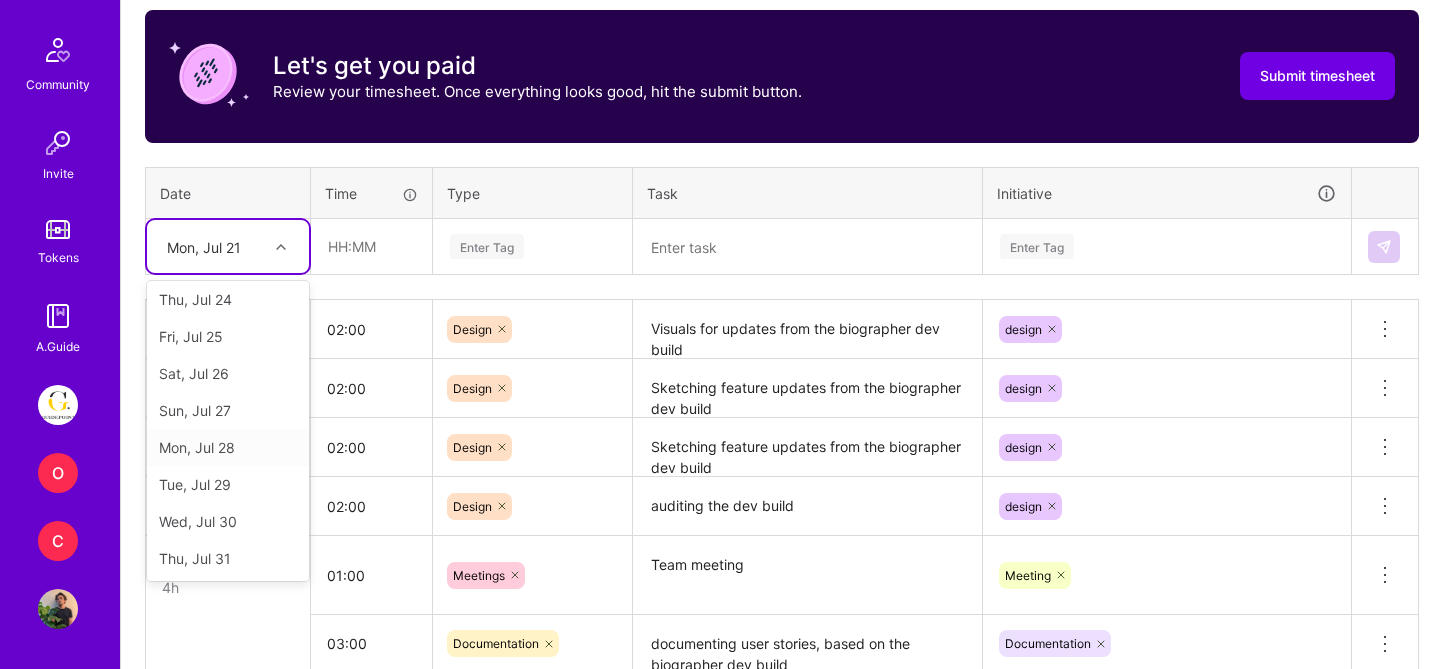 click on "Mon, Jul 28" at bounding box center [228, 447] 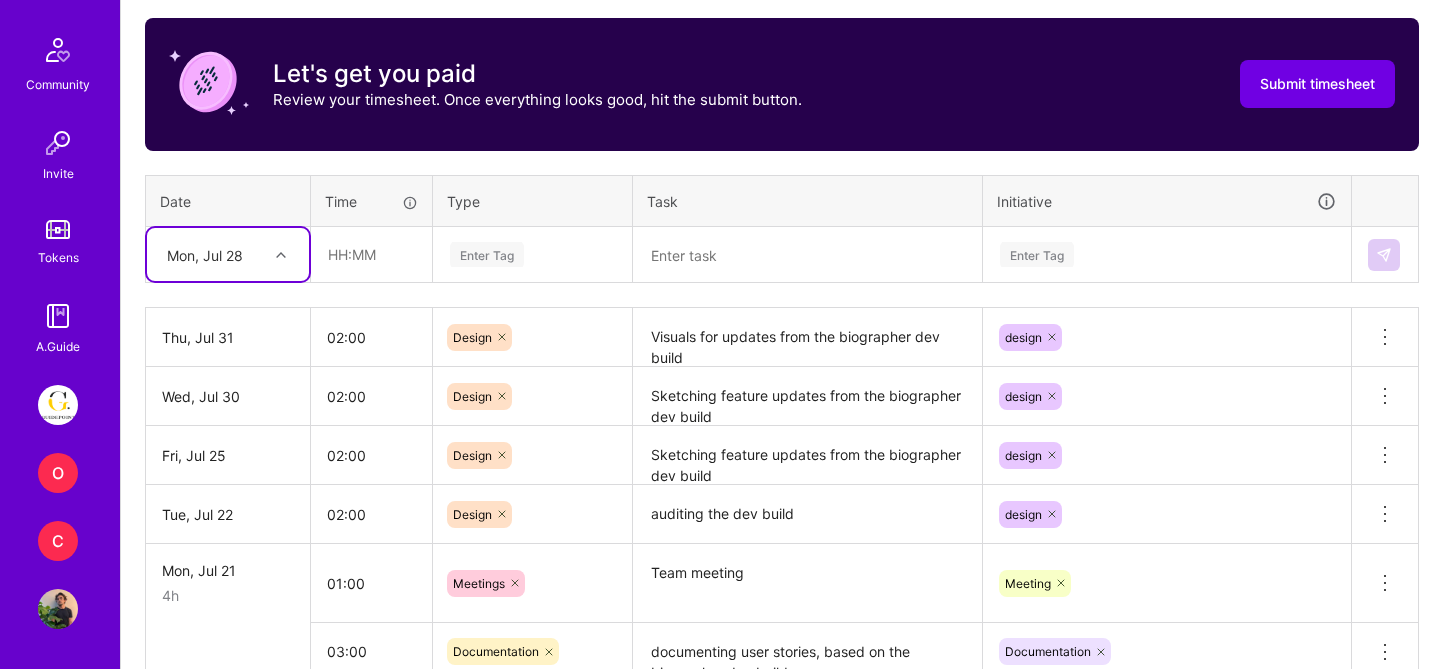 scroll, scrollTop: 618, scrollLeft: 0, axis: vertical 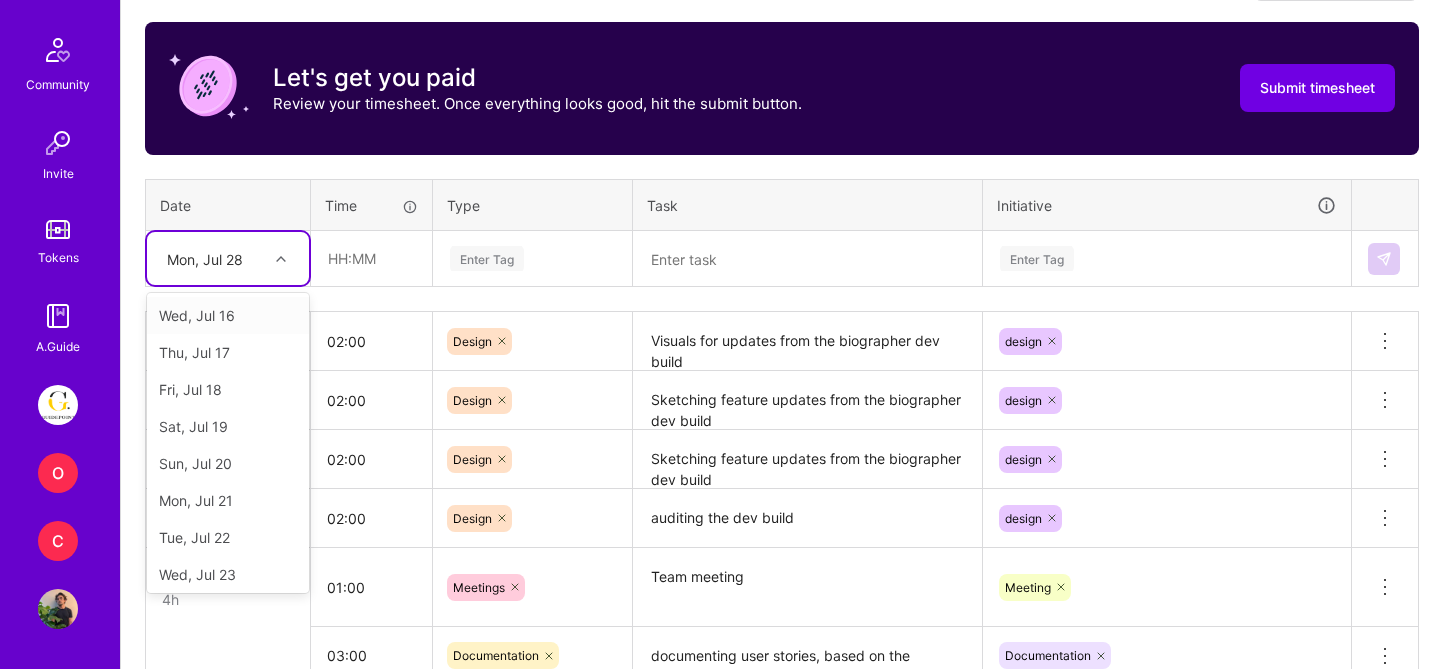click on "Mon, Jul 28" at bounding box center (212, 258) 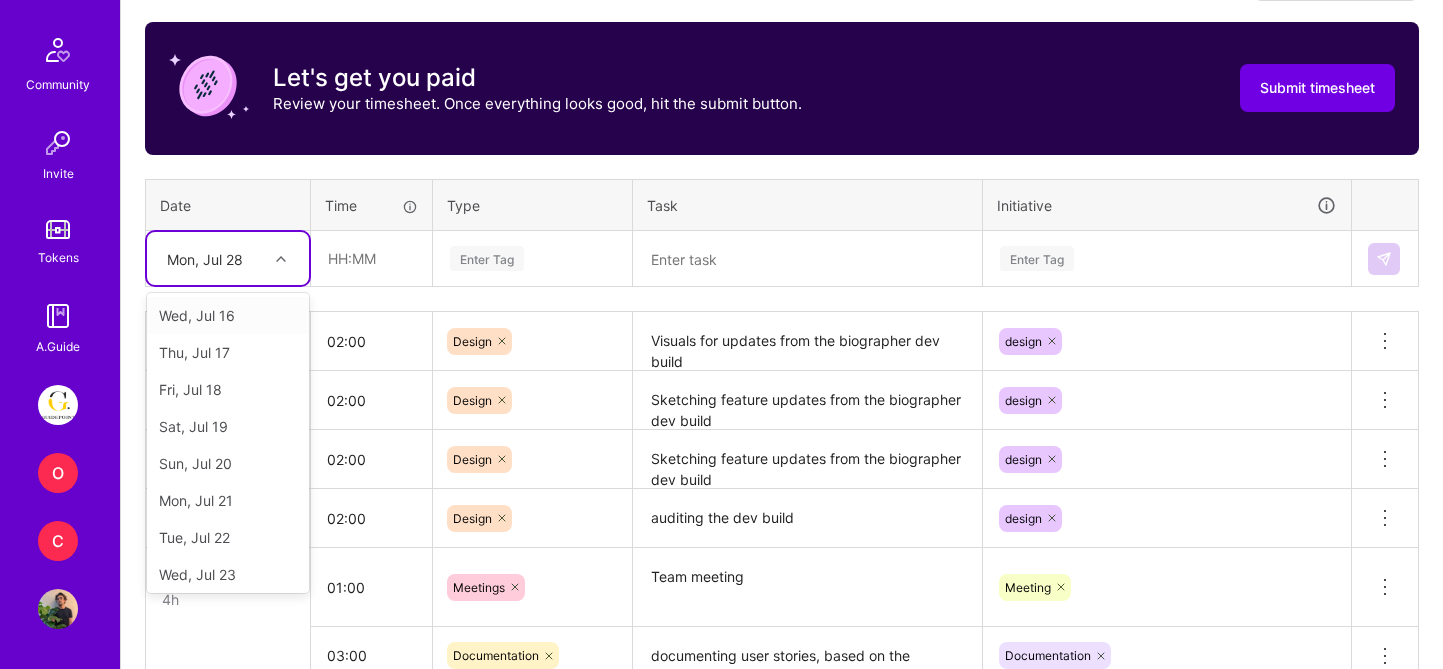 click on "Mon, Jul 28" at bounding box center (212, 258) 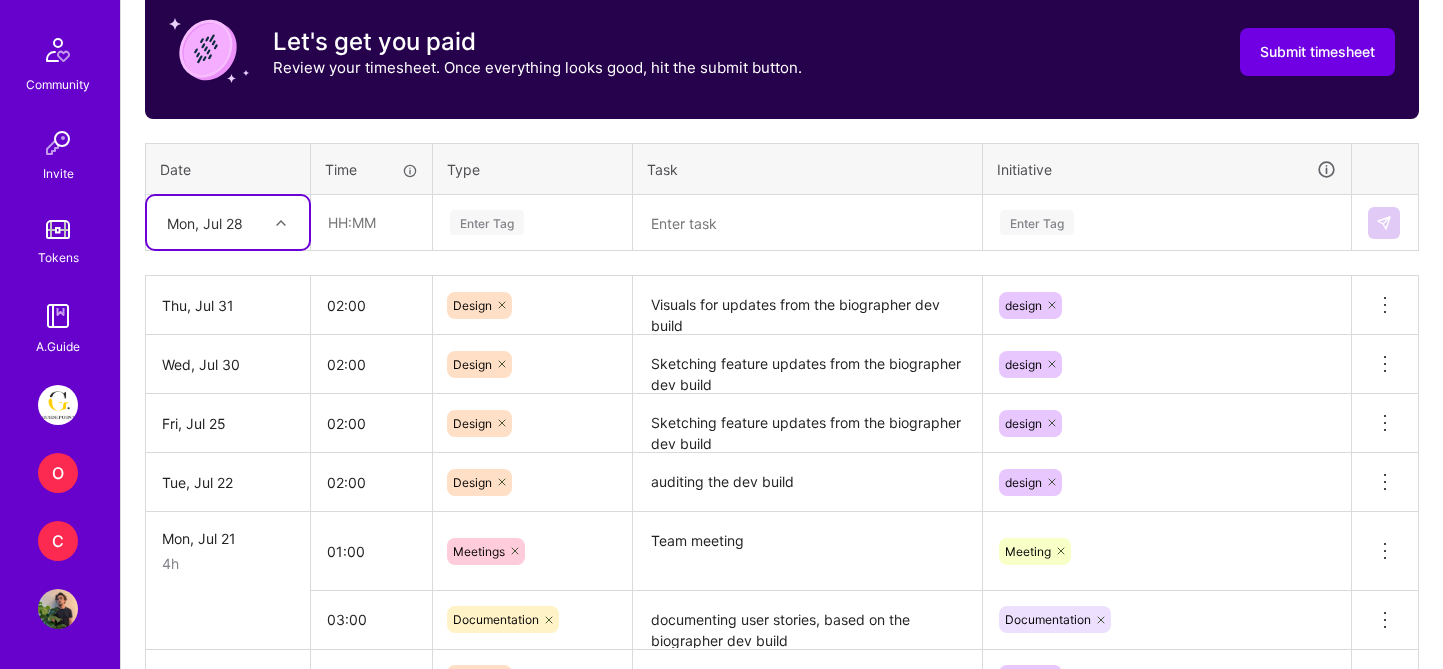 scroll, scrollTop: 689, scrollLeft: 0, axis: vertical 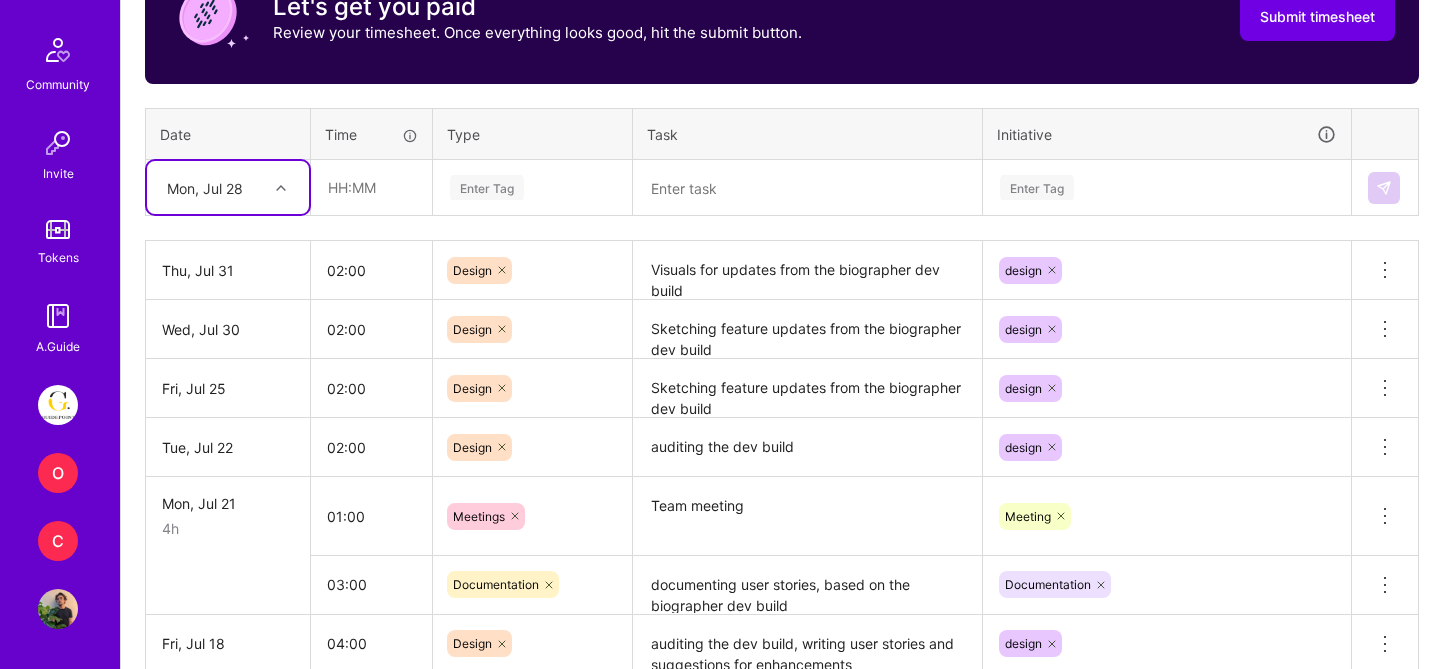 click on "Mon, Jul 28" at bounding box center [205, 187] 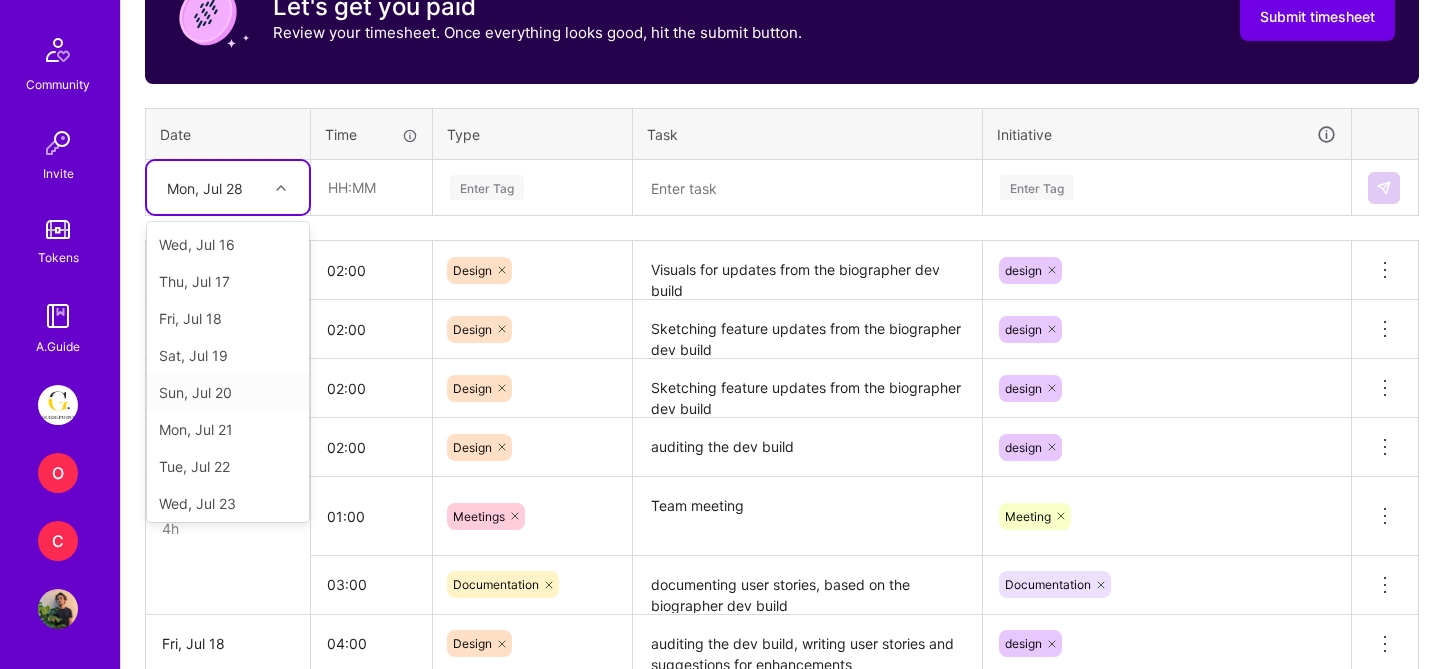 scroll, scrollTop: 263, scrollLeft: 0, axis: vertical 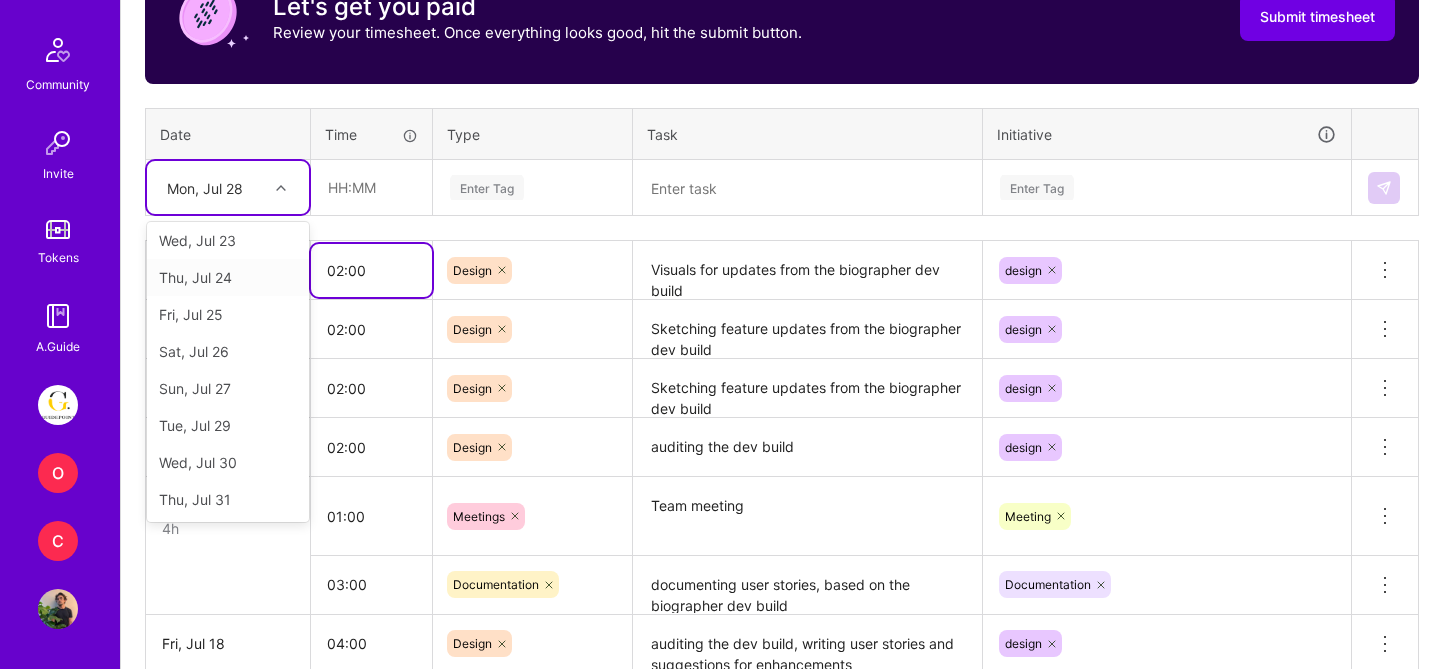 click on "02:00" at bounding box center (371, 270) 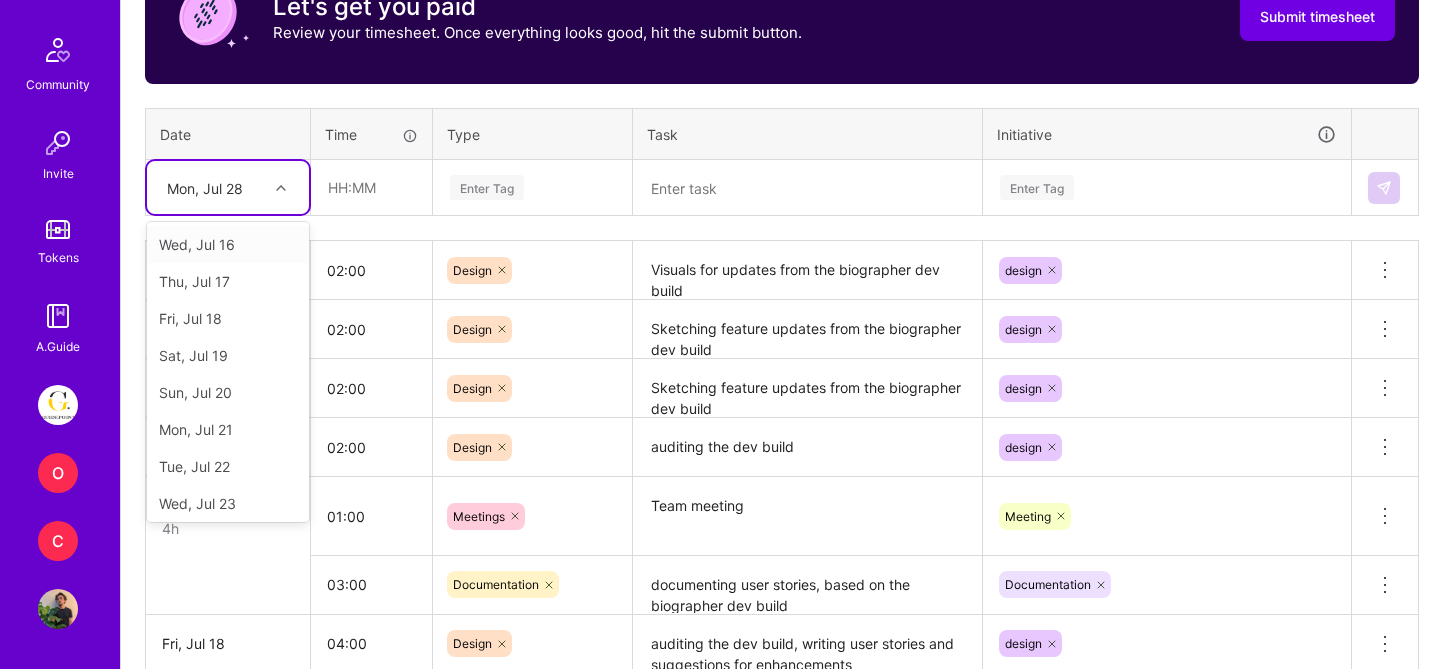 click on "Mon, Jul 28" at bounding box center [205, 187] 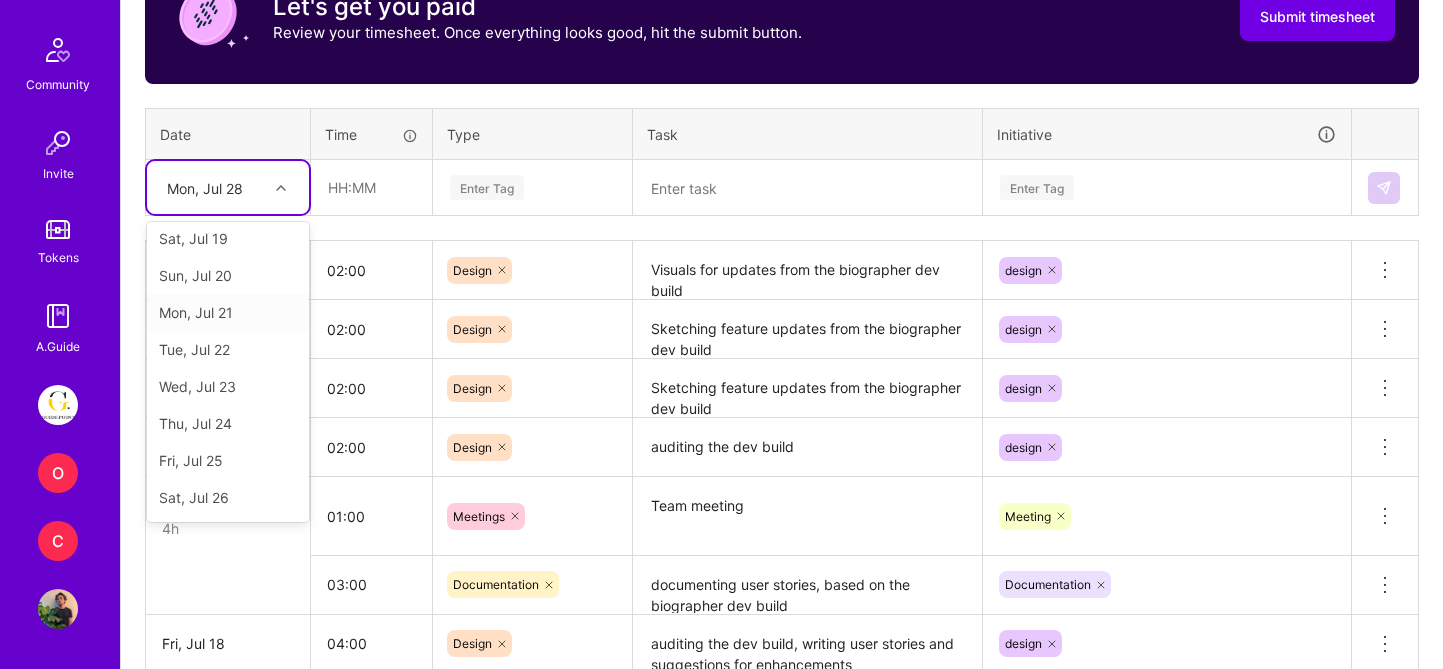 scroll, scrollTop: 134, scrollLeft: 0, axis: vertical 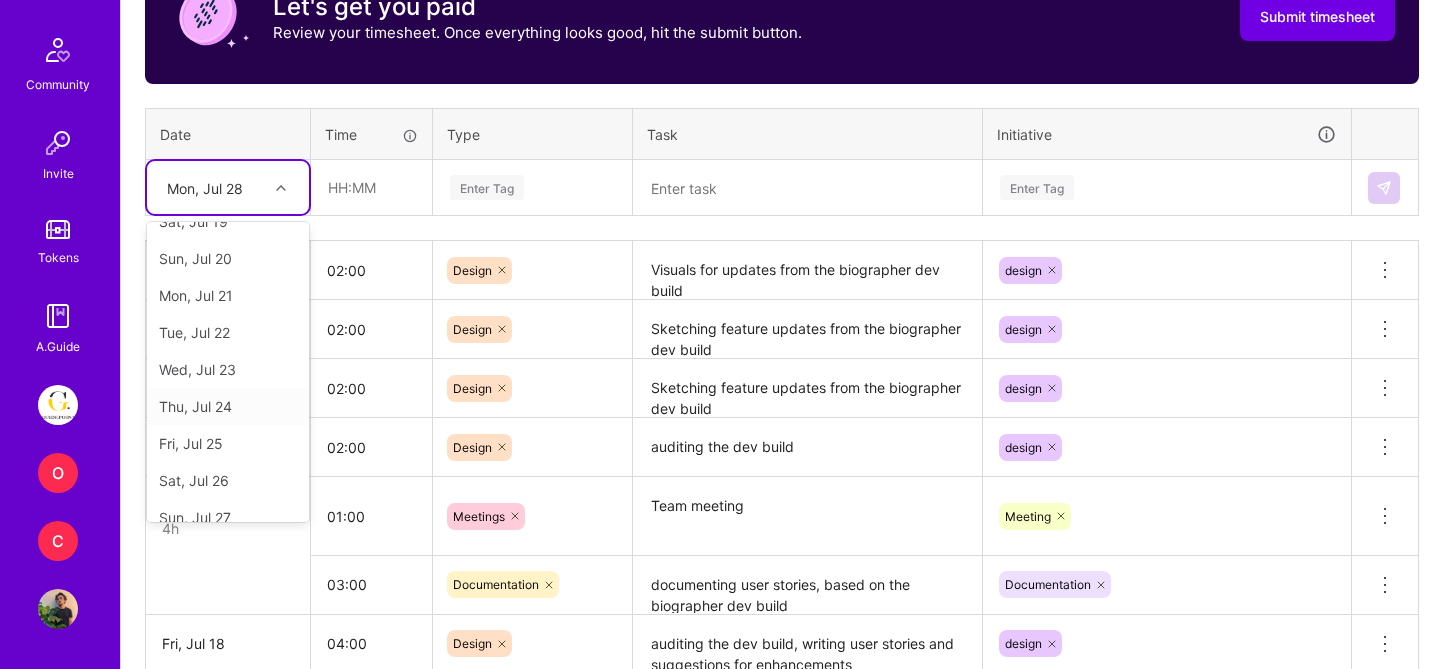 click on "Thu, Jul 24" at bounding box center [228, 406] 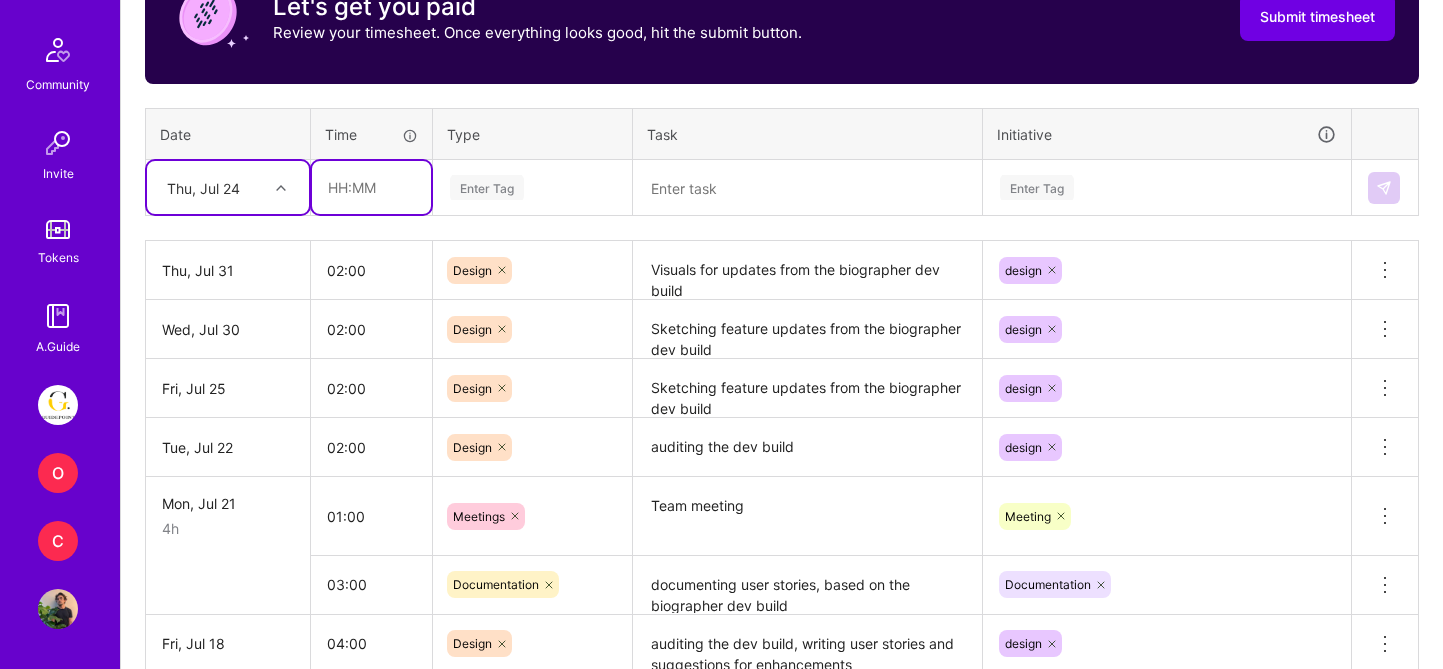 click at bounding box center (371, 187) 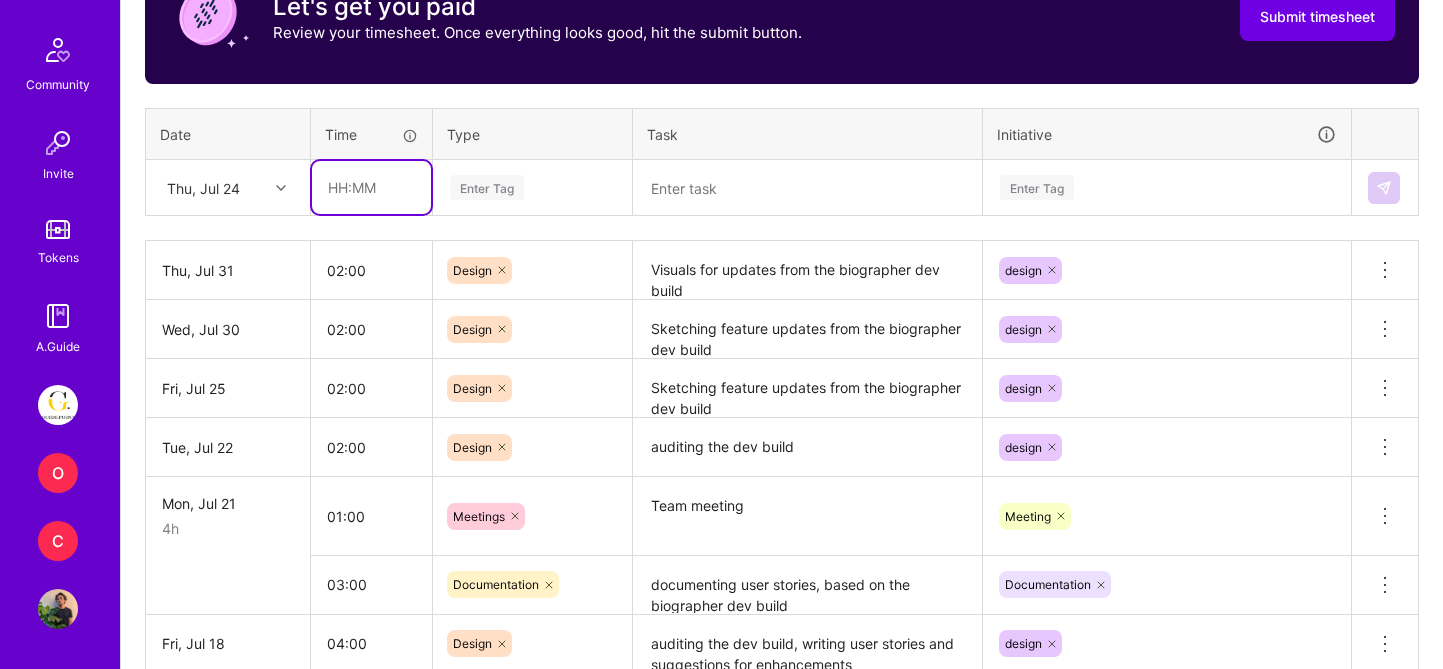 type on "02:00" 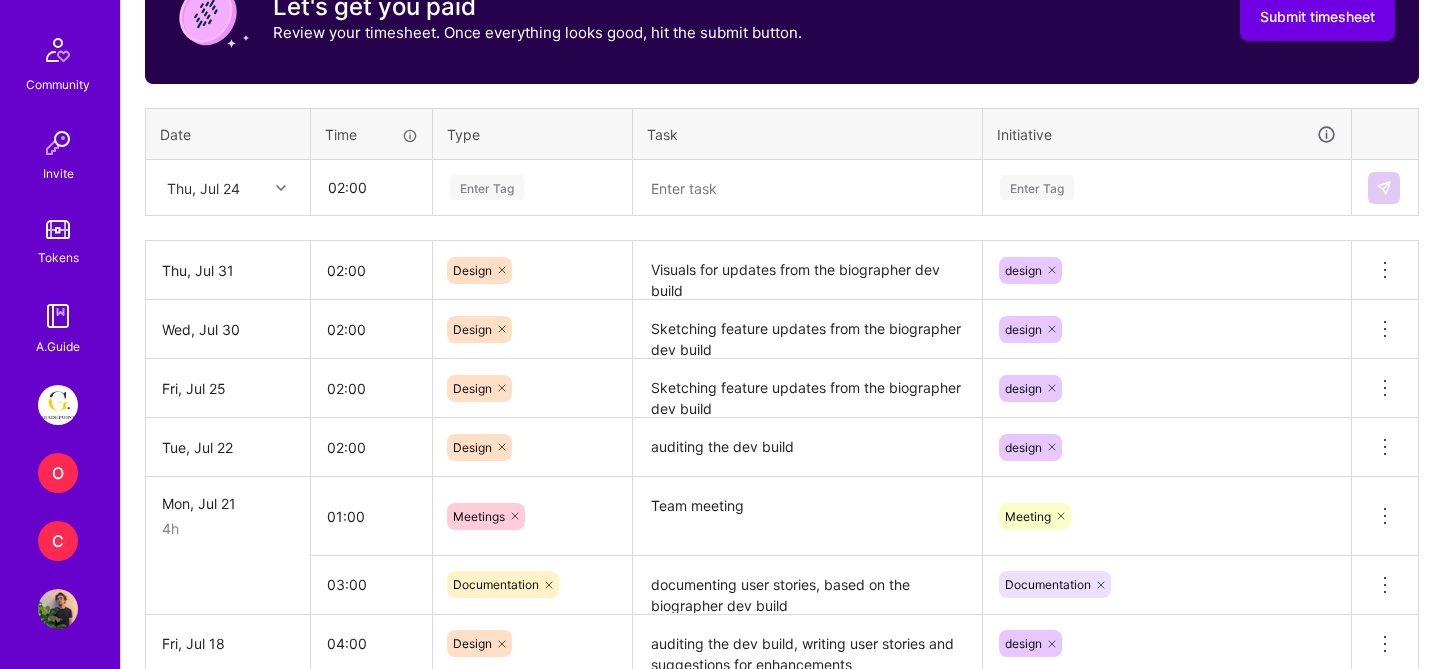 click on "Enter Tag" at bounding box center (487, 187) 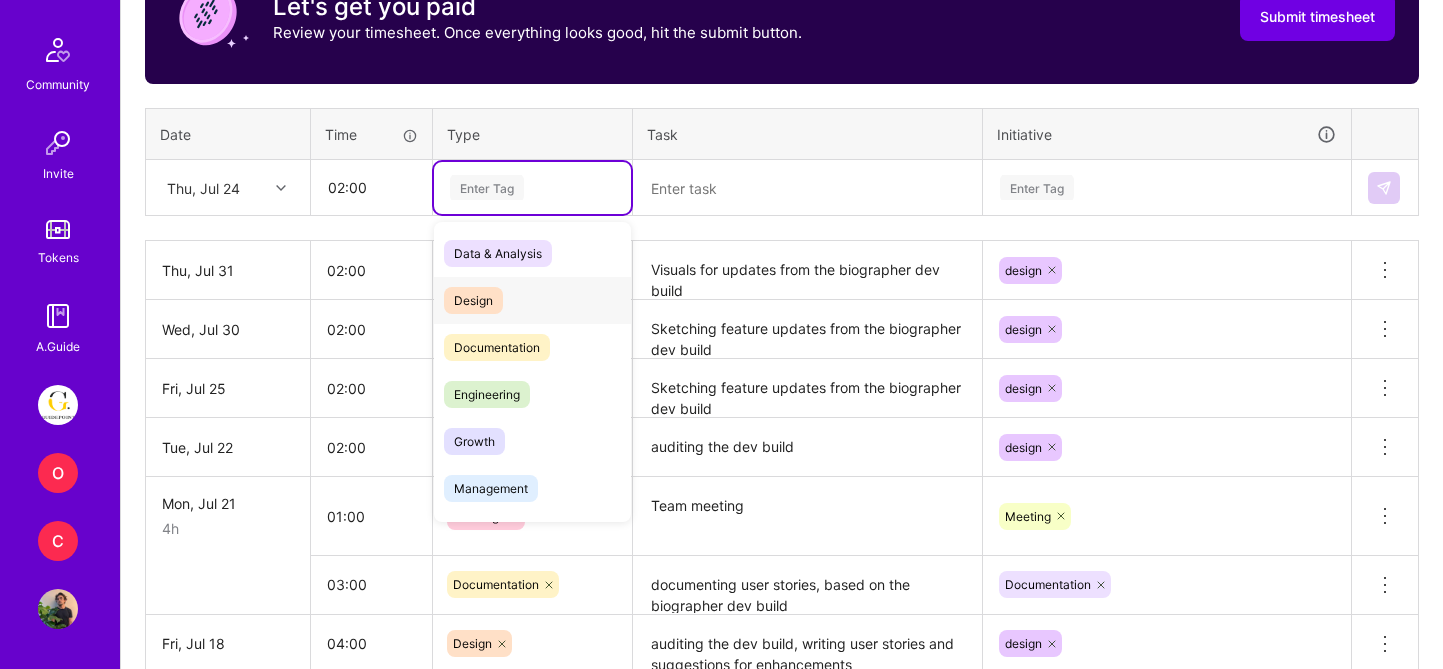 click on "Design" at bounding box center [532, 300] 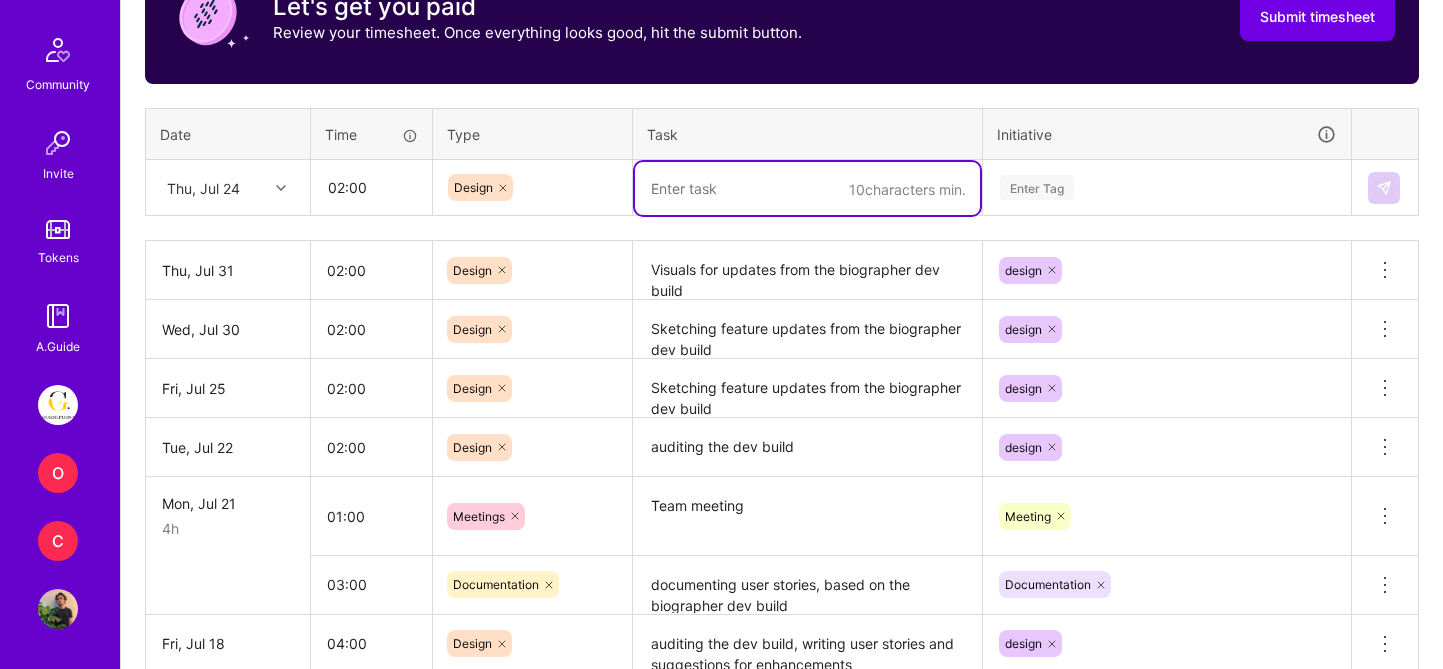 click at bounding box center [807, 188] 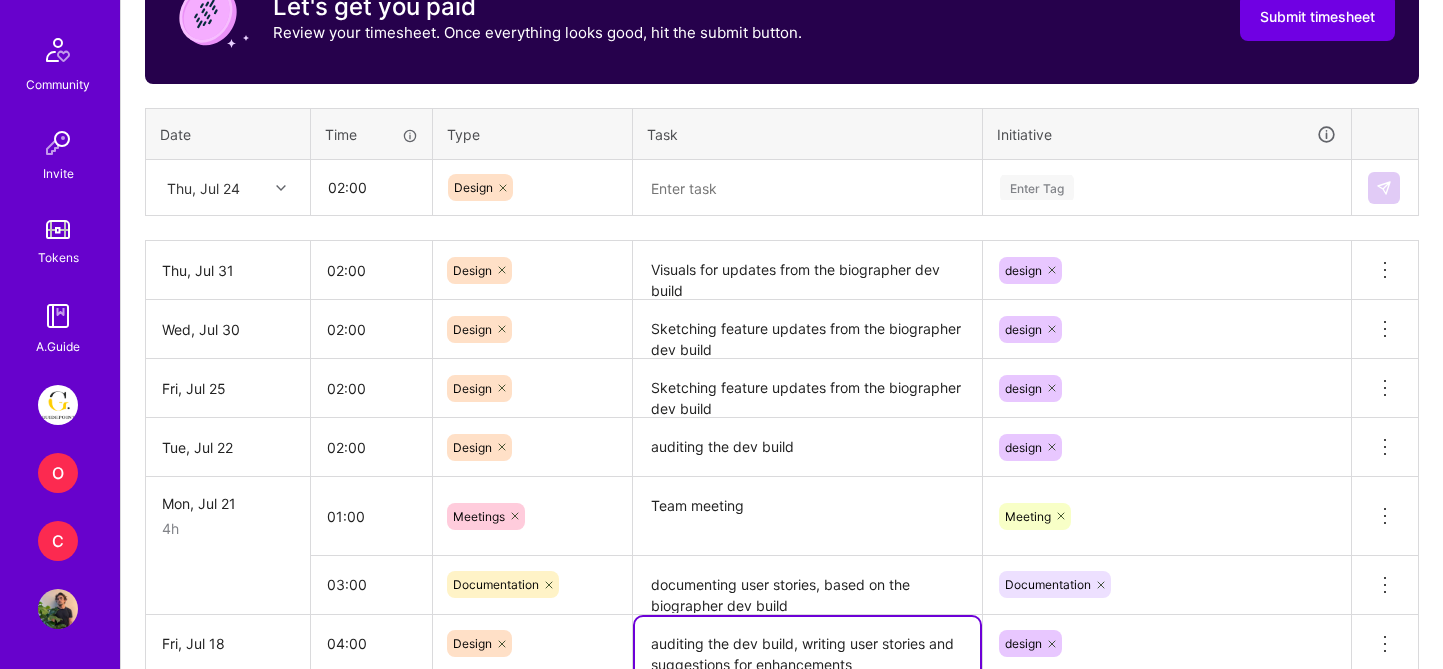 click on "auditing the dev build, writing user stories and suggestions for enhancements" at bounding box center [807, 654] 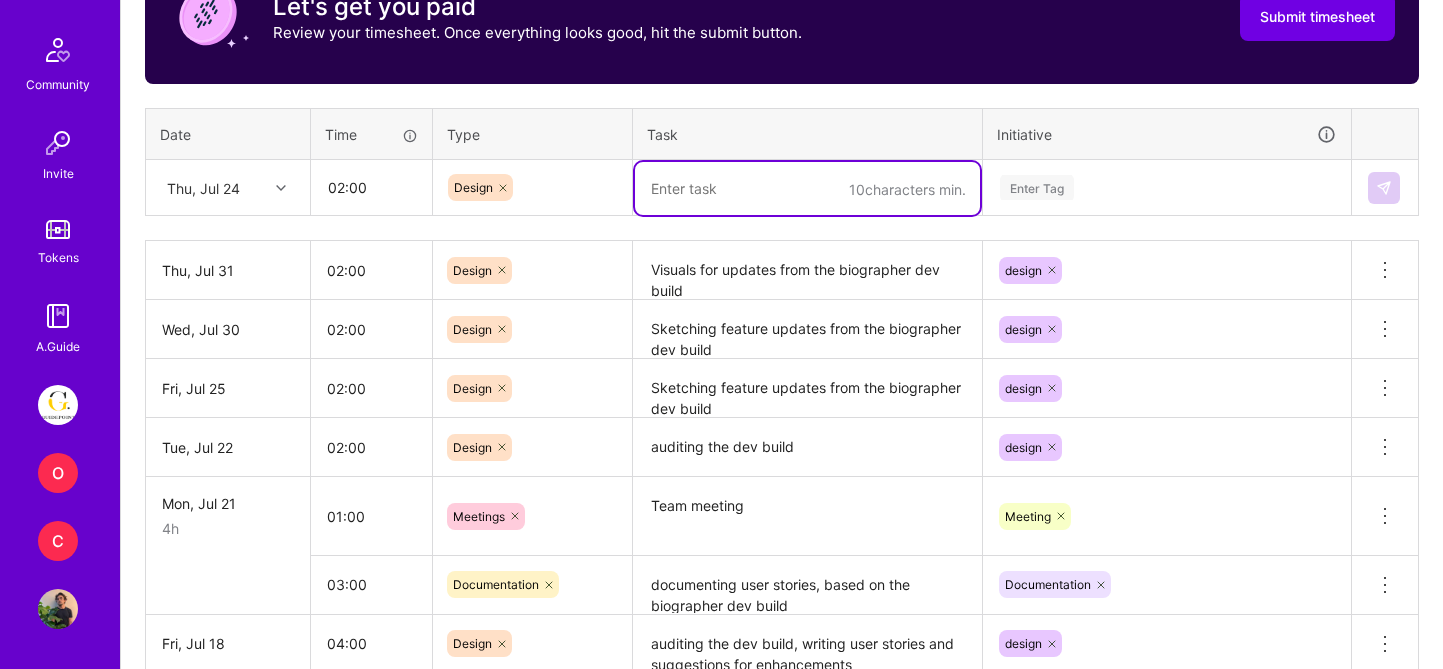 click at bounding box center [807, 188] 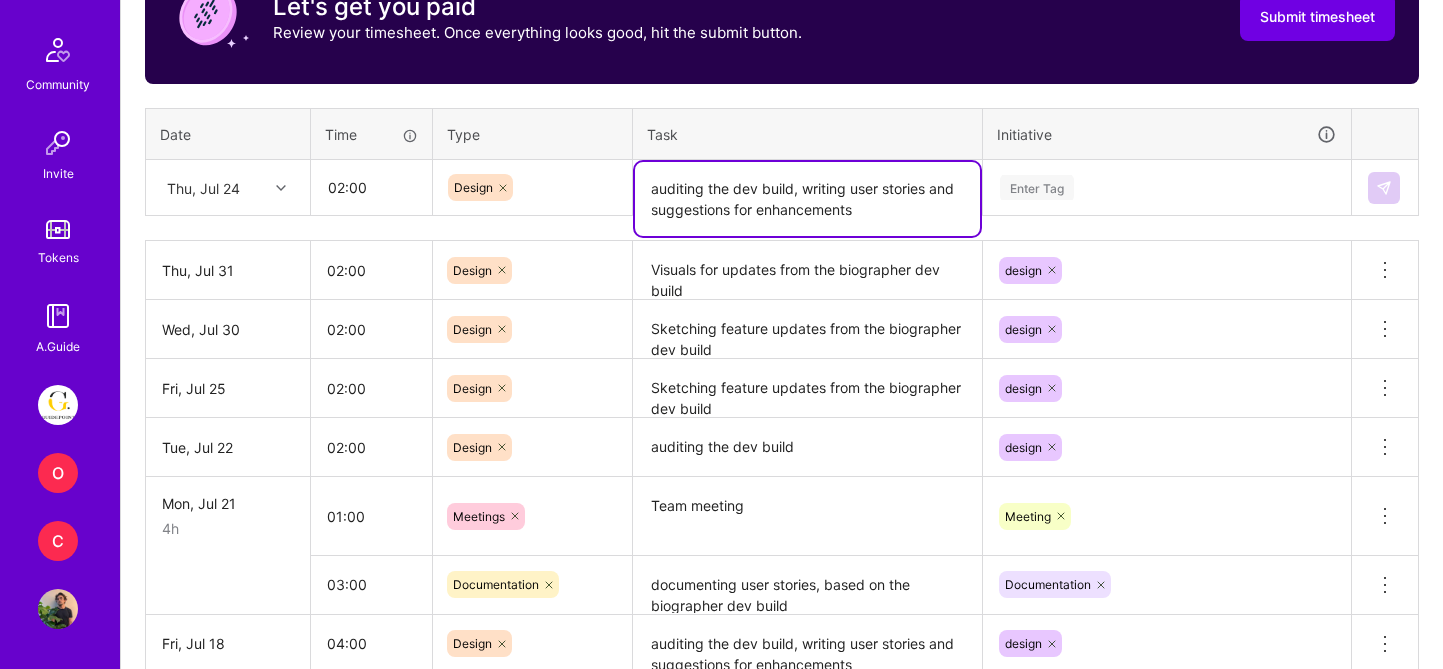 type on "auditing the dev build, writing user stories and suggestions for enhancements" 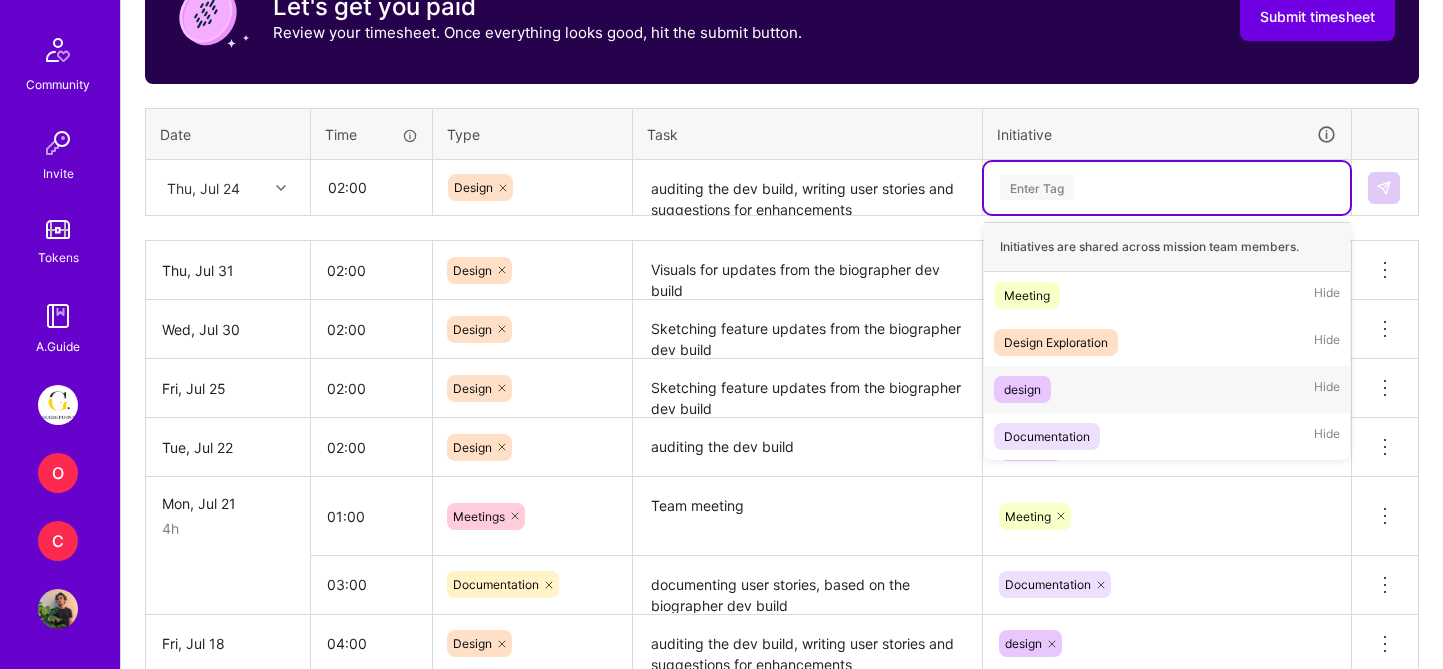 click on "design Hide" at bounding box center [1167, 389] 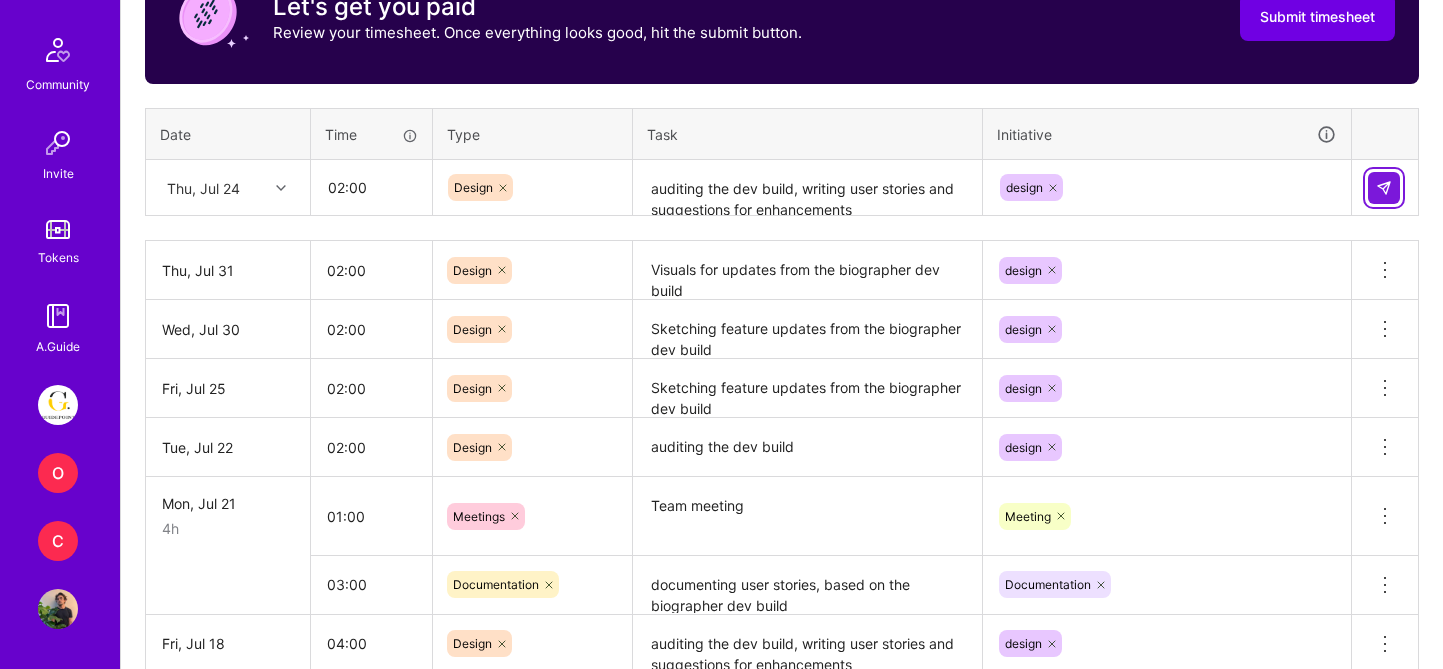click at bounding box center (1384, 188) 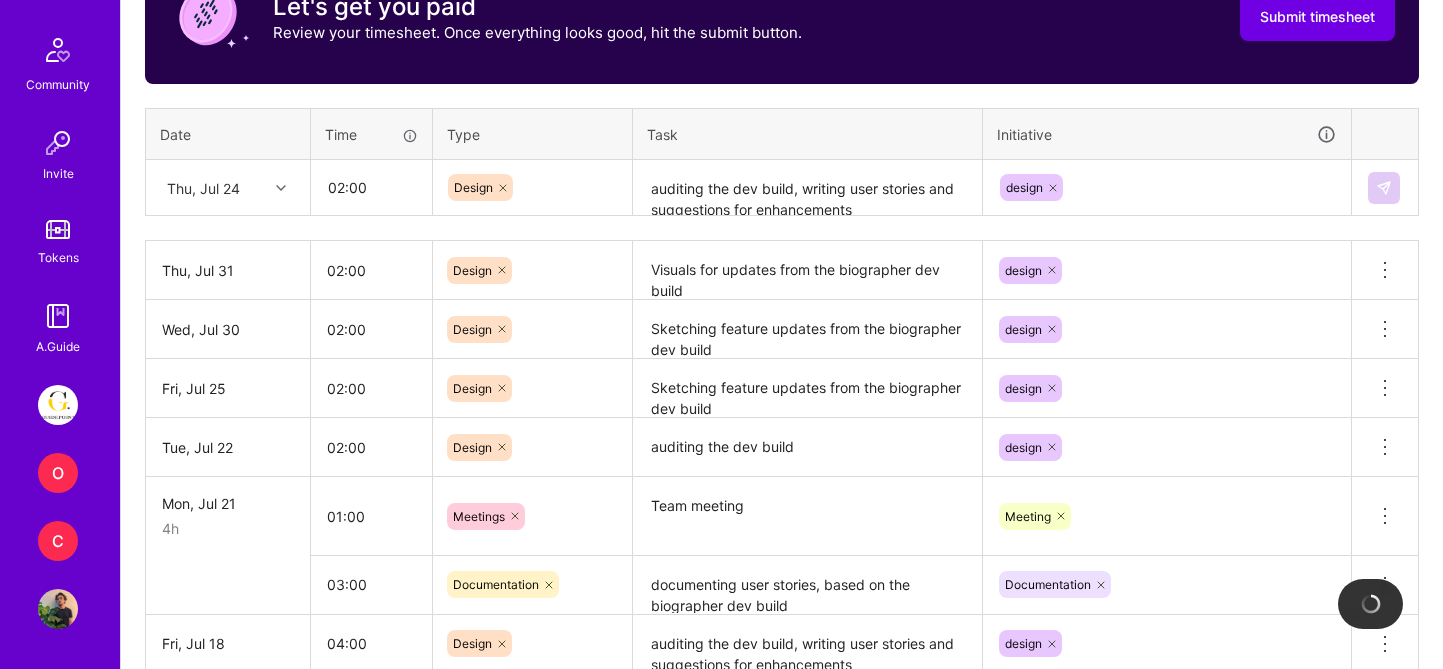 type 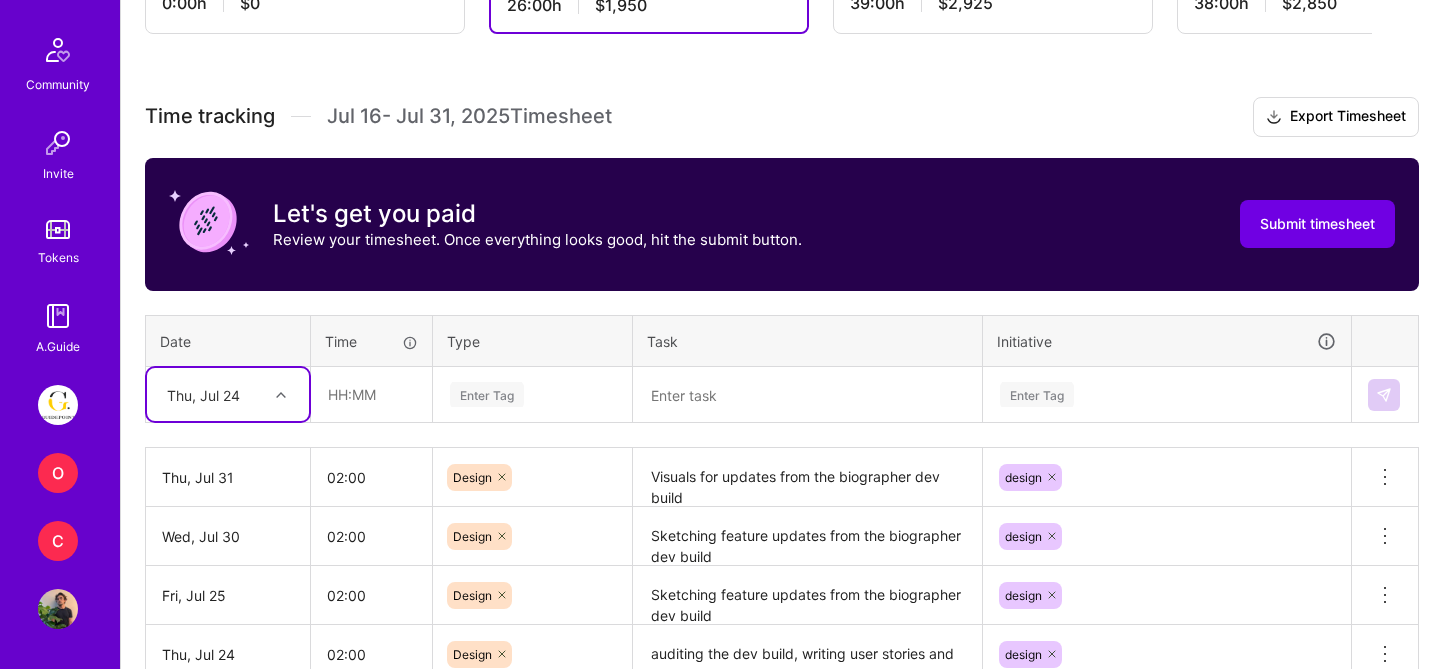 scroll, scrollTop: 572, scrollLeft: 0, axis: vertical 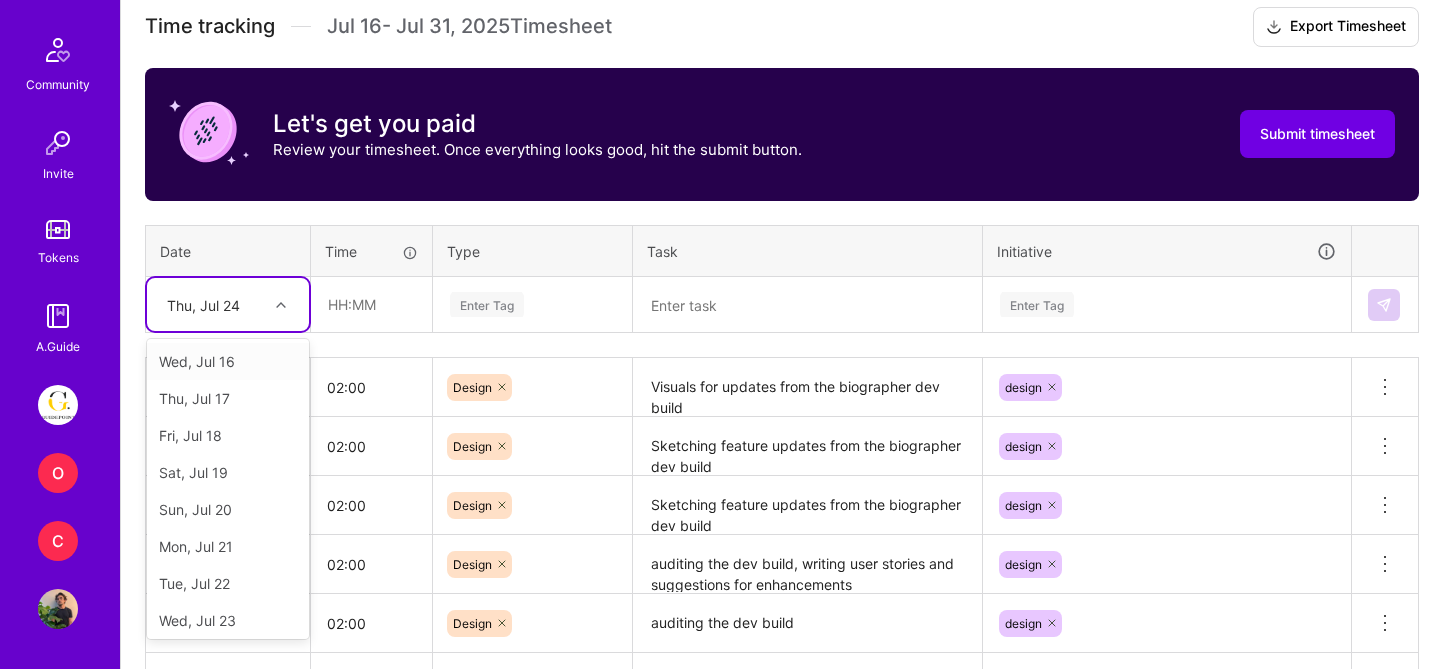 click on "Thu, Jul 24" at bounding box center [212, 304] 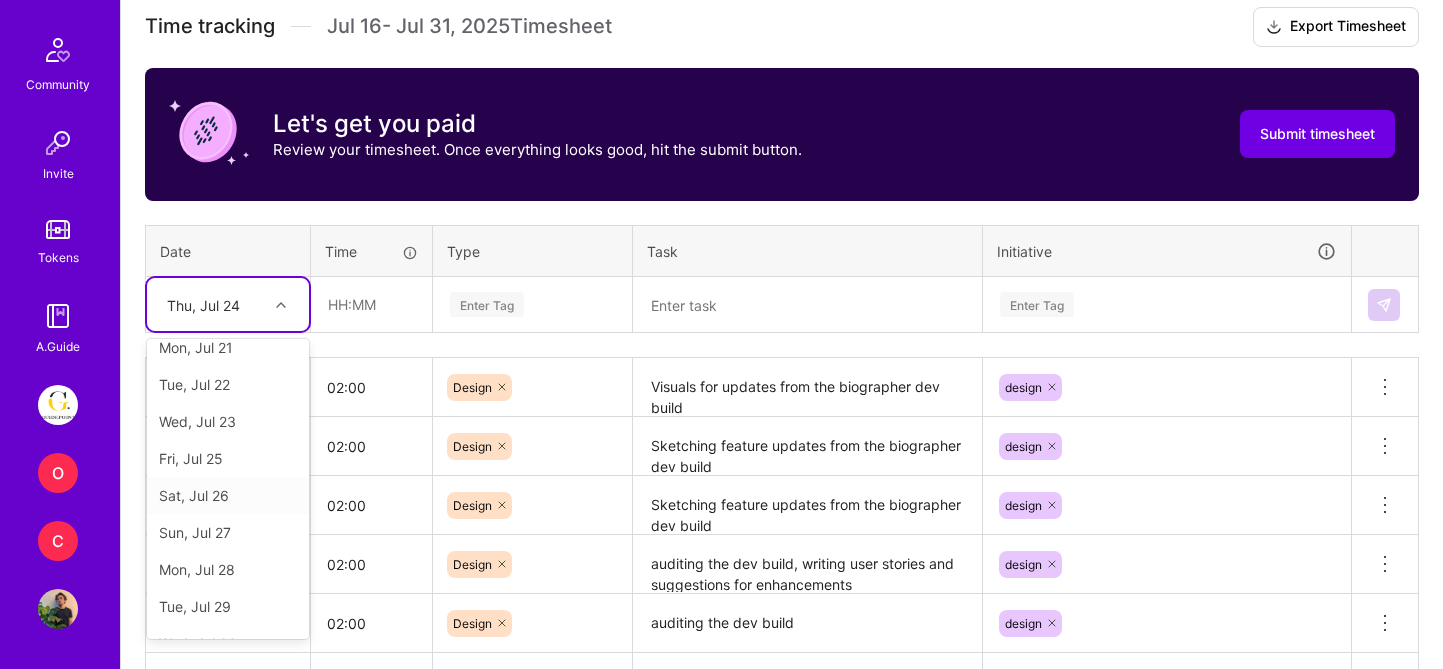 scroll, scrollTop: 191, scrollLeft: 0, axis: vertical 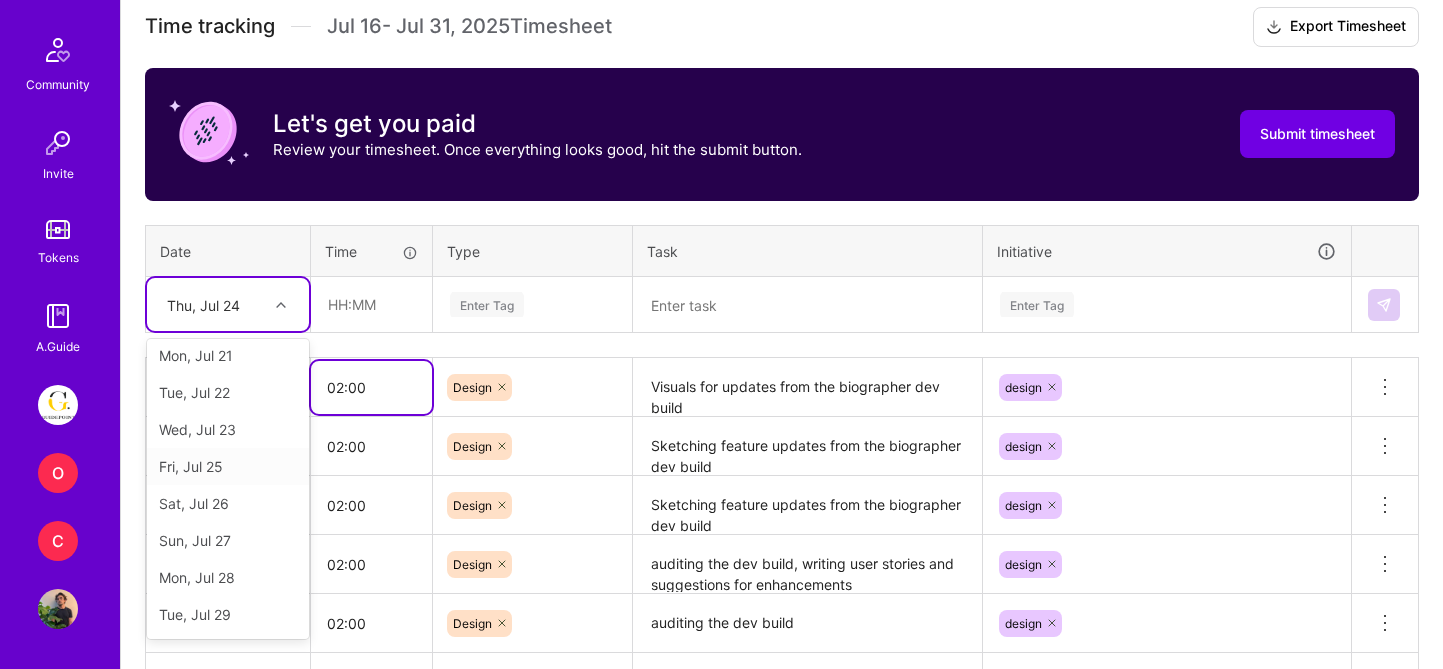 click on "02:00" at bounding box center [371, 387] 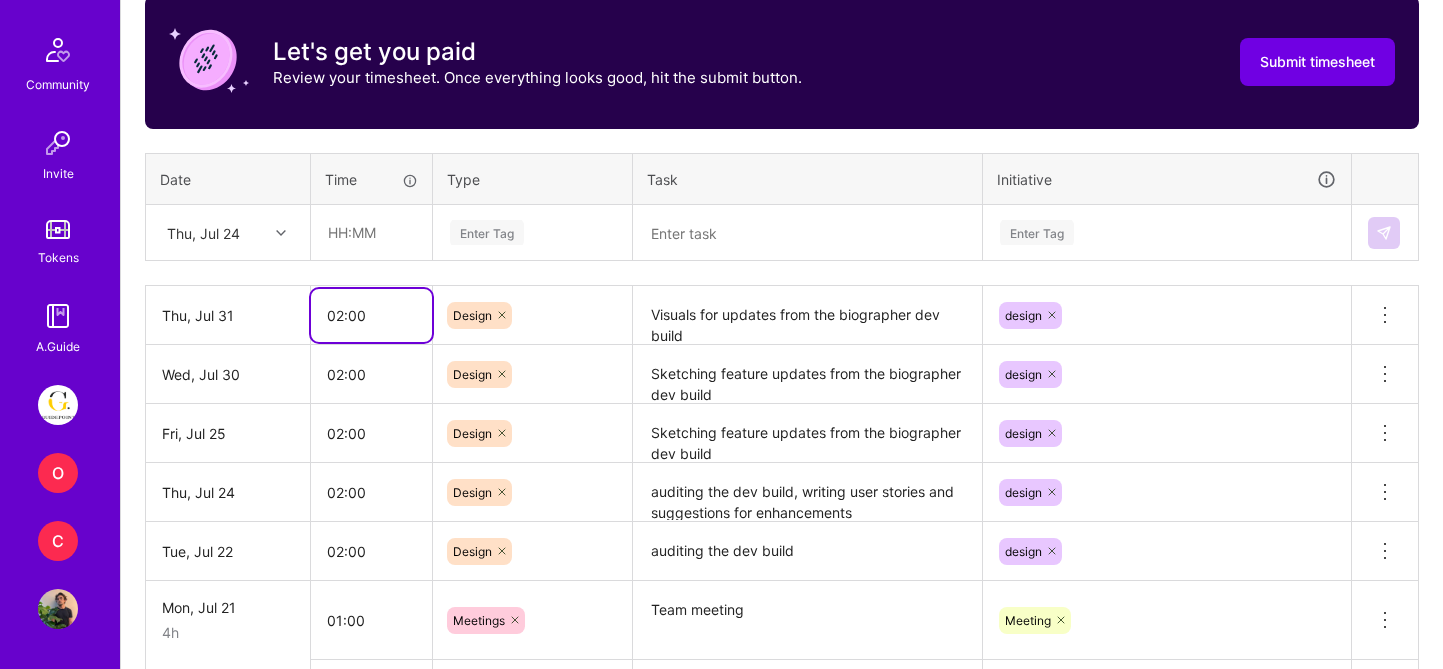 scroll, scrollTop: 642, scrollLeft: 0, axis: vertical 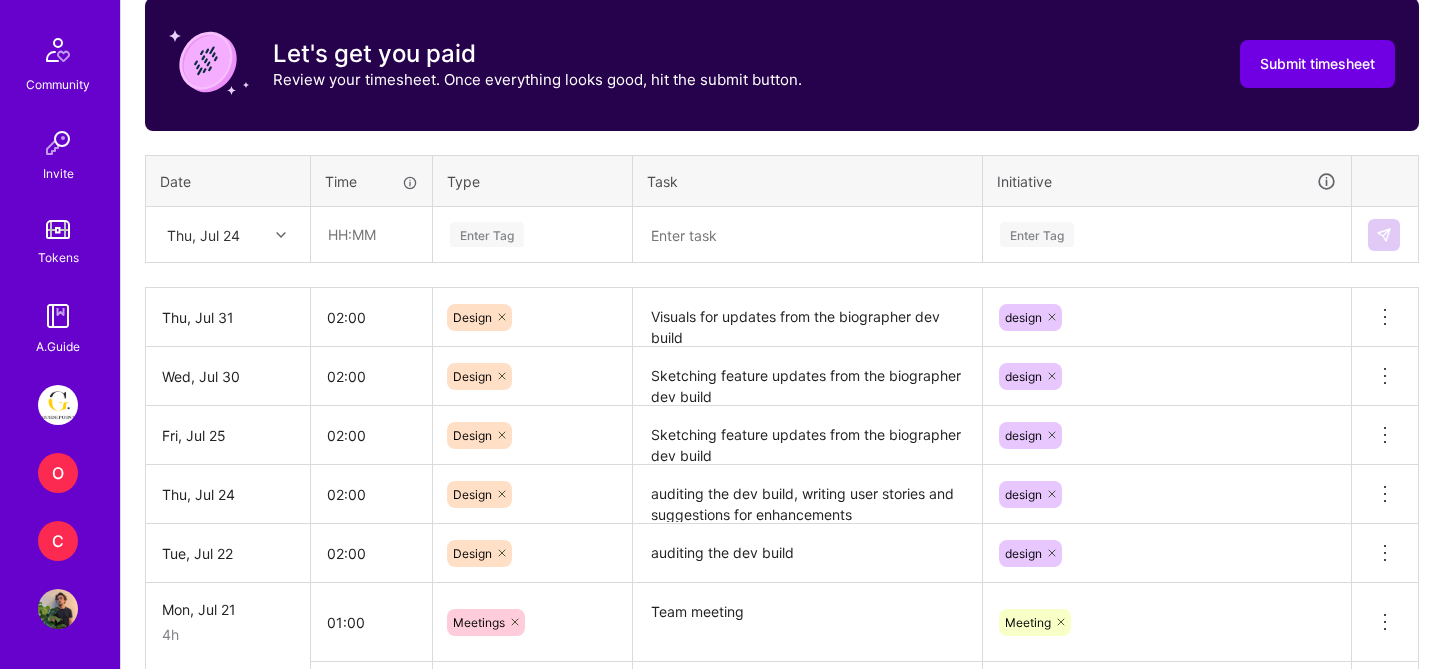 click on "Thu, Jul 24" at bounding box center (212, 234) 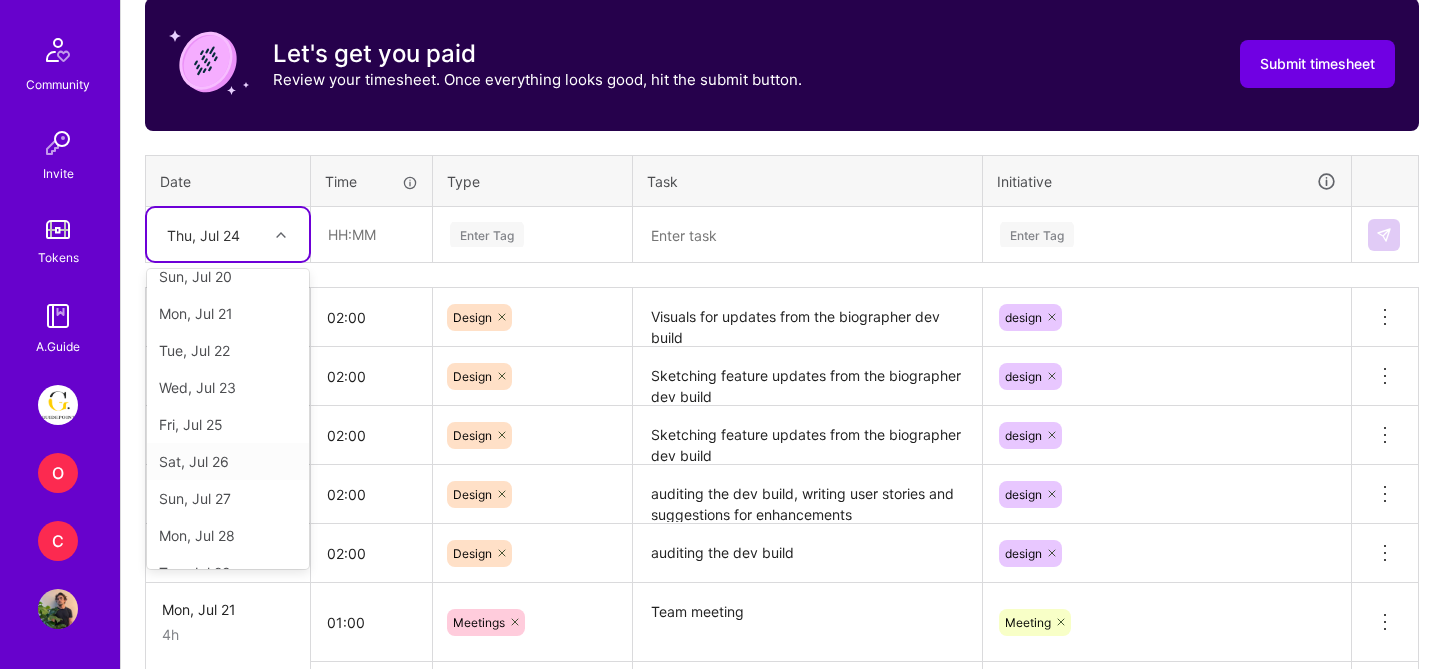 scroll, scrollTop: 175, scrollLeft: 0, axis: vertical 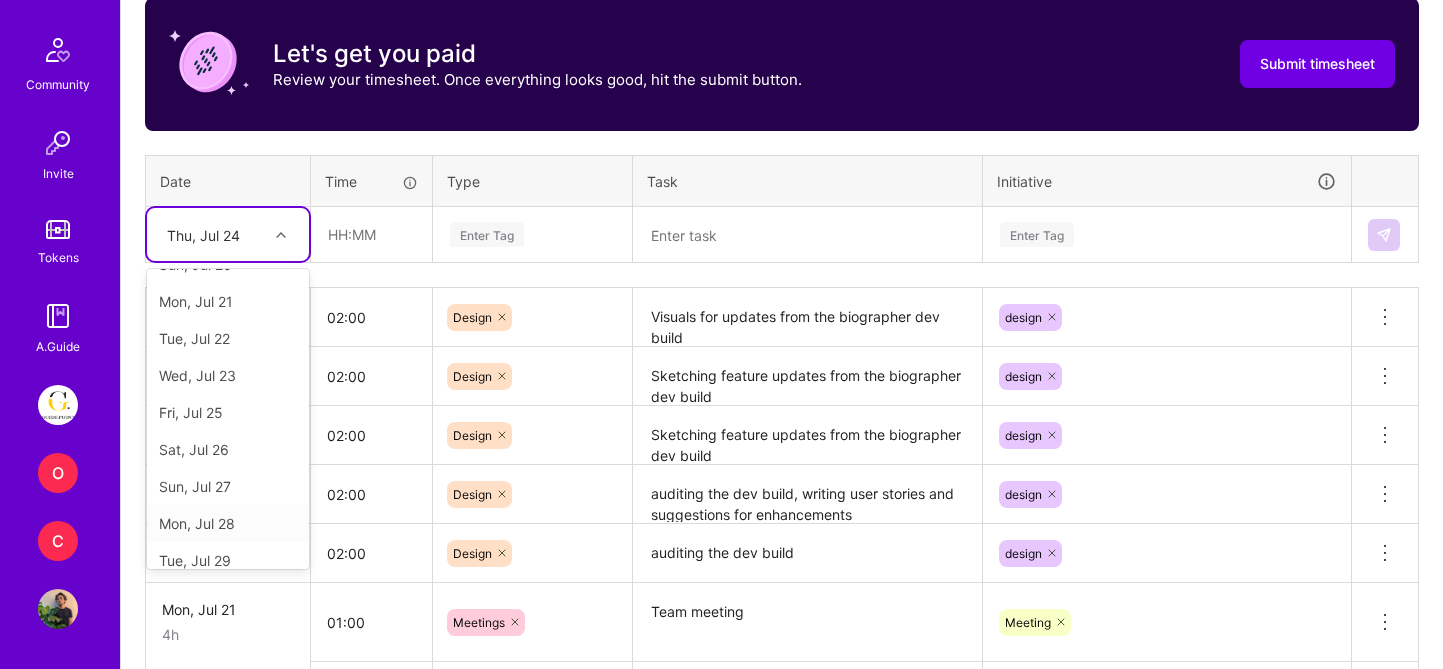 click on "Mon, Jul 28" at bounding box center [228, 523] 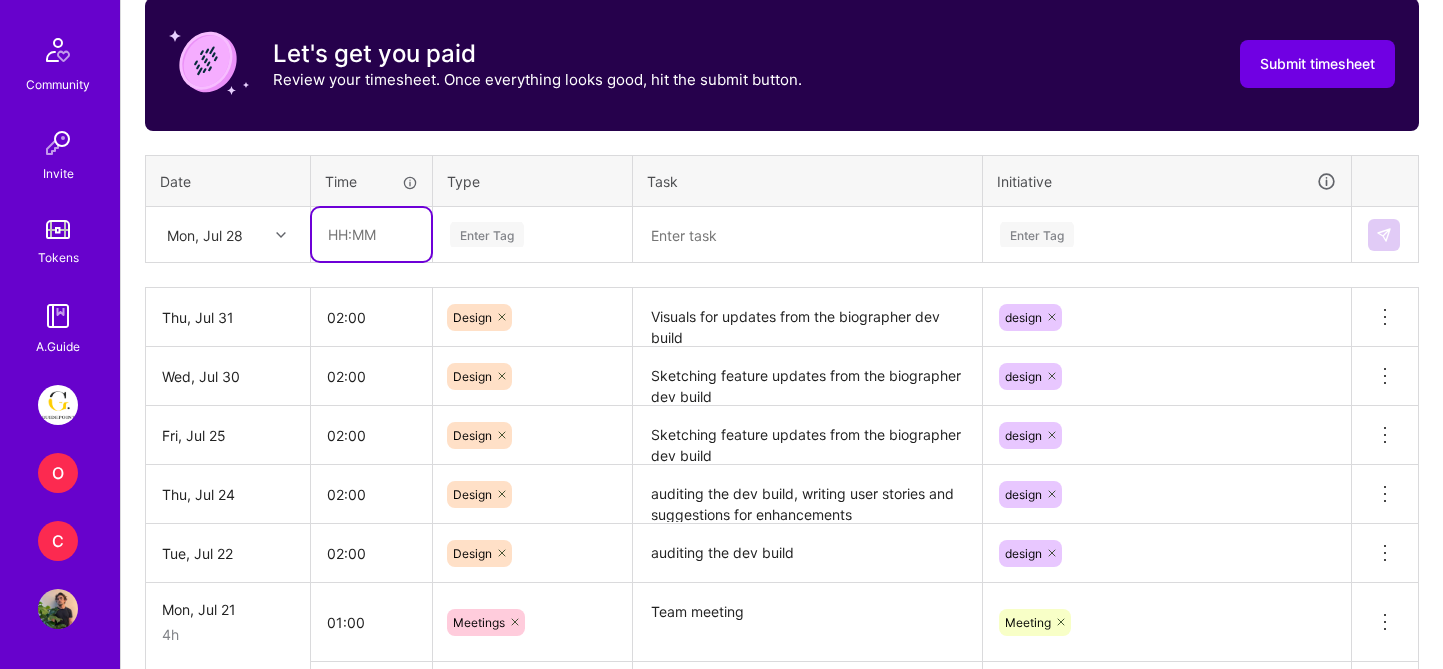 click at bounding box center (371, 234) 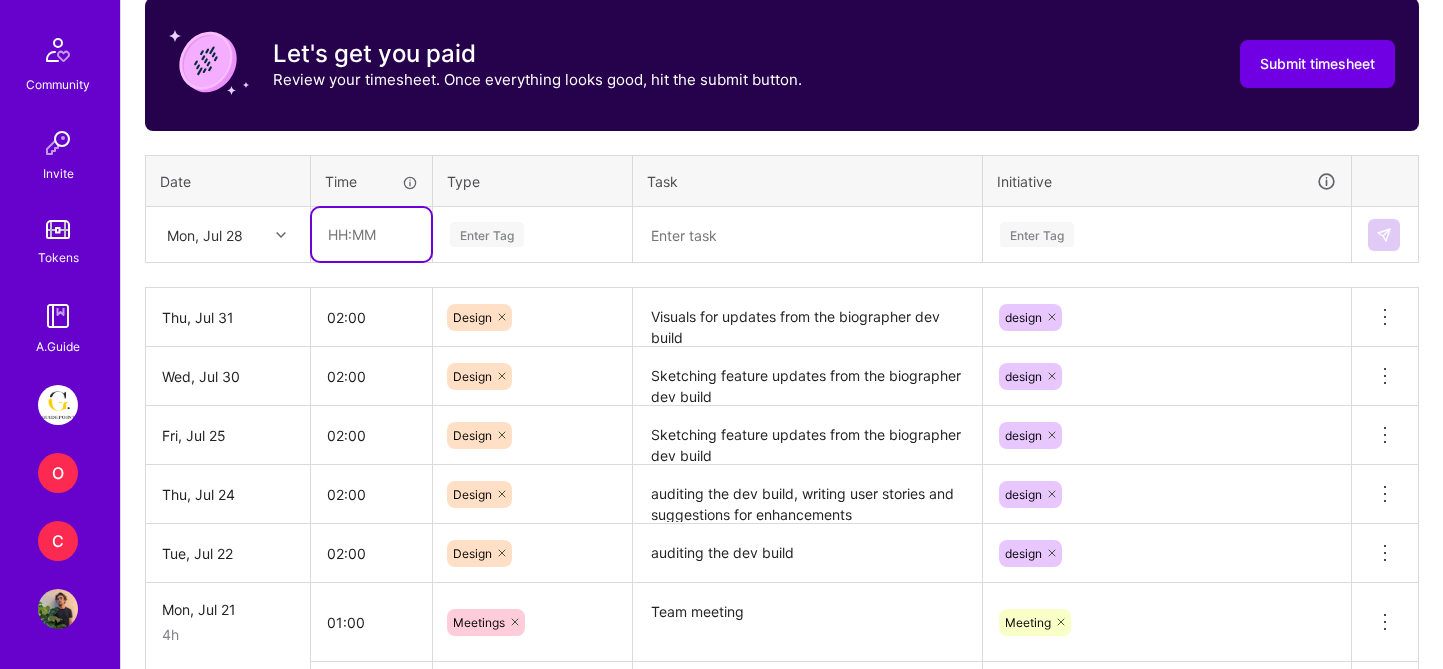 type on "02:00" 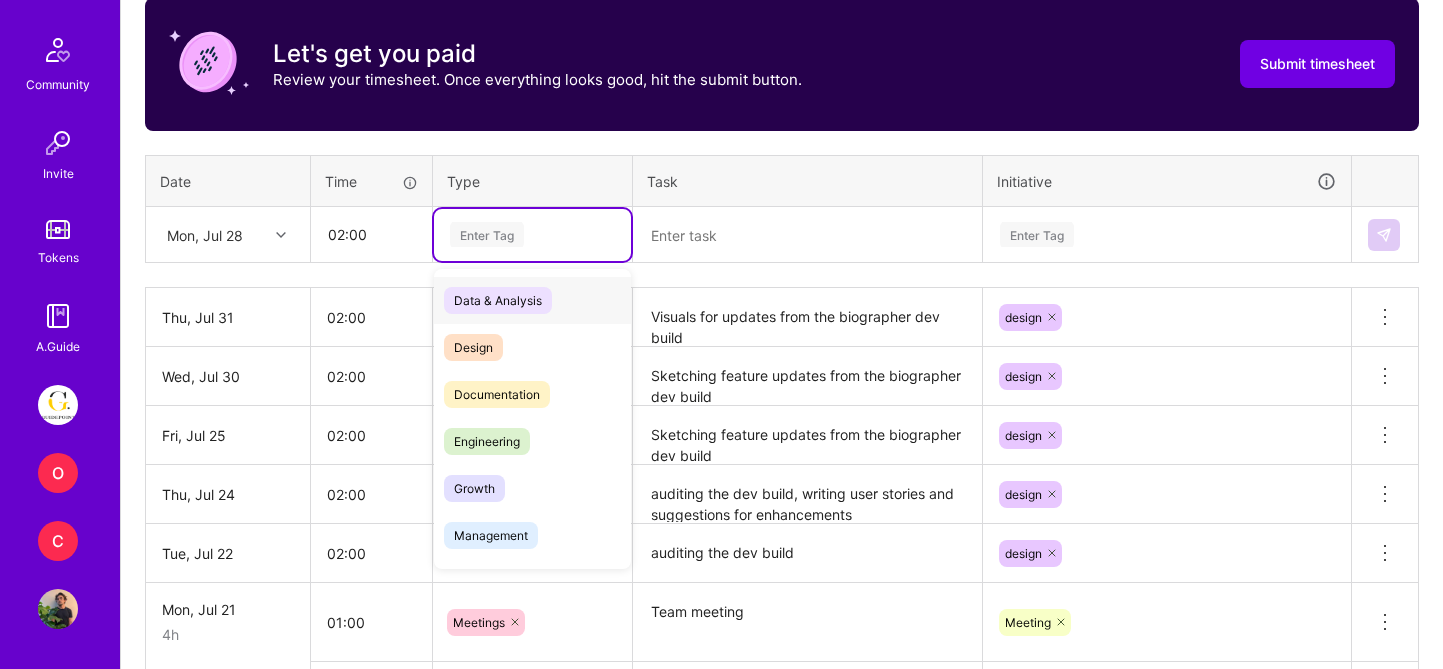 click on "Enter Tag" at bounding box center (487, 234) 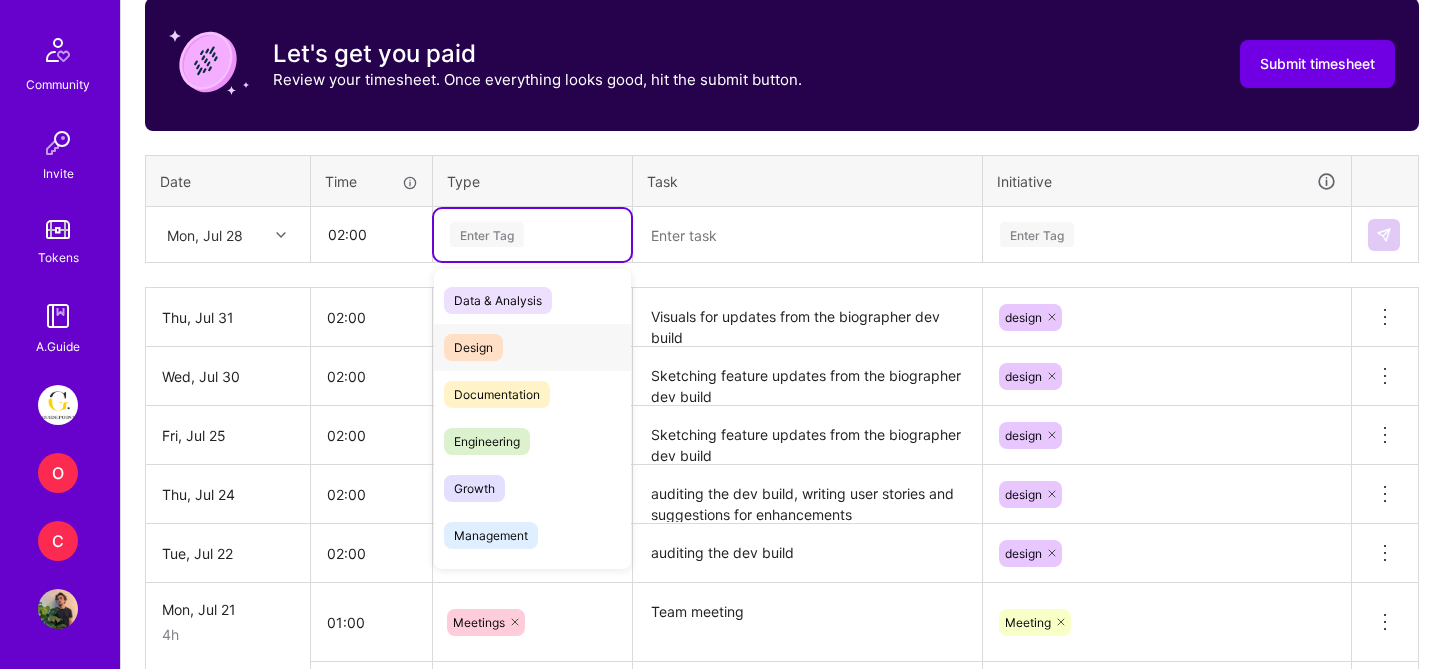 click on "Design" at bounding box center (532, 347) 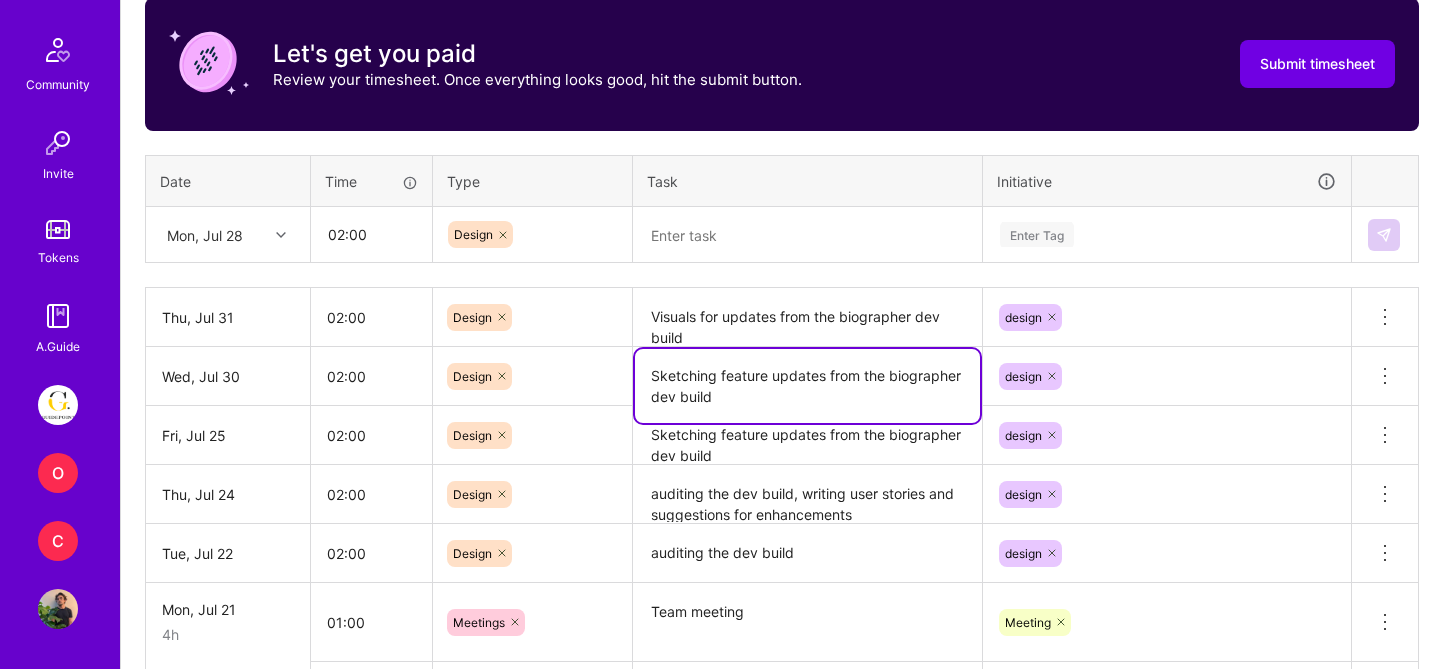 click on "Sketching feature updates from the biographer dev build" at bounding box center [807, 386] 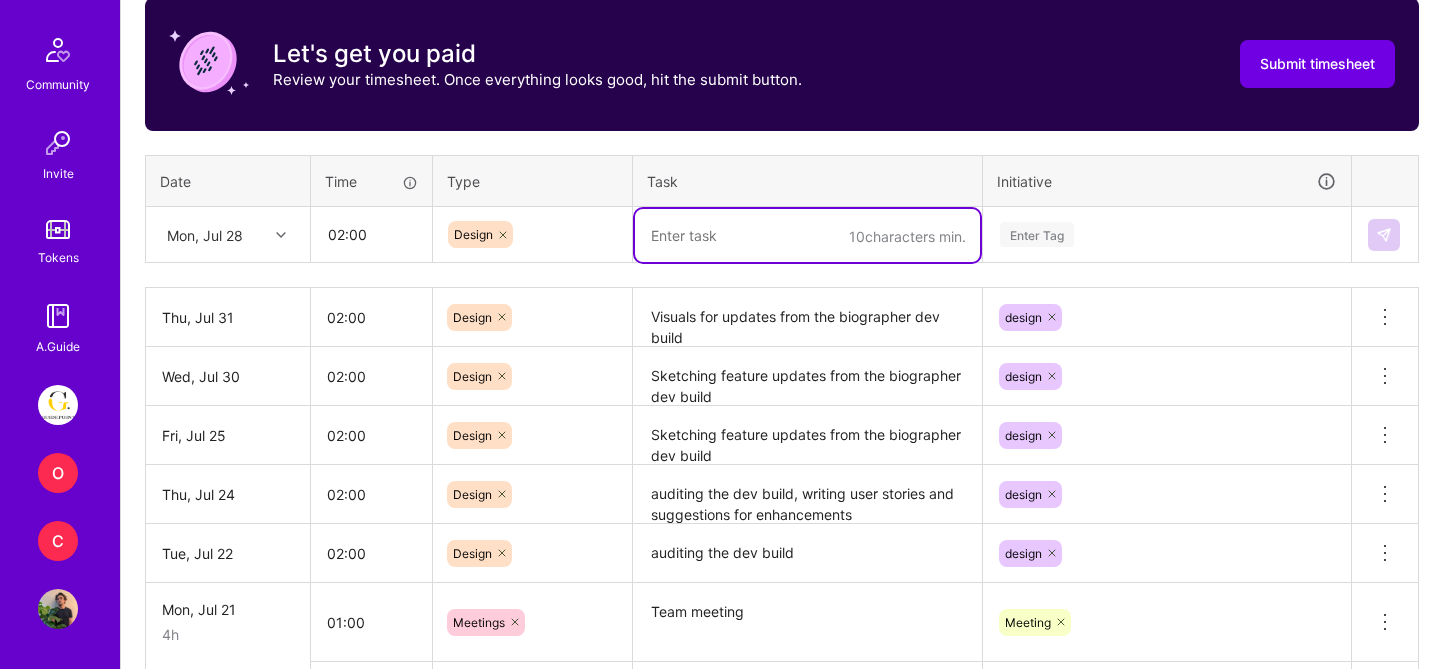 click at bounding box center (807, 235) 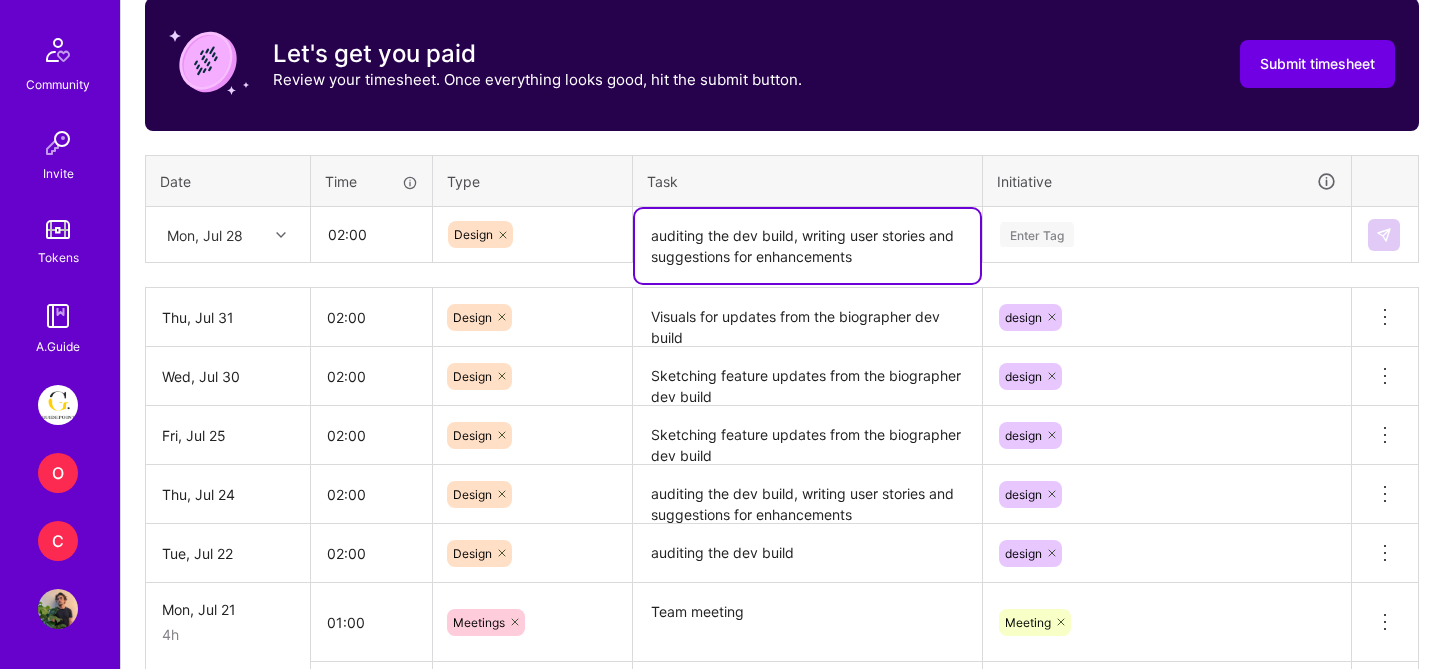 type on "auditing the dev build, writing user stories and suggestions for enhancements" 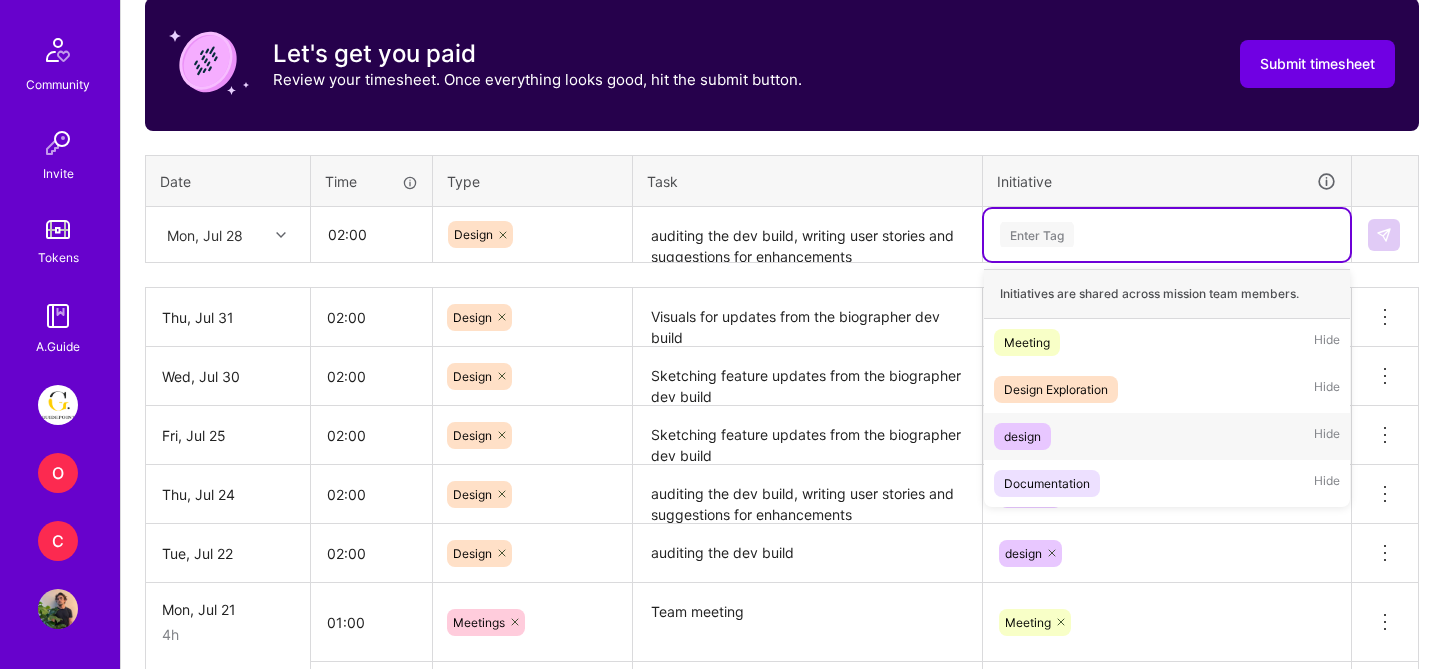 click on "design Hide" at bounding box center [1167, 436] 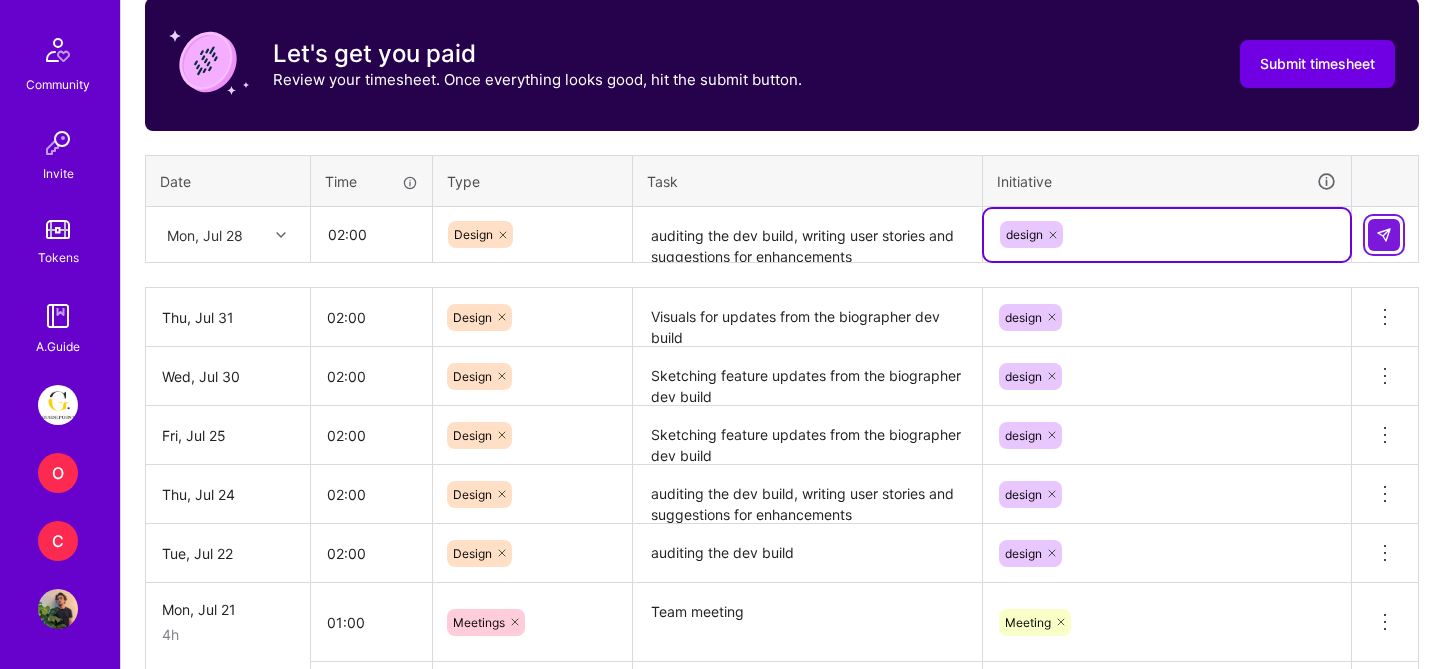 click at bounding box center (1384, 235) 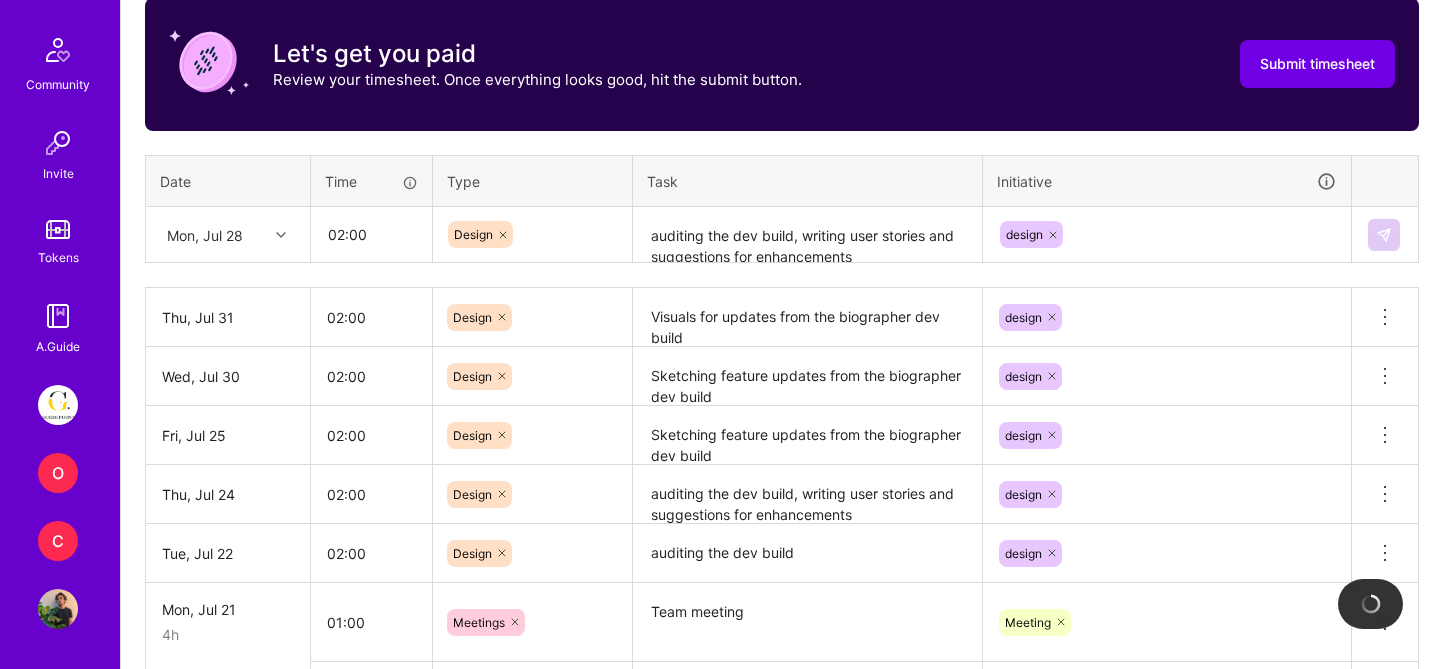 type 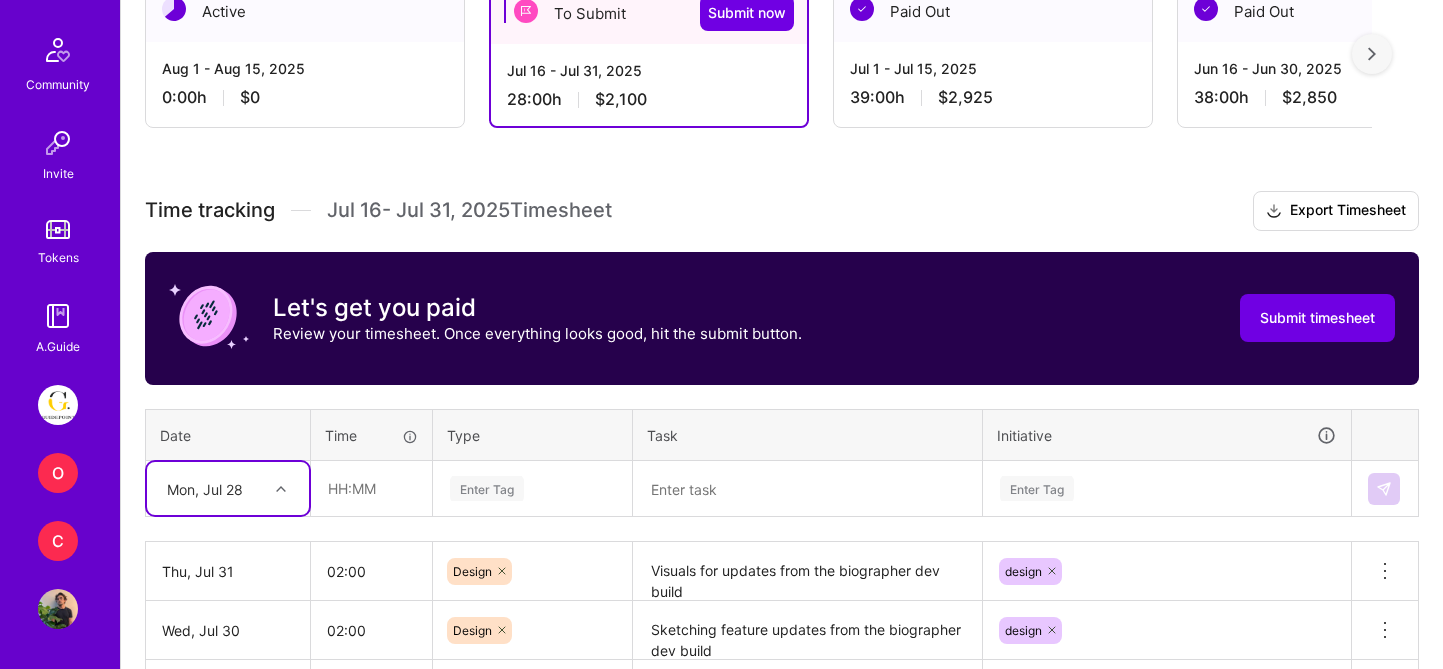 scroll, scrollTop: 379, scrollLeft: 0, axis: vertical 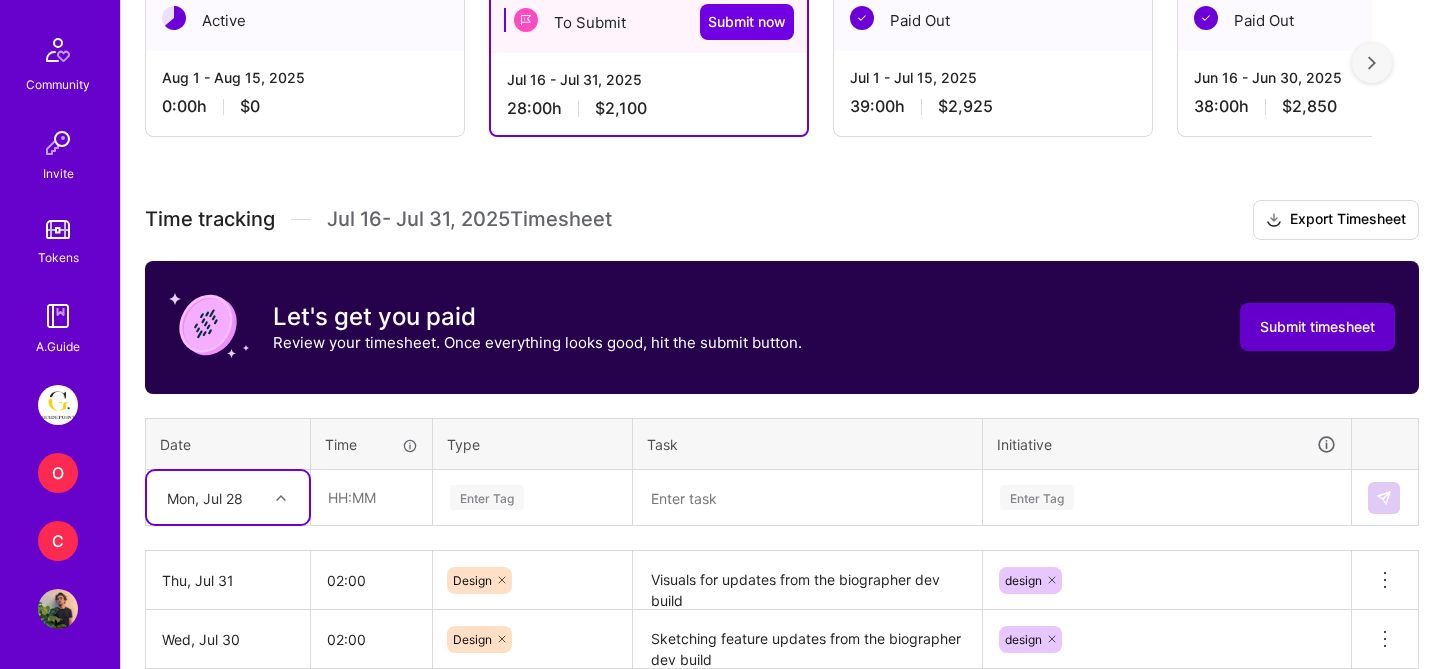 click on "Submit timesheet" at bounding box center (1317, 327) 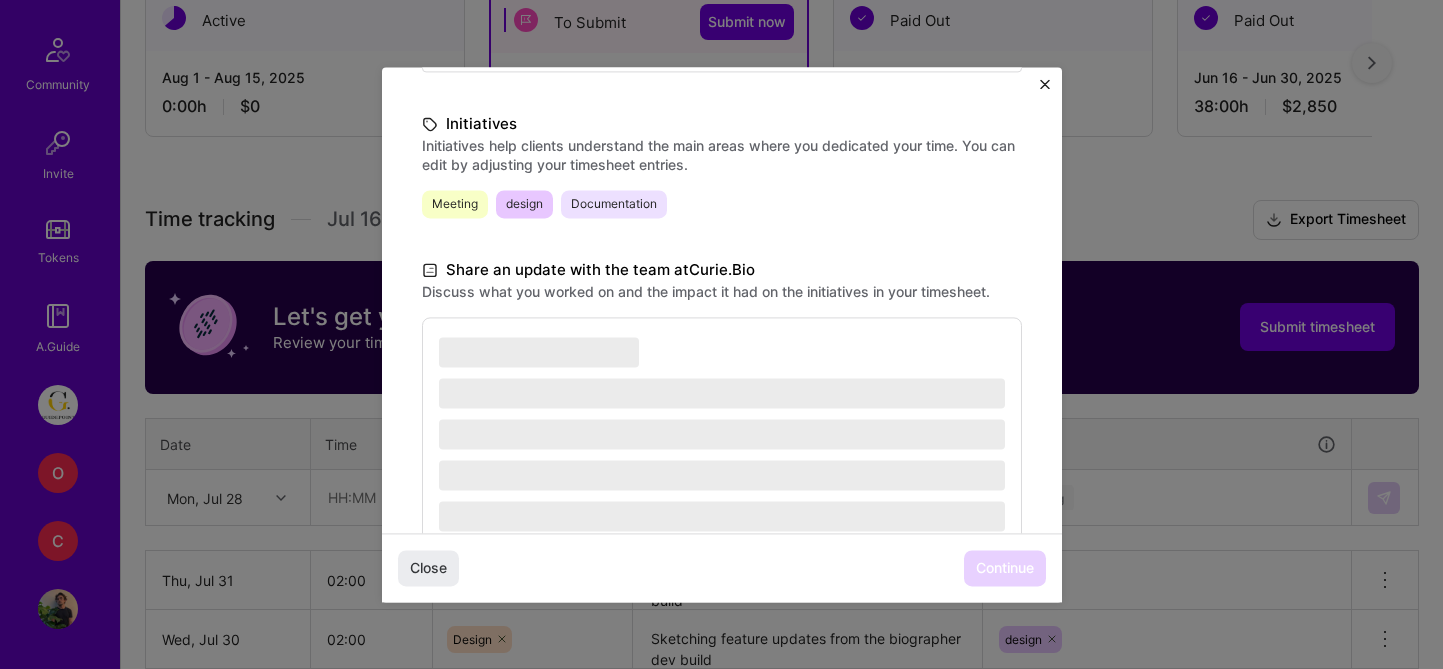 scroll, scrollTop: 526, scrollLeft: 0, axis: vertical 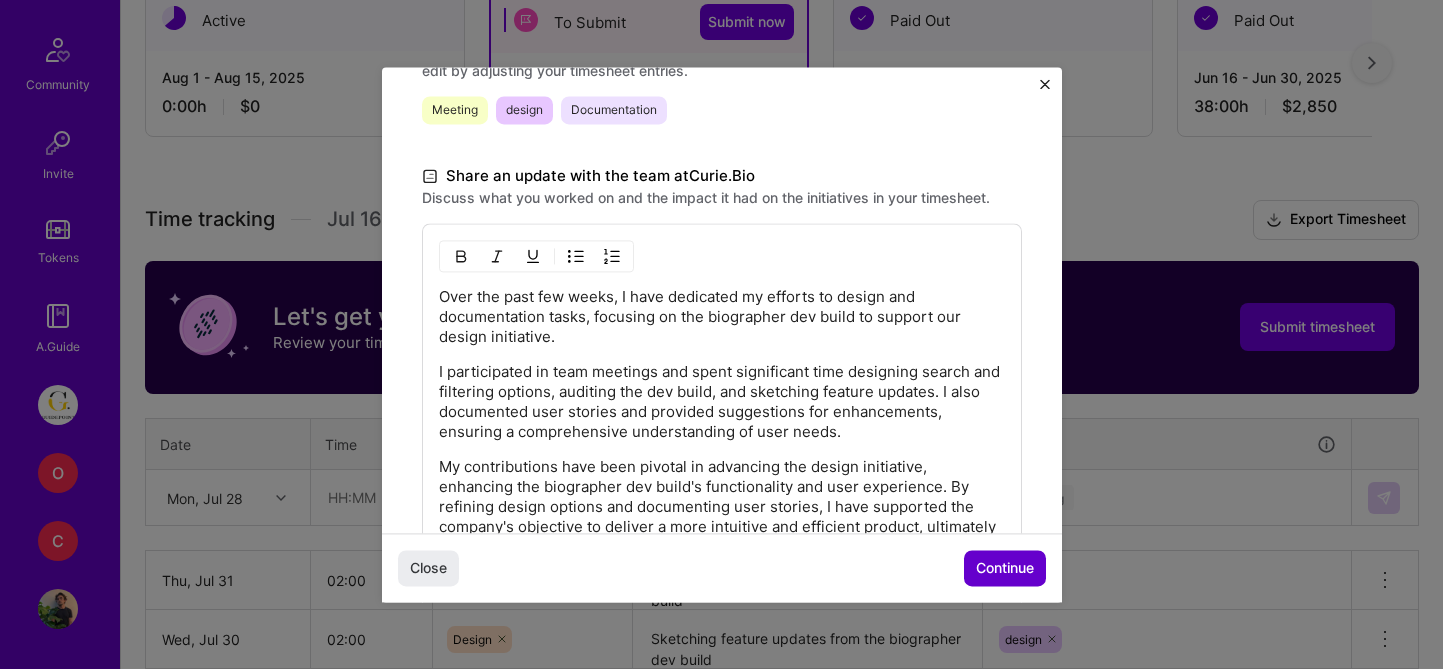 click on "Continue" at bounding box center [1005, 568] 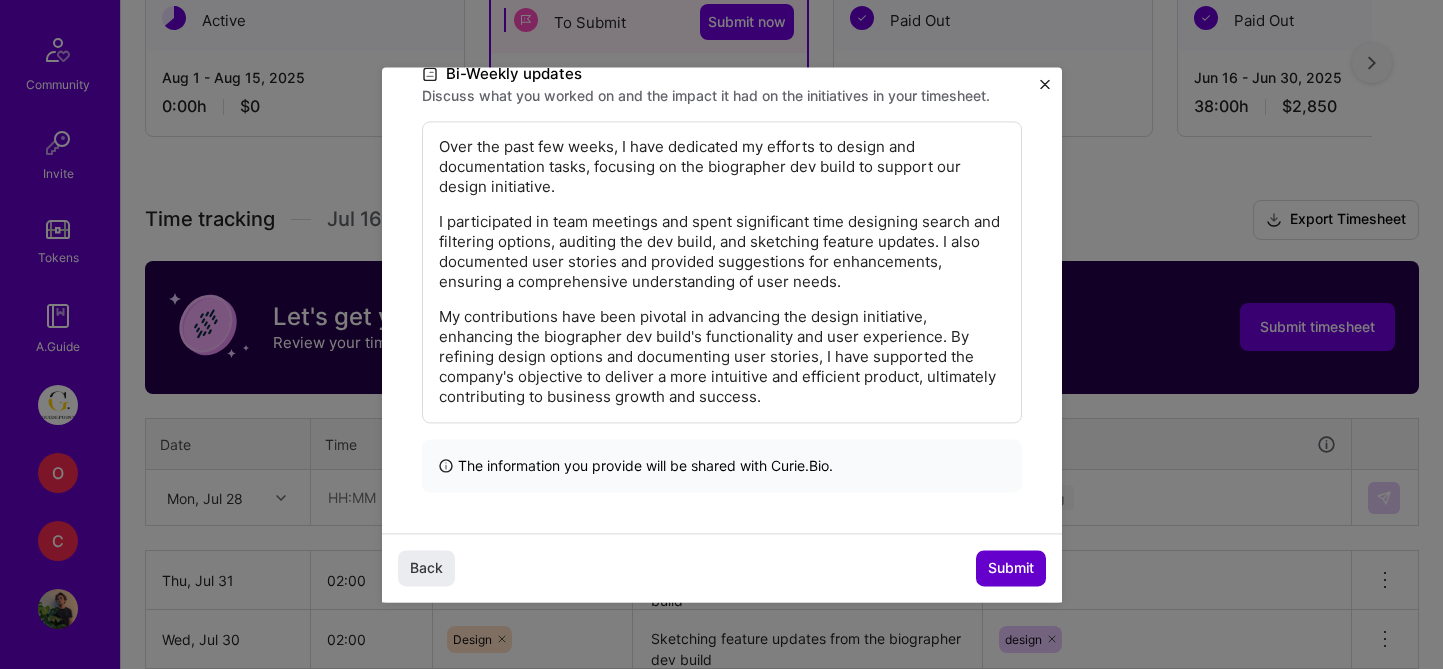 scroll, scrollTop: 326, scrollLeft: 0, axis: vertical 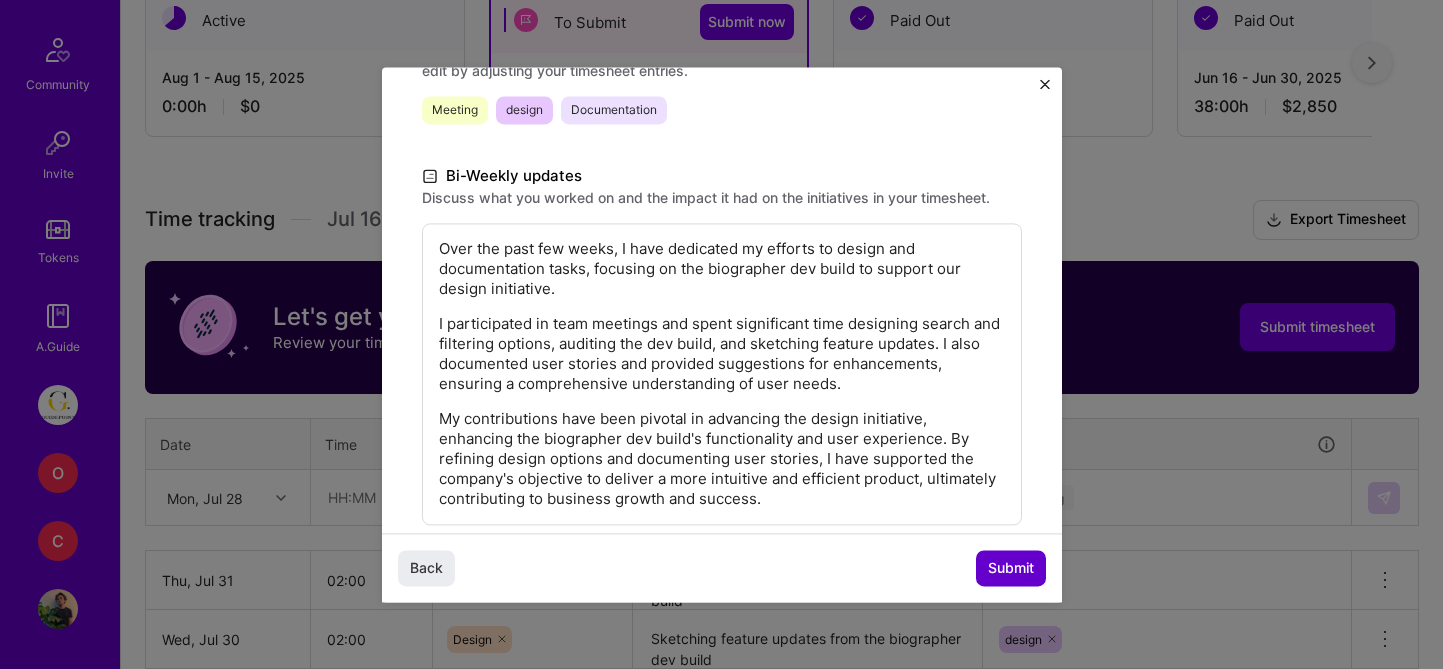 click on "Submit" at bounding box center [1011, 568] 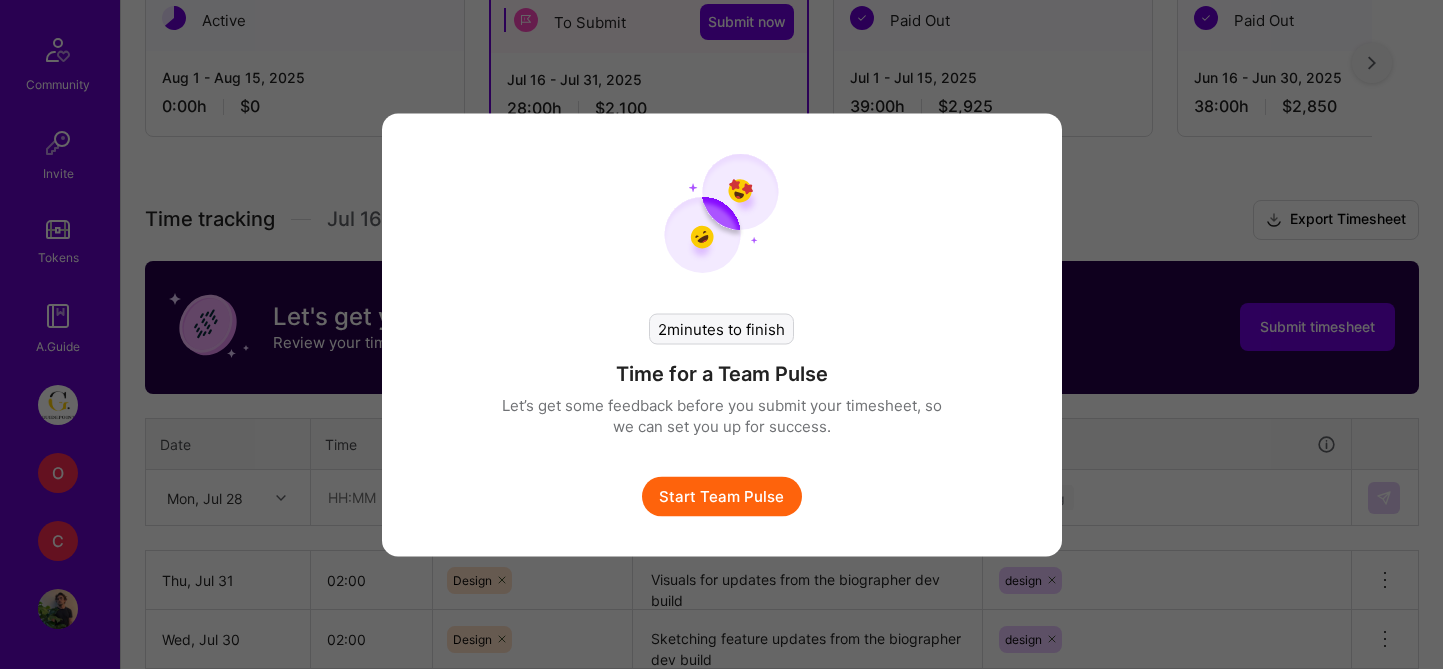 click on "Start Team Pulse" at bounding box center [722, 496] 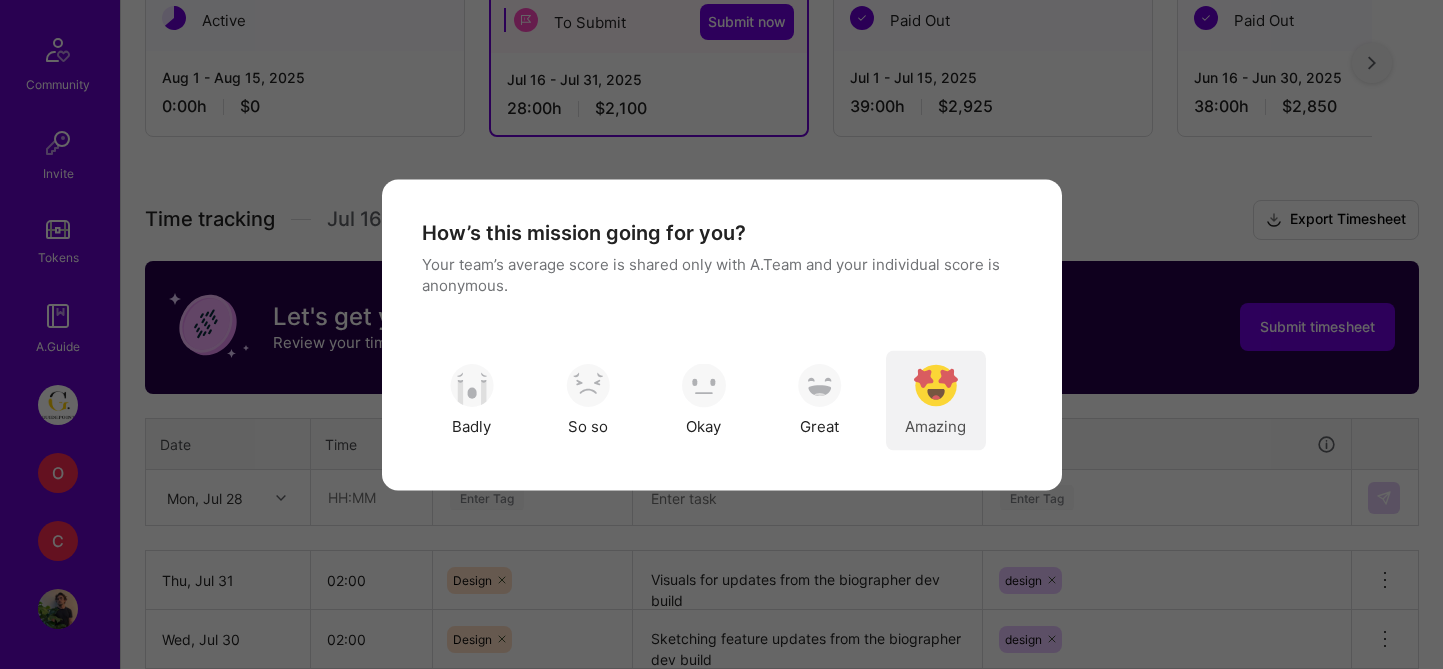 click at bounding box center [936, 386] 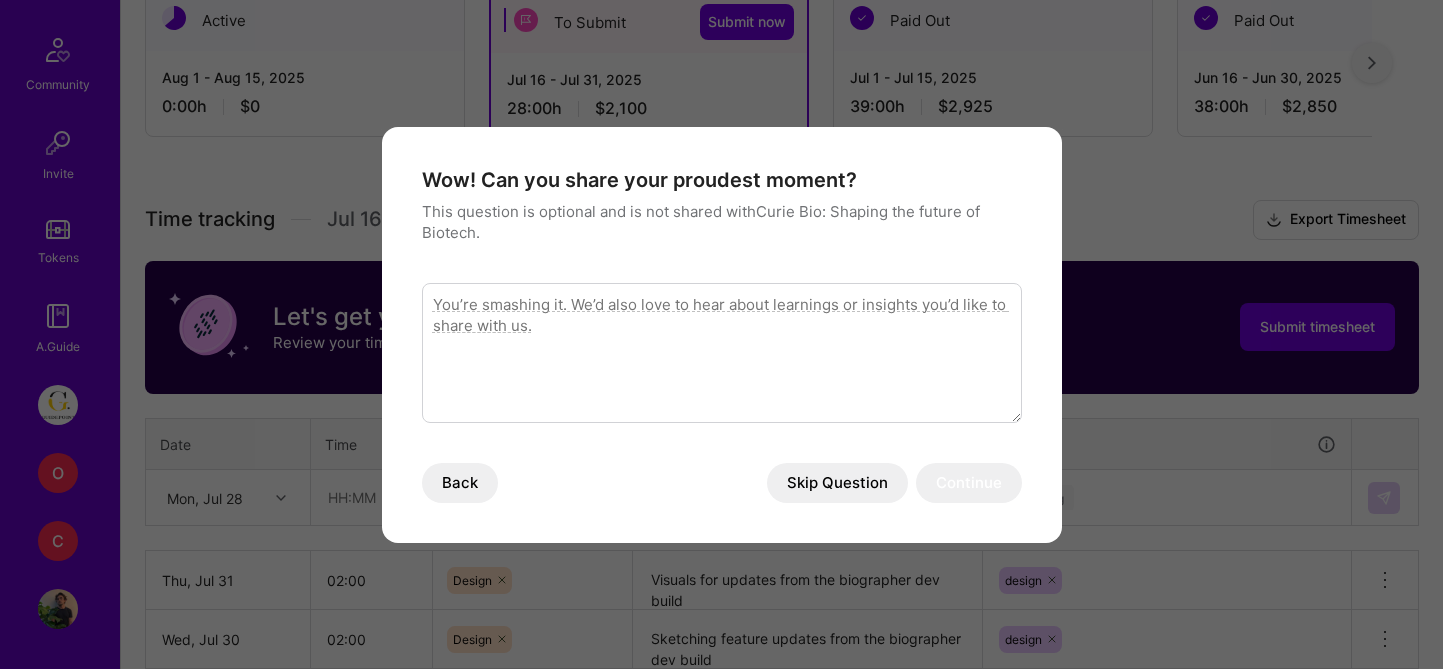 click on "Skip Question" at bounding box center (837, 483) 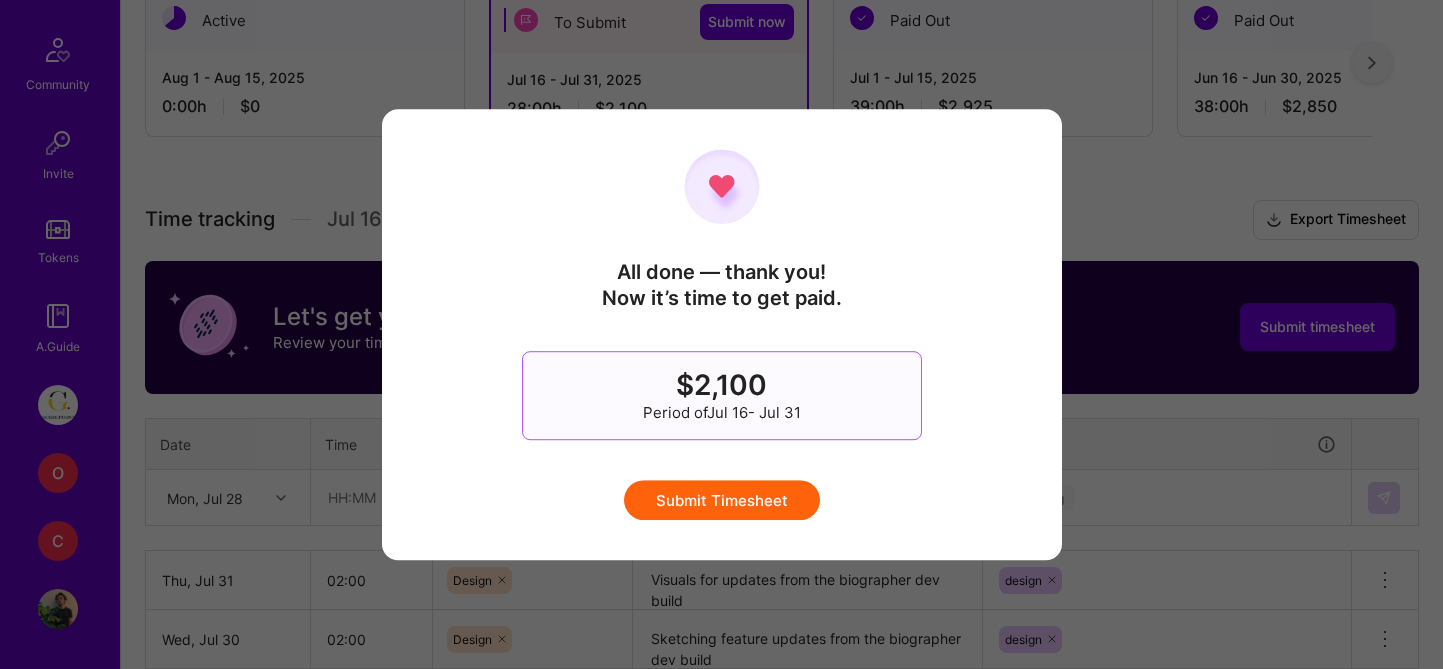 click on "Submit Timesheet" at bounding box center [722, 500] 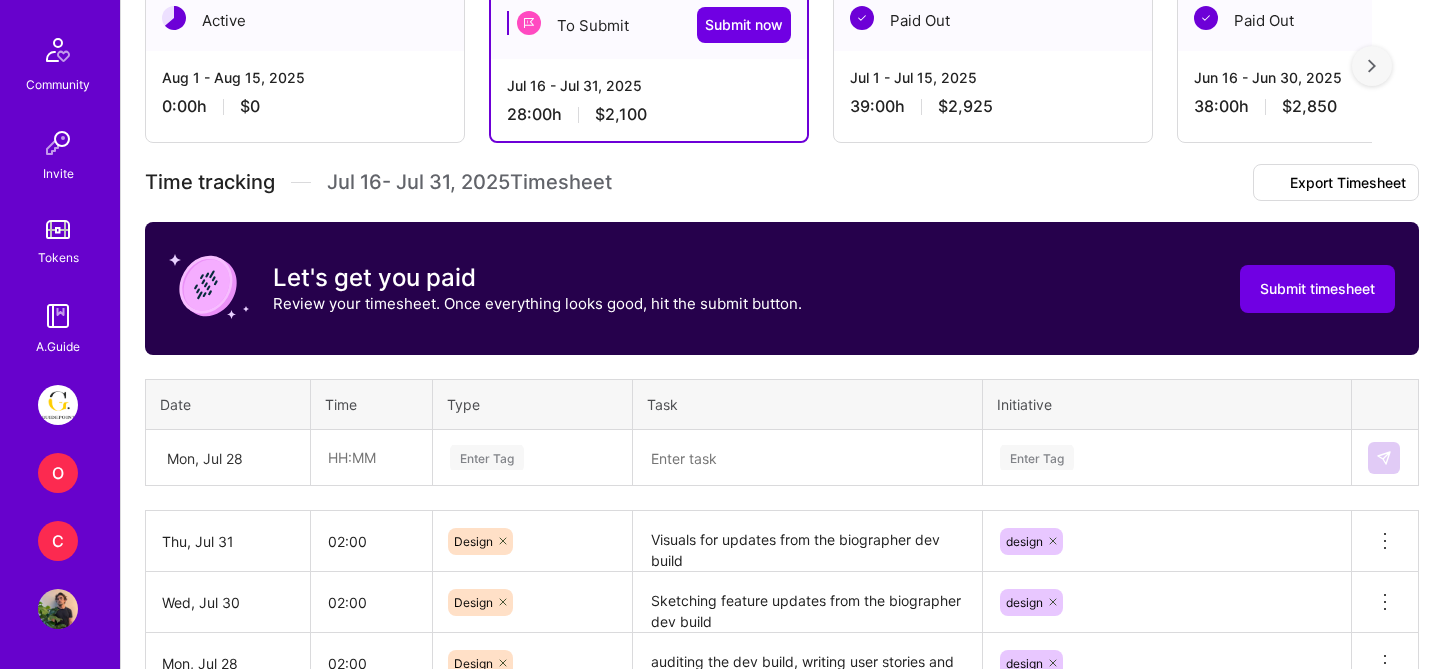 scroll, scrollTop: 379, scrollLeft: 0, axis: vertical 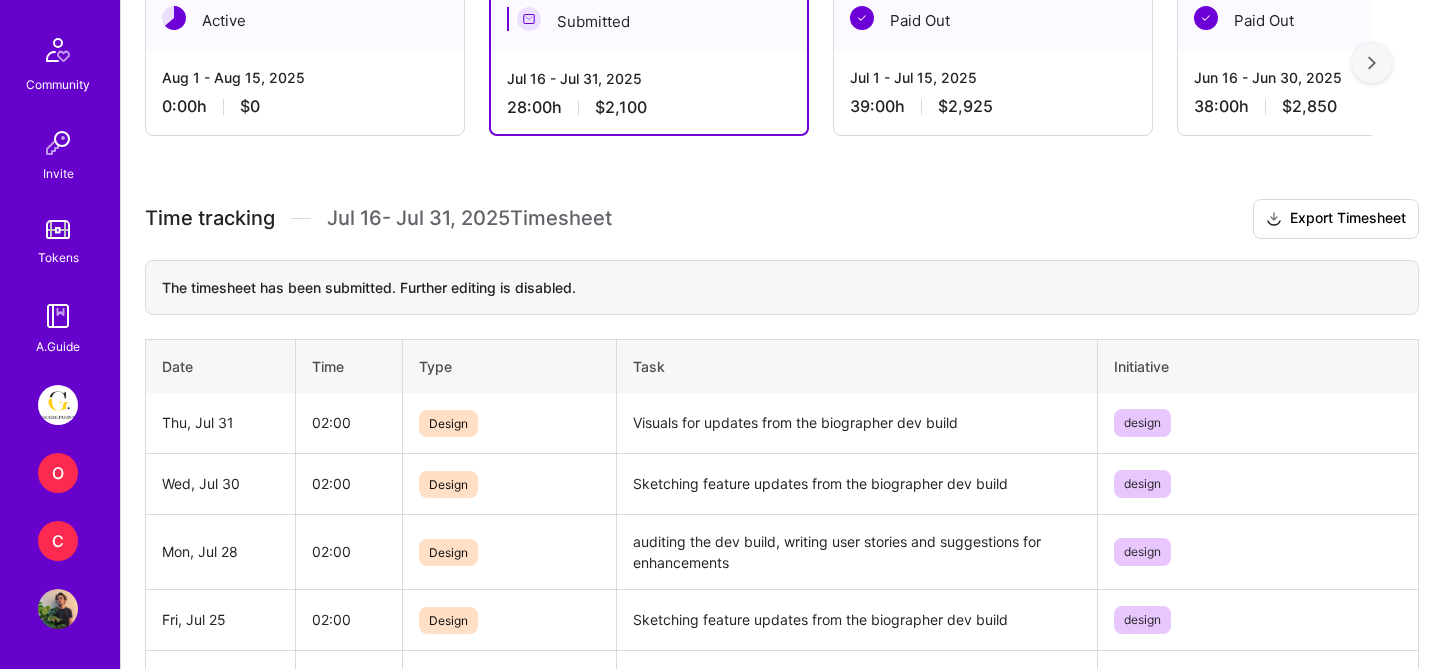 click at bounding box center [58, 405] 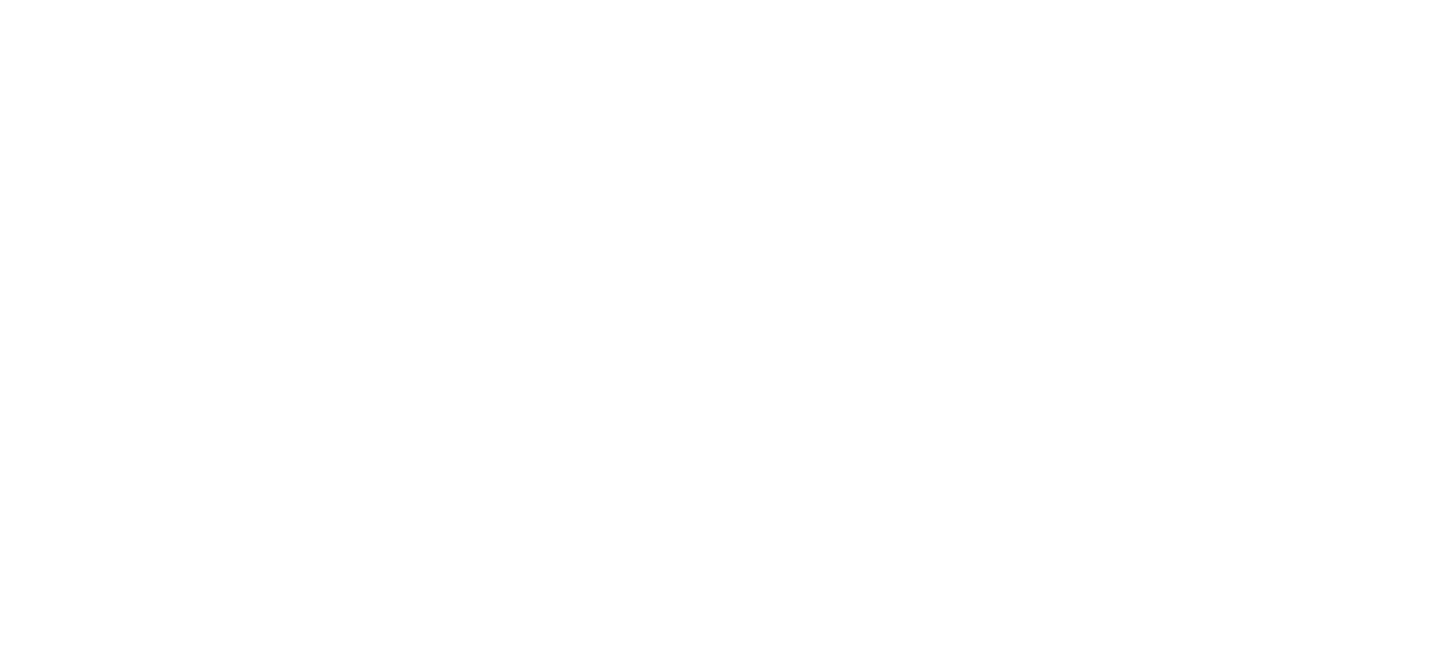 scroll, scrollTop: 0, scrollLeft: 0, axis: both 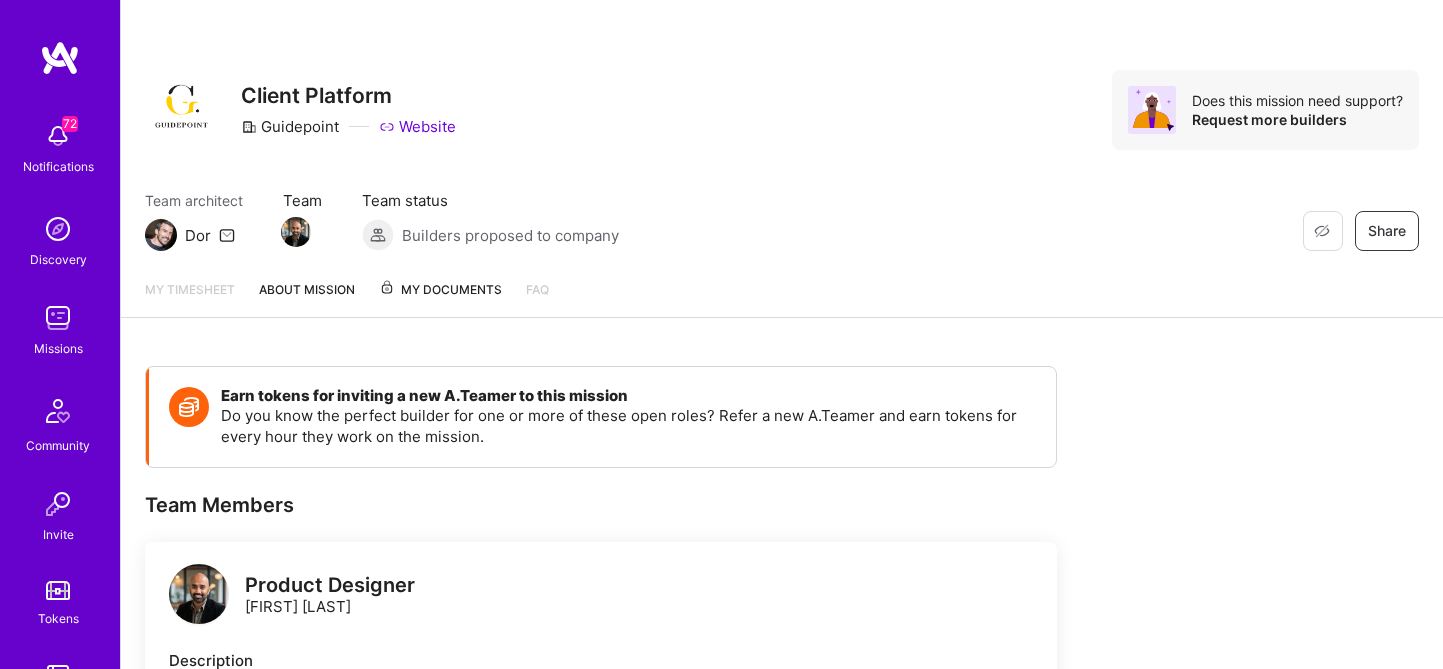 click on "My timesheet" at bounding box center [190, 298] 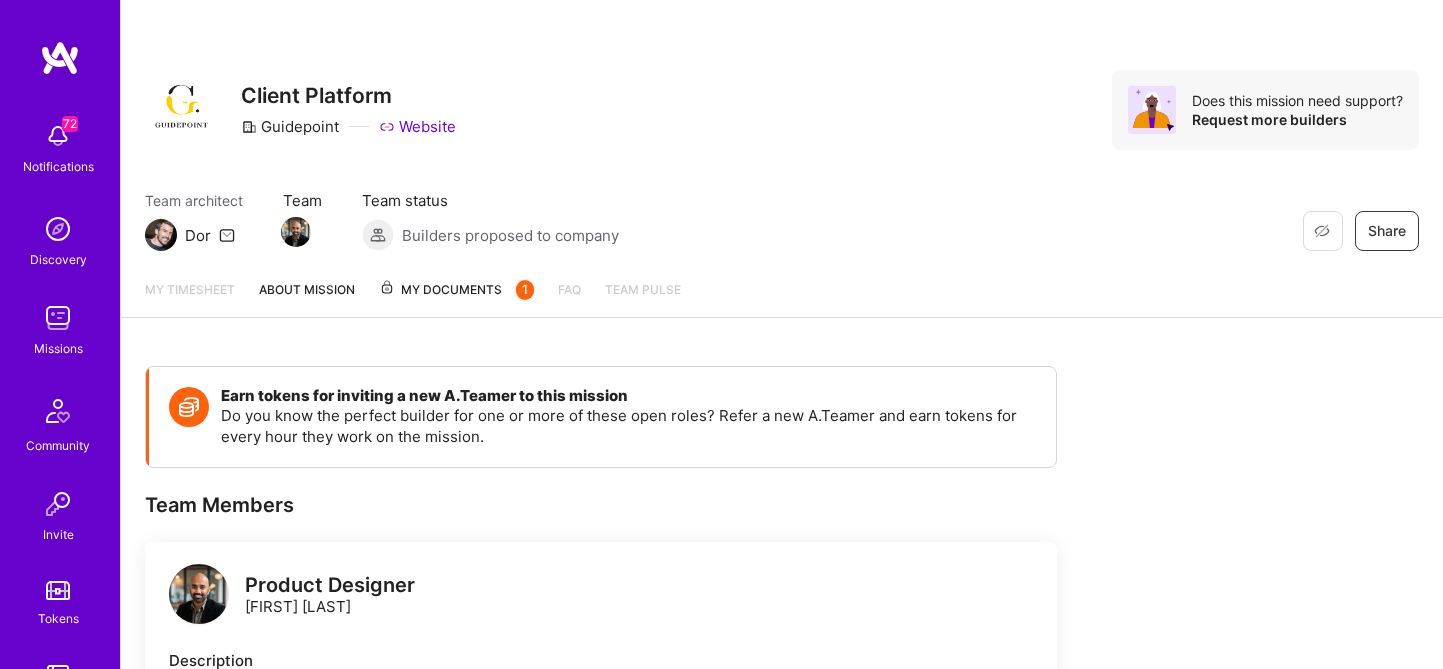 click on "My Documents 1" at bounding box center (456, 290) 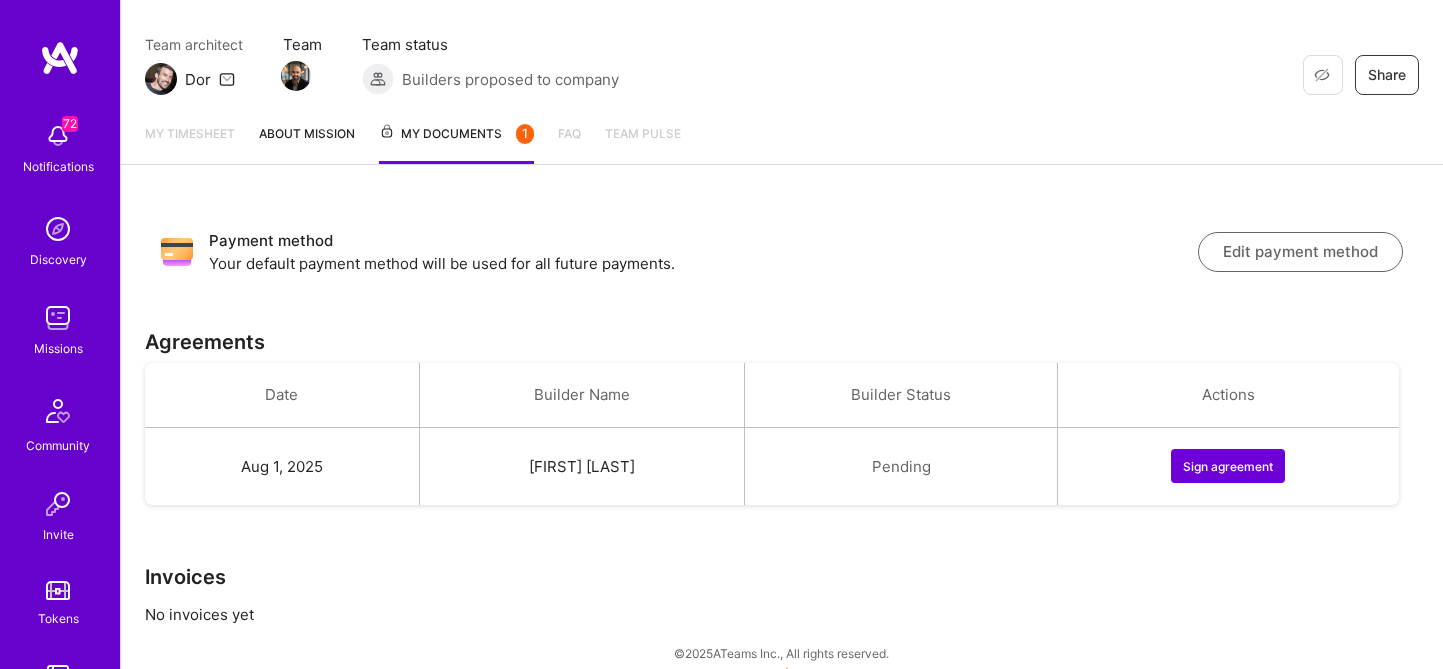 scroll, scrollTop: 175, scrollLeft: 0, axis: vertical 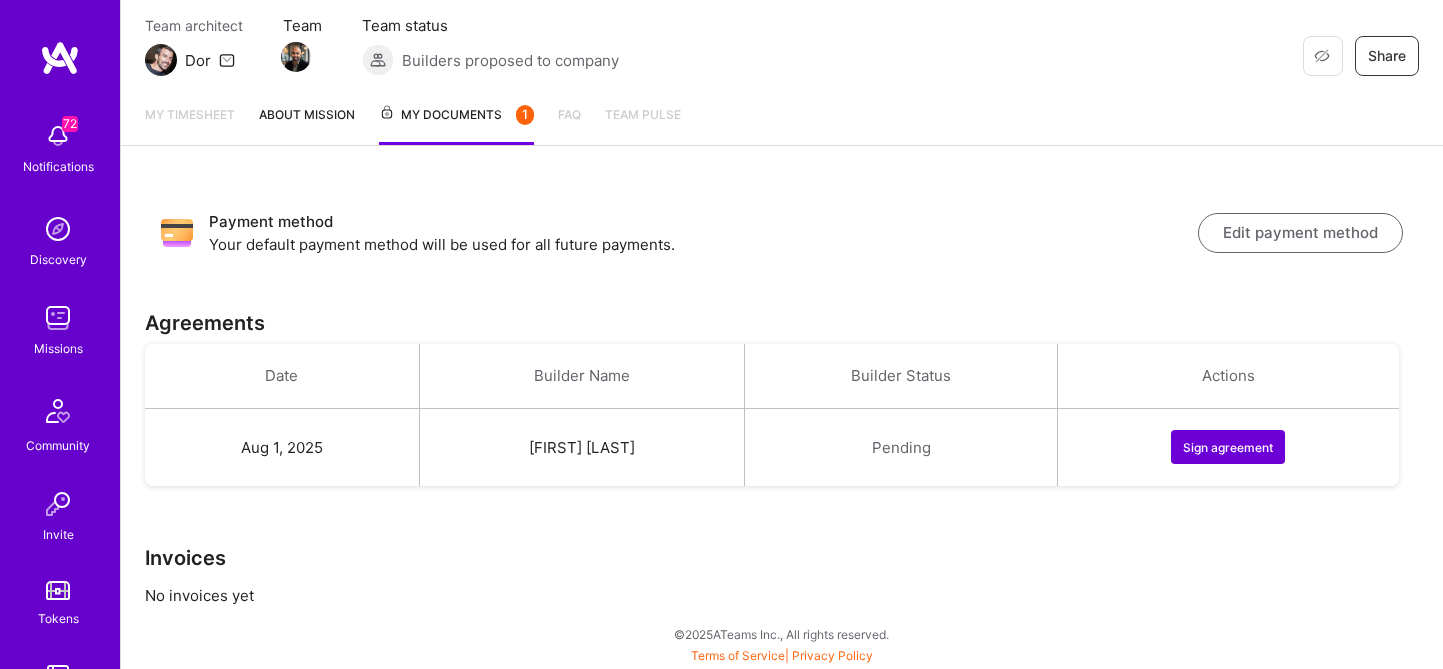 click on "Sign agreement" at bounding box center [1228, 447] 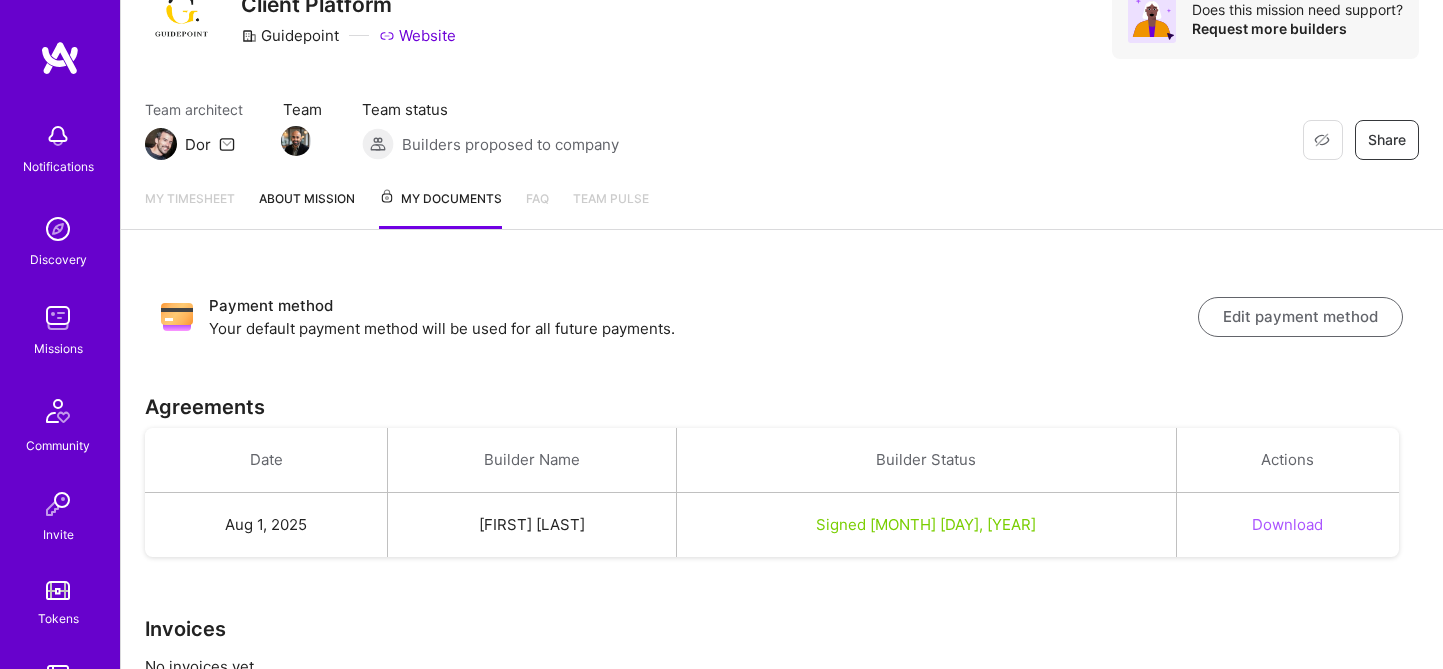 scroll, scrollTop: 0, scrollLeft: 0, axis: both 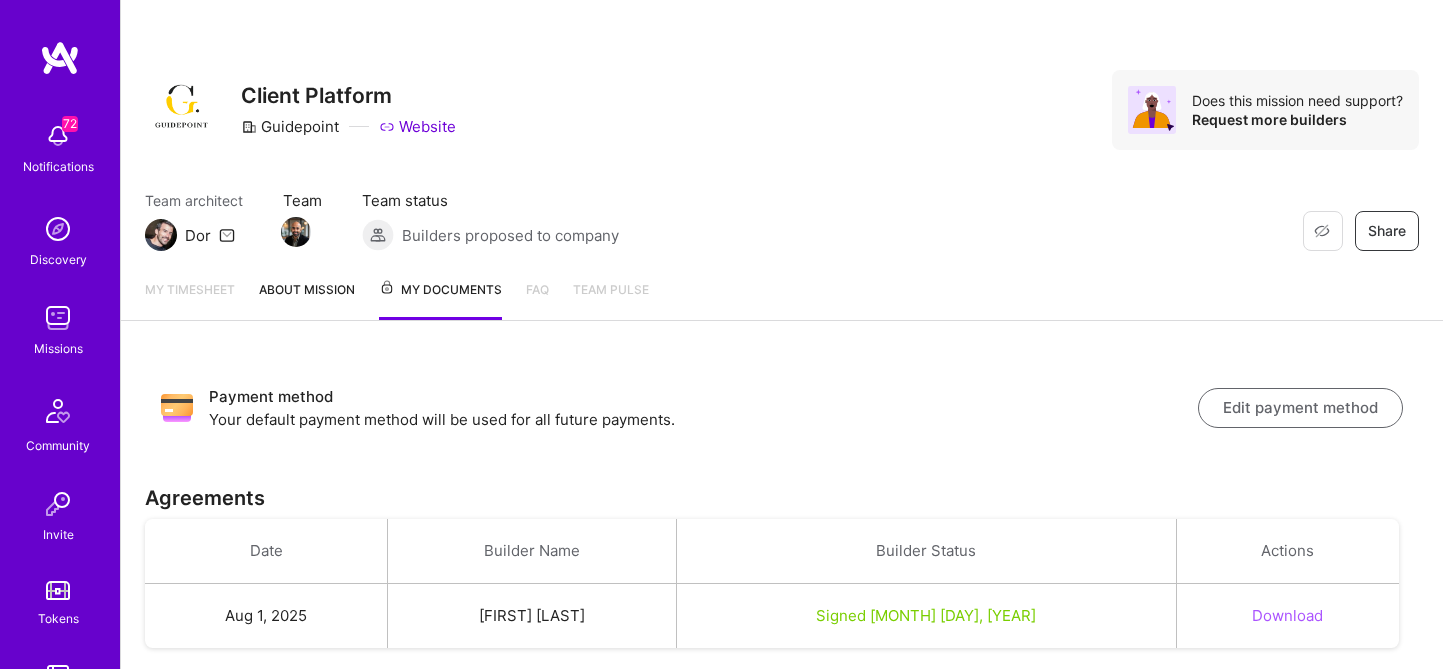 click on "My timesheet" at bounding box center (190, 299) 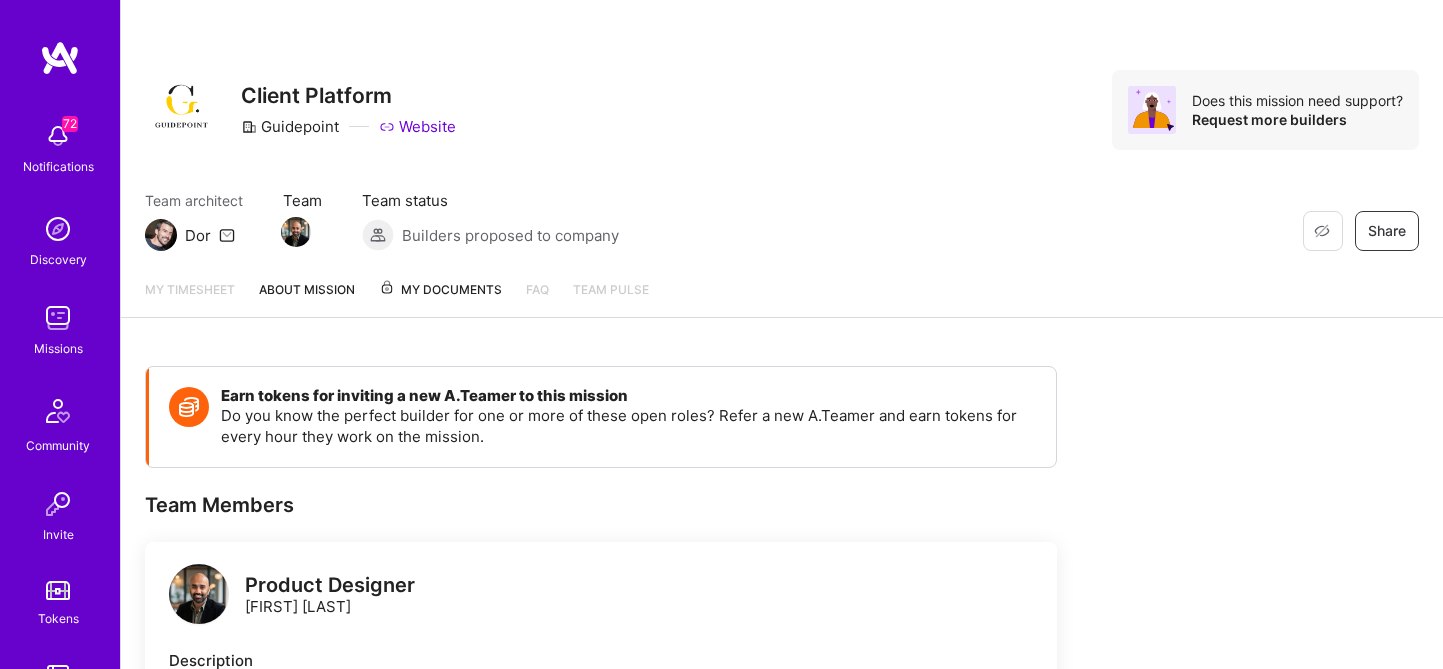 click on "My timesheet" at bounding box center [190, 298] 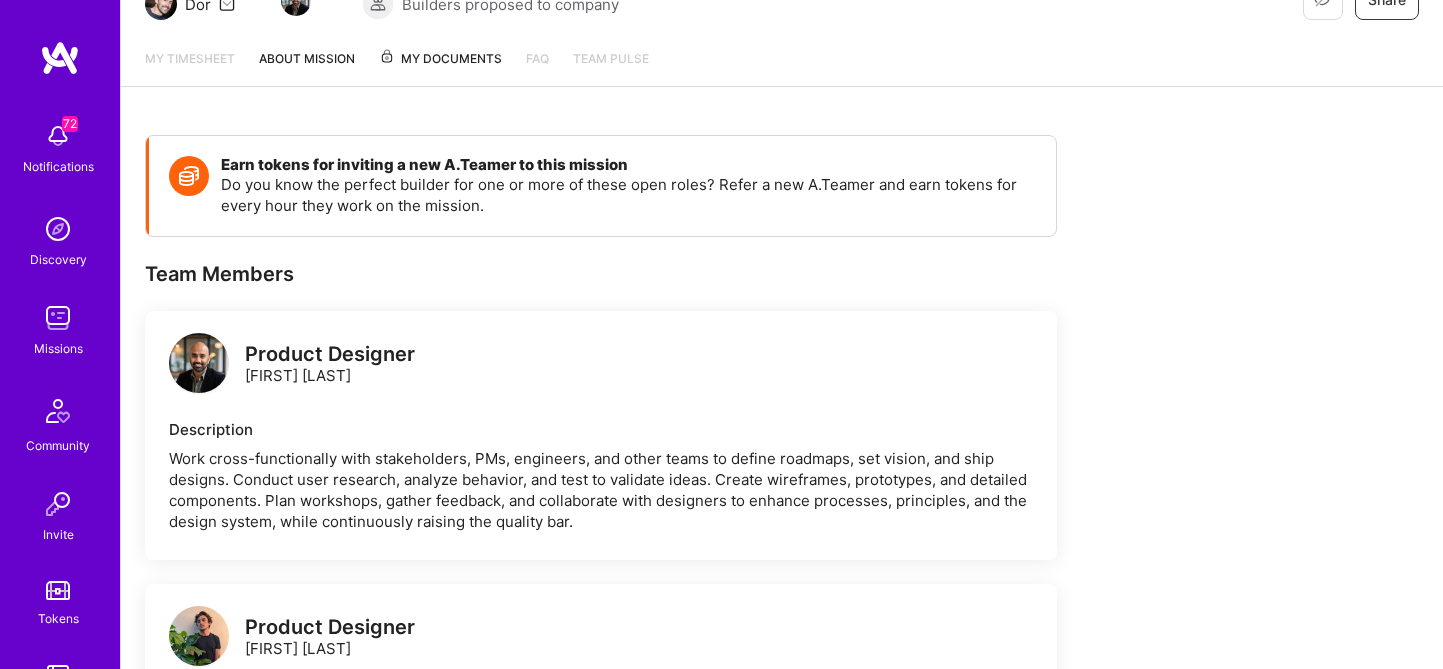 scroll, scrollTop: 232, scrollLeft: 0, axis: vertical 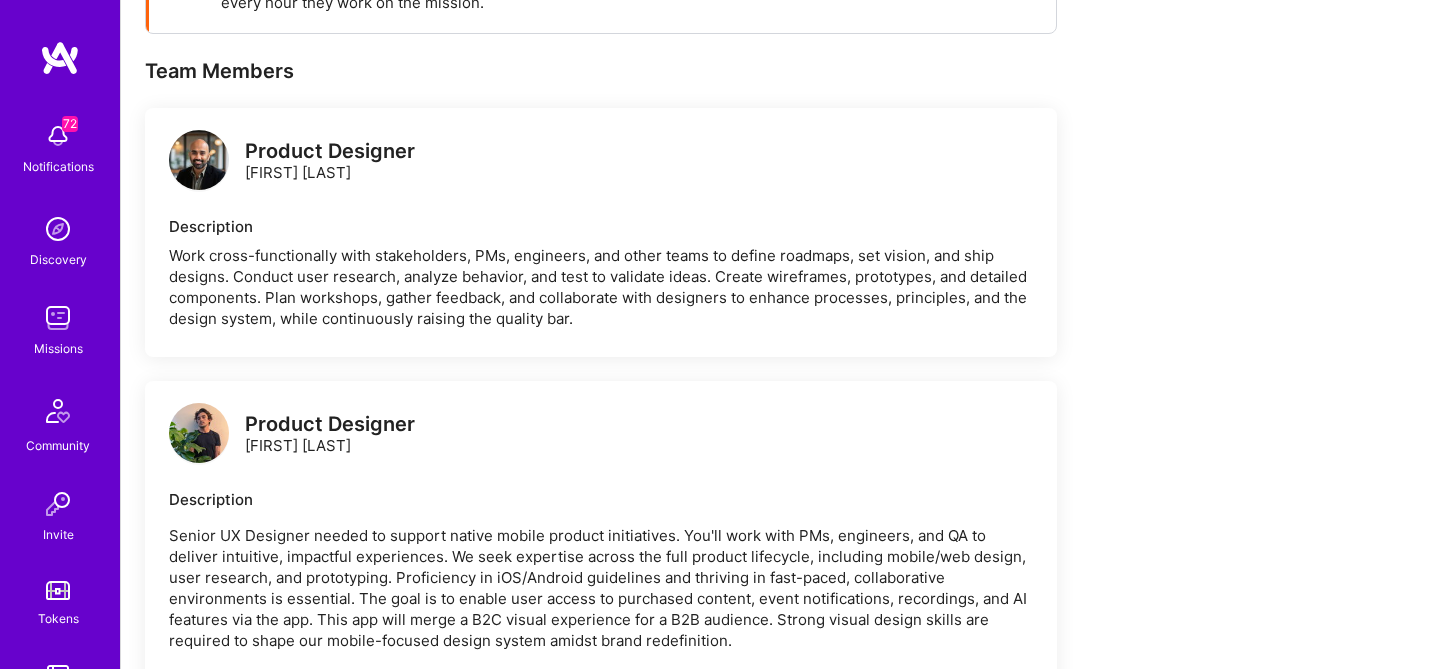 click on "Product Designer [FIRST] [LAST]" at bounding box center [330, 162] 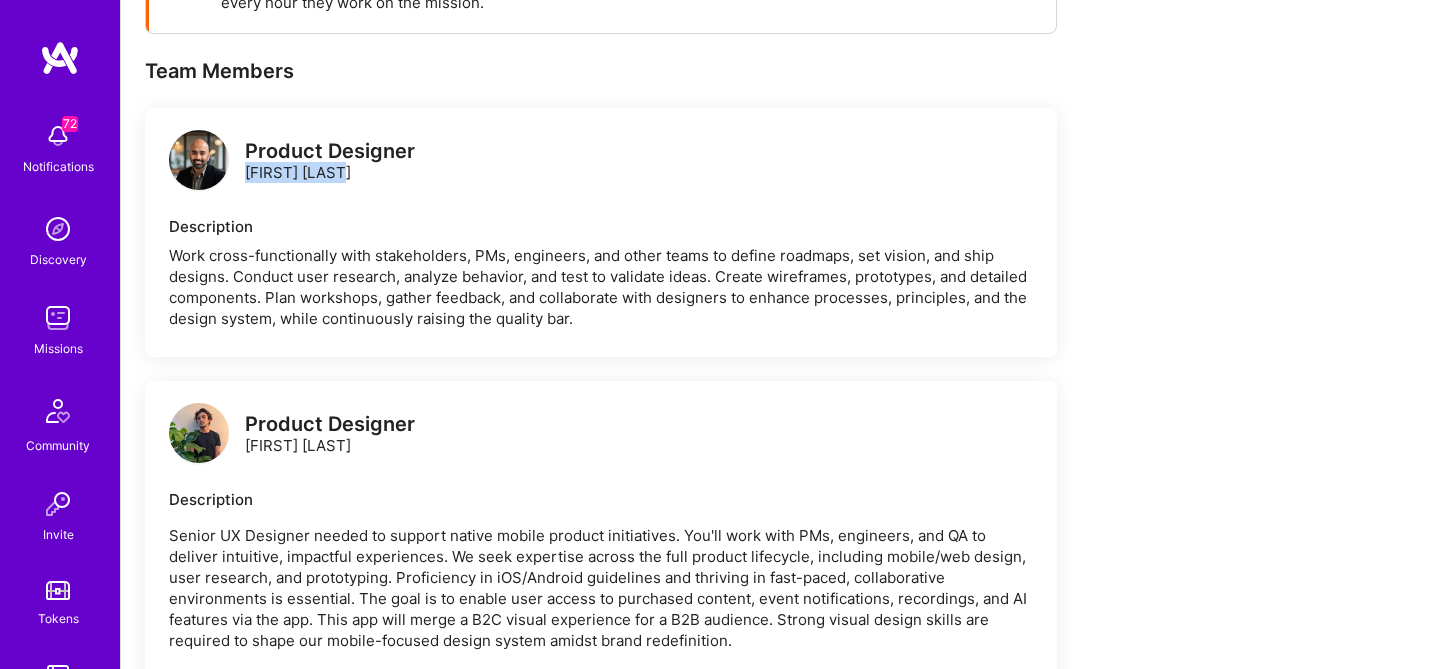 click on "Product Designer [FIRST] [LAST]" at bounding box center (330, 162) 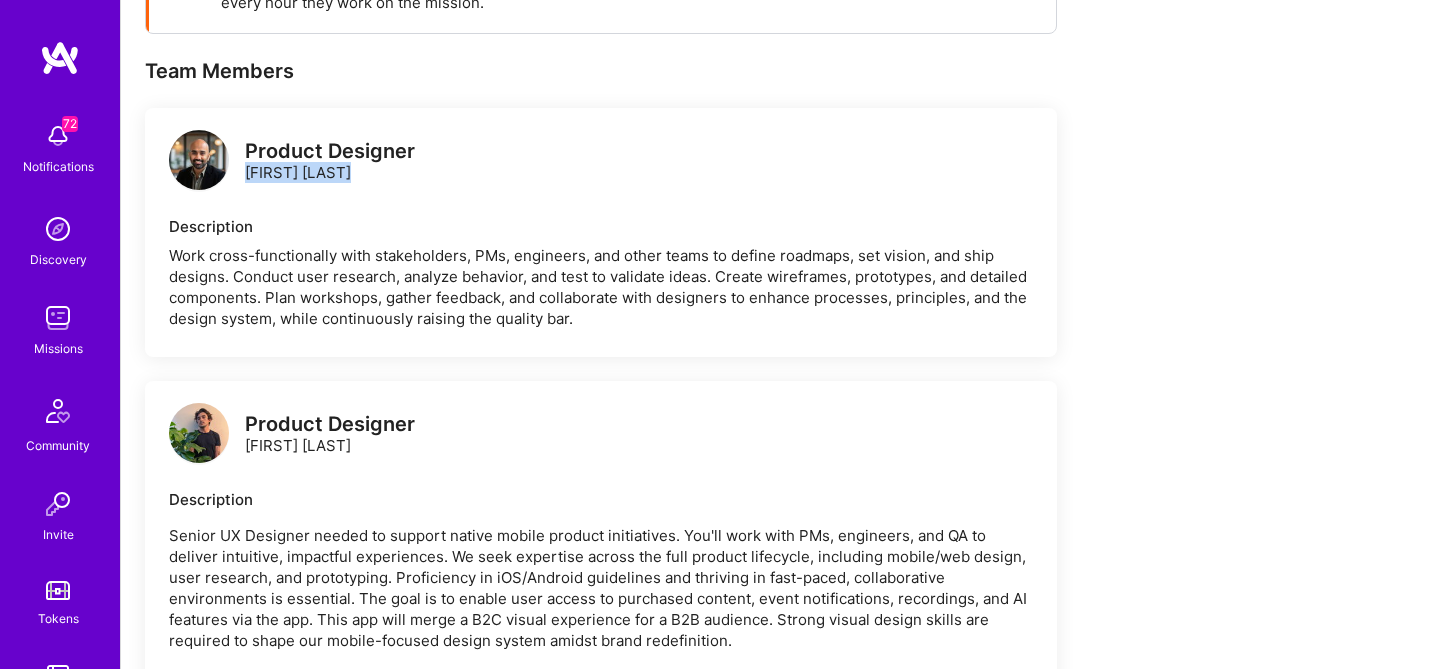 click on "Product Designer [FIRST] [LAST]" at bounding box center (330, 162) 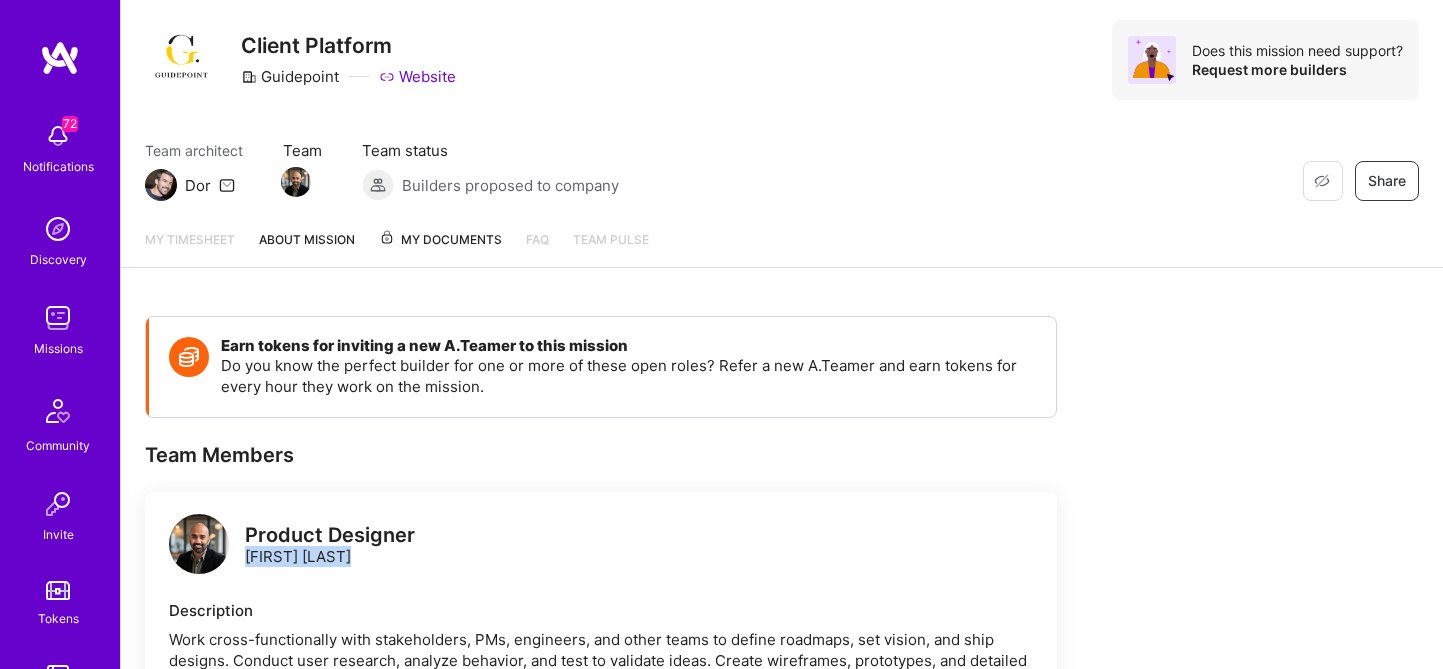 scroll, scrollTop: 0, scrollLeft: 0, axis: both 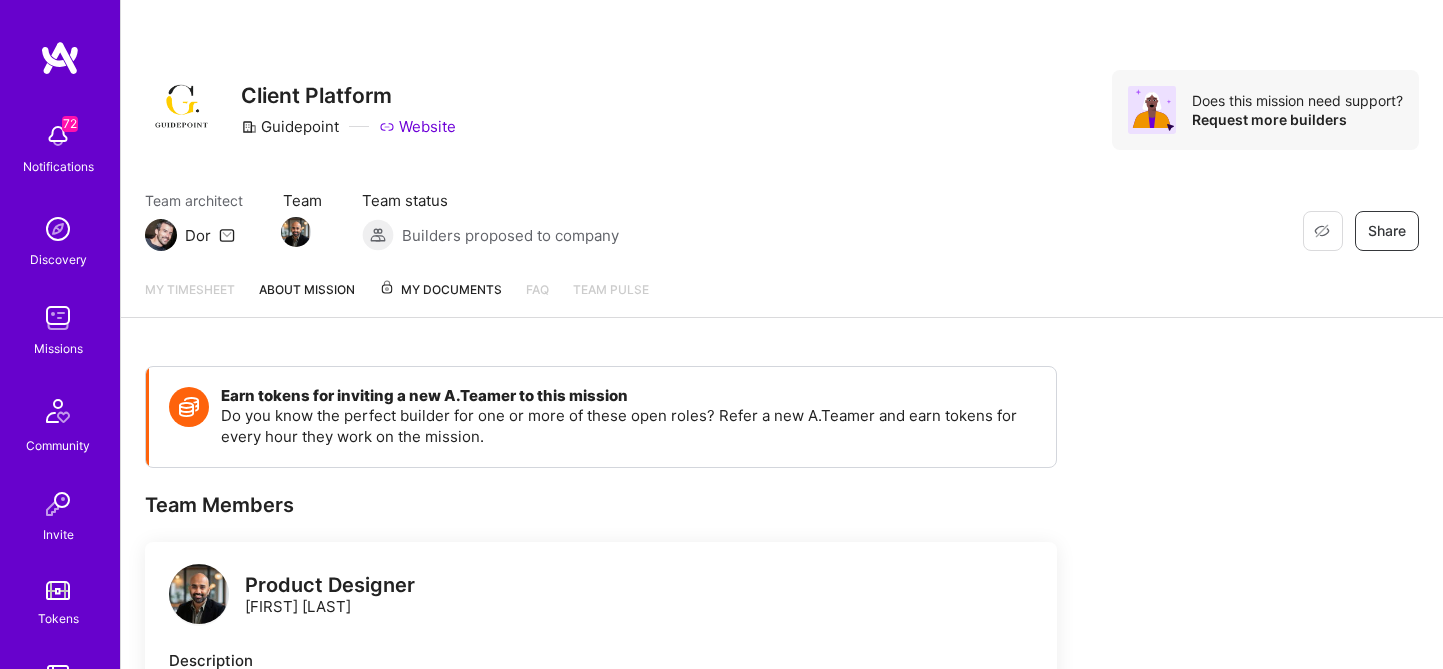 click on "My timesheet" at bounding box center [190, 298] 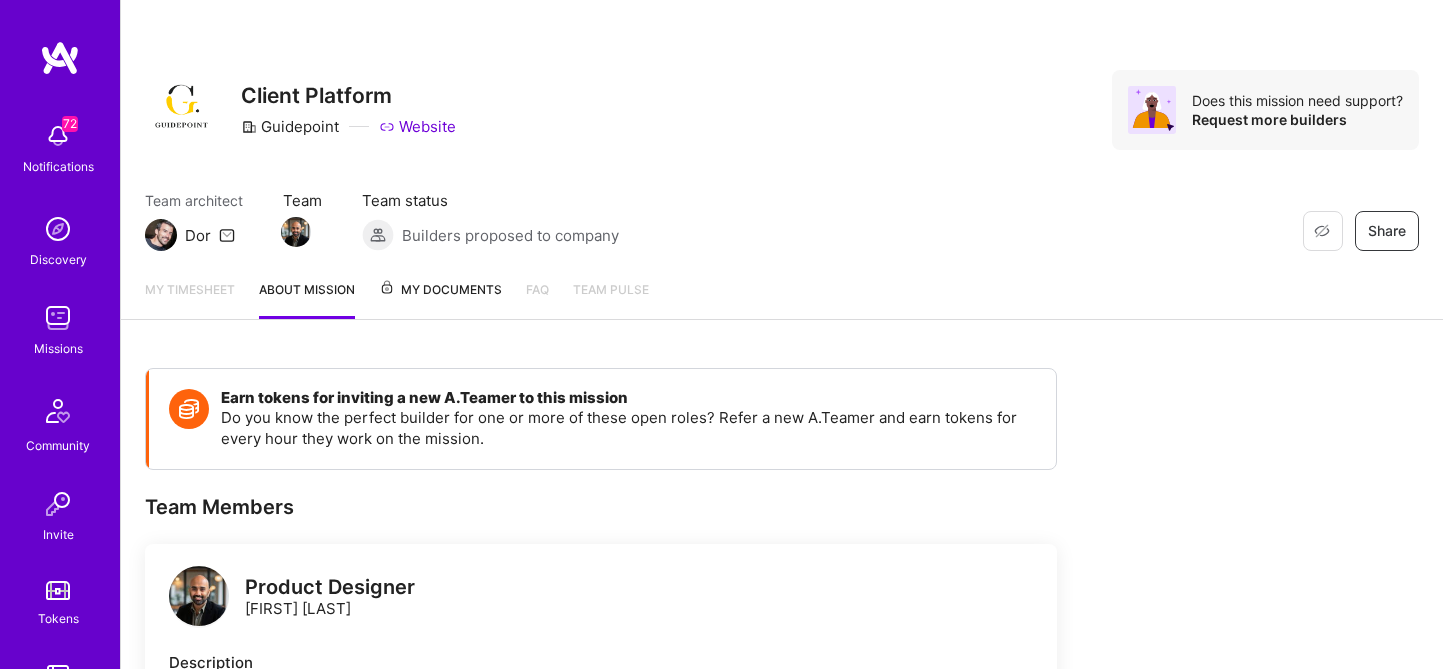 click on "My timesheet" at bounding box center (190, 299) 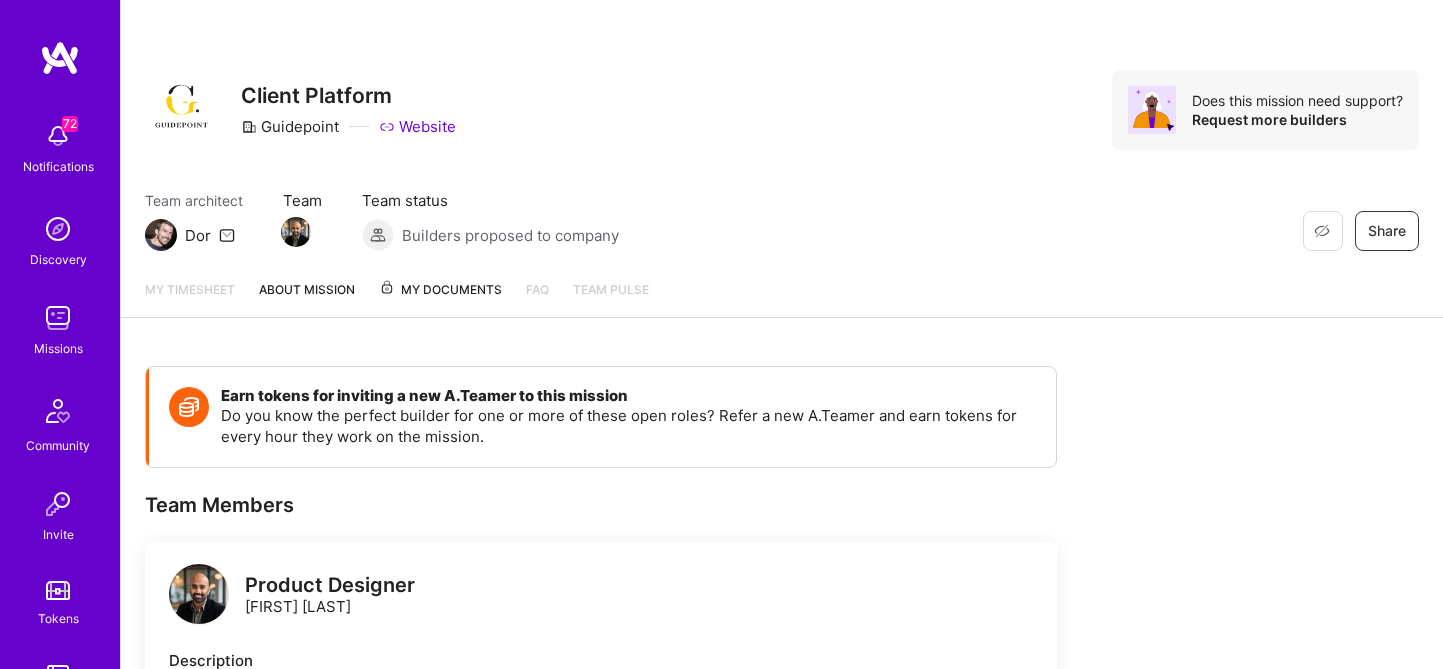 click on "My Documents" at bounding box center (440, 290) 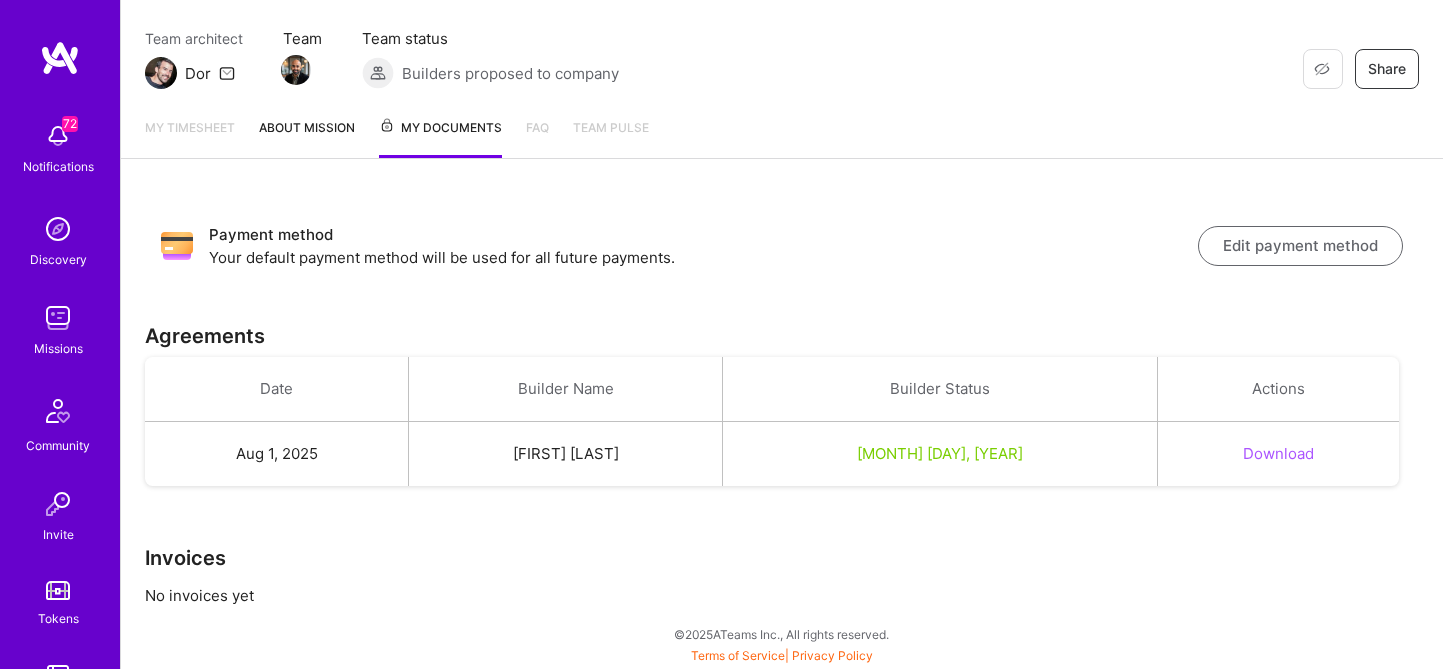 scroll, scrollTop: 0, scrollLeft: 0, axis: both 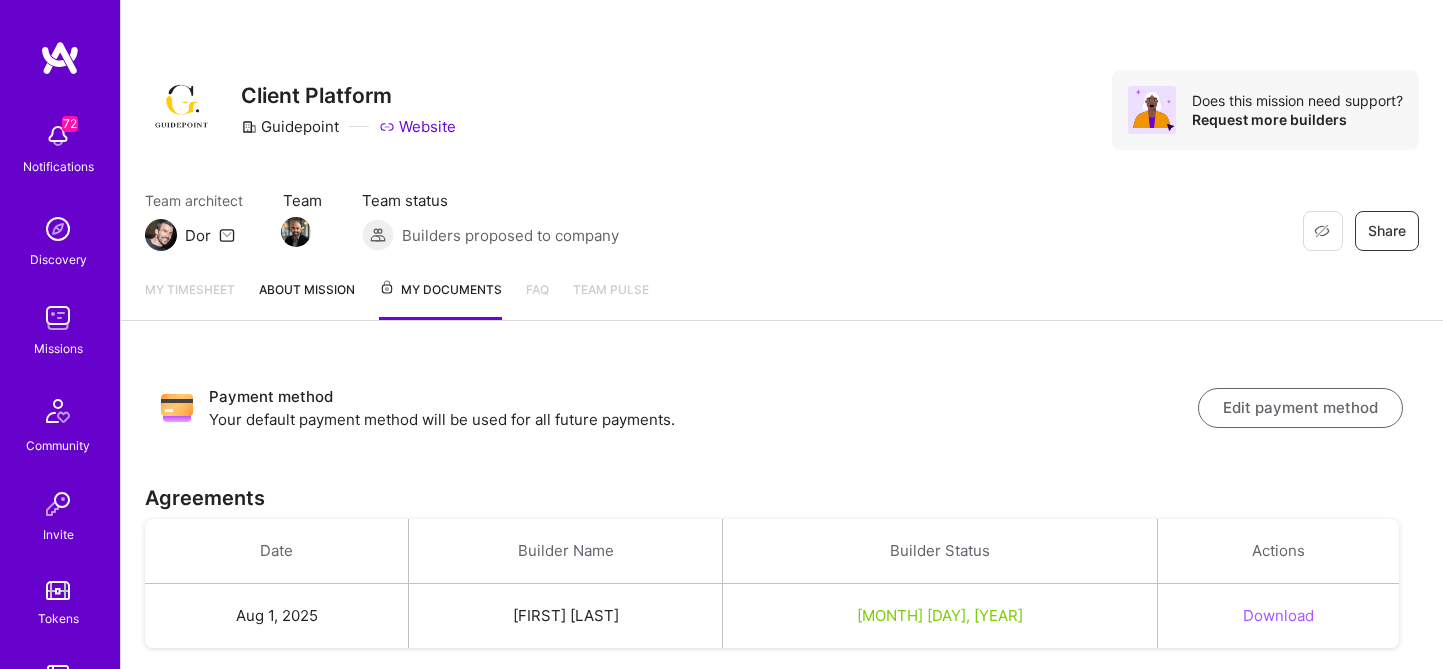 click on "My timesheet" at bounding box center (190, 299) 